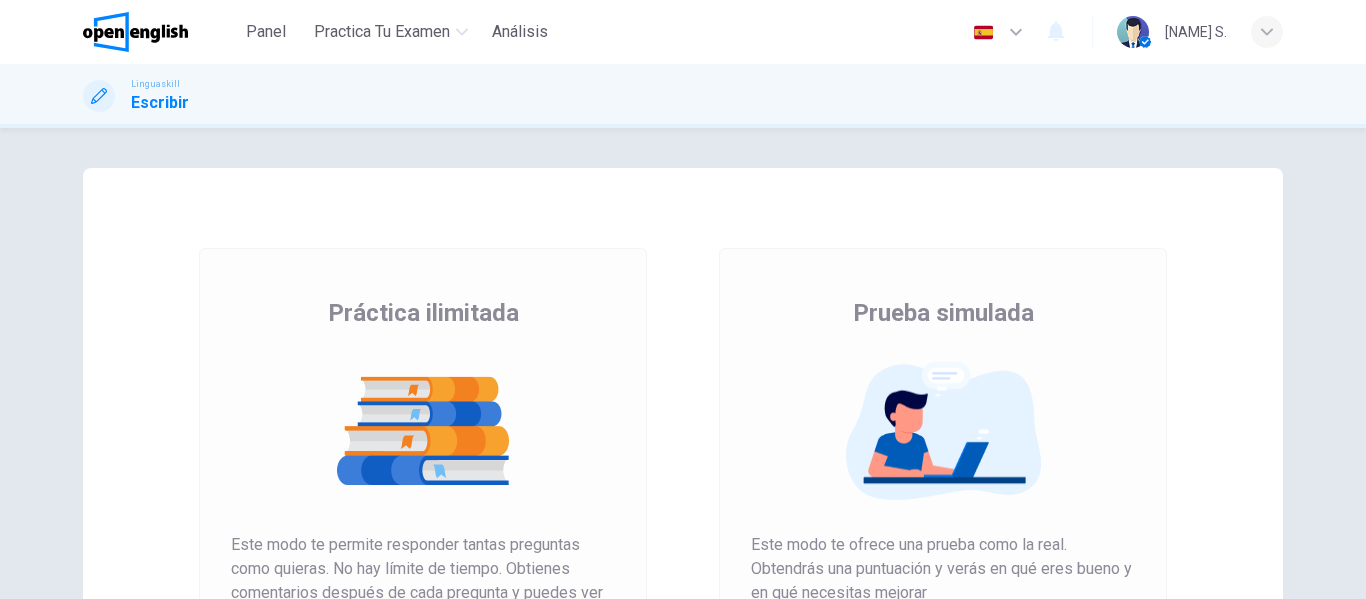 scroll, scrollTop: 0, scrollLeft: 0, axis: both 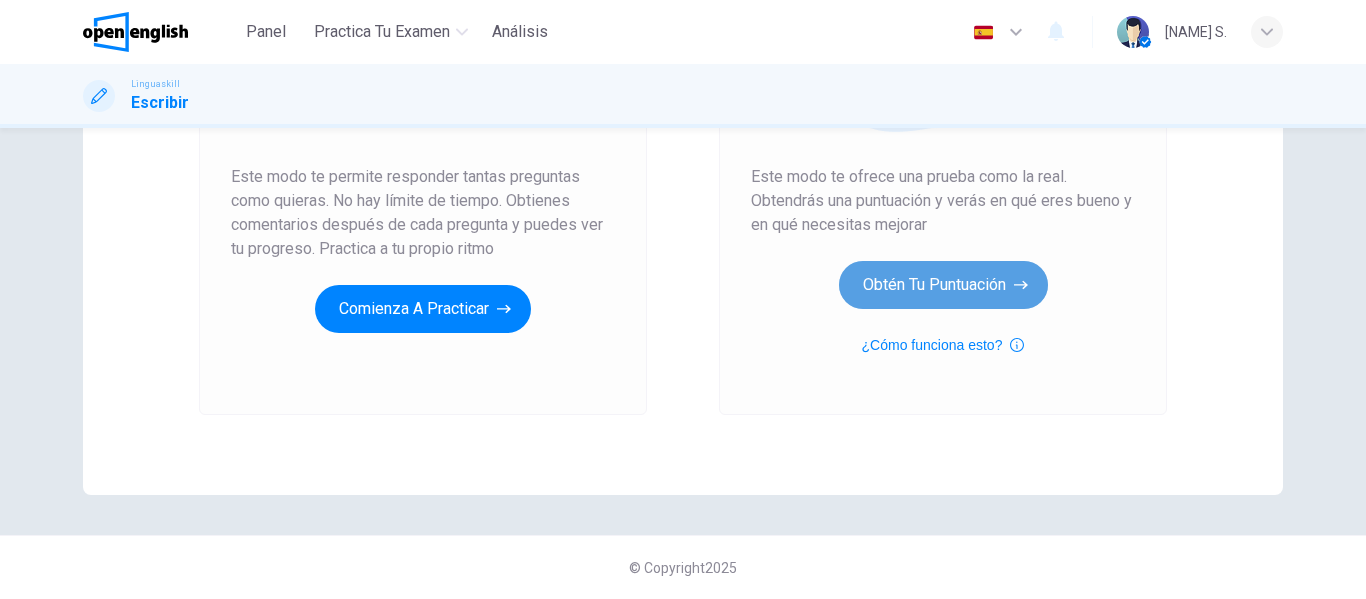 click on "Obtén tu puntuación" at bounding box center (943, 285) 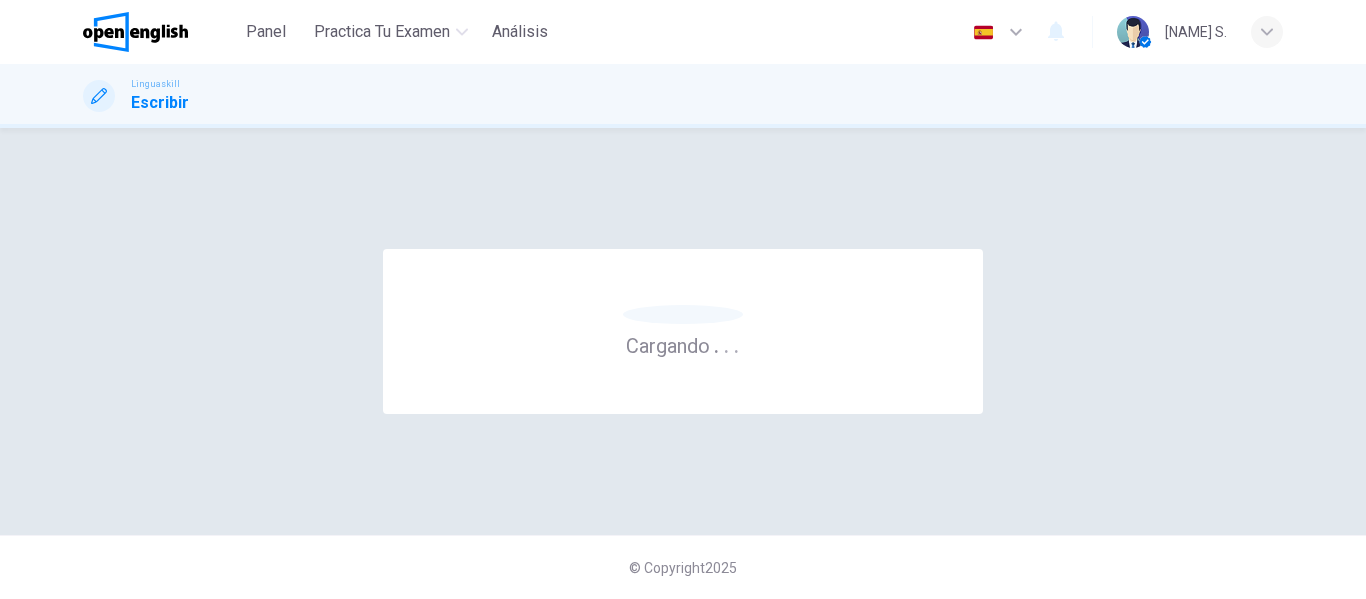 scroll, scrollTop: 0, scrollLeft: 0, axis: both 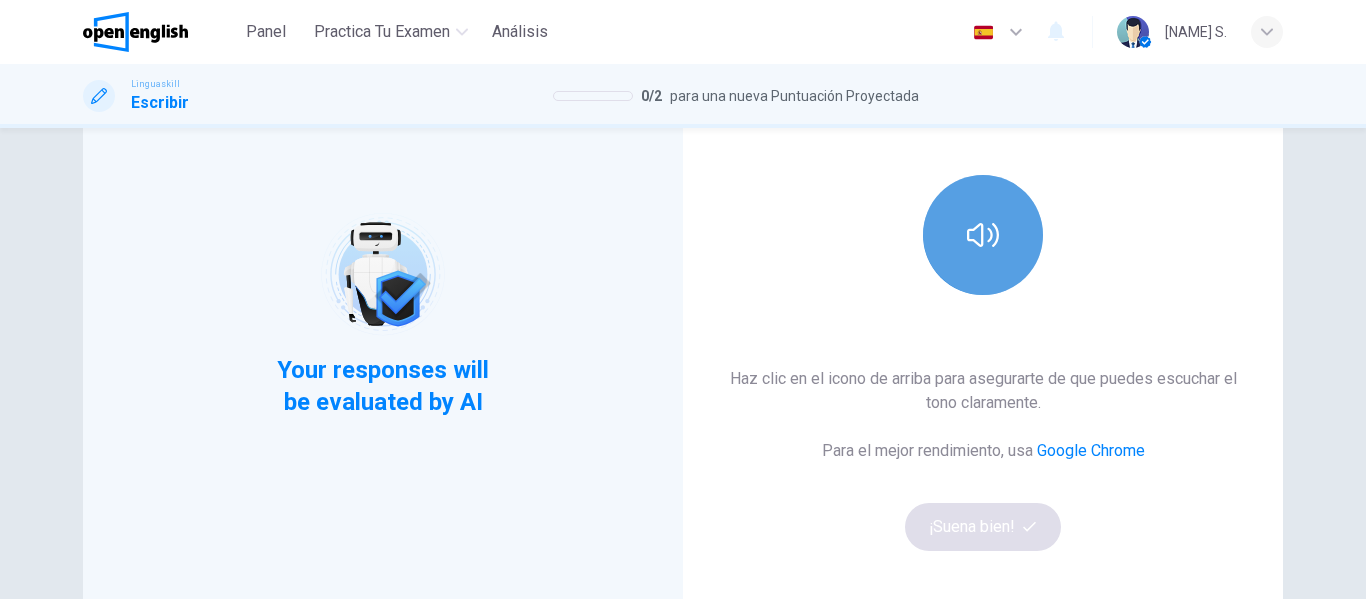 click at bounding box center [983, 235] 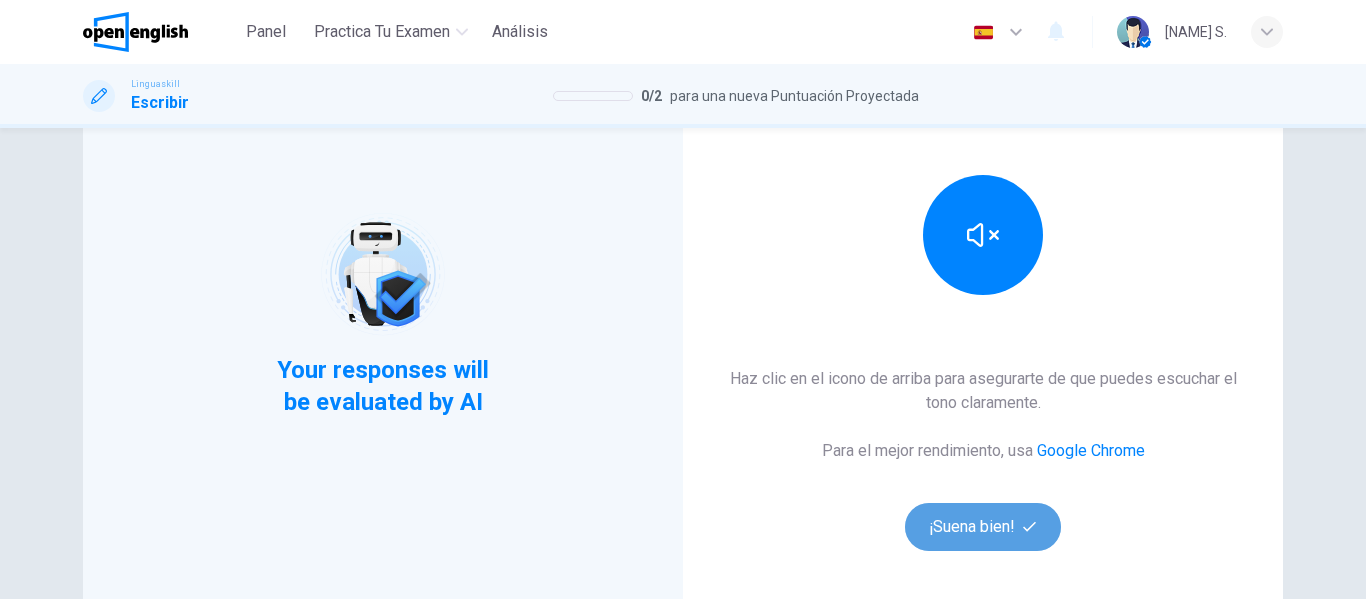 click on "¡Suena bien!" at bounding box center (983, 527) 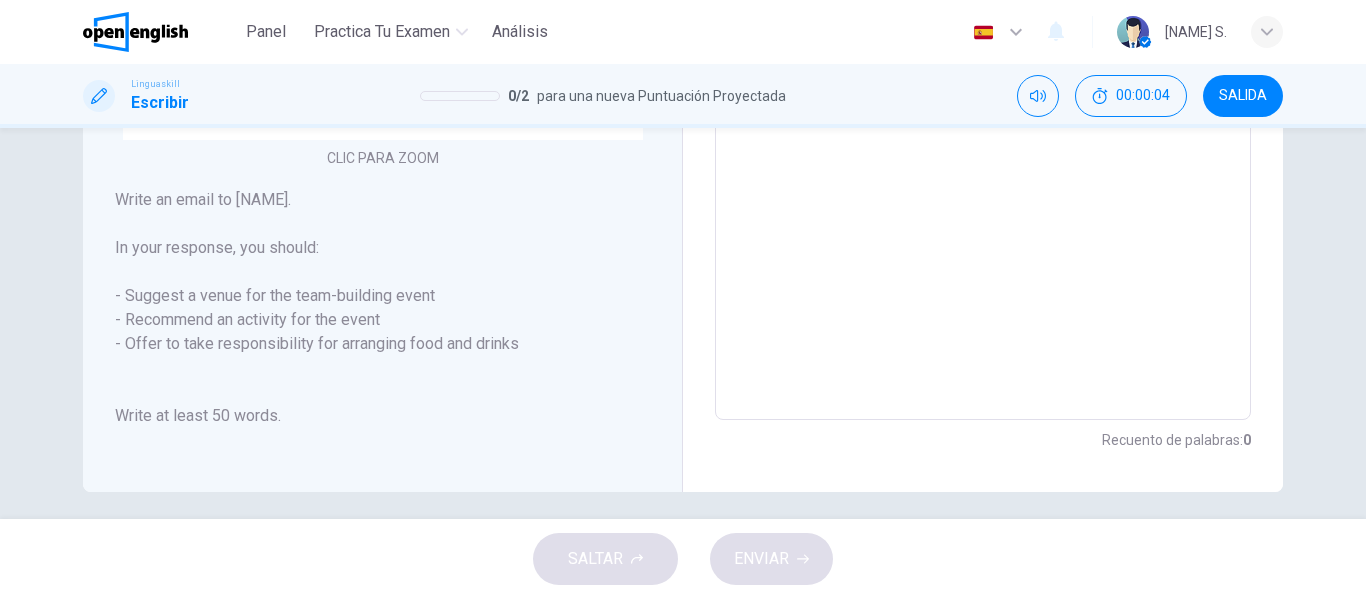 scroll, scrollTop: 599, scrollLeft: 0, axis: vertical 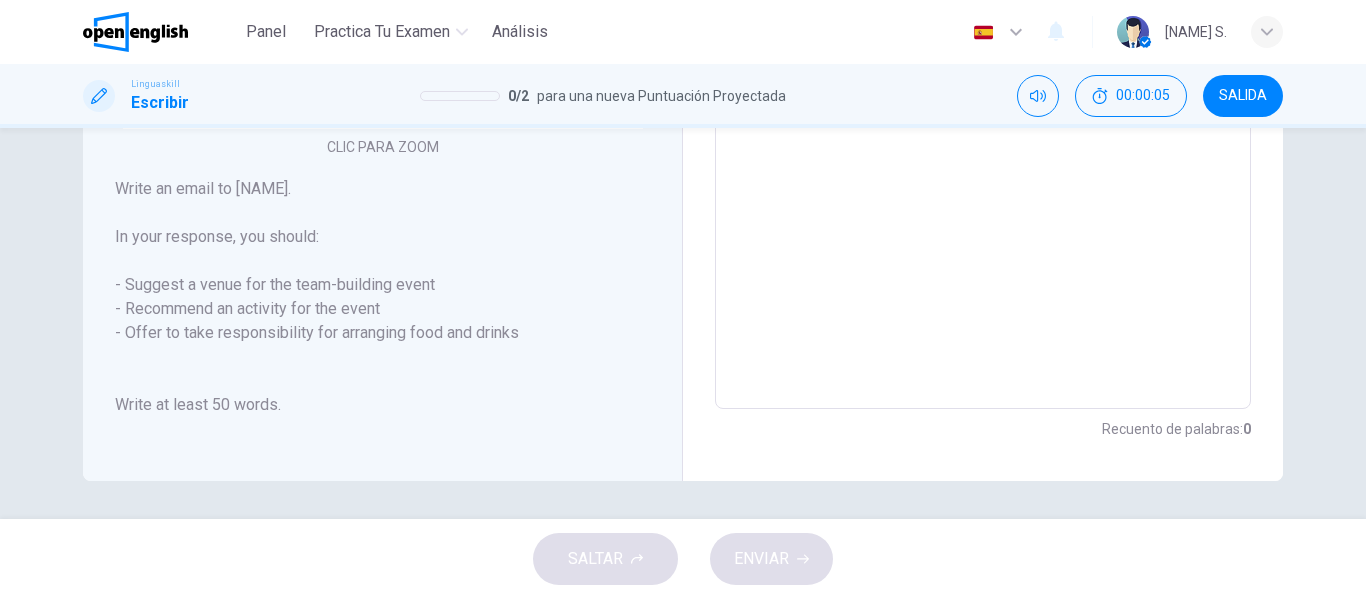 click on "Writing Part 1 You should spend about 15 minutes in this task You have received an email from your colleague, Tom. CLIC PARA ZOOM Clic para zoom Write an email to Tom. In your response, you should: - Suggest a venue for the team-building event - Recommend an activity for the event - Offer to take responsibility for arranging food and drinks Write at least 50 words. Escribe tu ensayo aquí * ​ Recuento de palabras :  0" at bounding box center [683, 323] 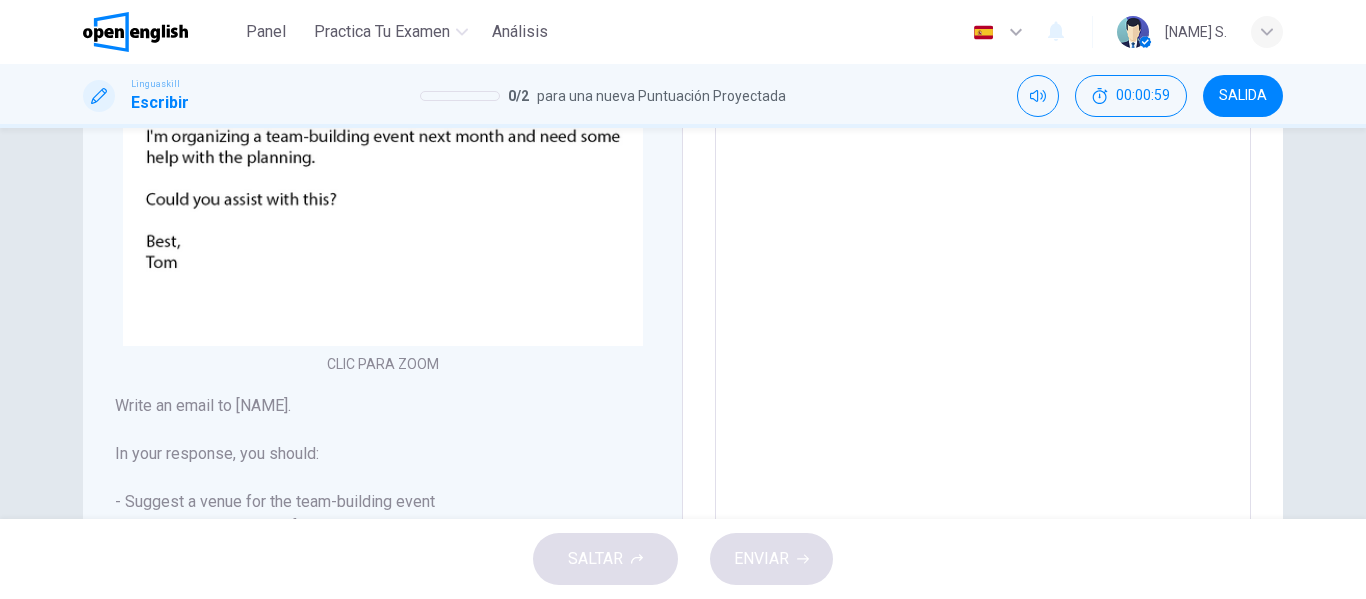 scroll, scrollTop: 374, scrollLeft: 0, axis: vertical 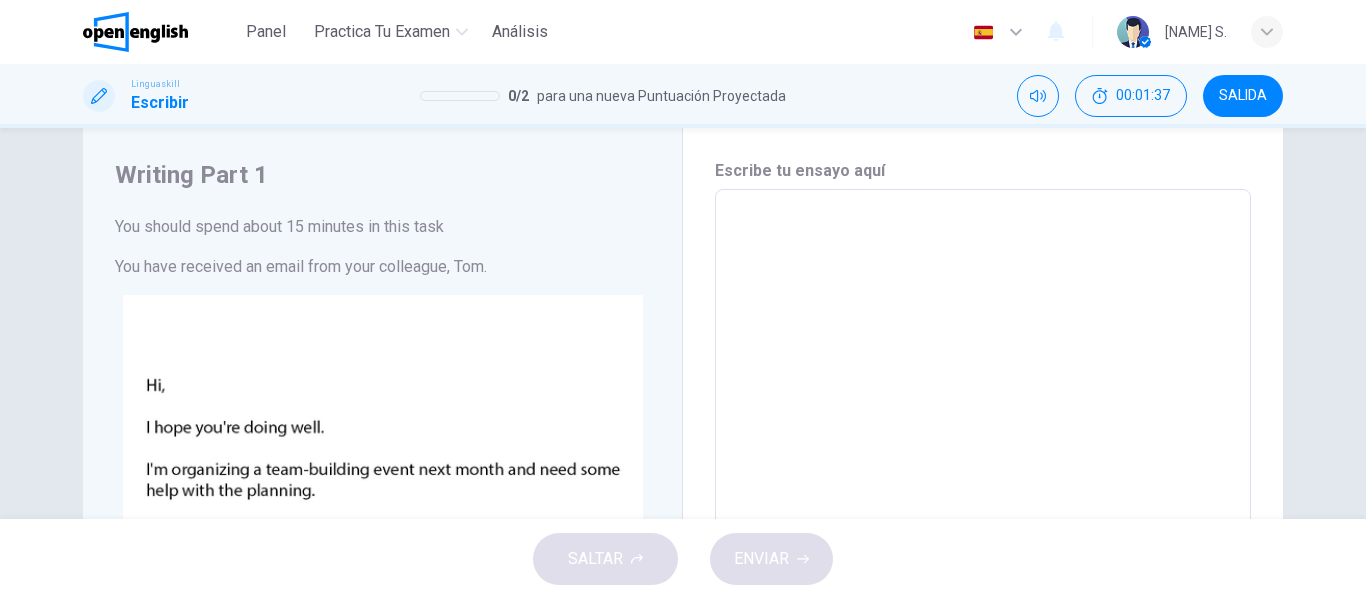 click at bounding box center [983, 574] 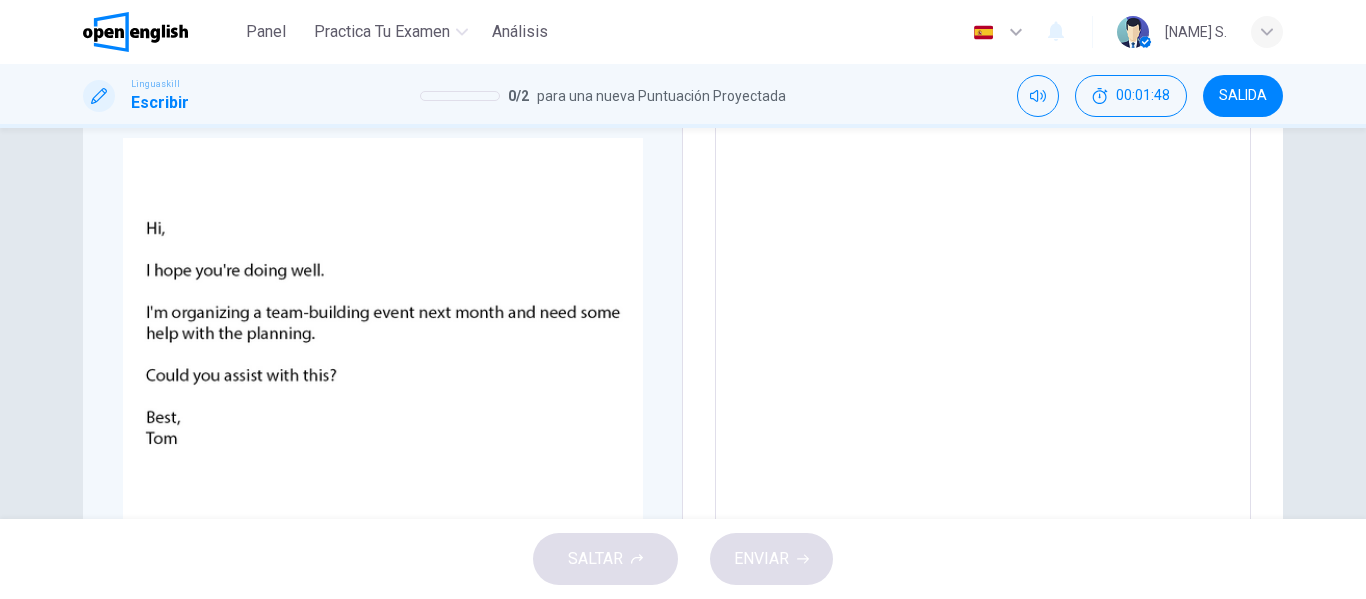 scroll, scrollTop: 236, scrollLeft: 0, axis: vertical 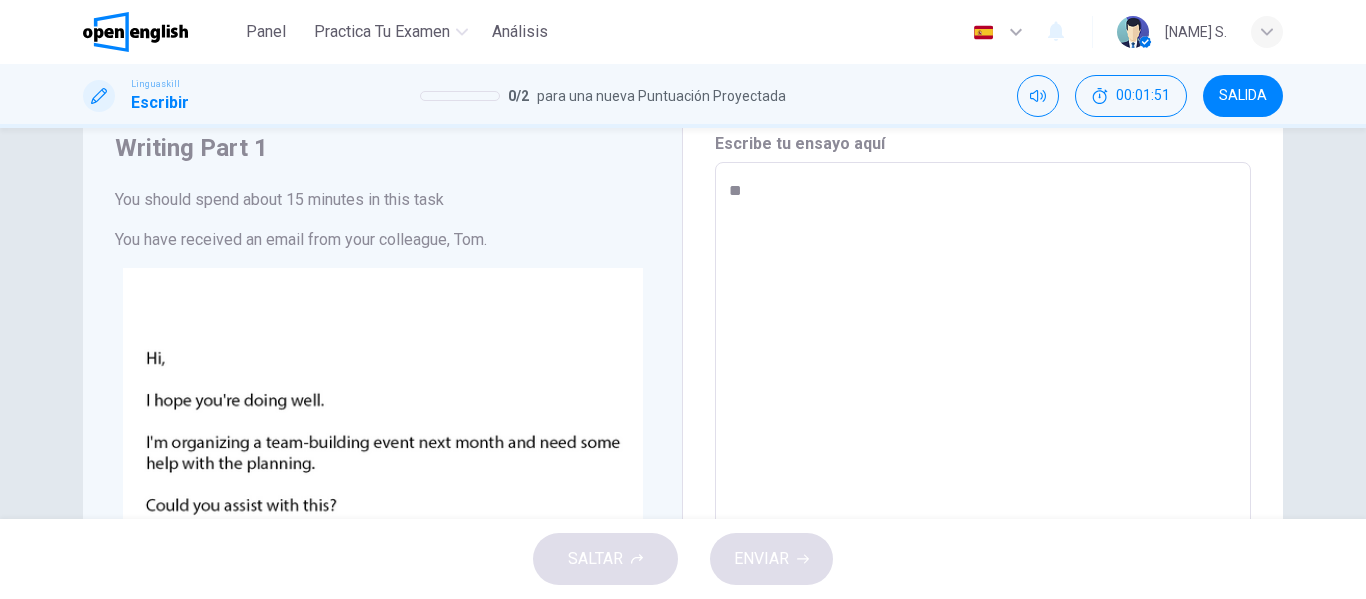 type on "***" 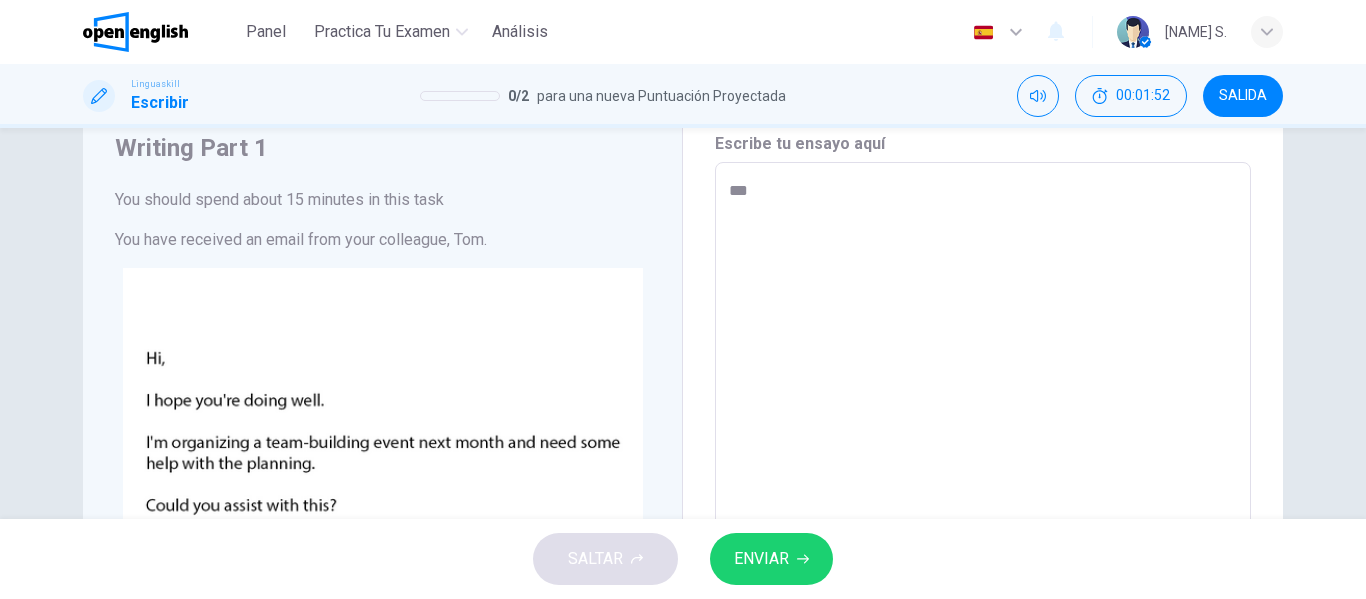 type on "*" 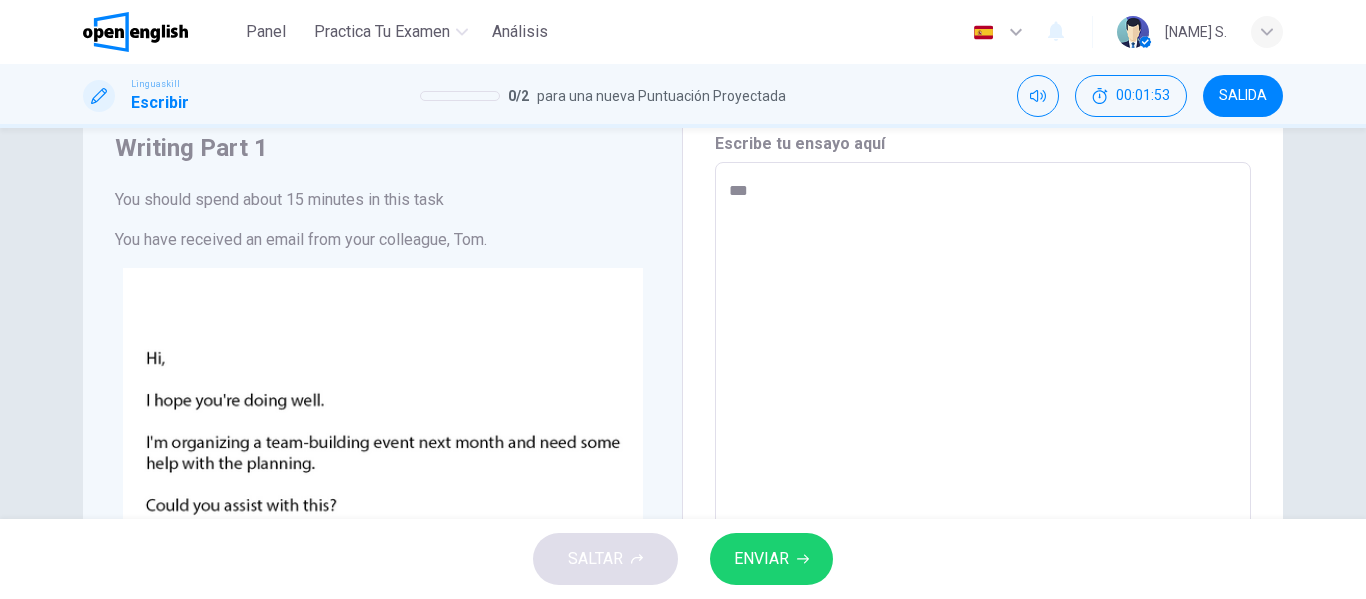 type on "****" 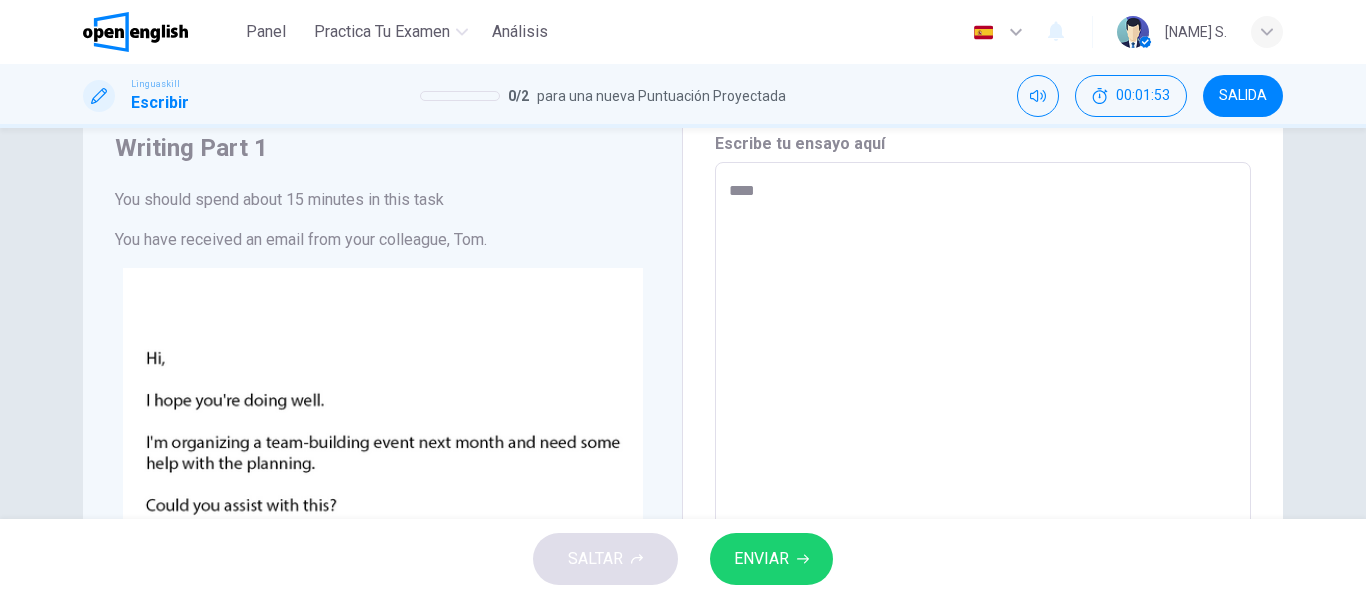 type on "*" 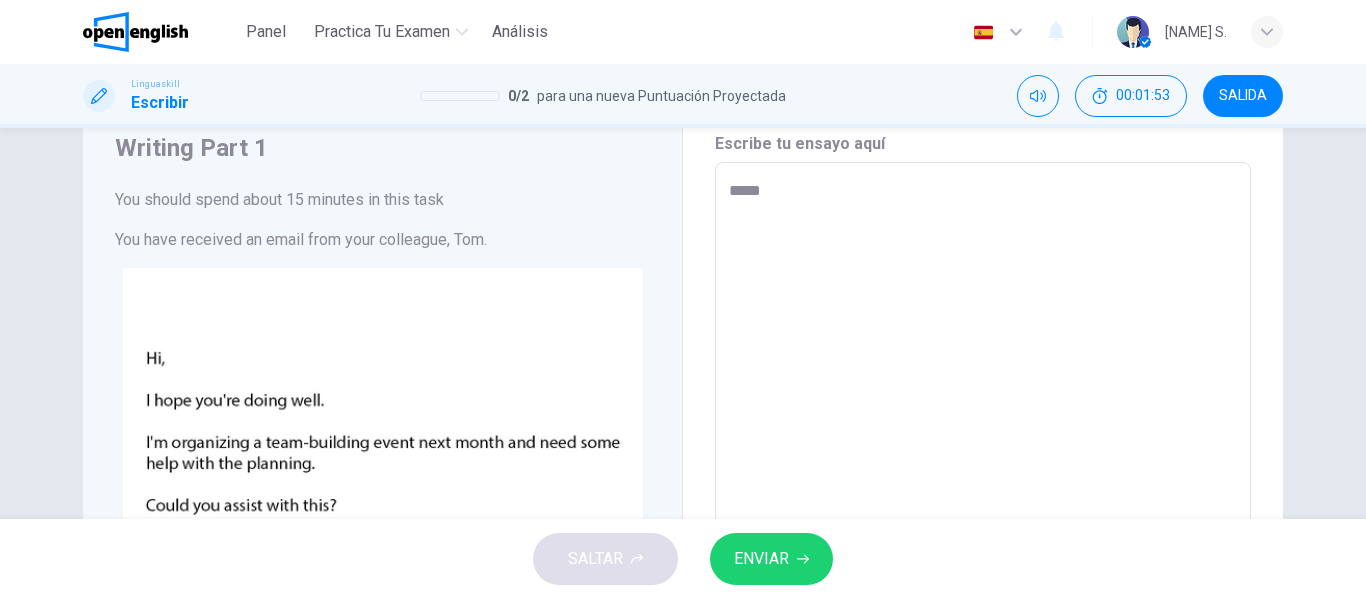 type on "*" 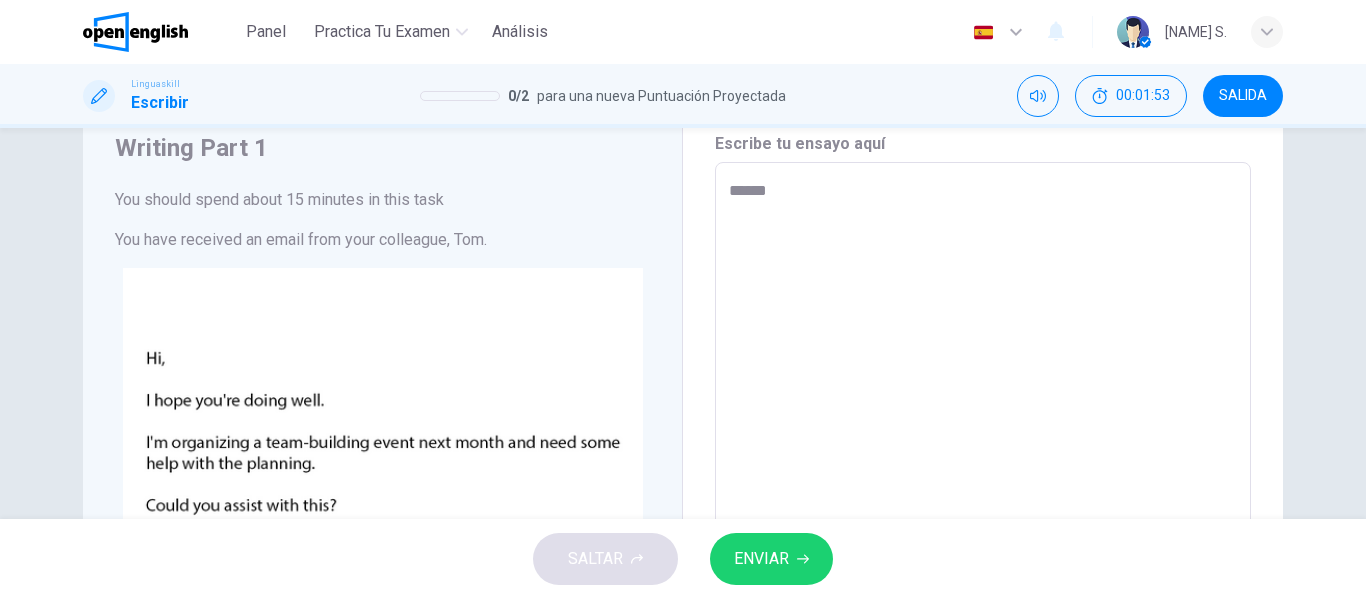 type on "*" 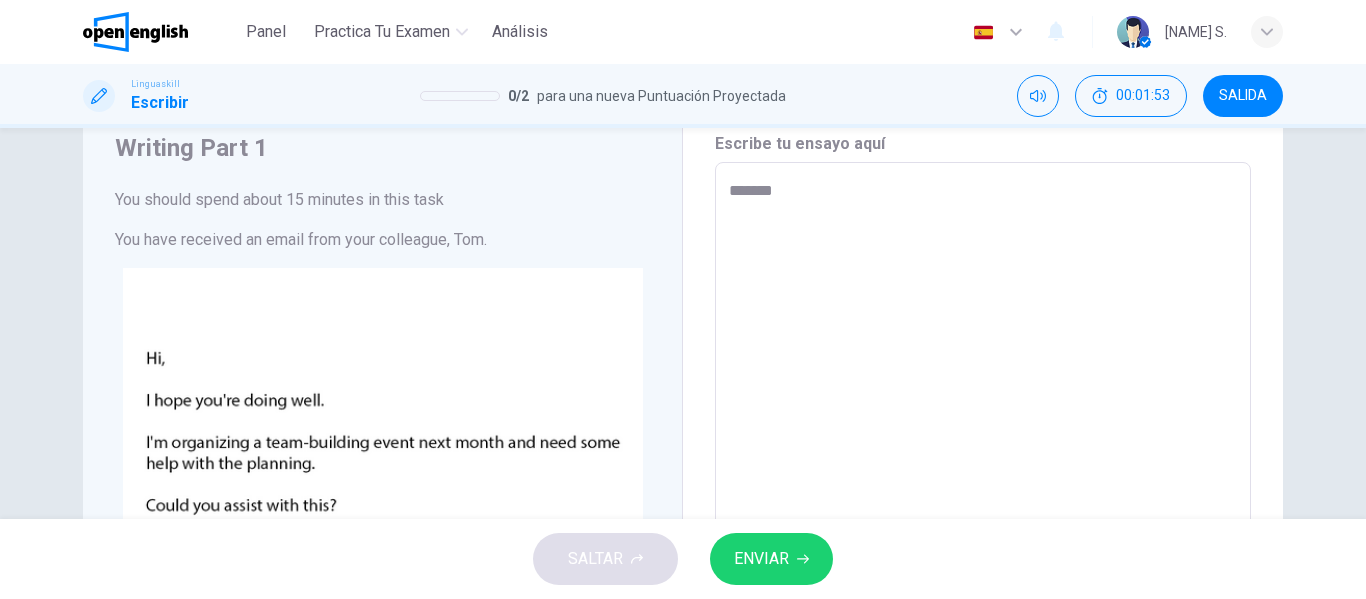 type on "*" 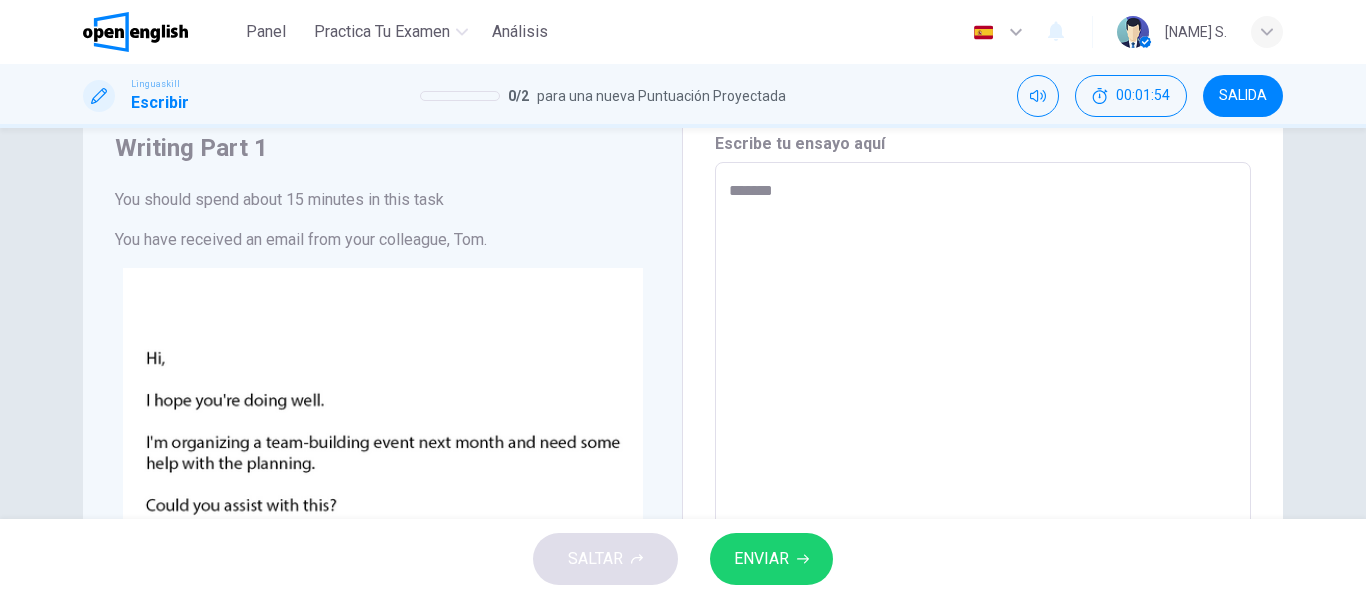 type on "********" 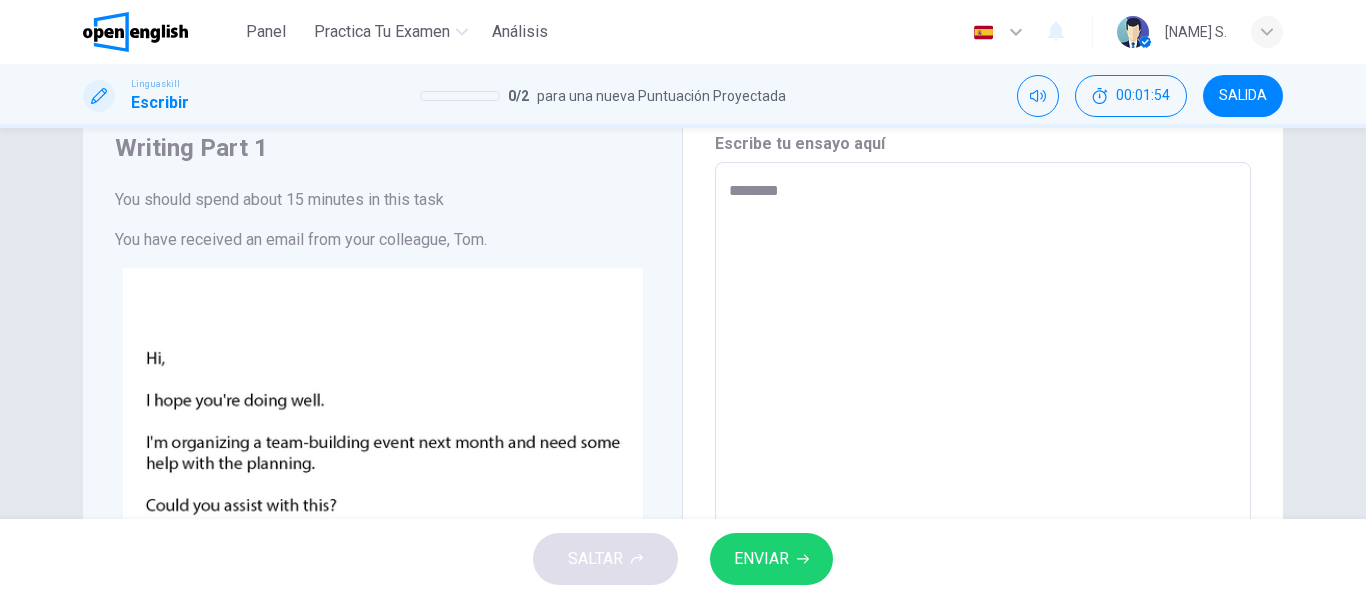 type on "*" 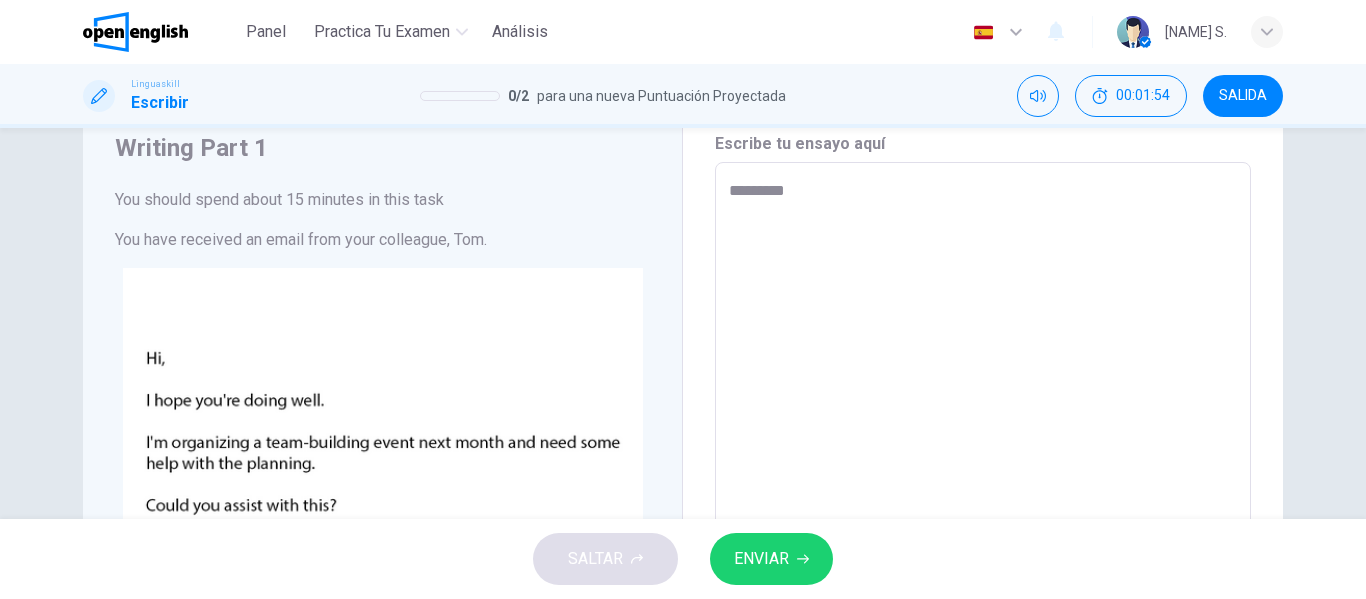 type on "*" 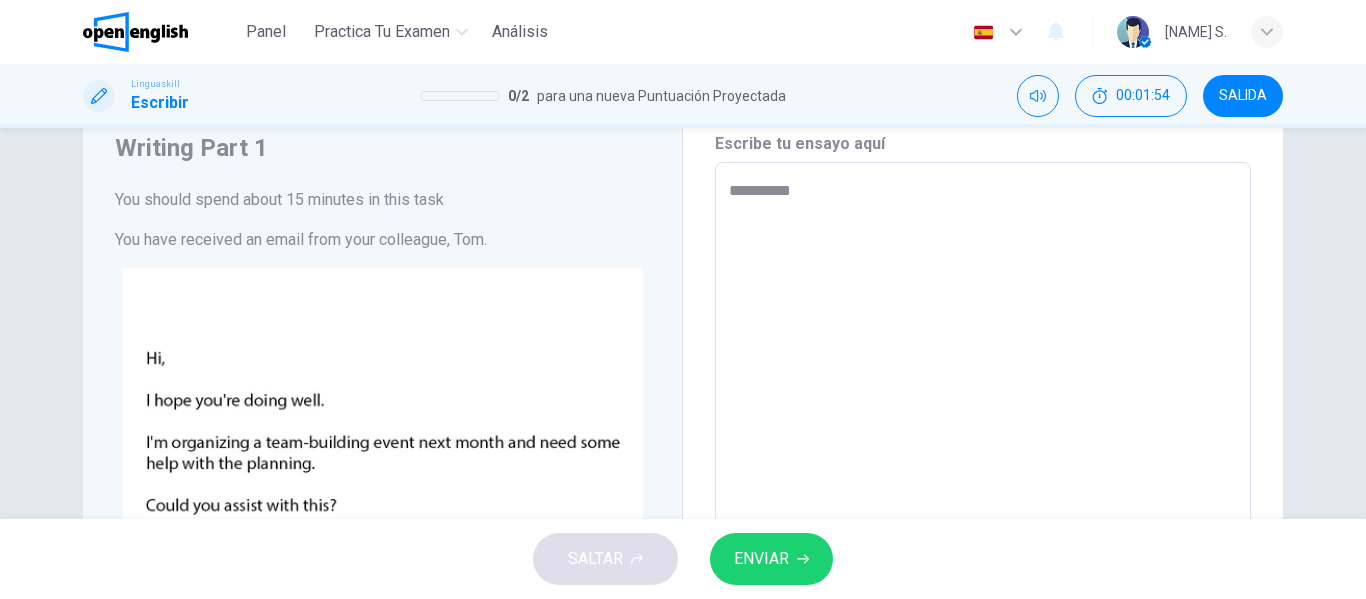 type on "*" 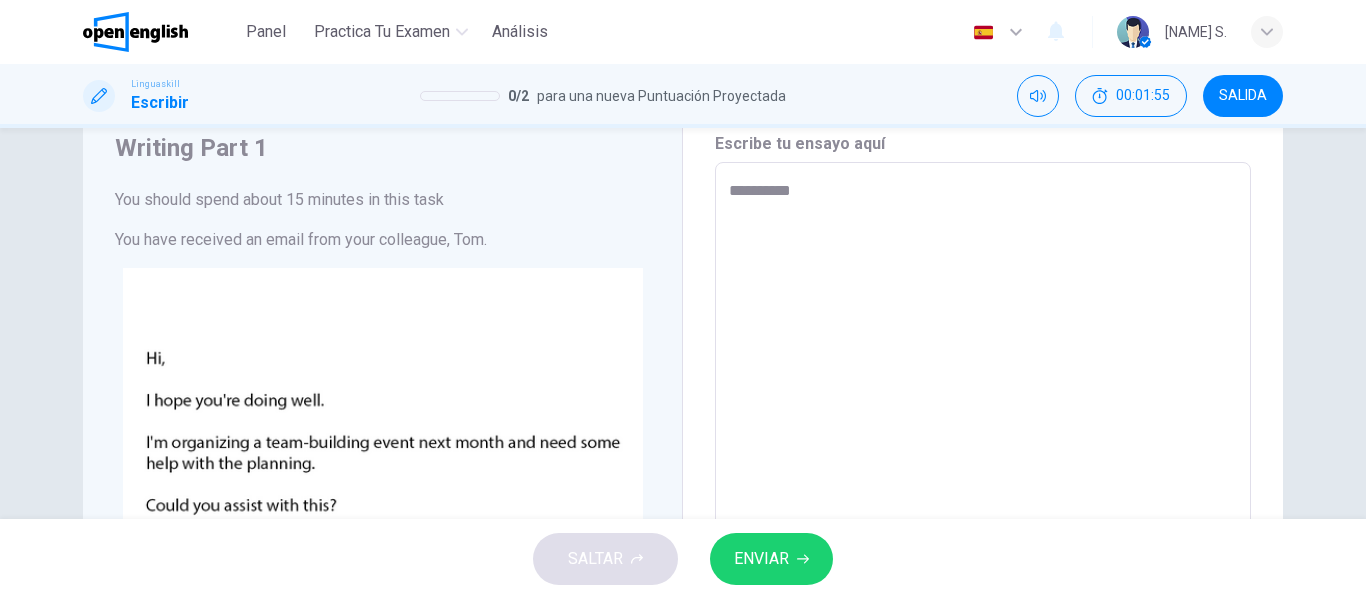 type on "*********" 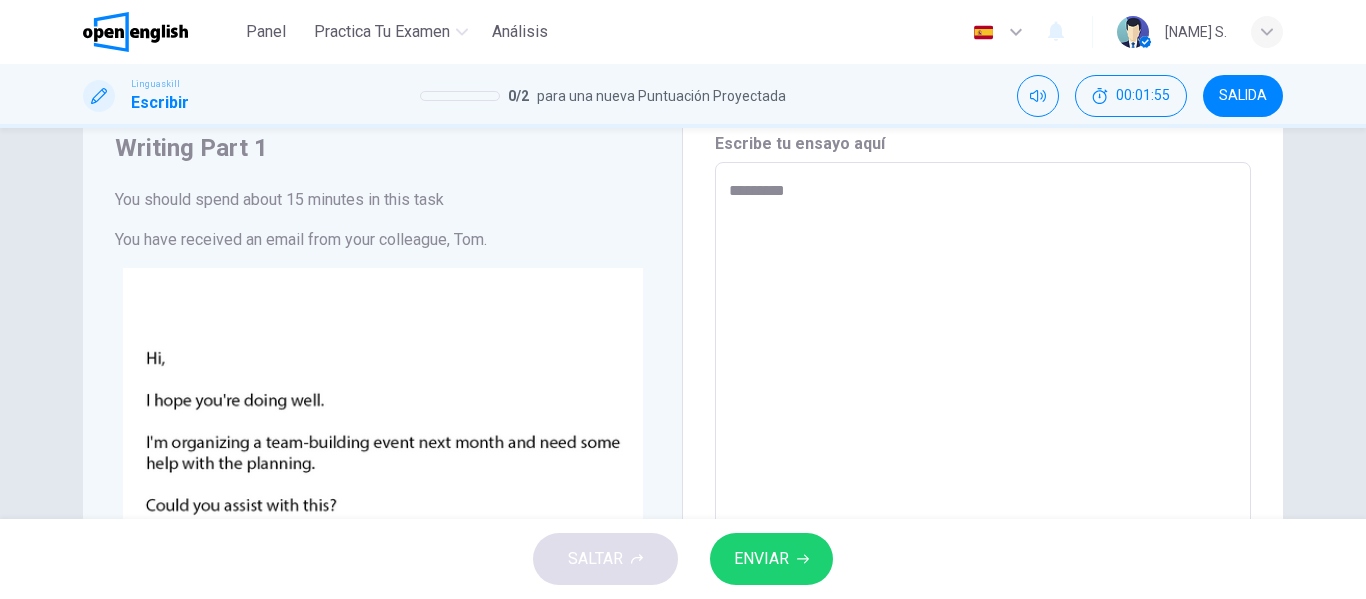 type on "********" 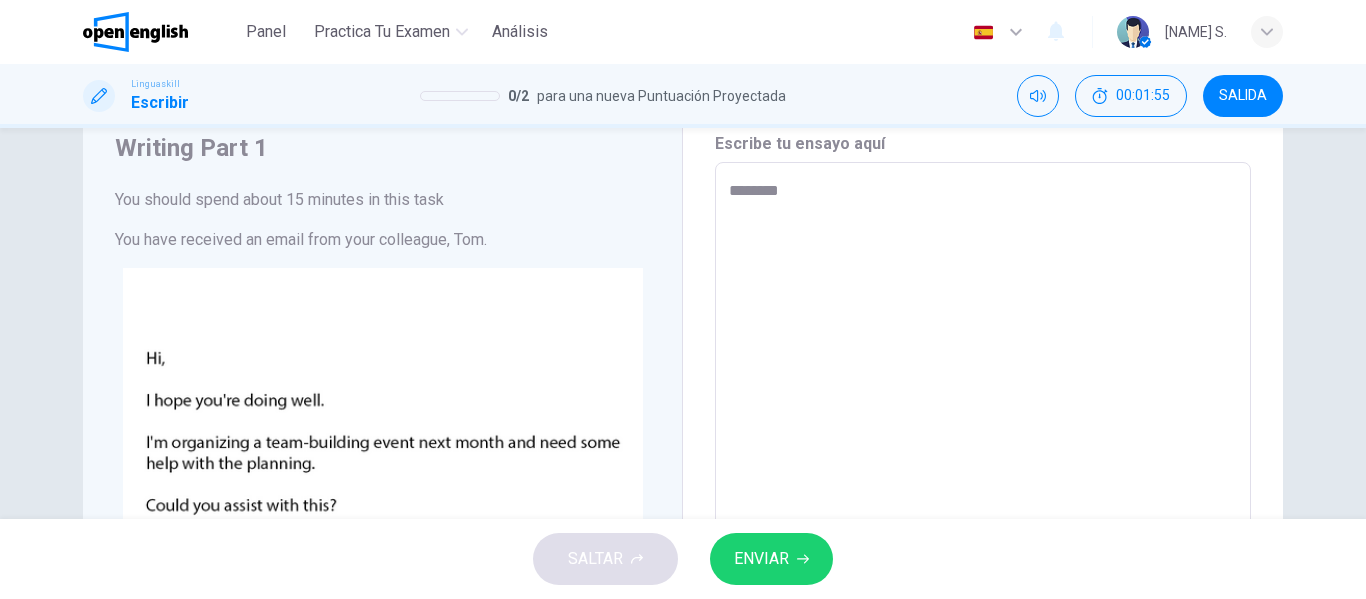 type on "*" 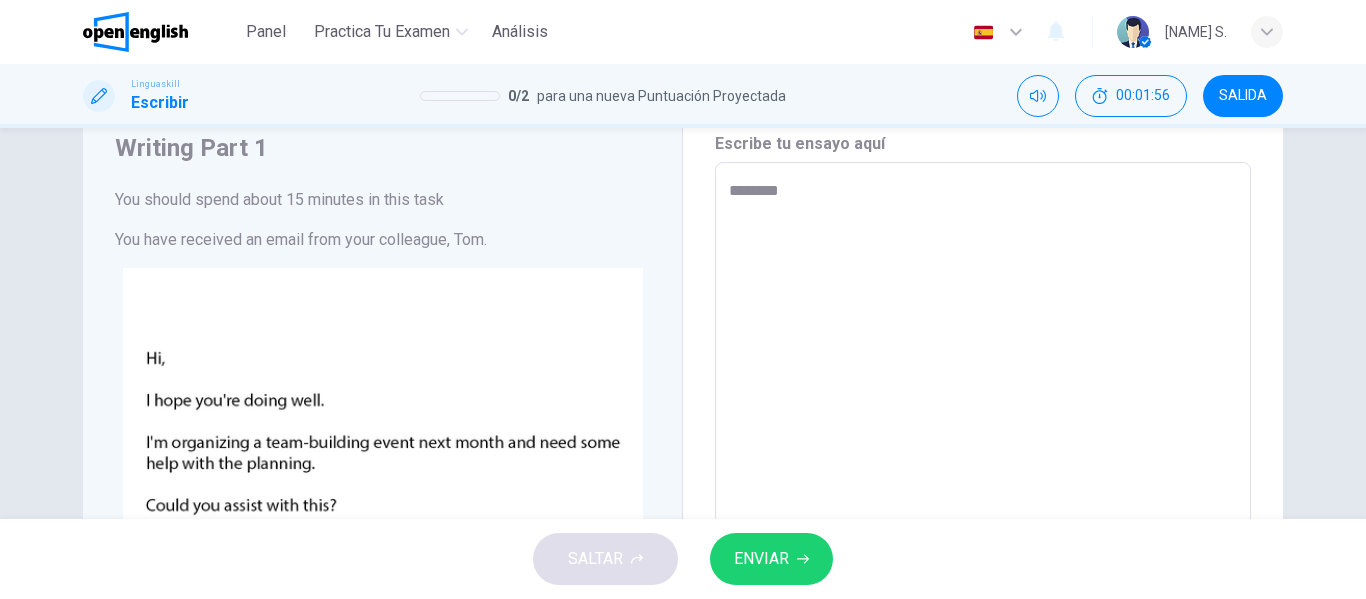 type on "*********" 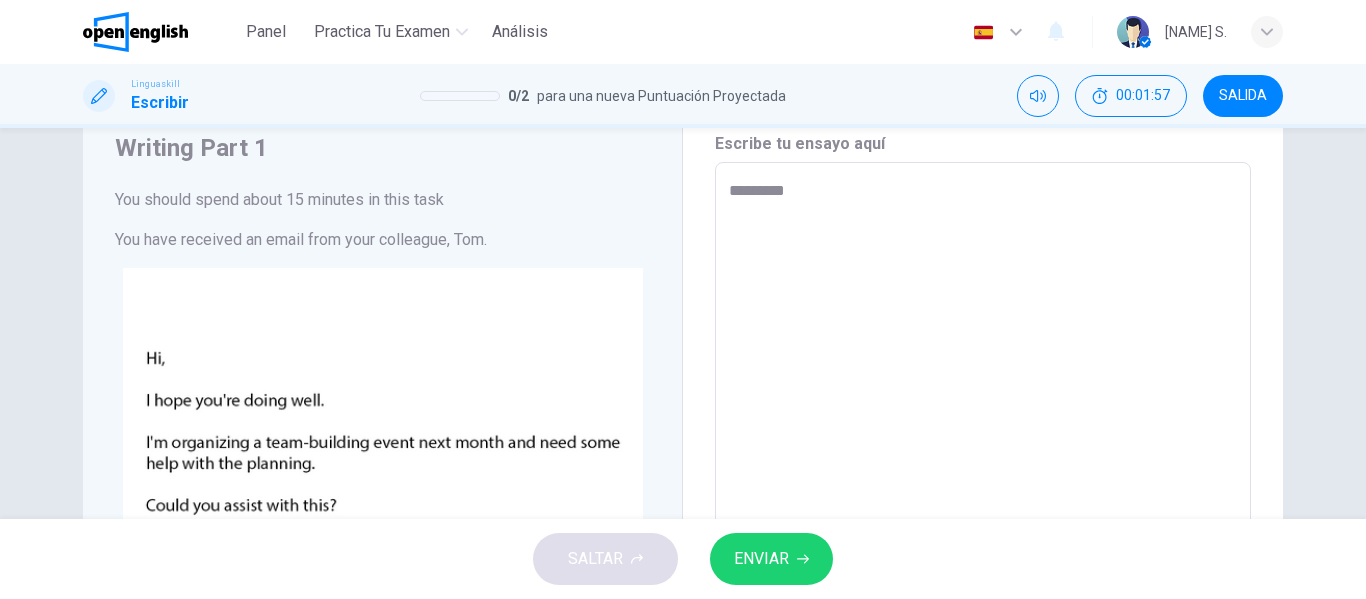 type on "*********" 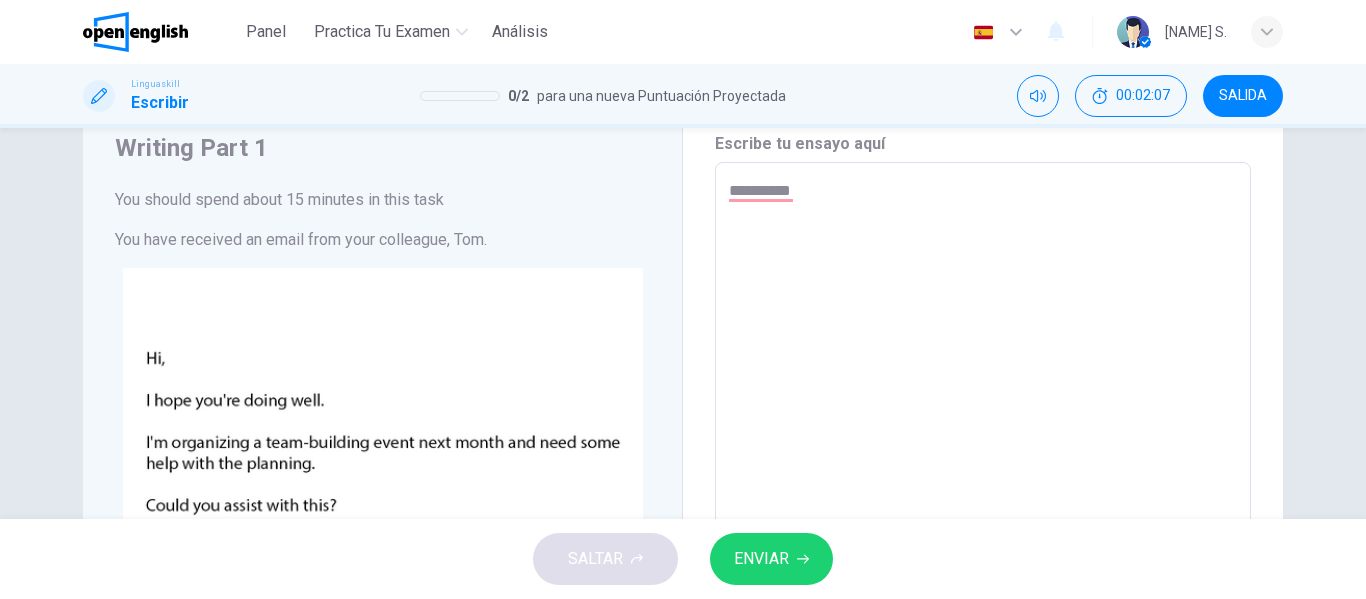 type on "*********" 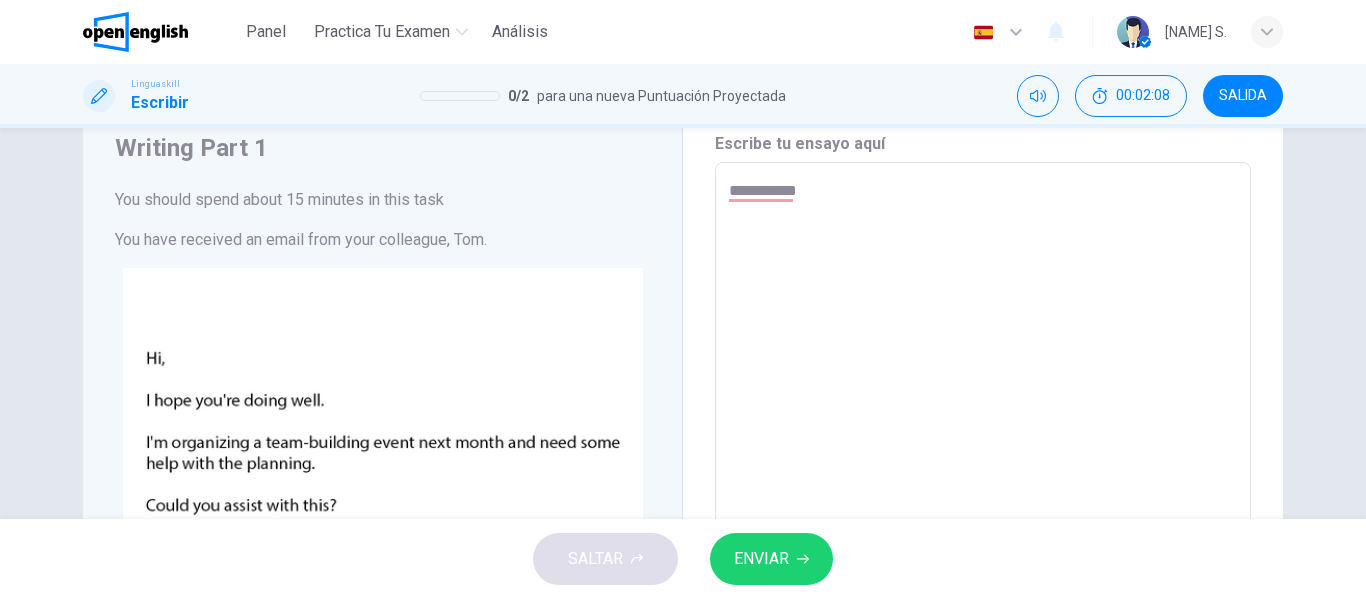 type on "*********" 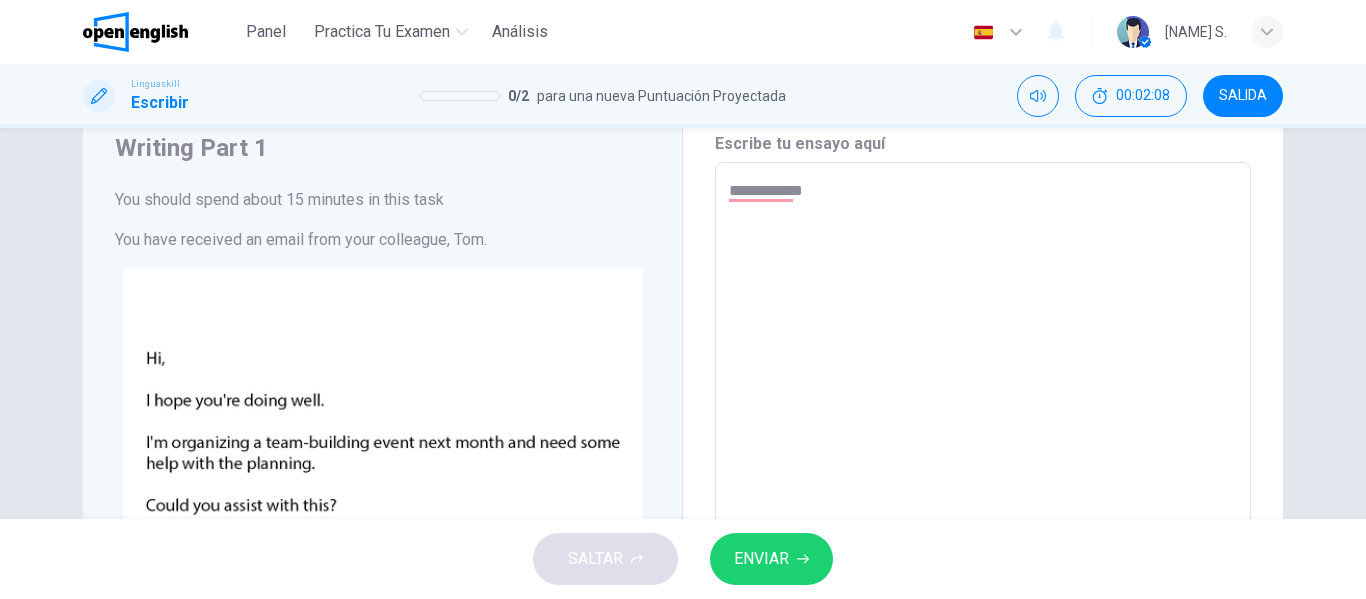type on "*" 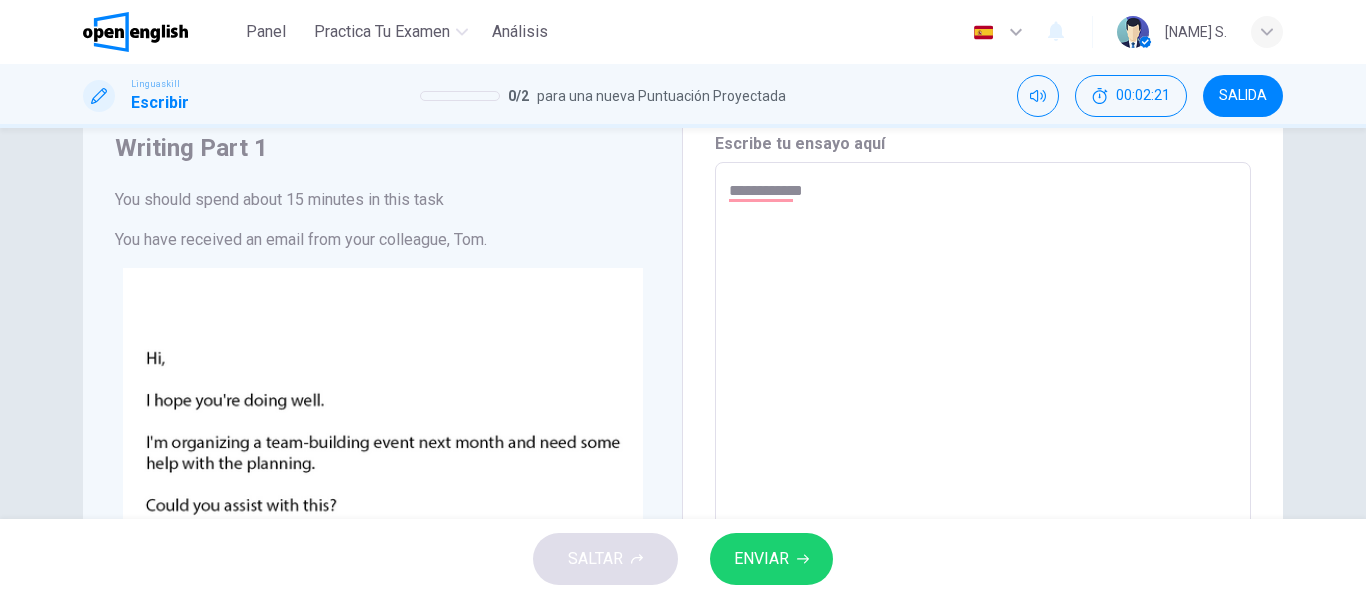 type on "**********" 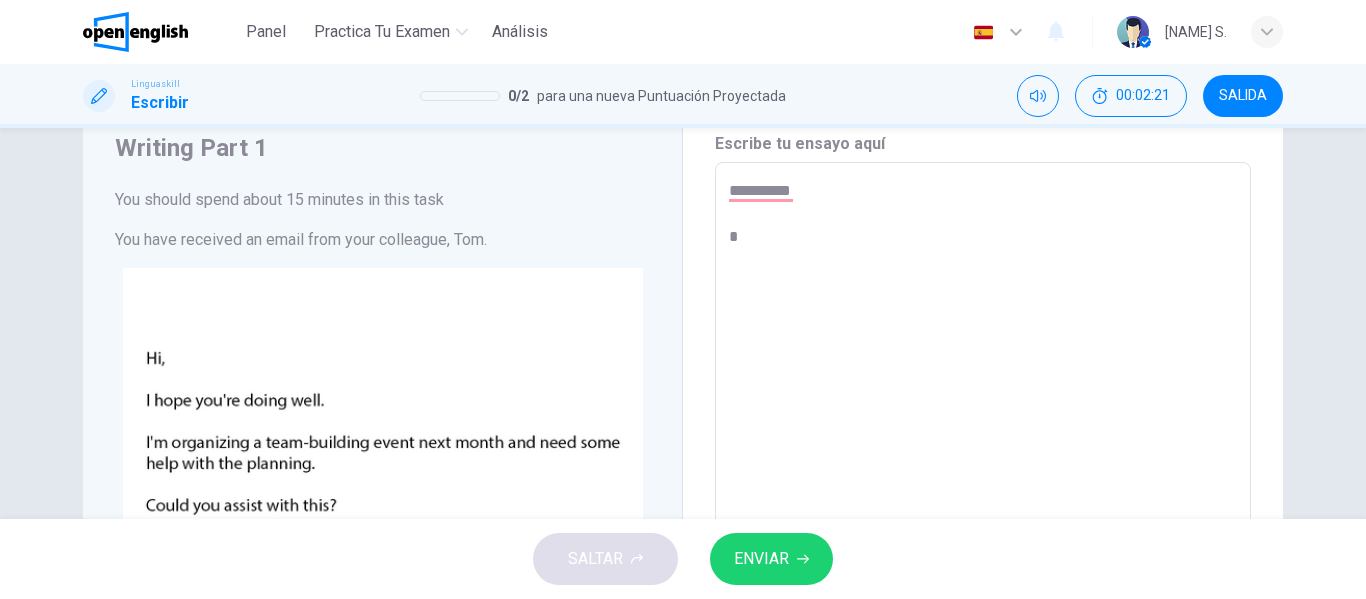 type on "**********" 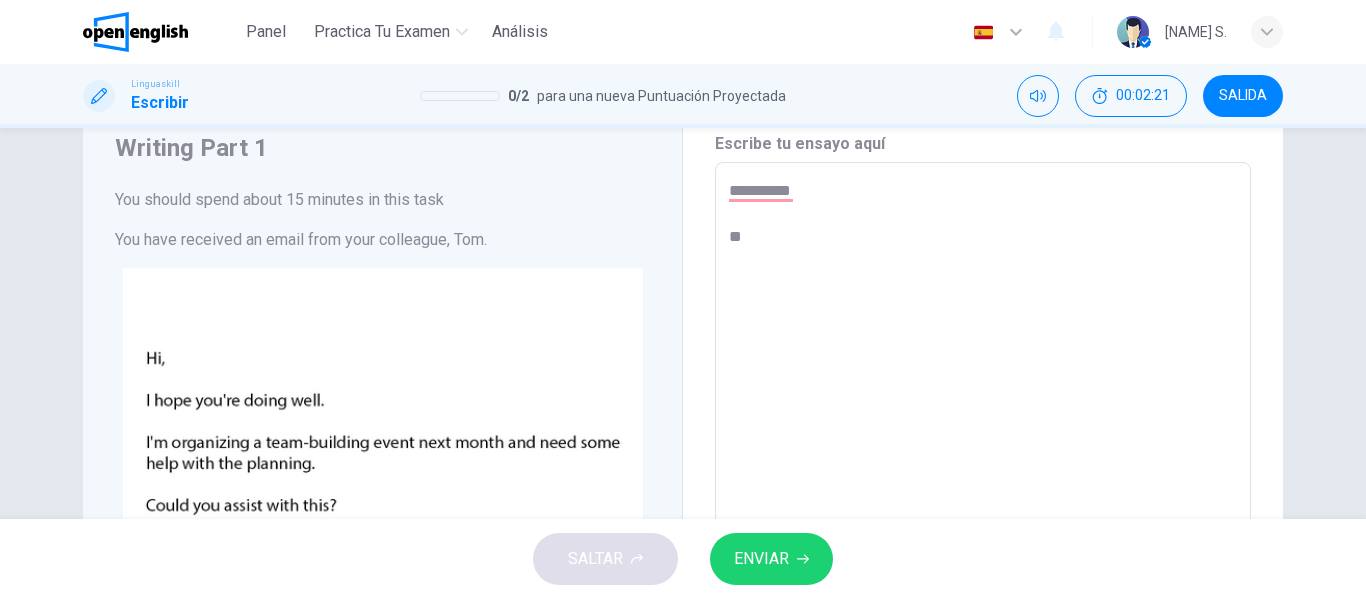 type on "*" 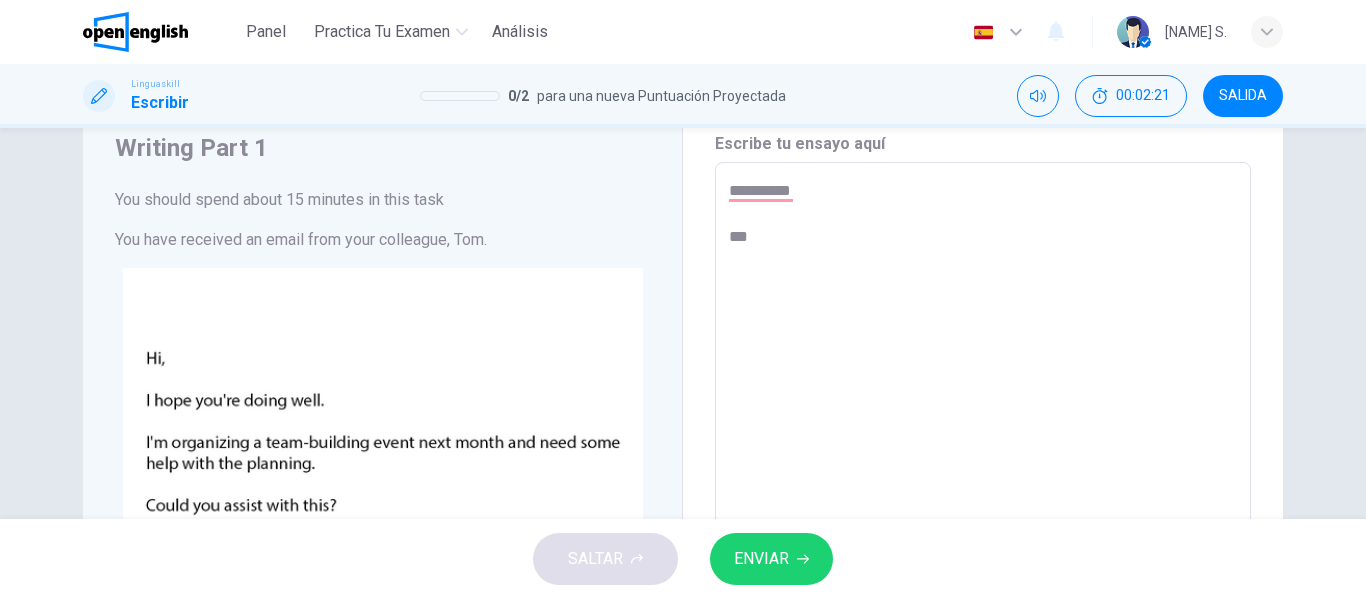 type on "*" 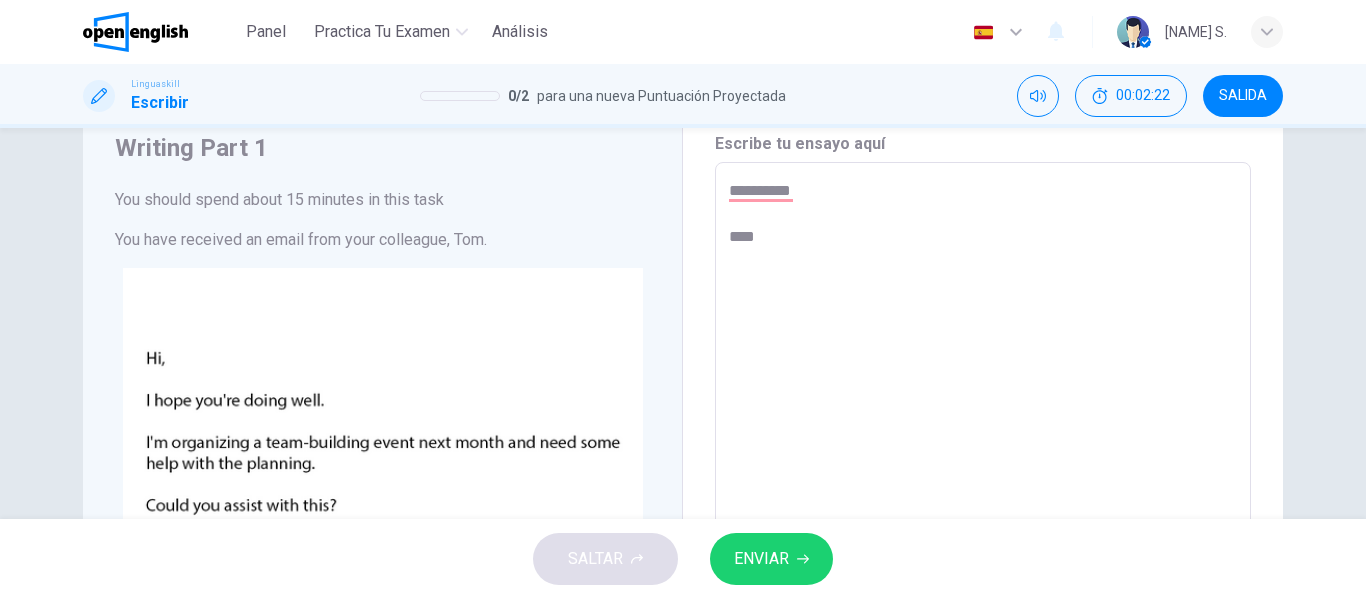 type on "**********" 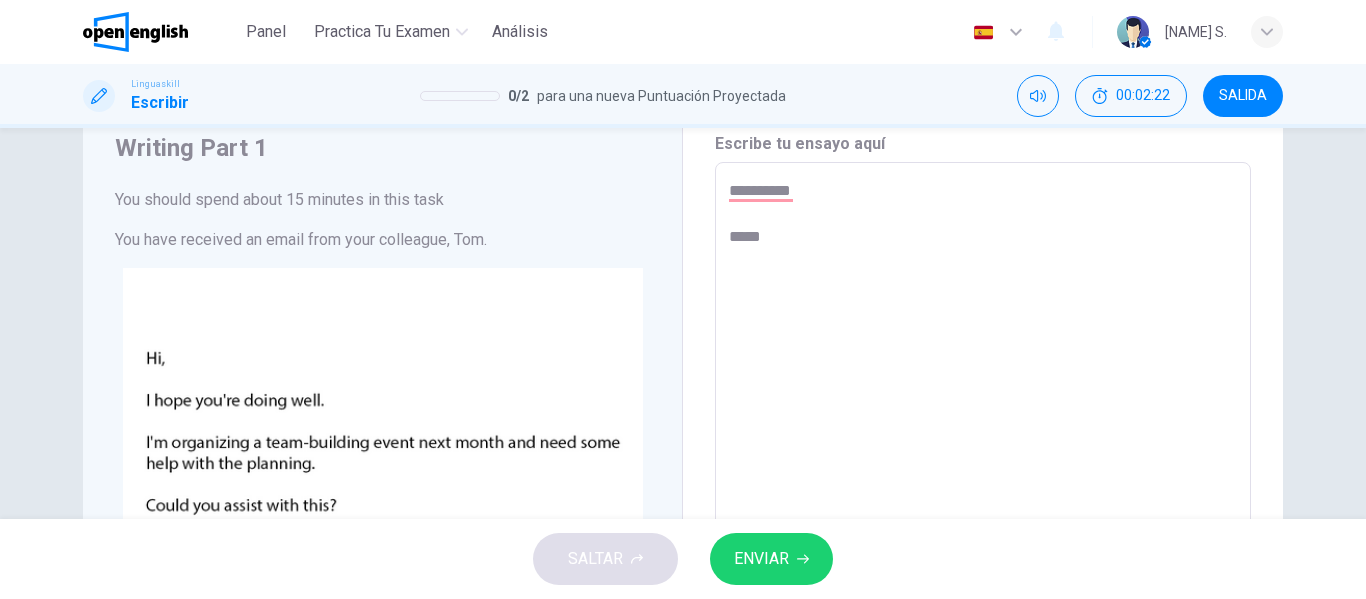 type on "**********" 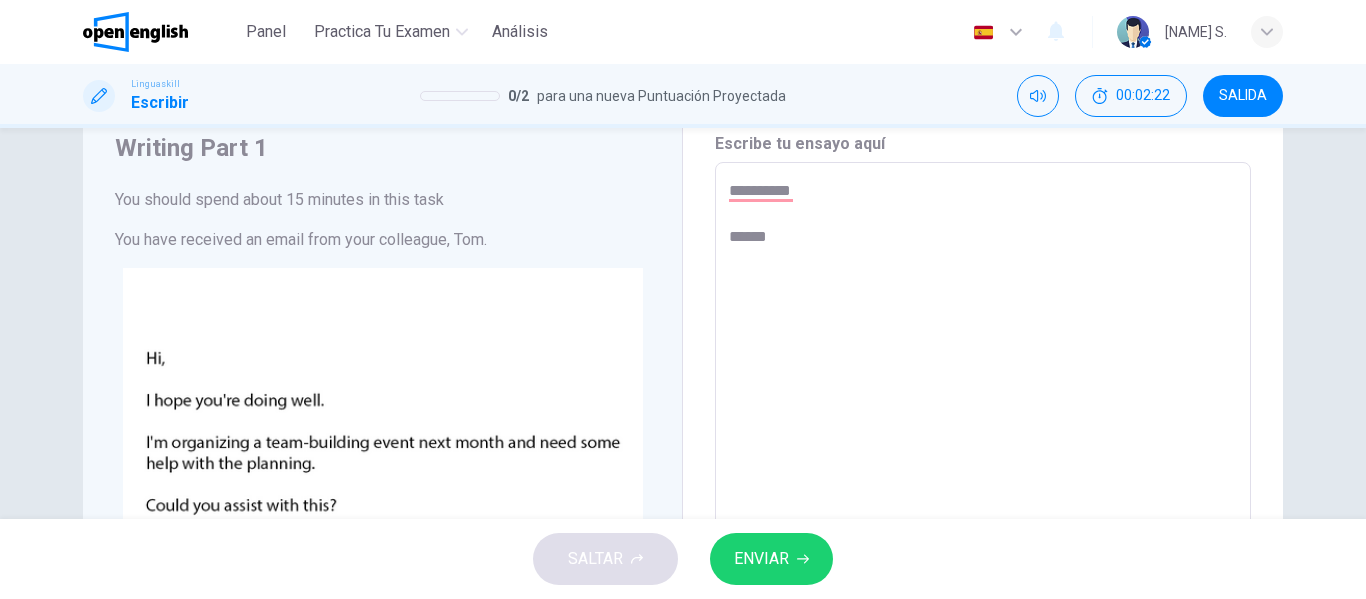 type on "*" 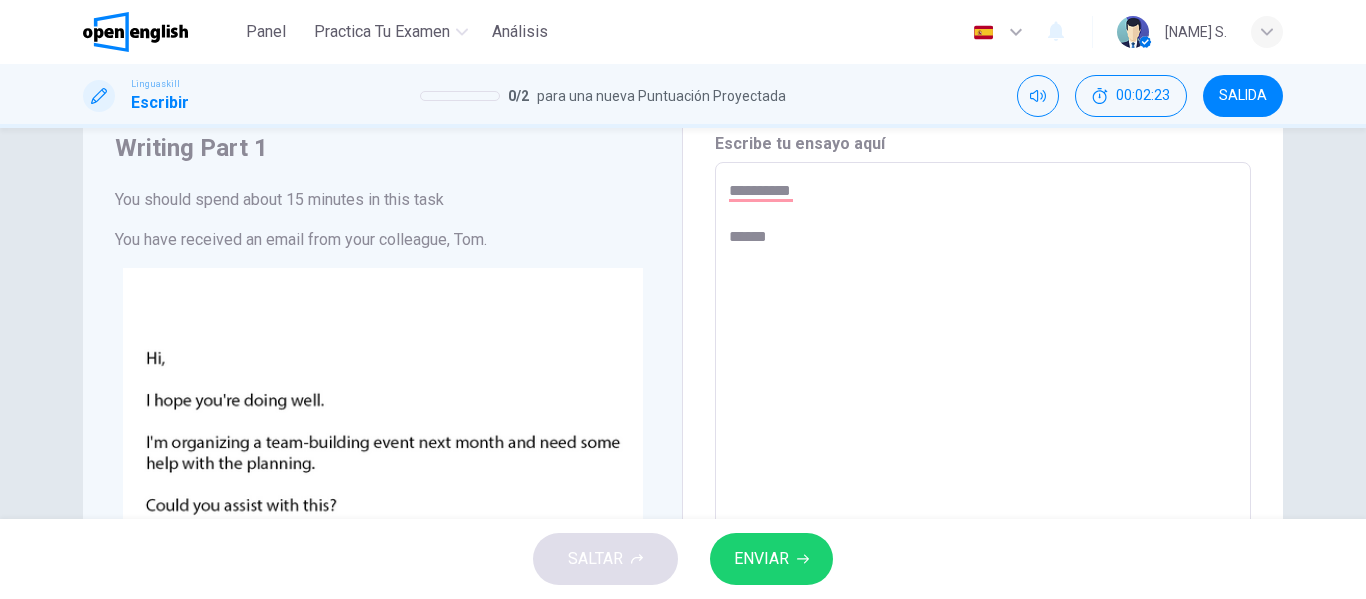 type on "**********" 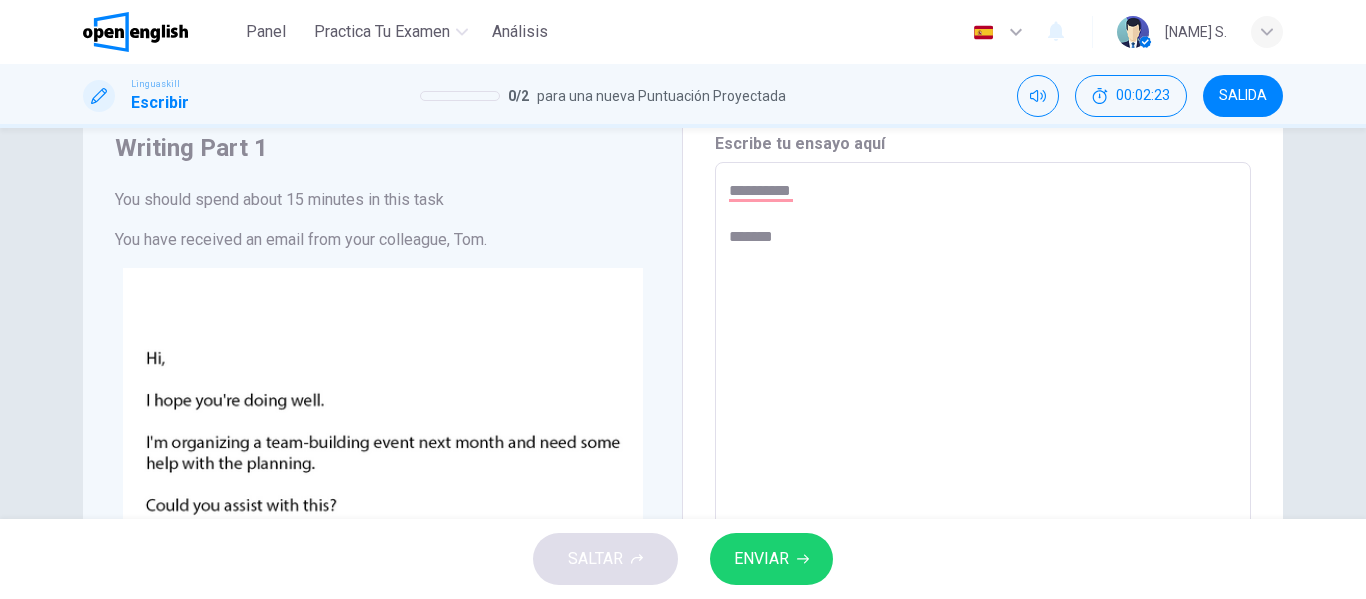 type on "**********" 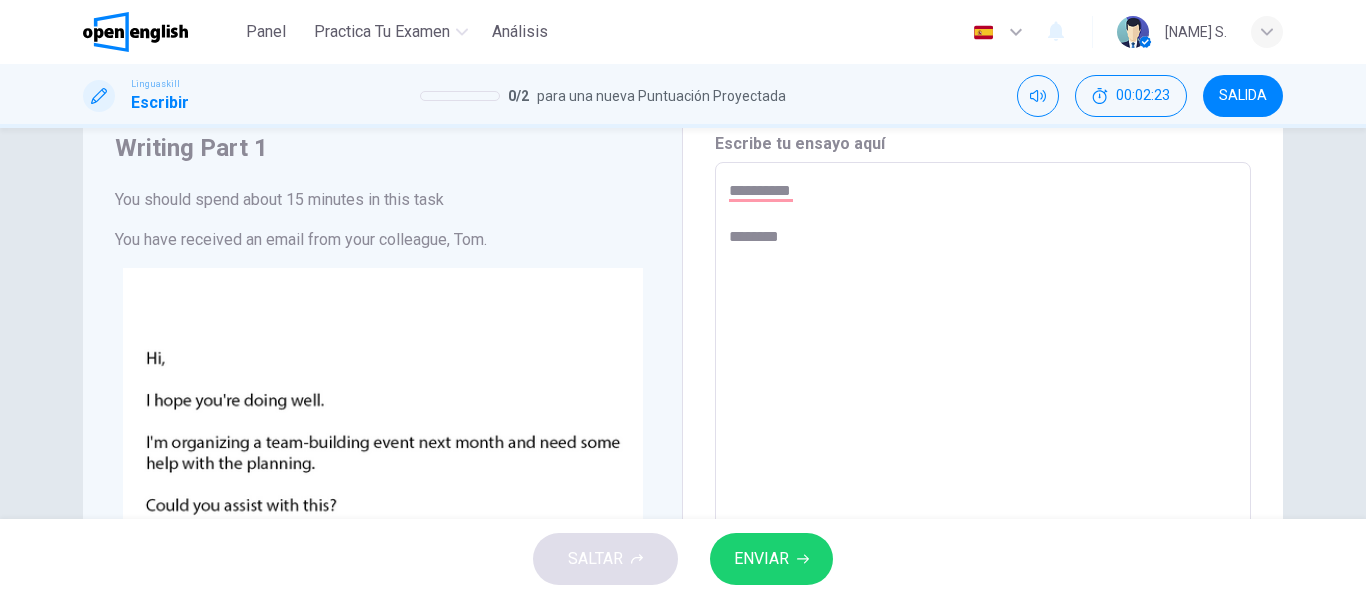 type on "*" 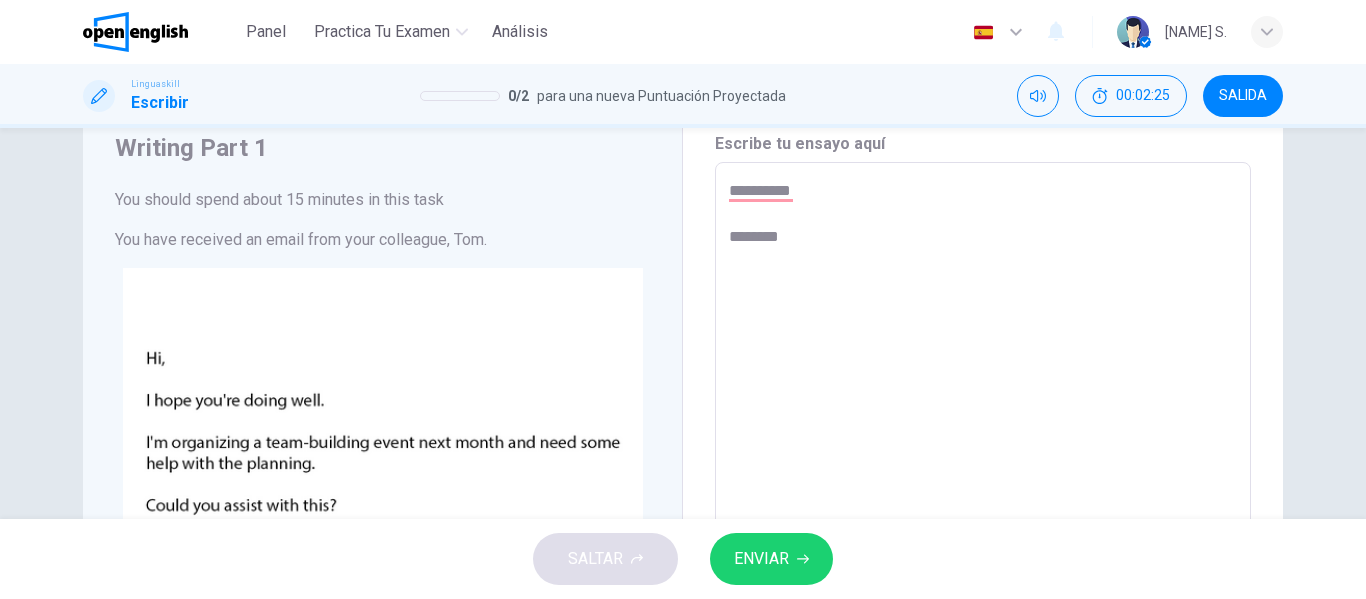 type on "**********" 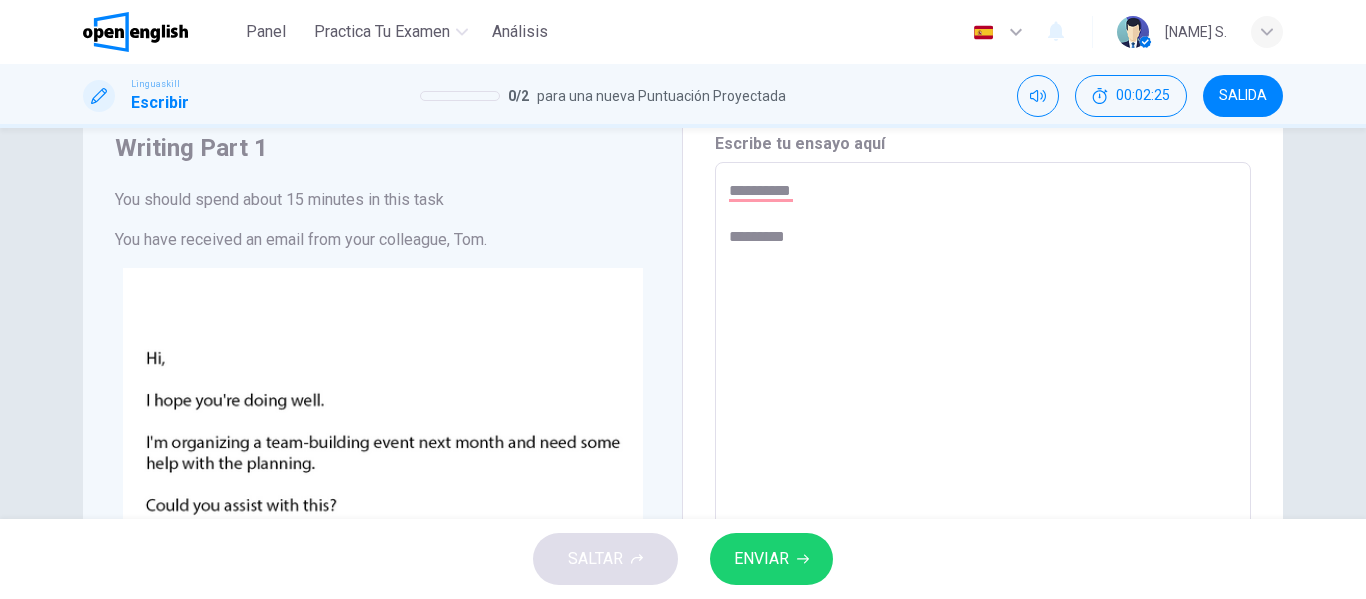 type on "**********" 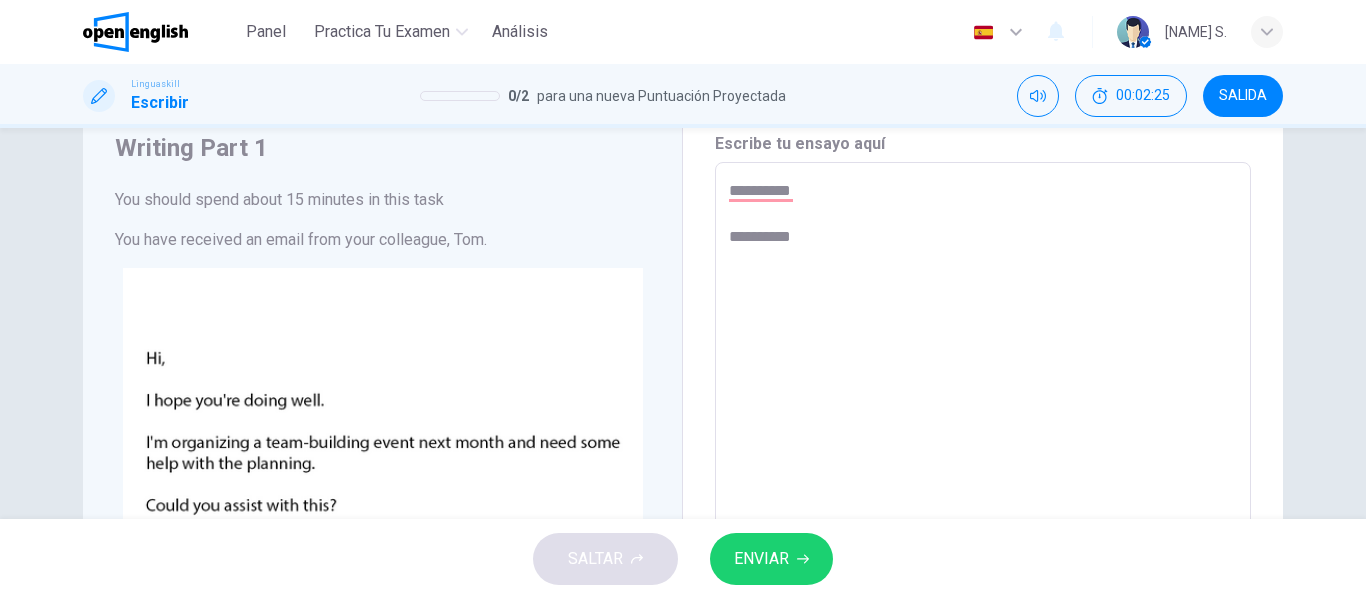 type on "*" 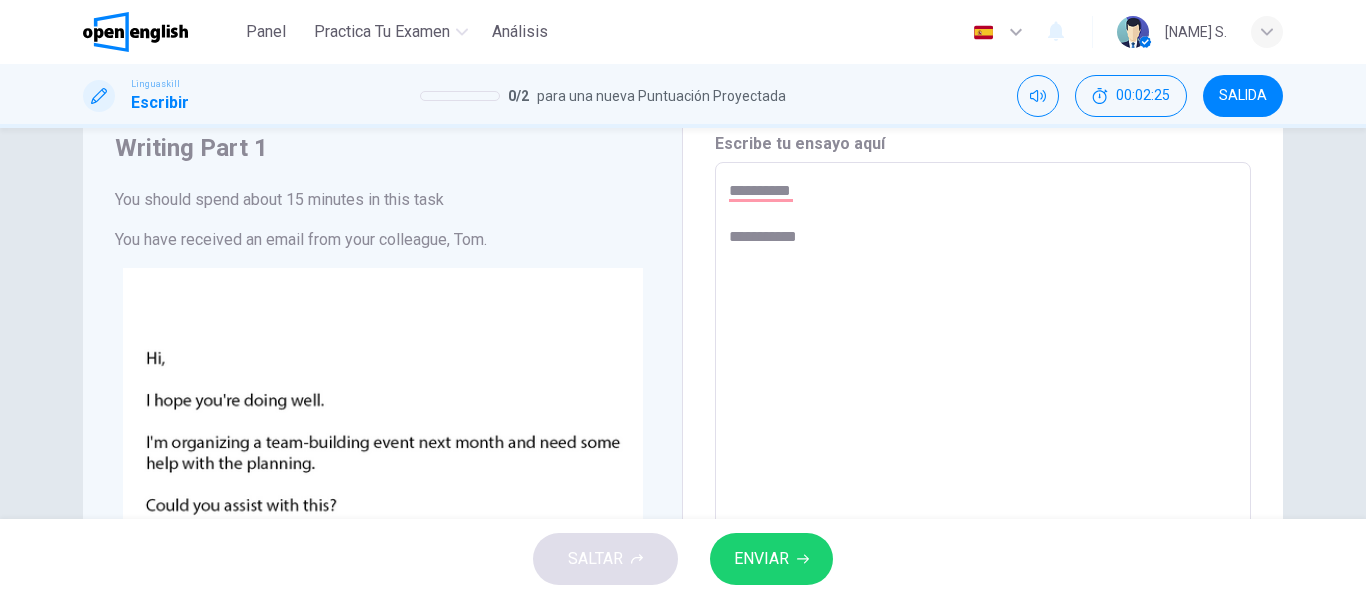 type on "*" 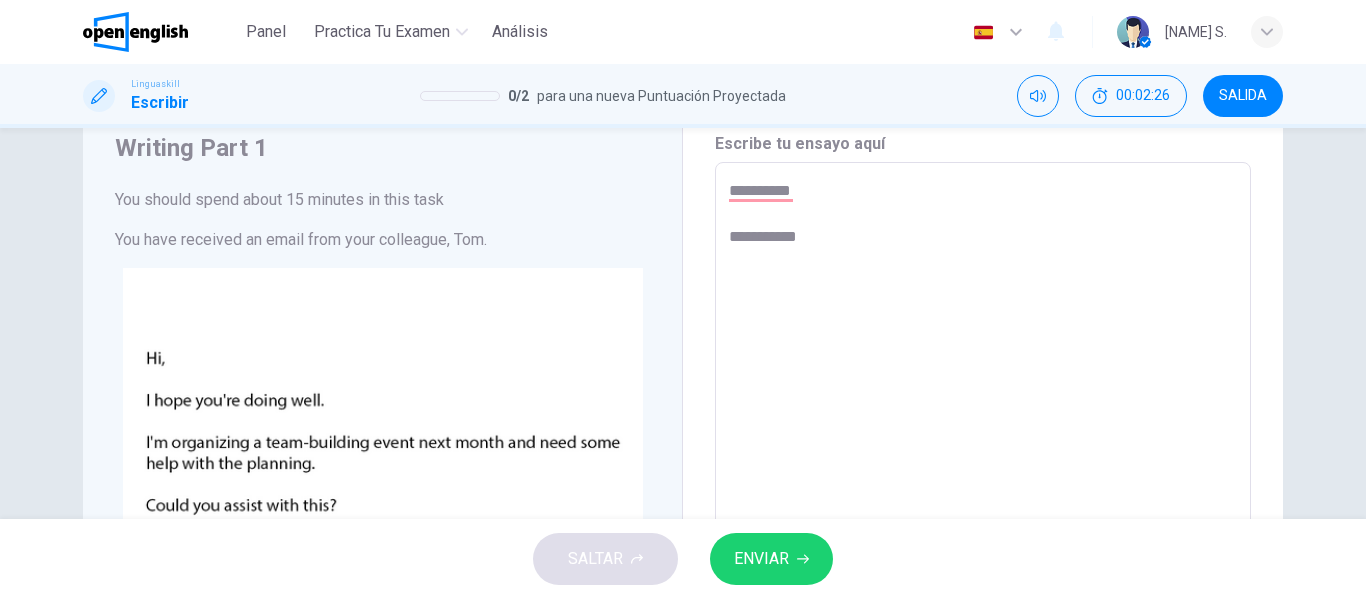 type on "**********" 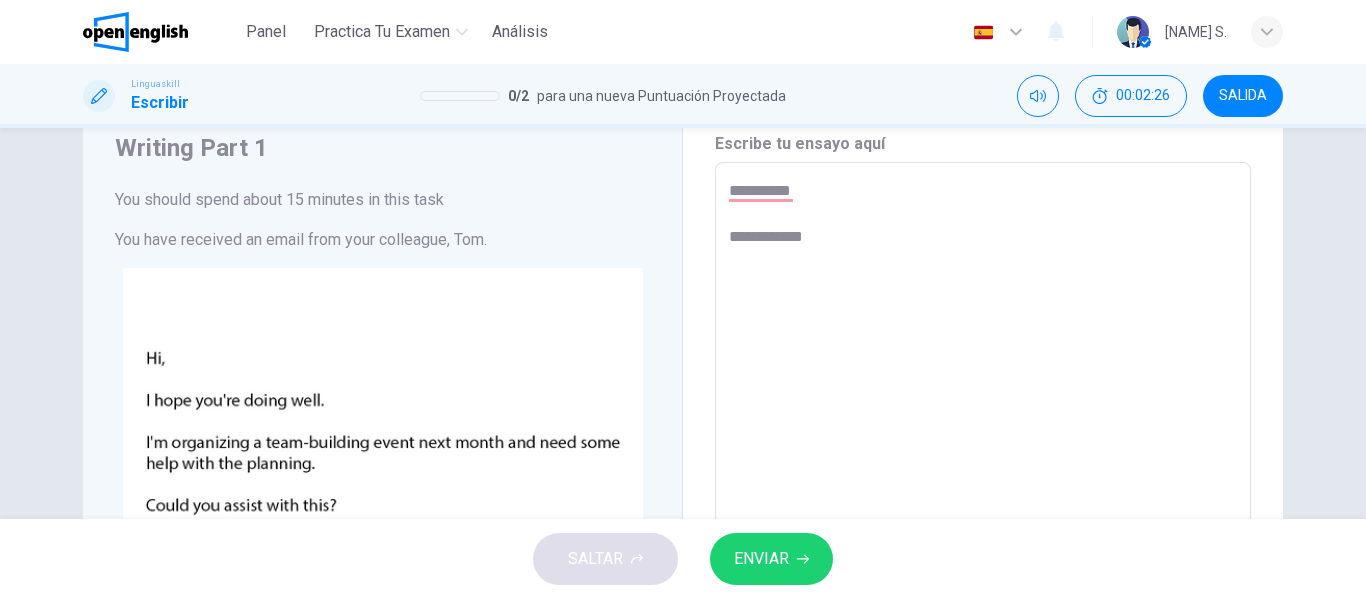type on "**********" 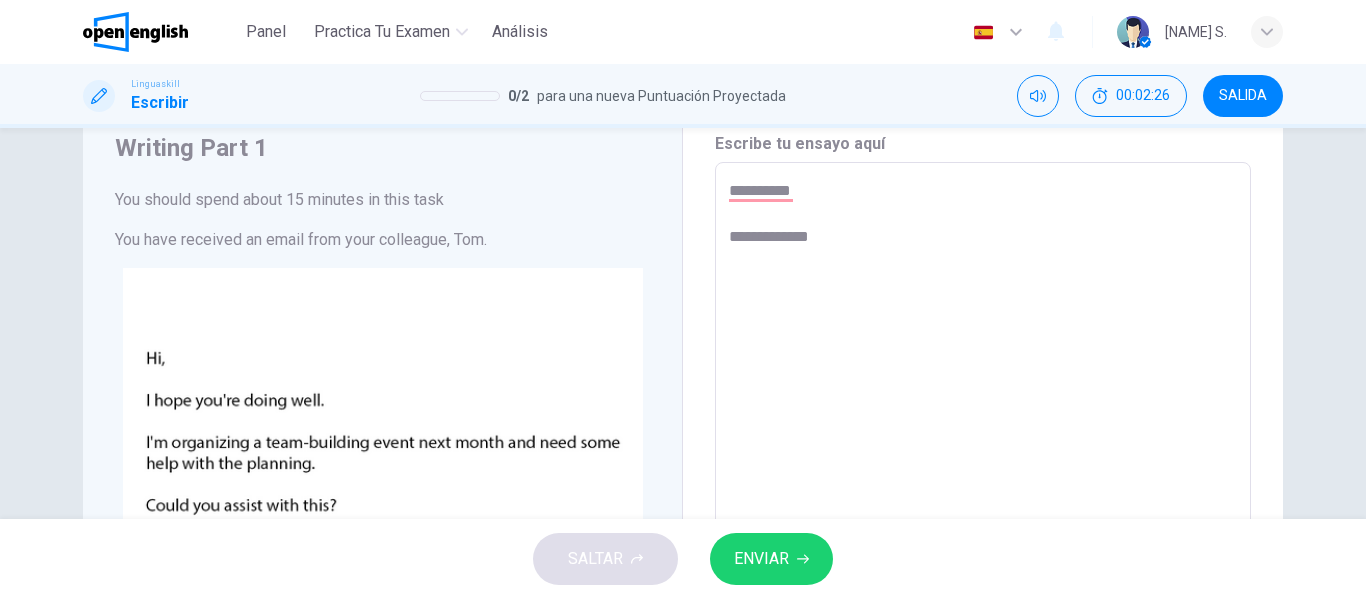 type on "*" 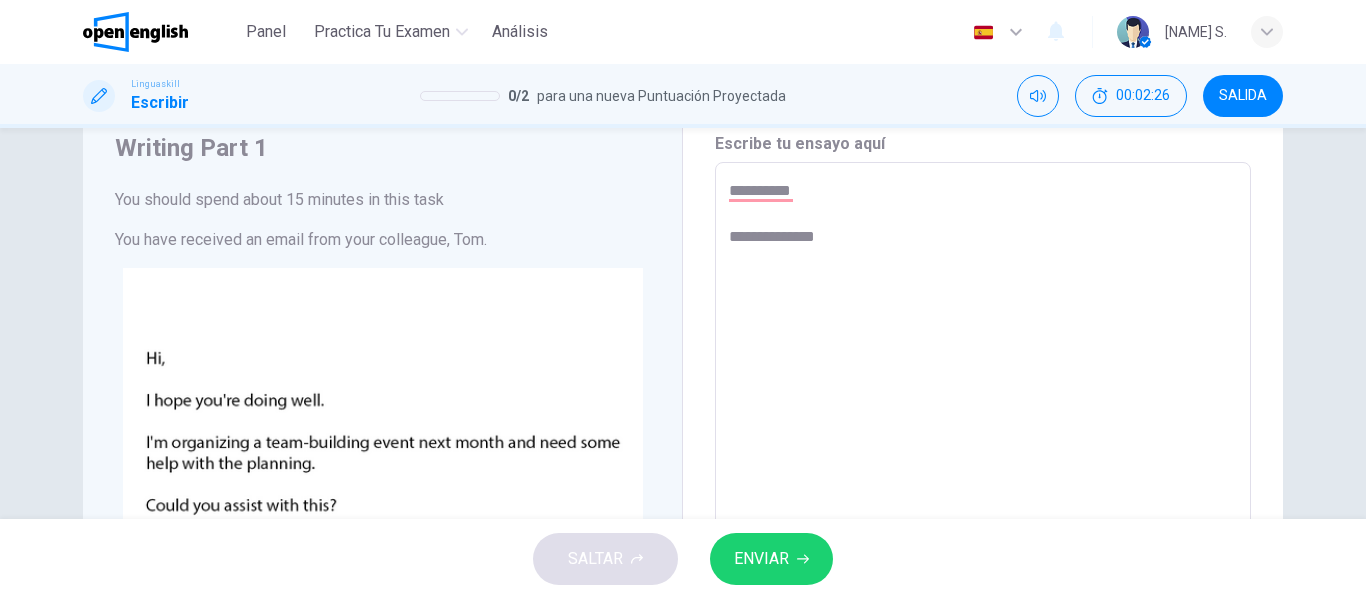 type on "*" 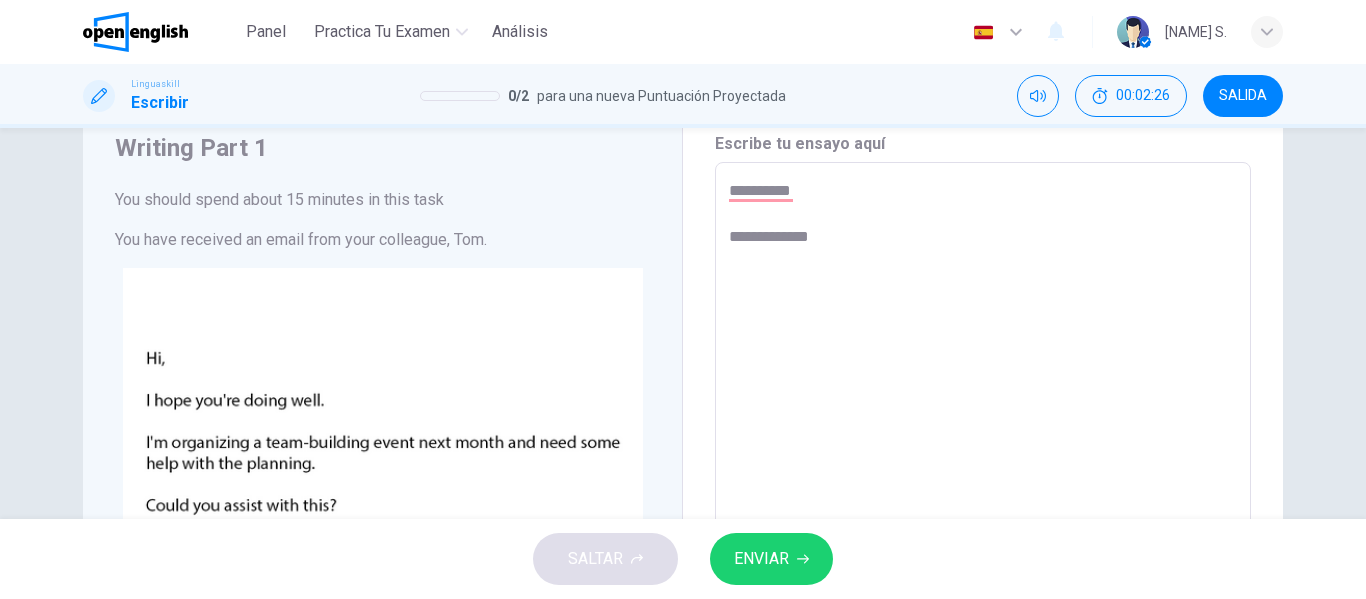 type on "*" 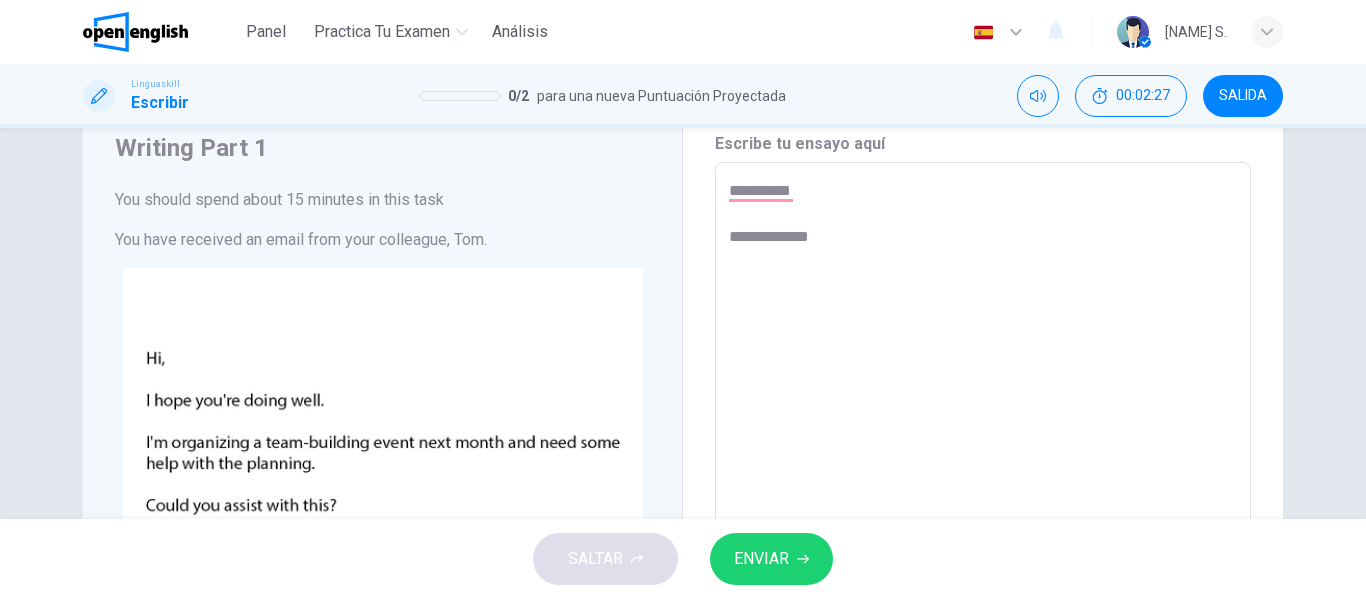 type on "**********" 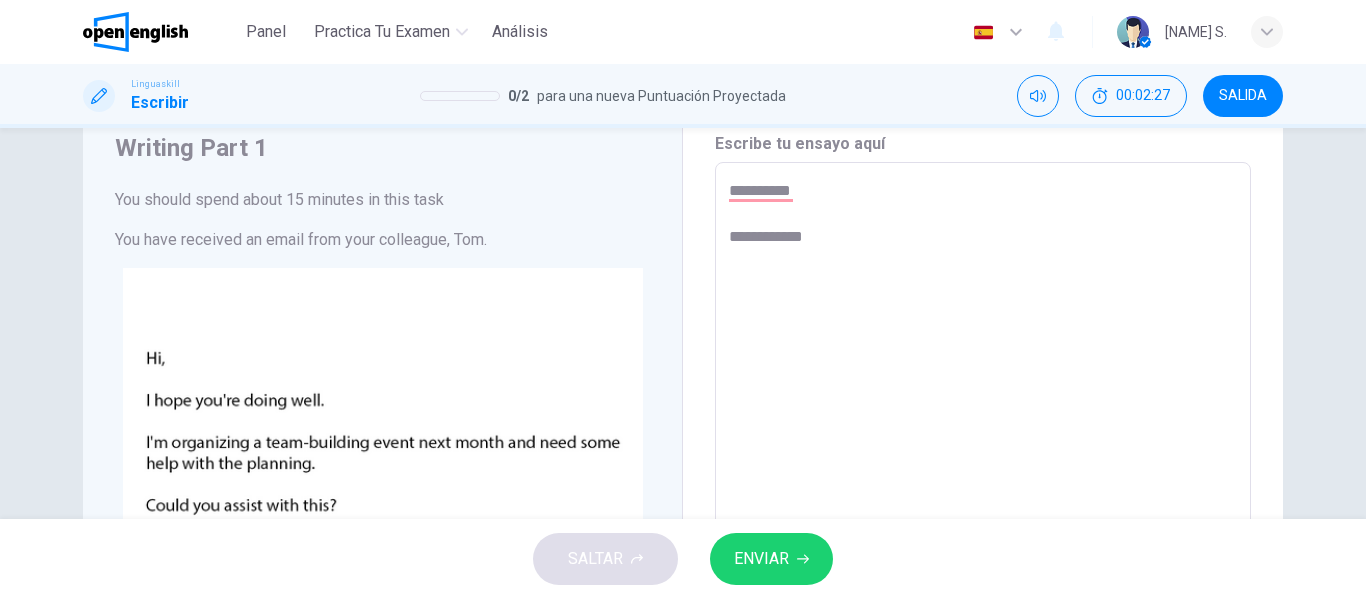 type on "**********" 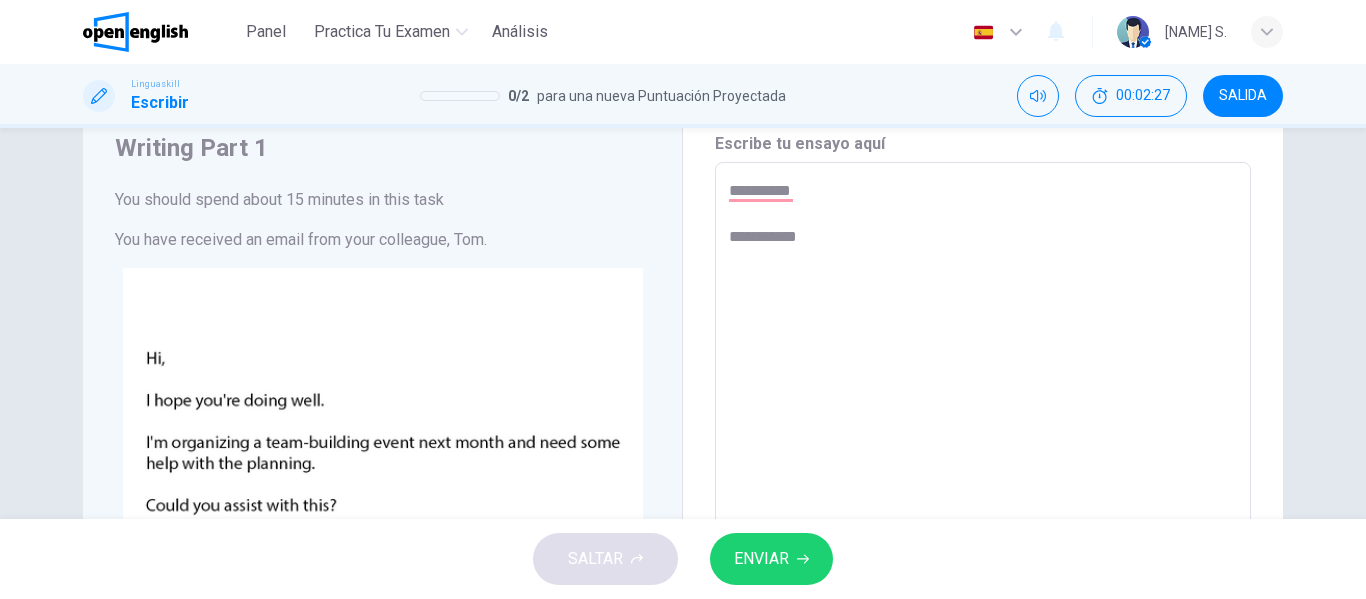 type on "*" 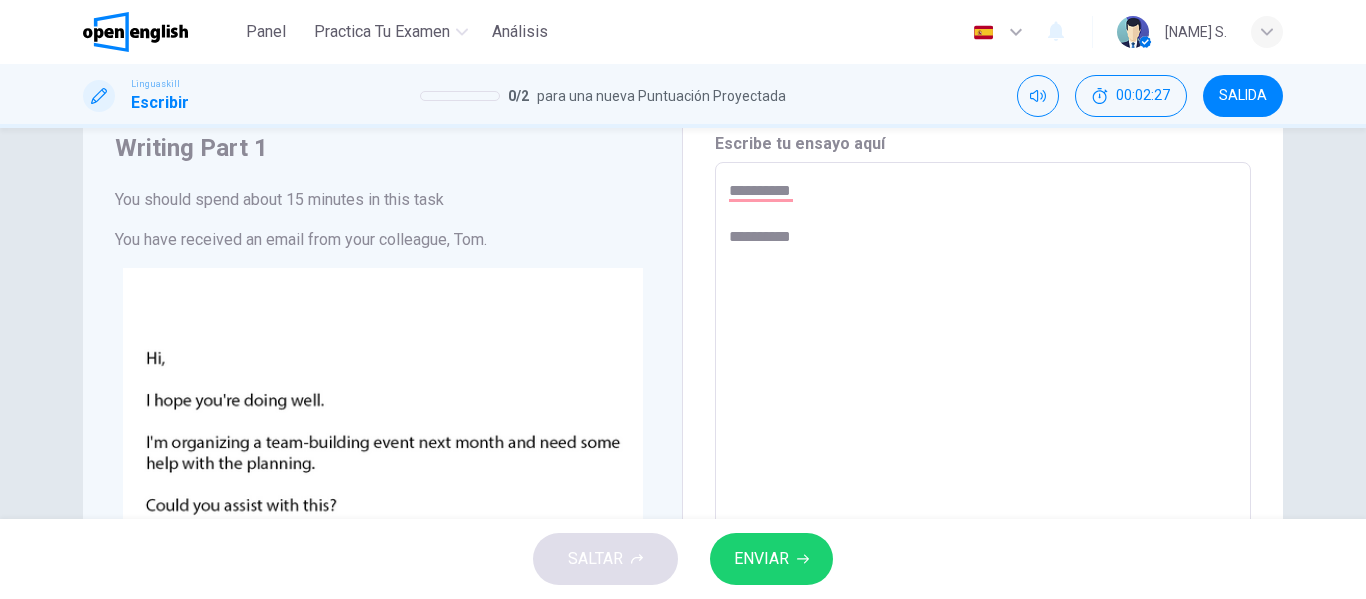 type on "*" 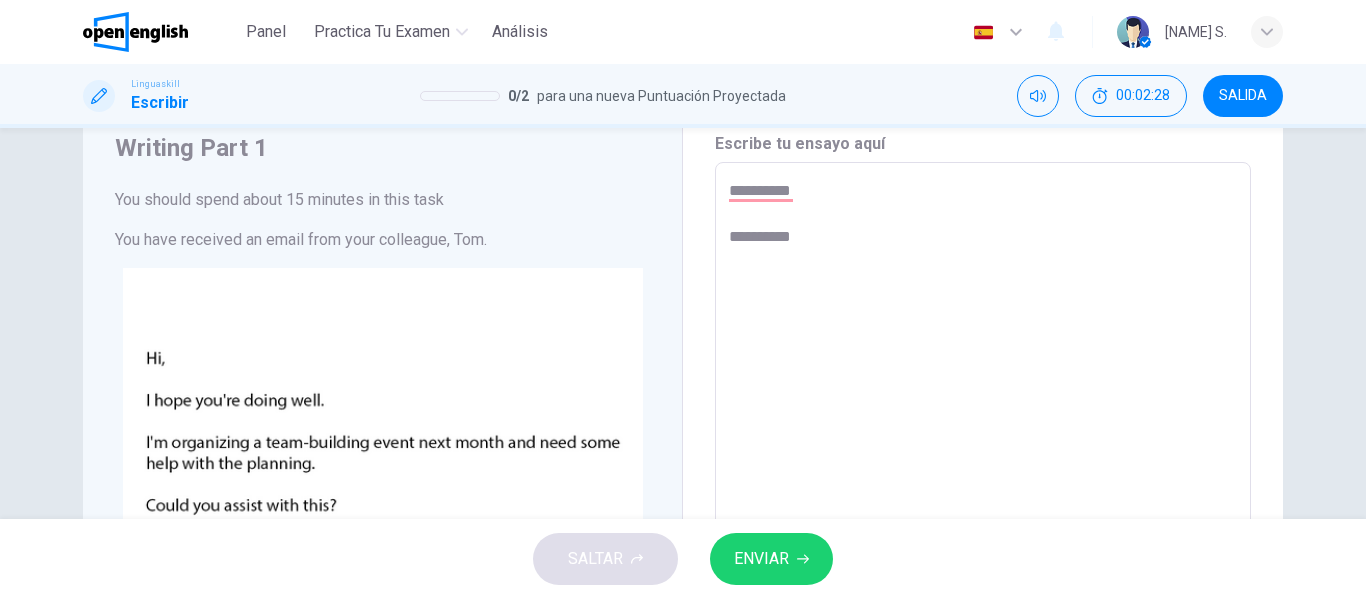 type on "**********" 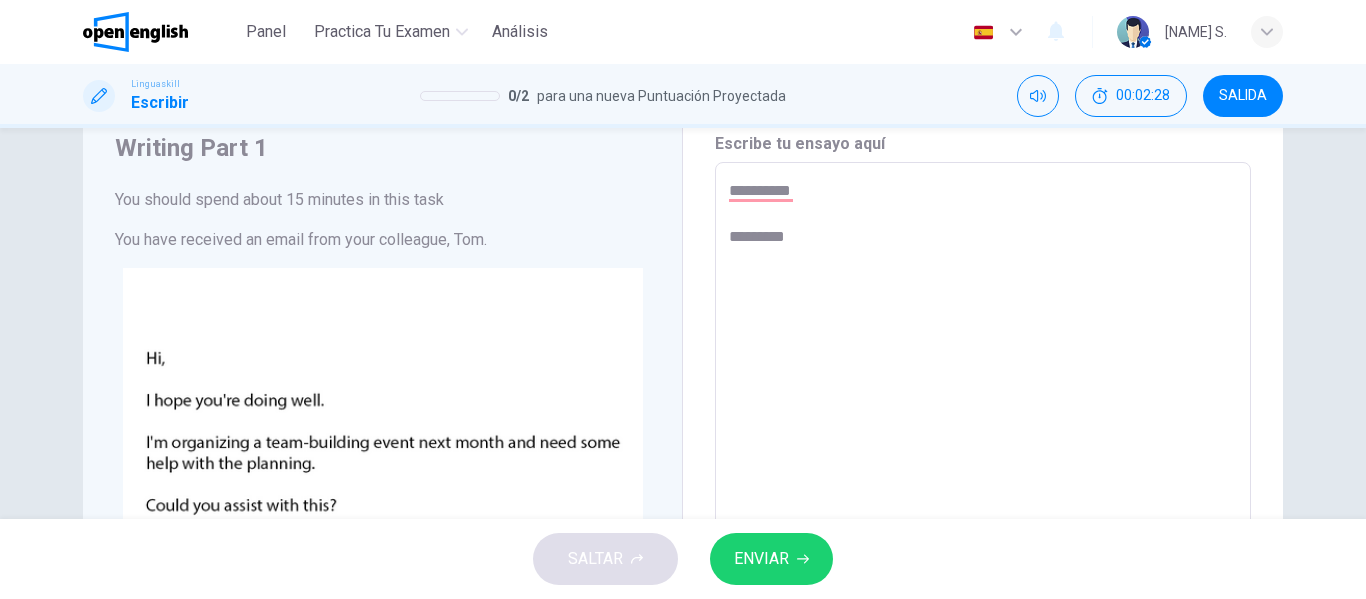 type on "**********" 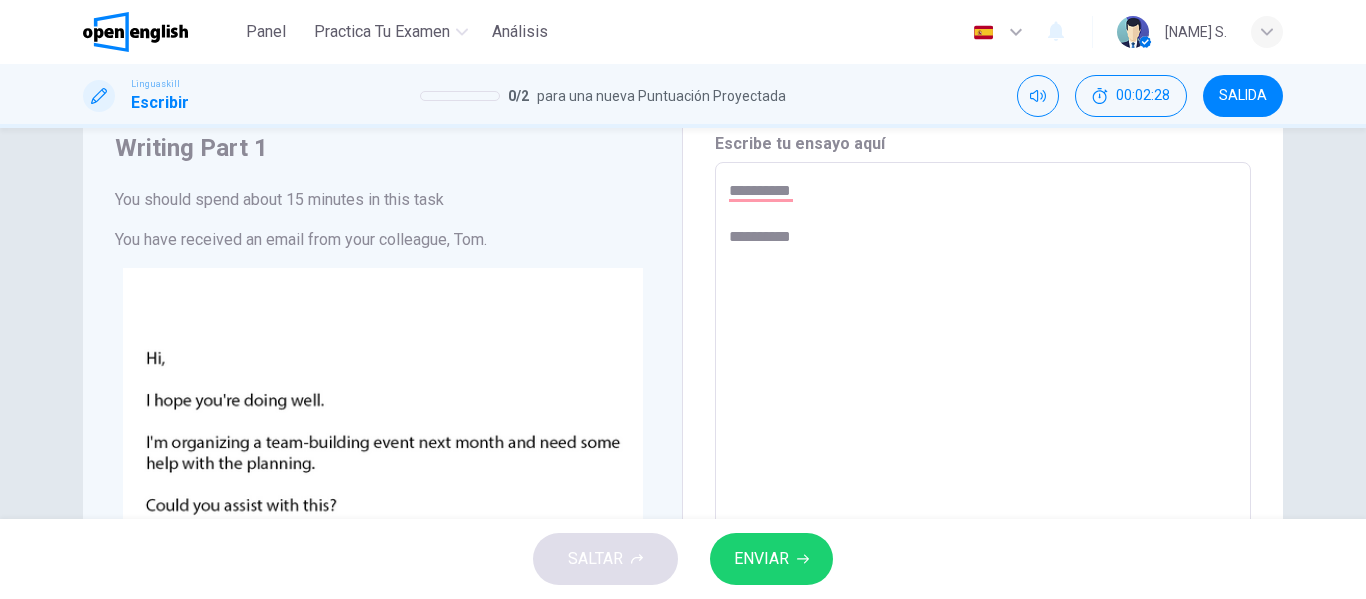 type on "*" 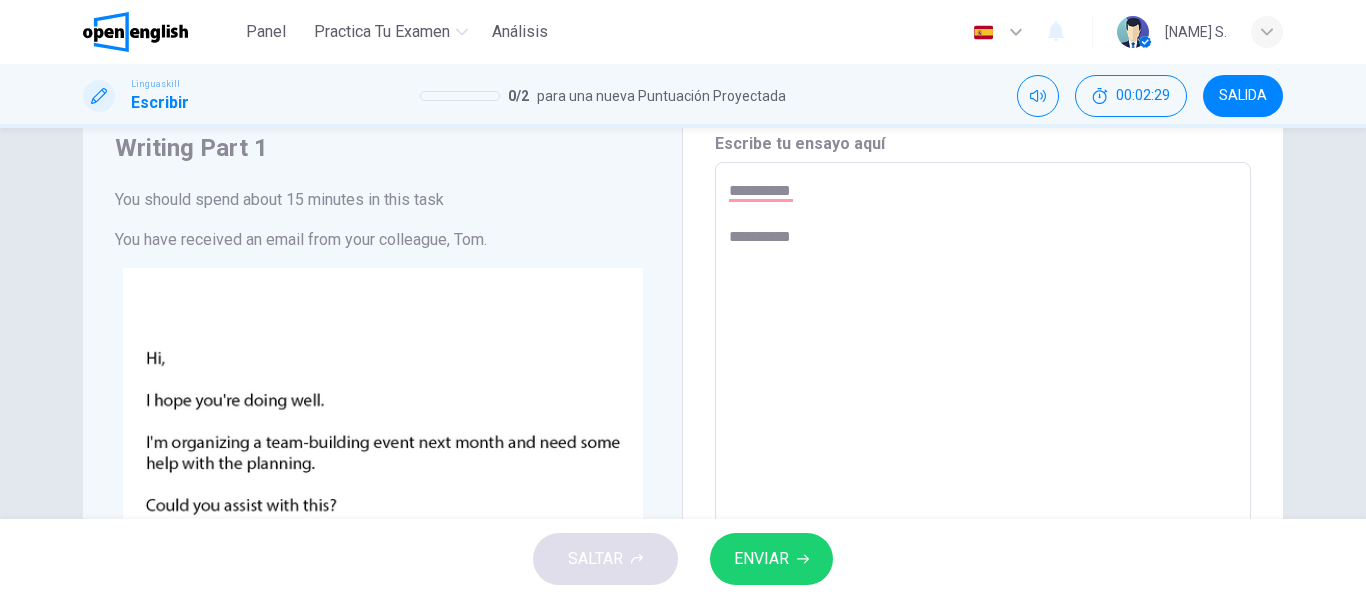 type on "**********" 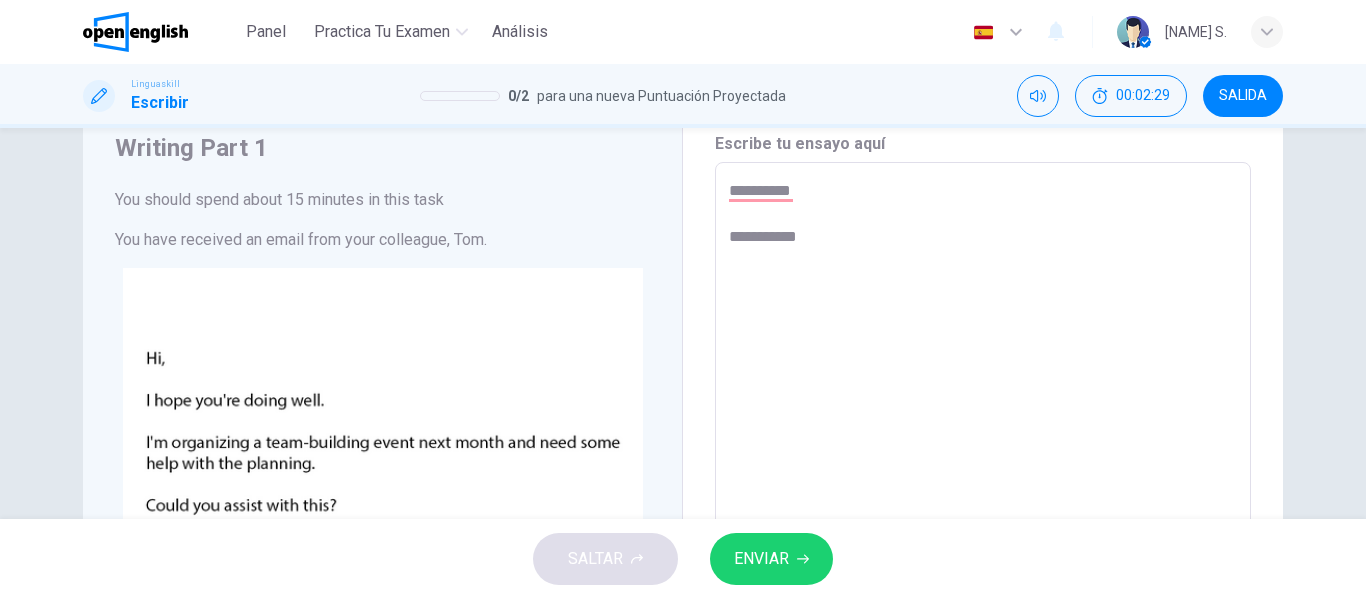 type on "**********" 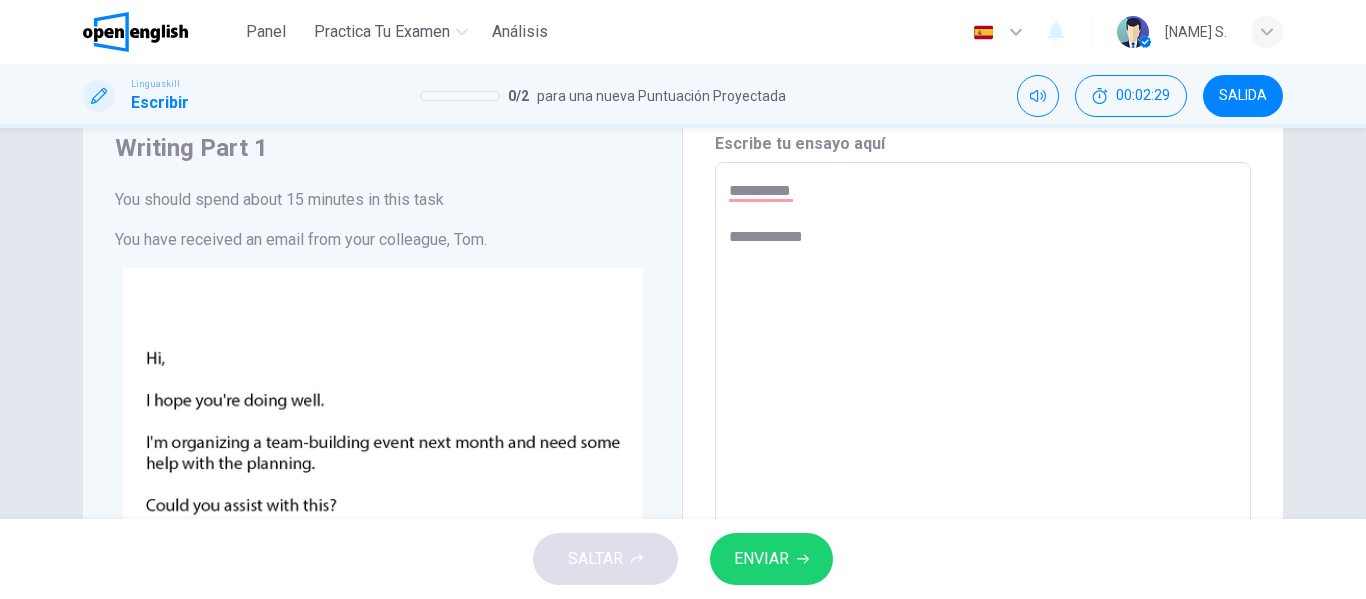 type on "*" 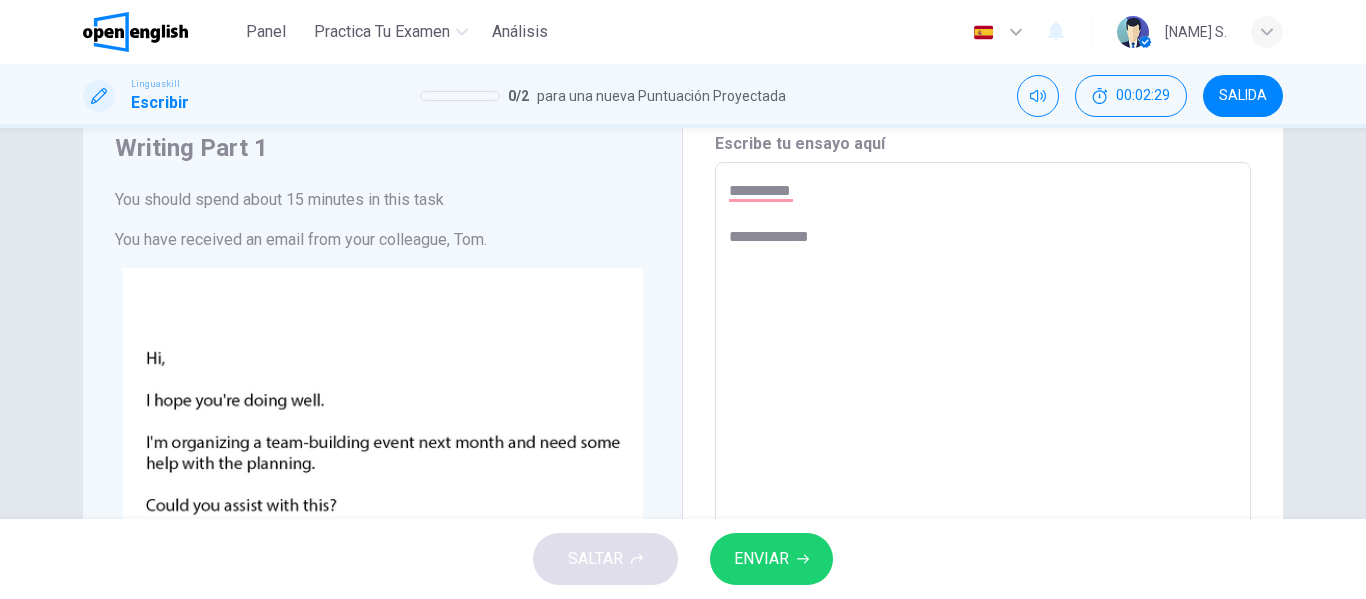 type on "*" 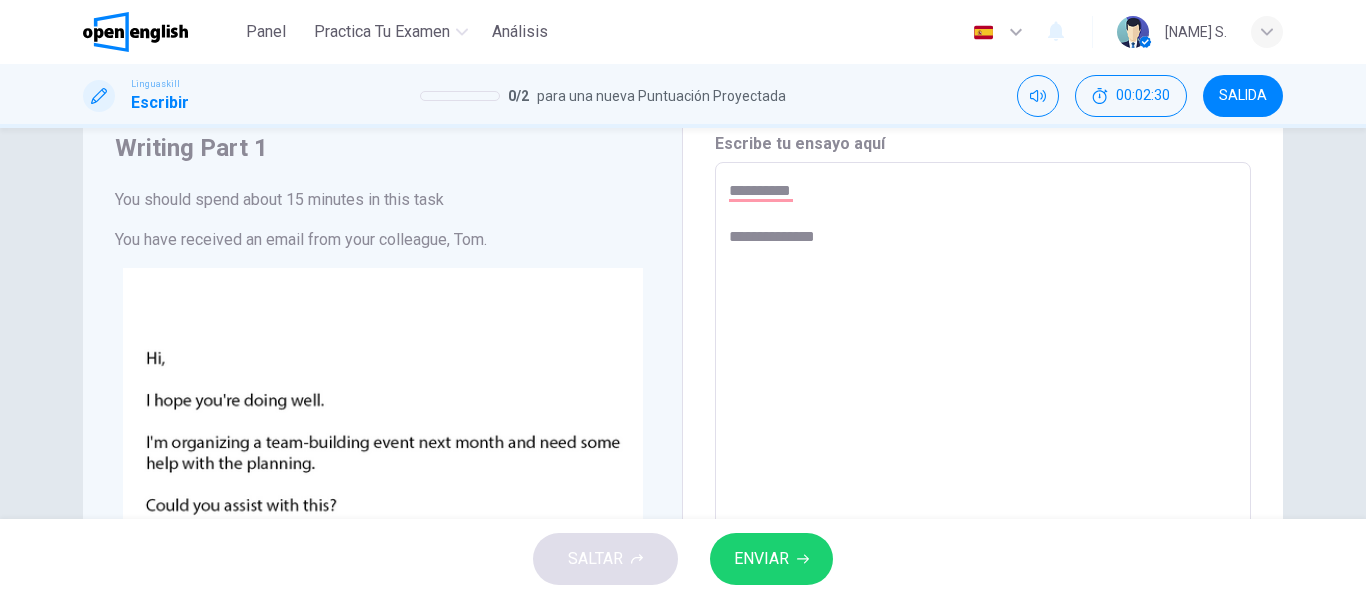 type on "**********" 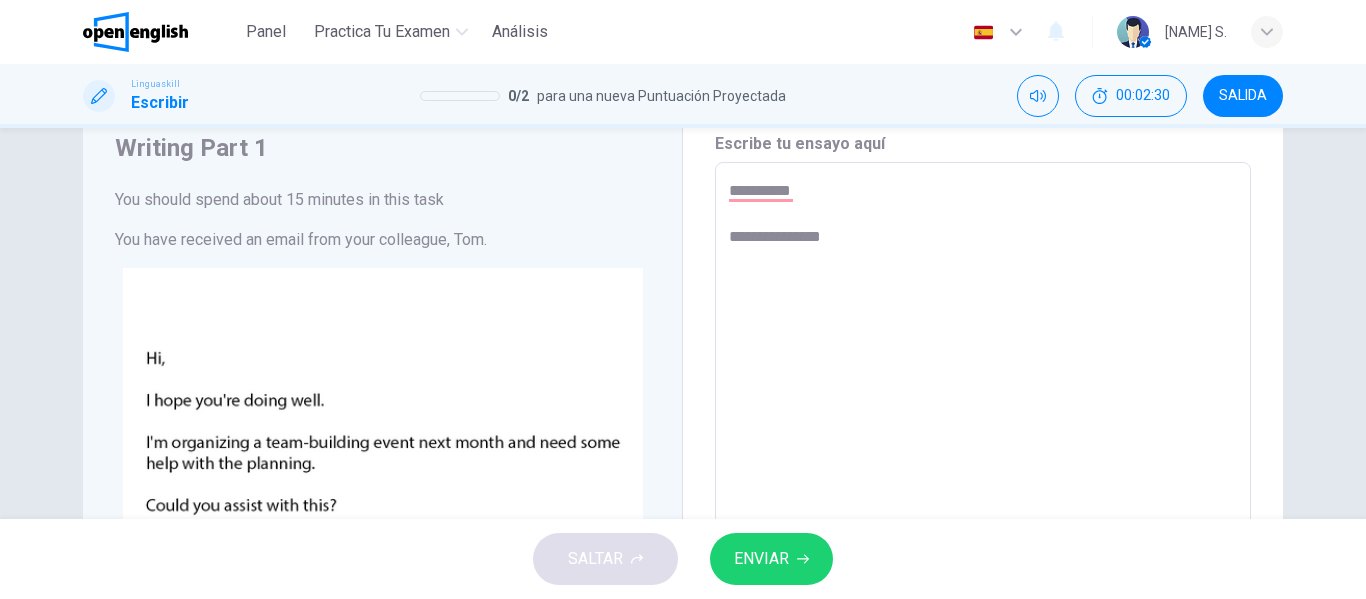 type on "*" 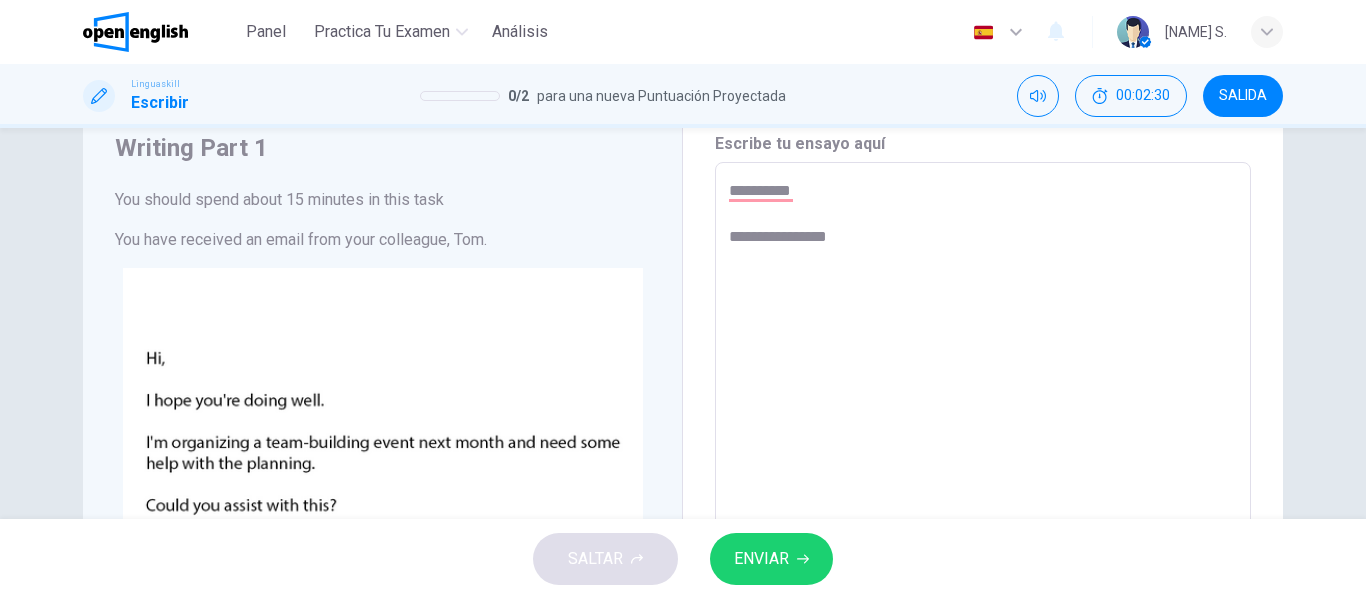 type on "*" 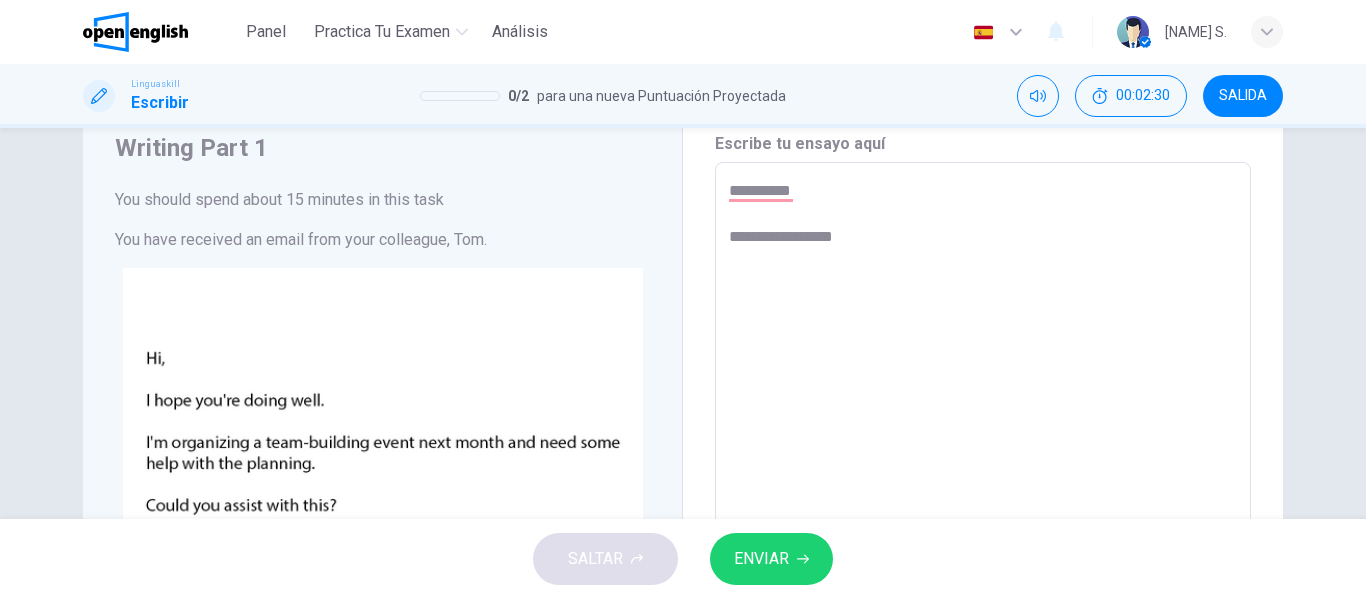 type on "*" 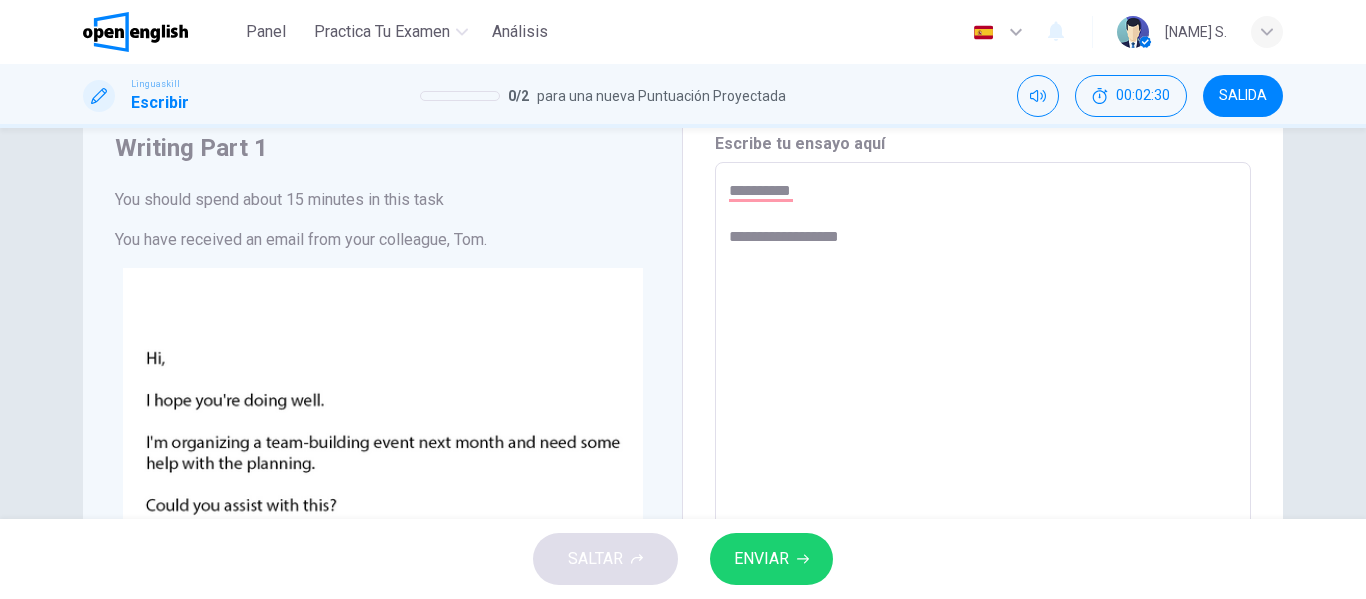 type on "*" 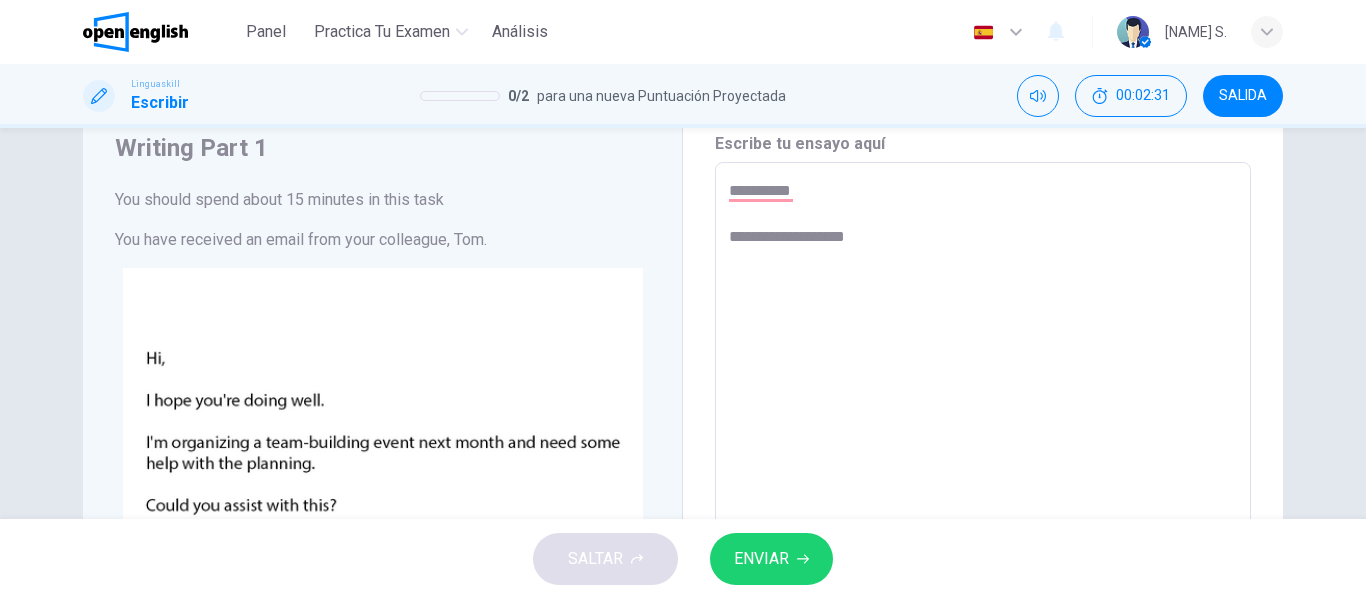 type on "**********" 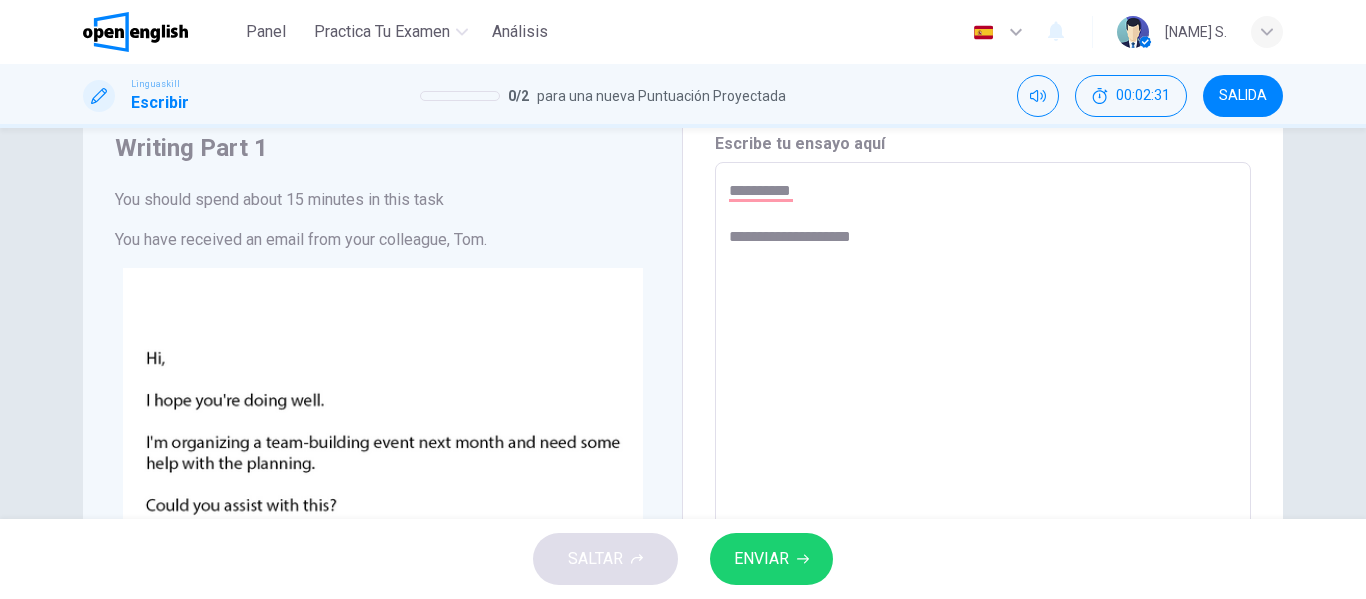 type on "*" 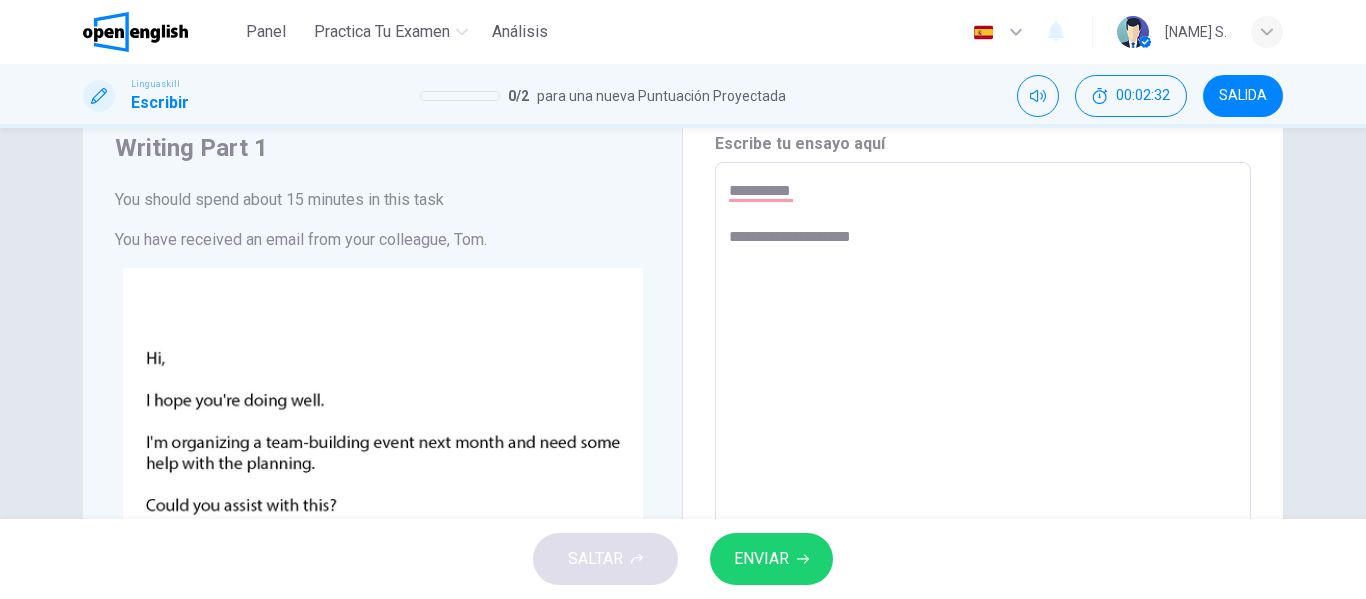type on "**********" 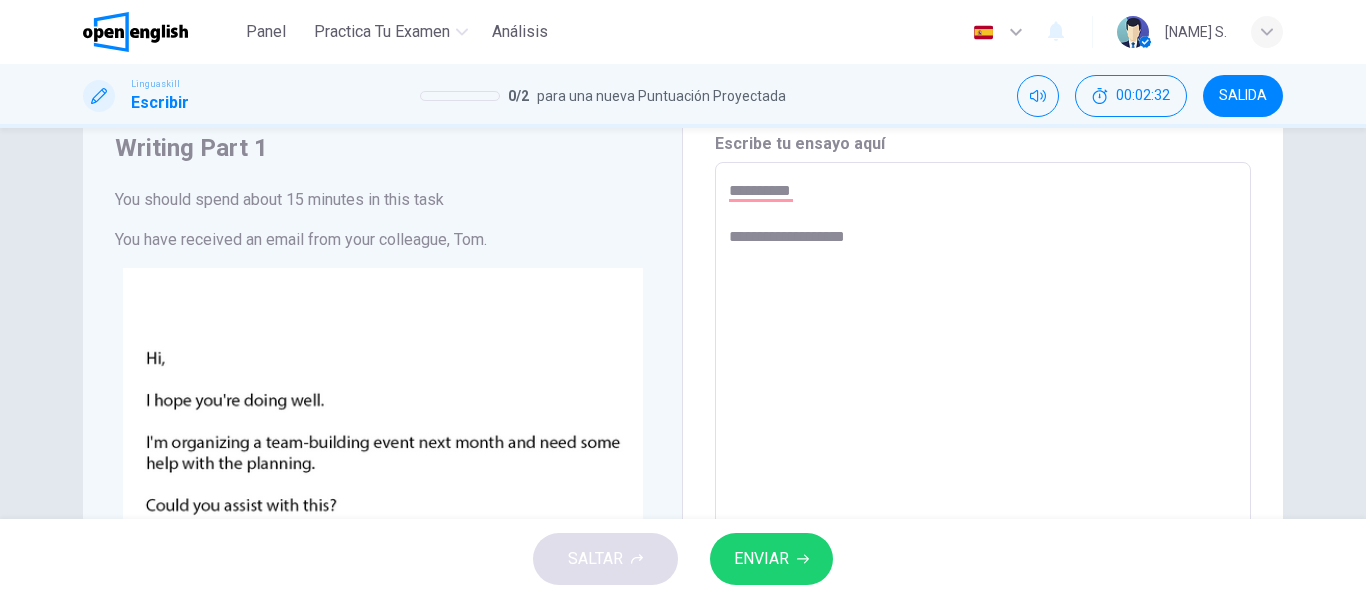 type on "**********" 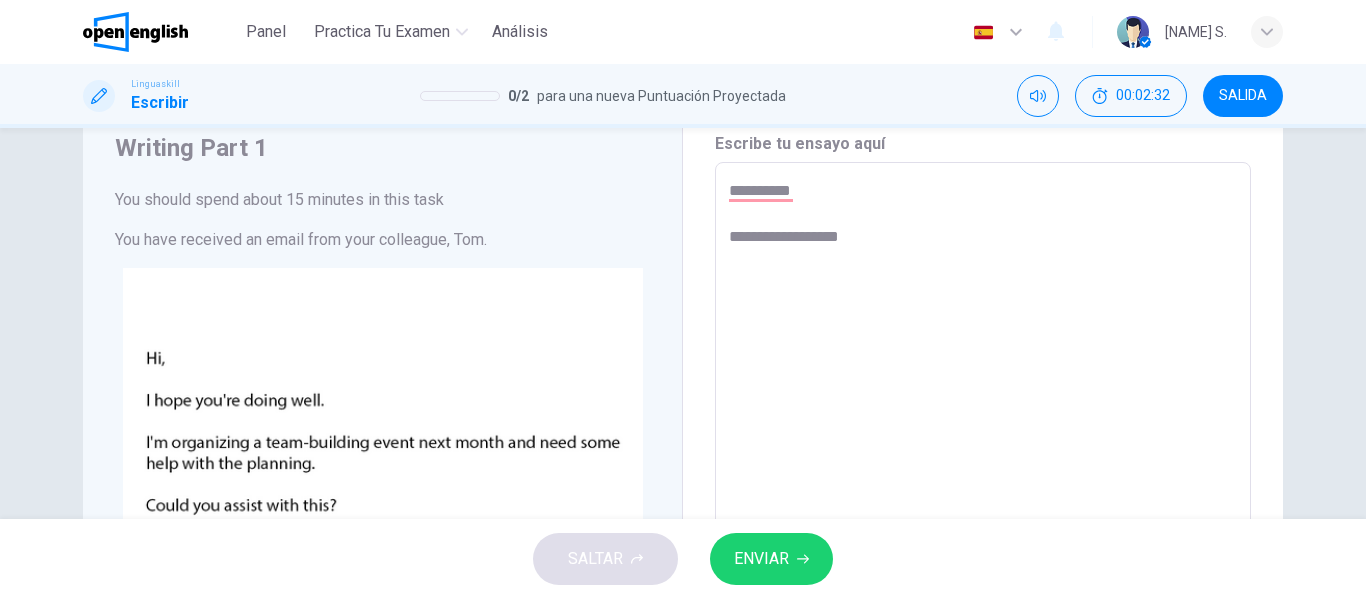 type on "*" 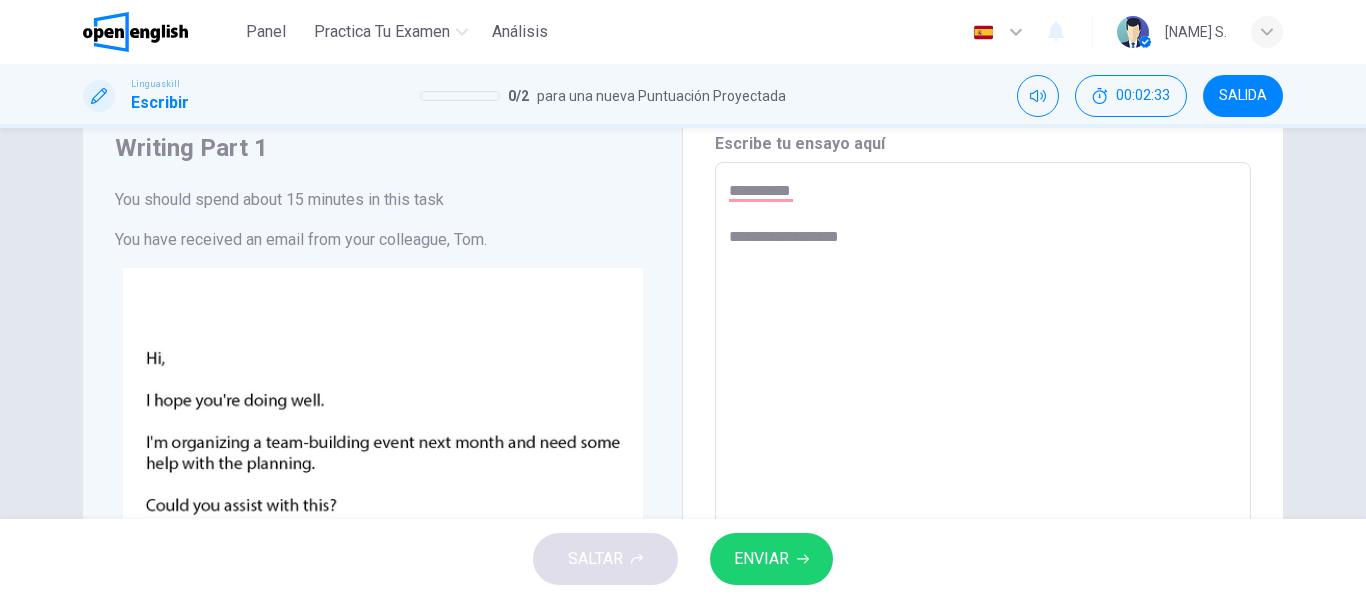 type on "**********" 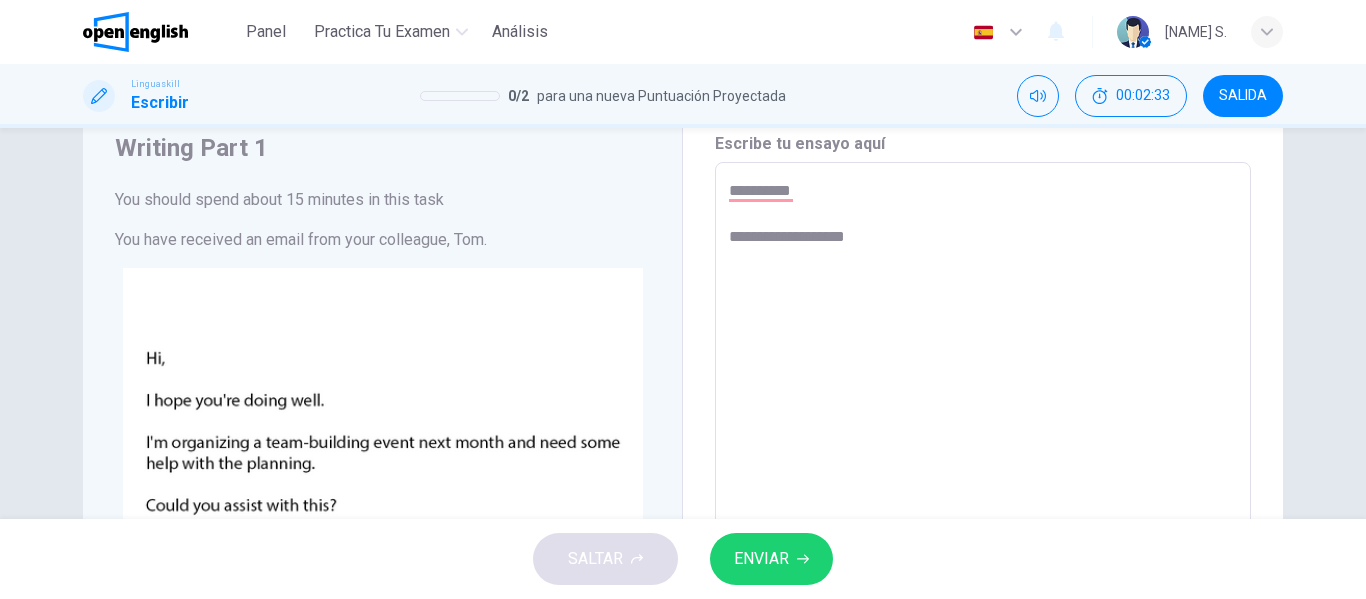 type on "*" 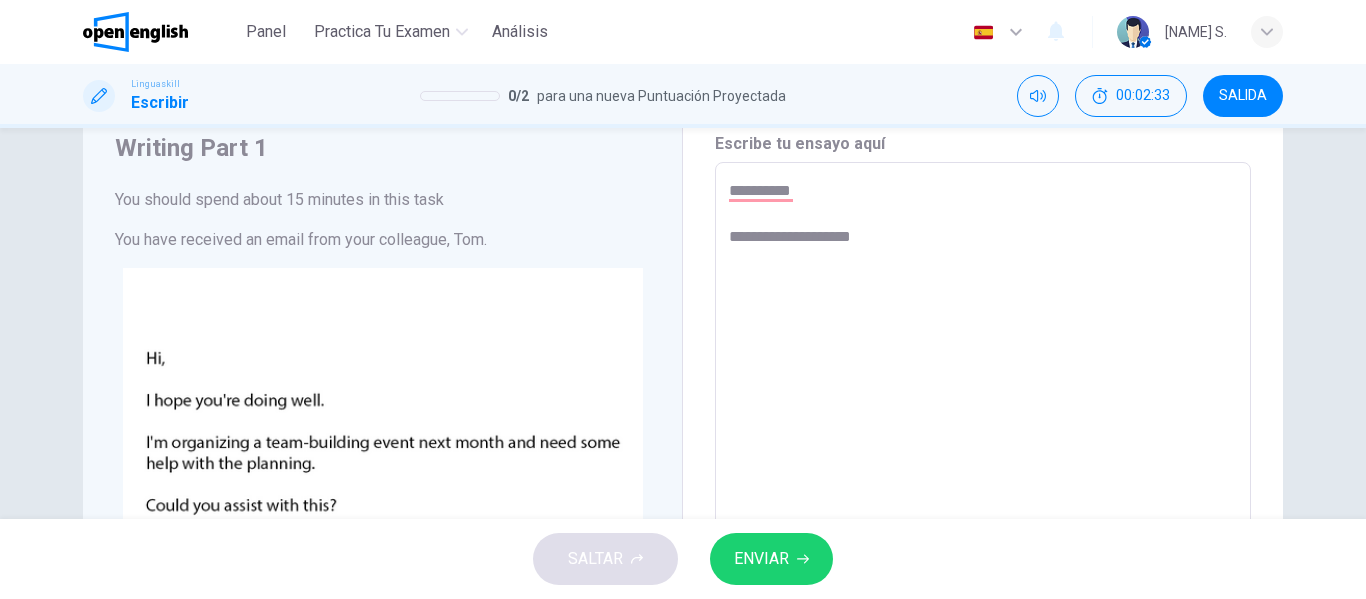 type on "*" 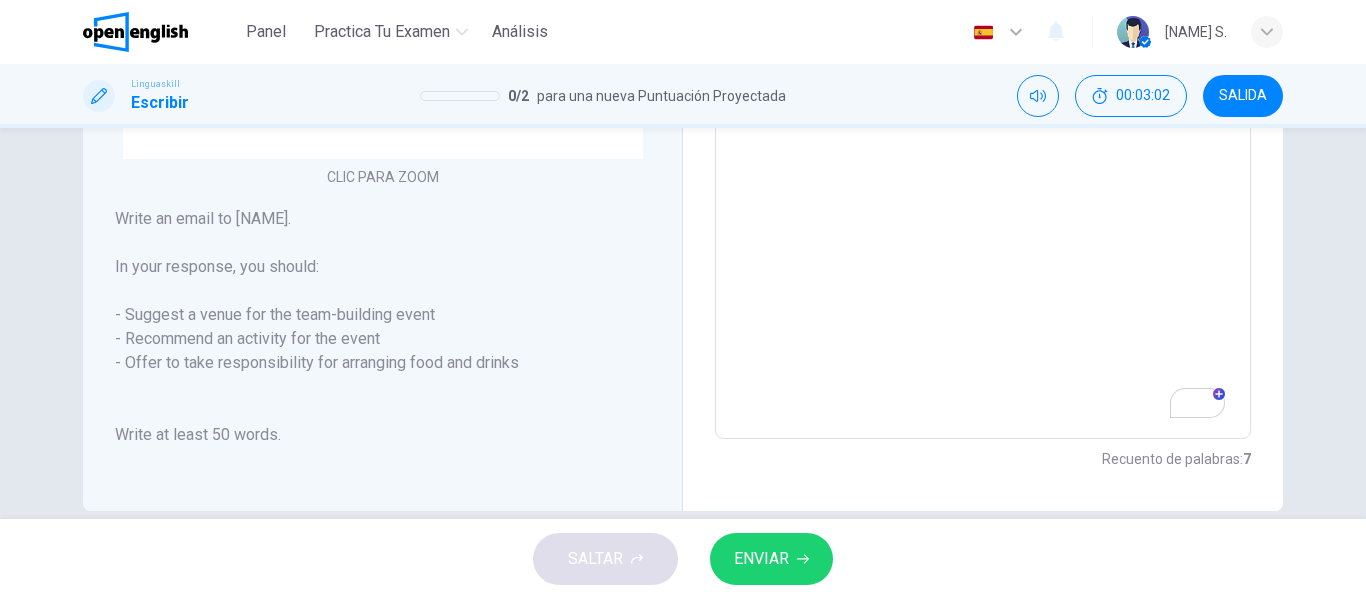 scroll, scrollTop: 572, scrollLeft: 0, axis: vertical 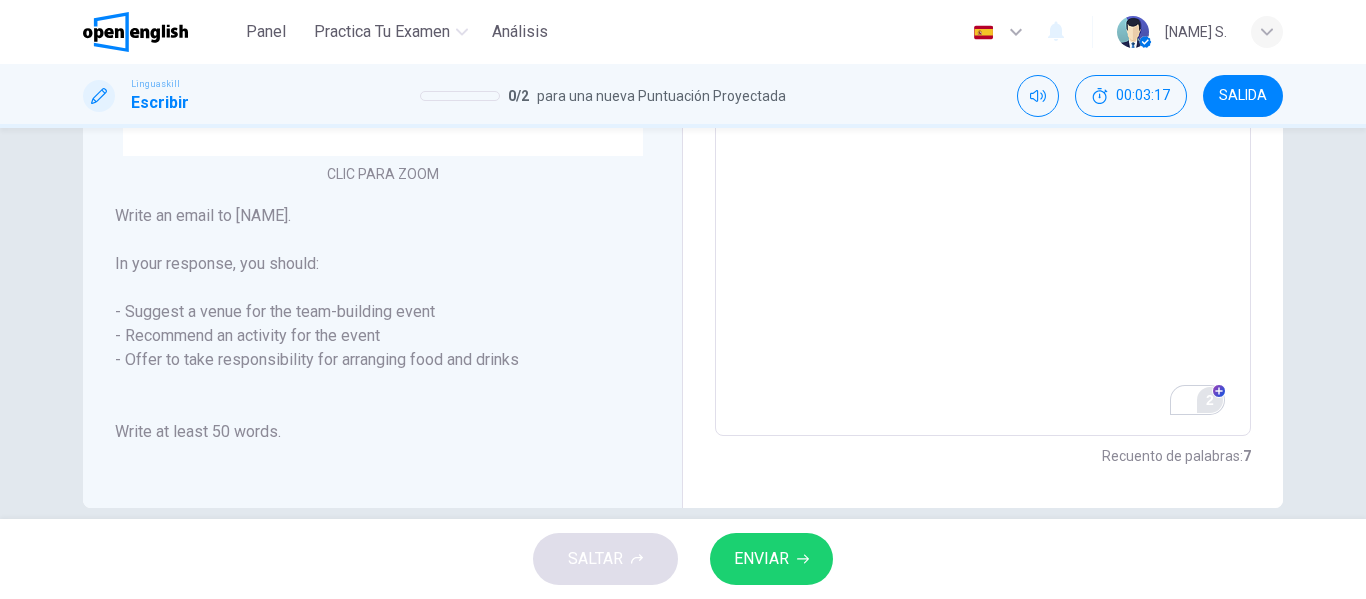 type on "**********" 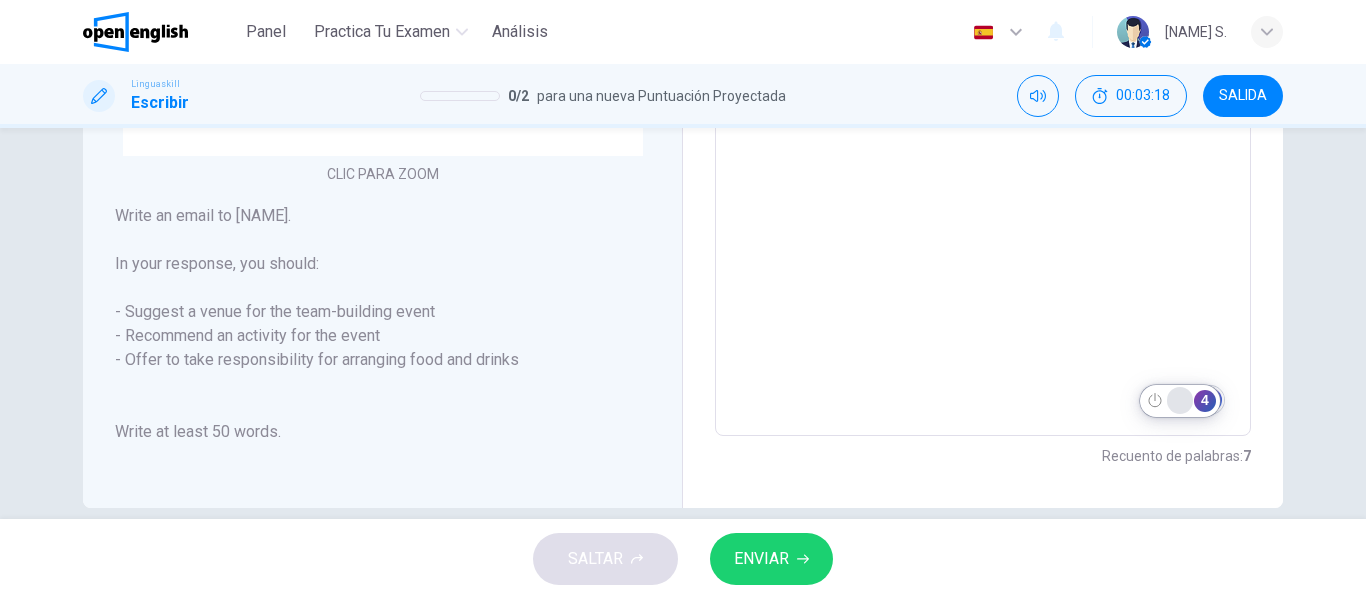 click on "**********" at bounding box center (683, 299) 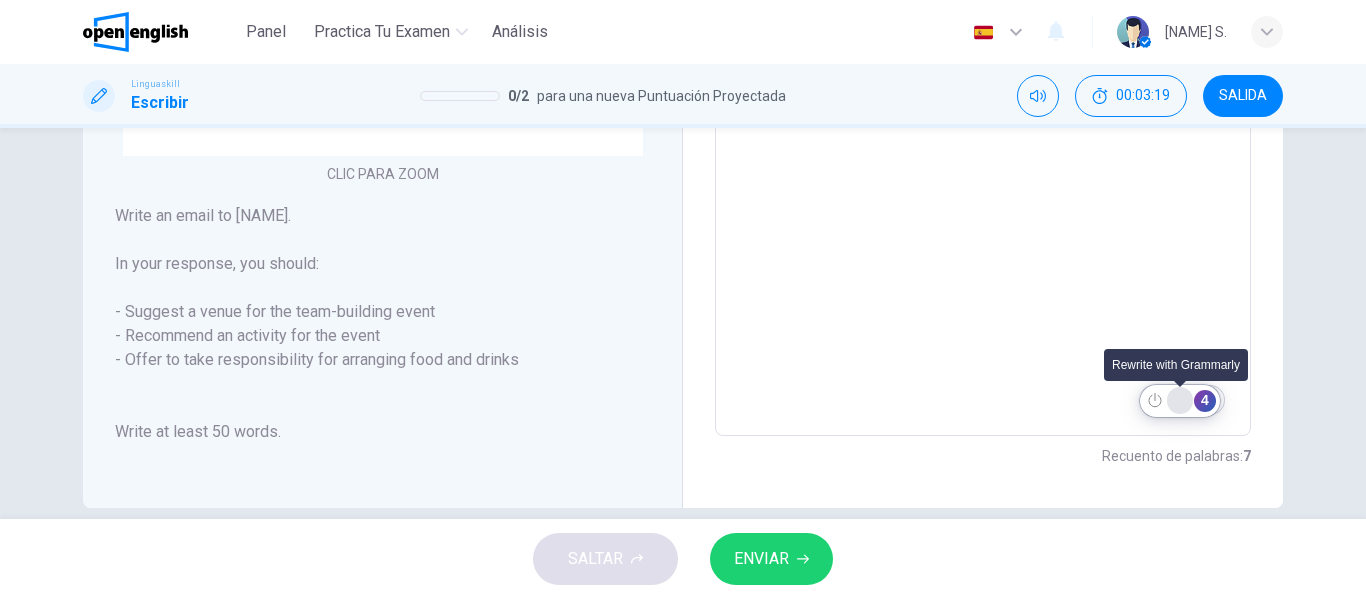 click 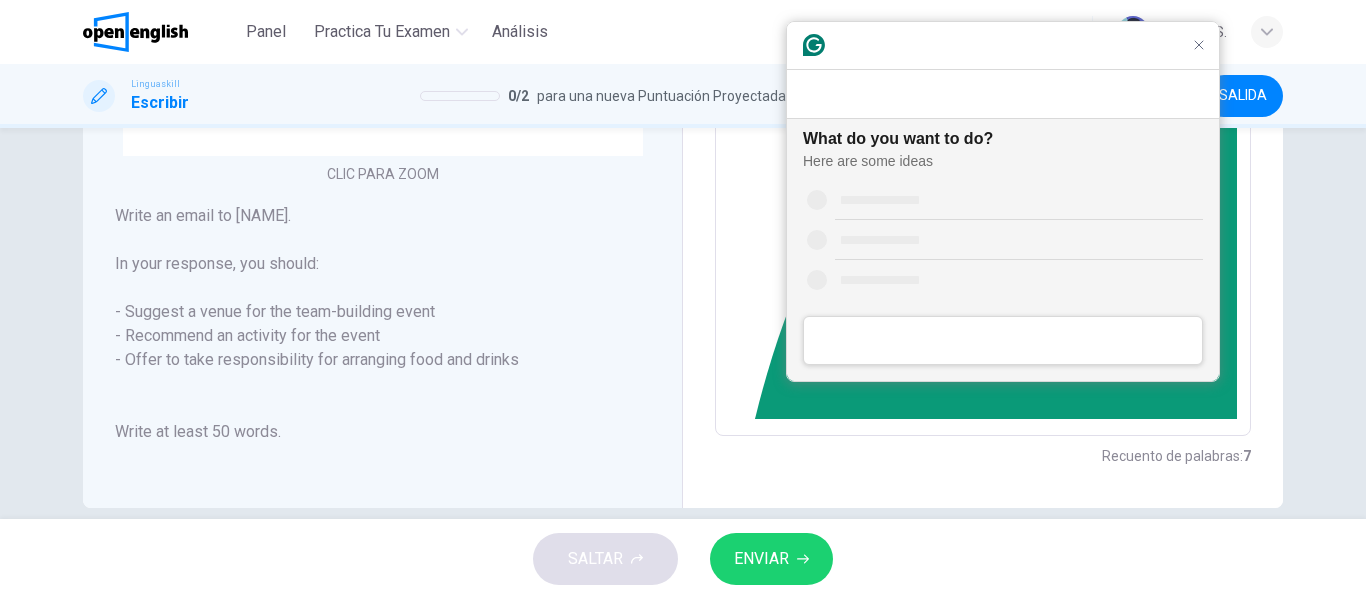 scroll, scrollTop: 0, scrollLeft: 0, axis: both 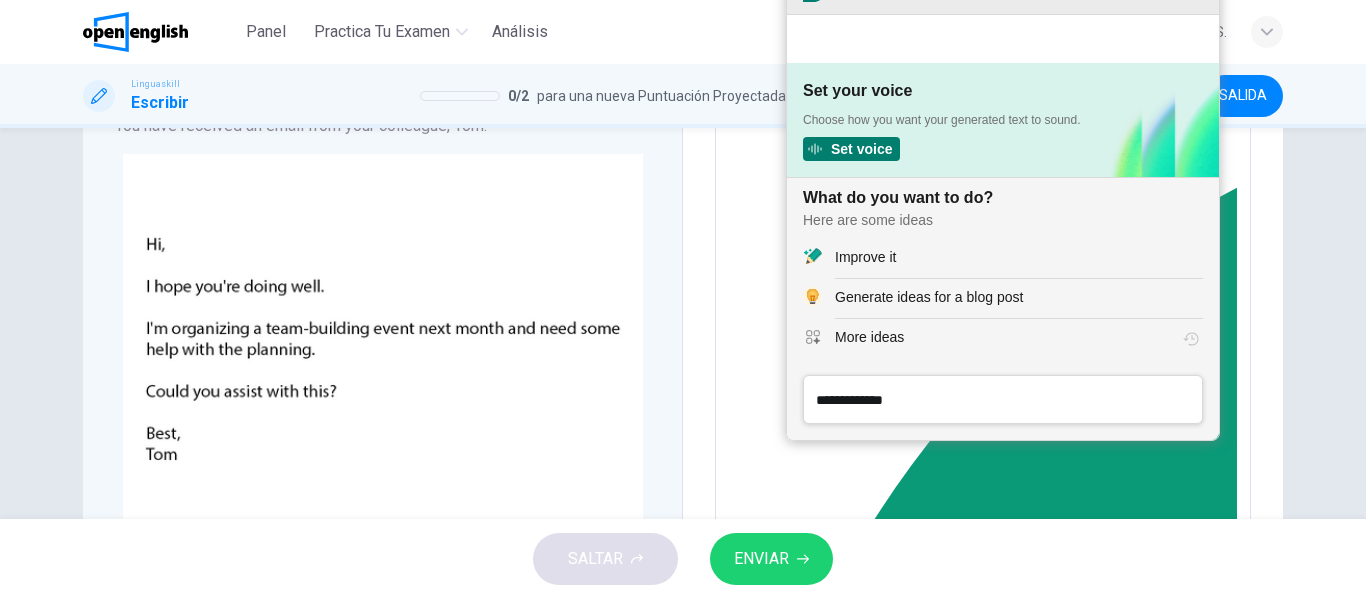click 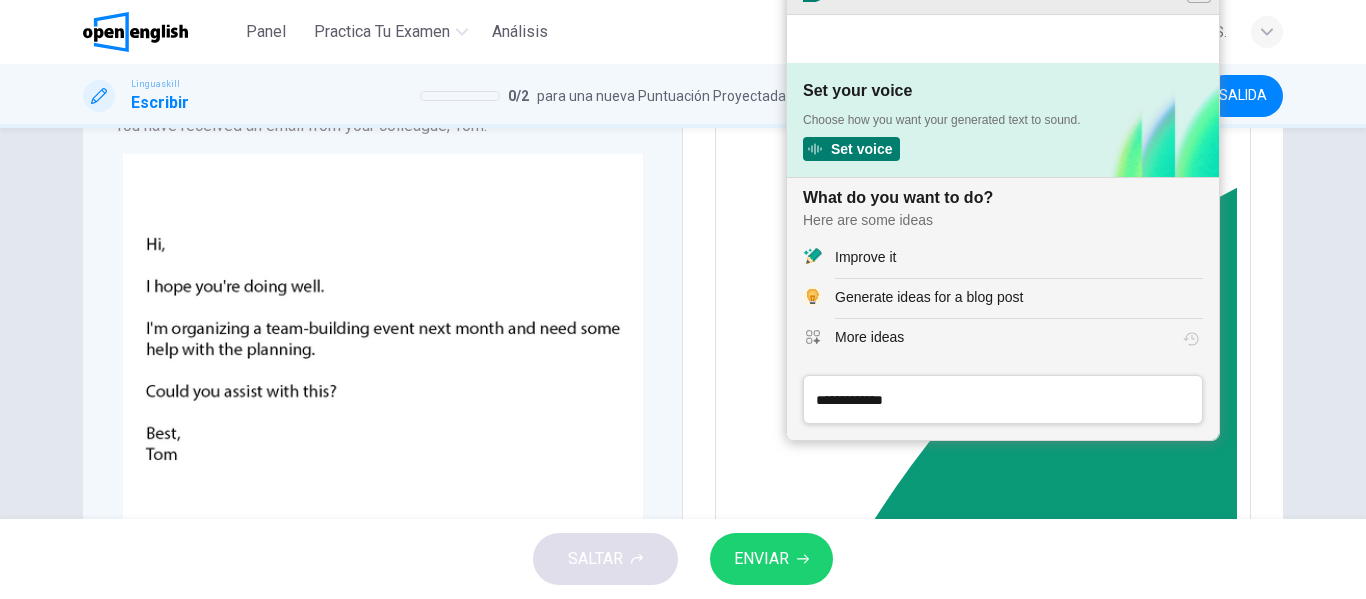 type on "*" 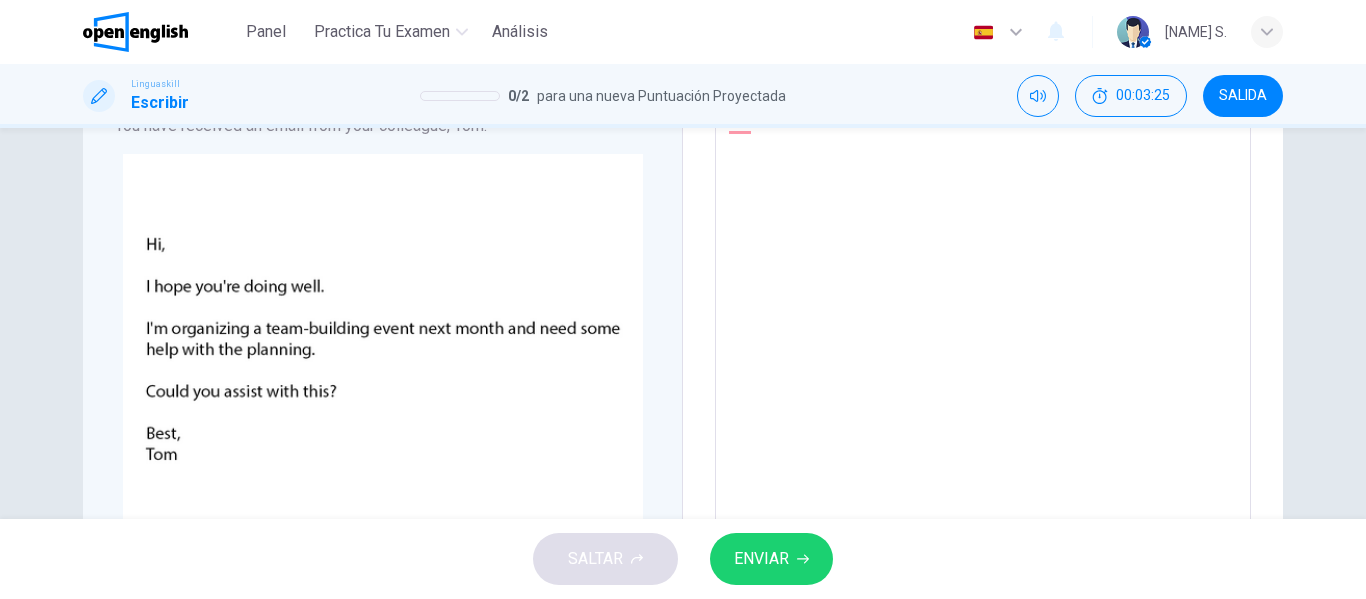 scroll, scrollTop: 174, scrollLeft: 0, axis: vertical 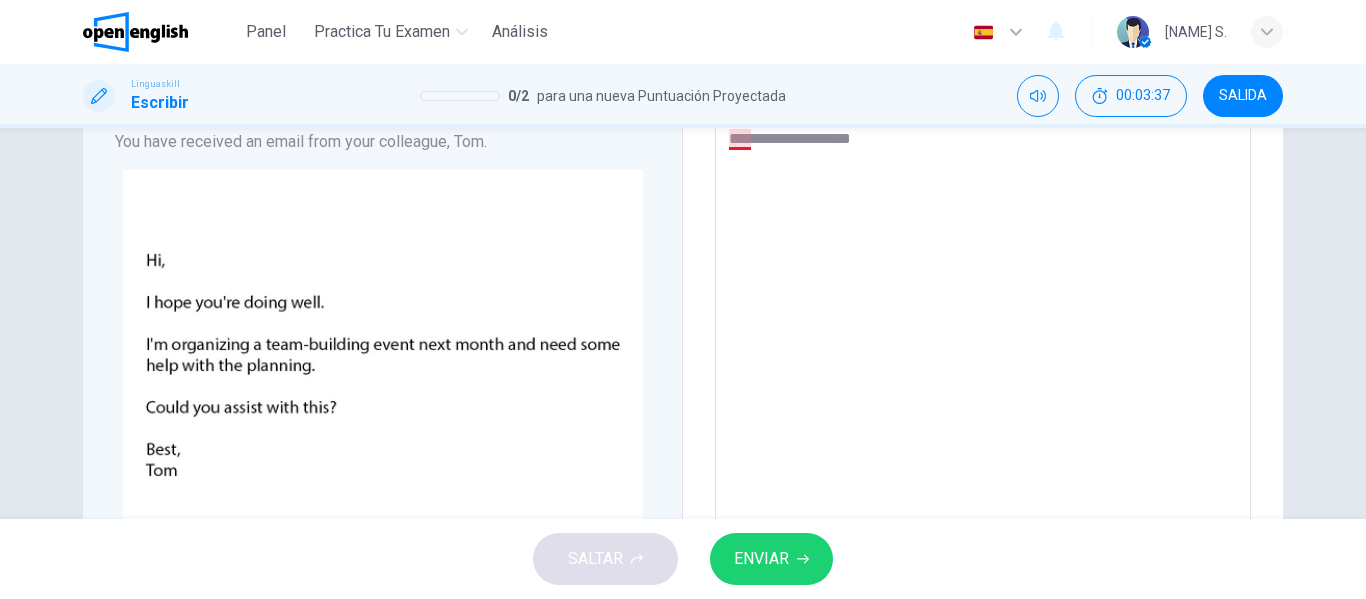 click on "**********" at bounding box center [983, 449] 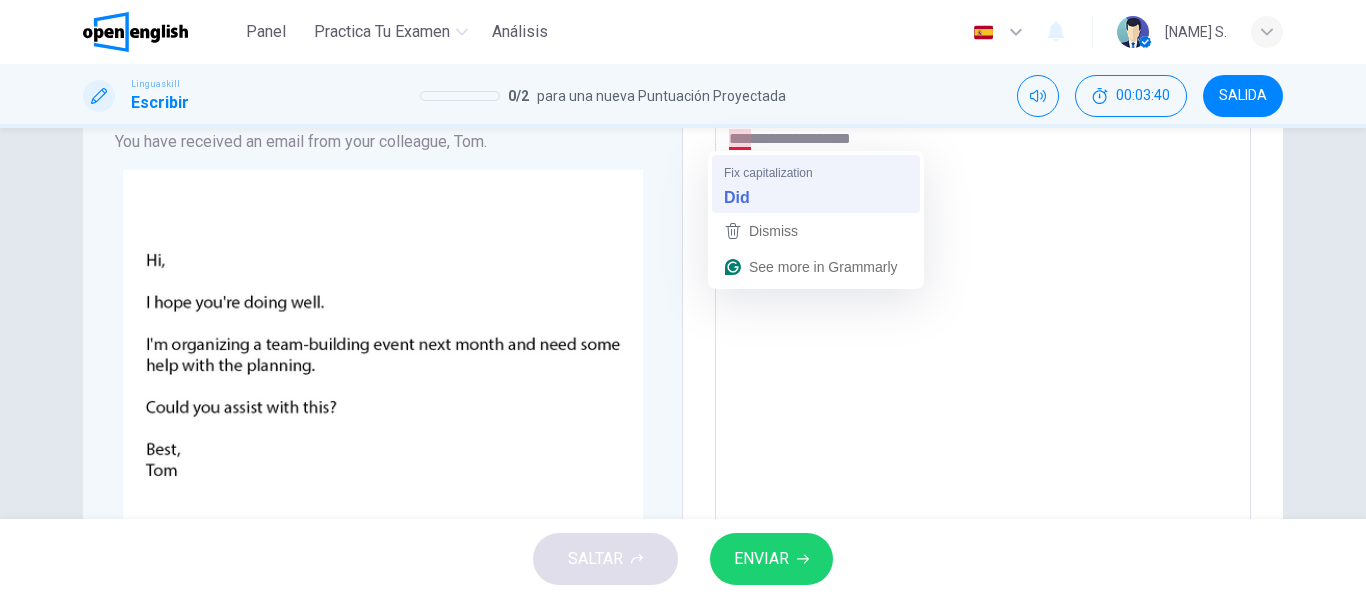 type on "**********" 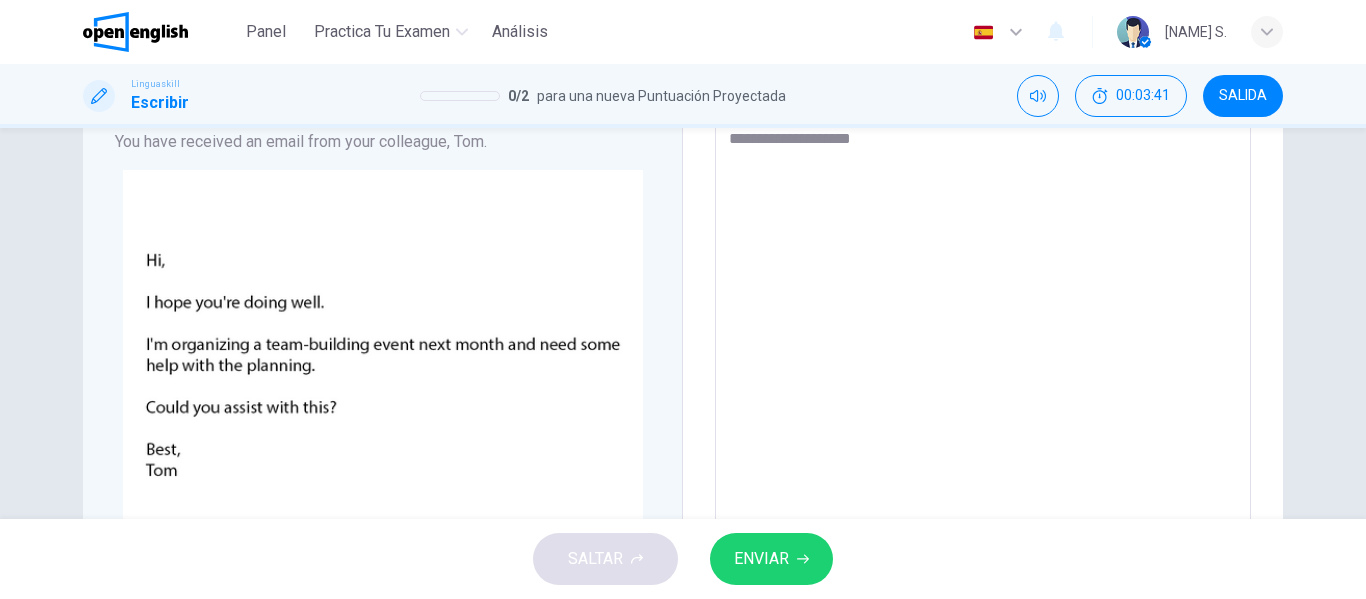 click on "**********" at bounding box center (983, 449) 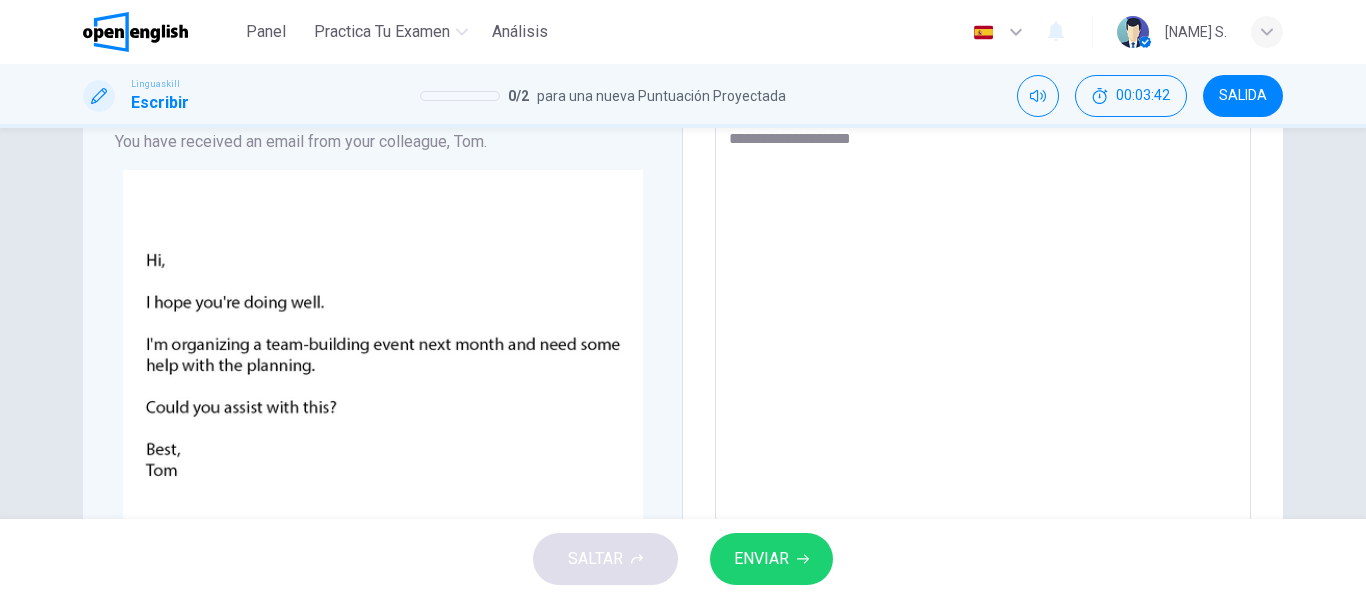 type on "**********" 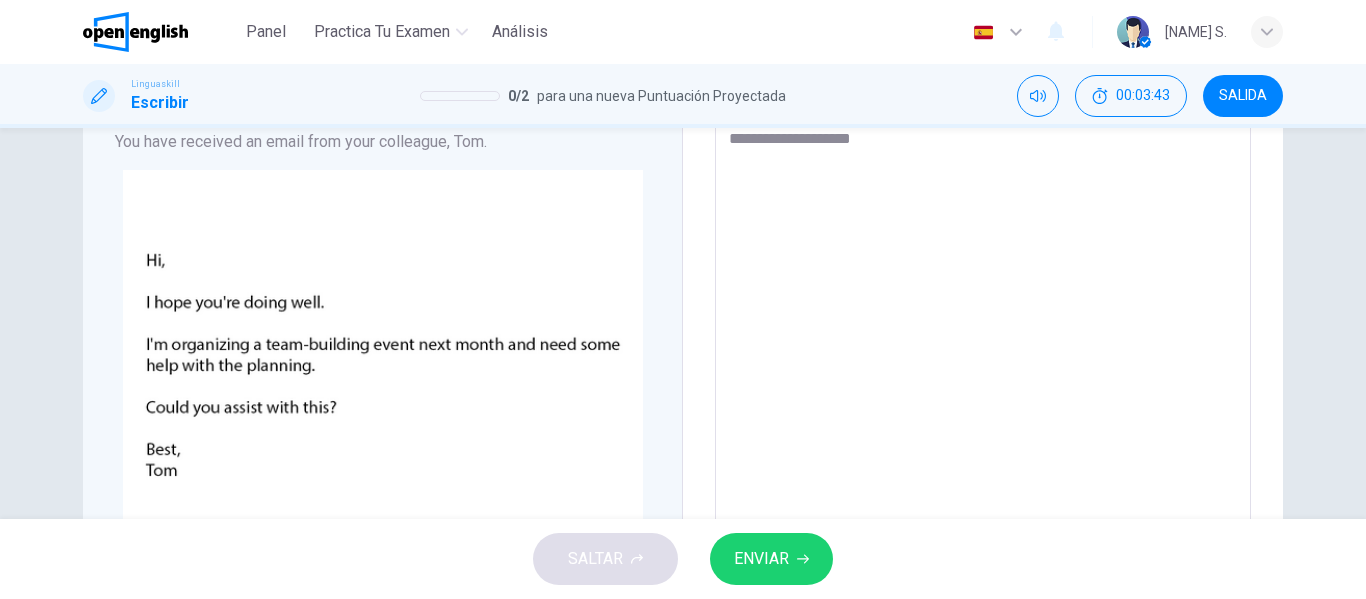 drag, startPoint x: 1352, startPoint y: 201, endPoint x: 1347, endPoint y: 189, distance: 13 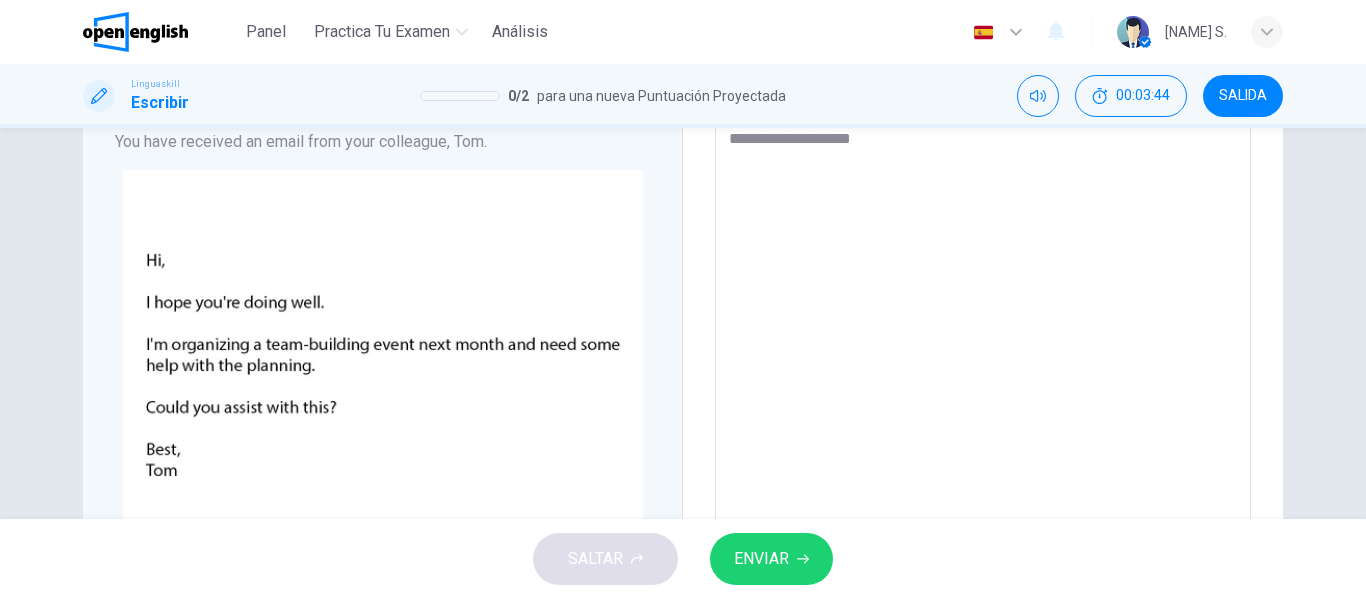drag, startPoint x: 1347, startPoint y: 189, endPoint x: 1346, endPoint y: 174, distance: 15.033297 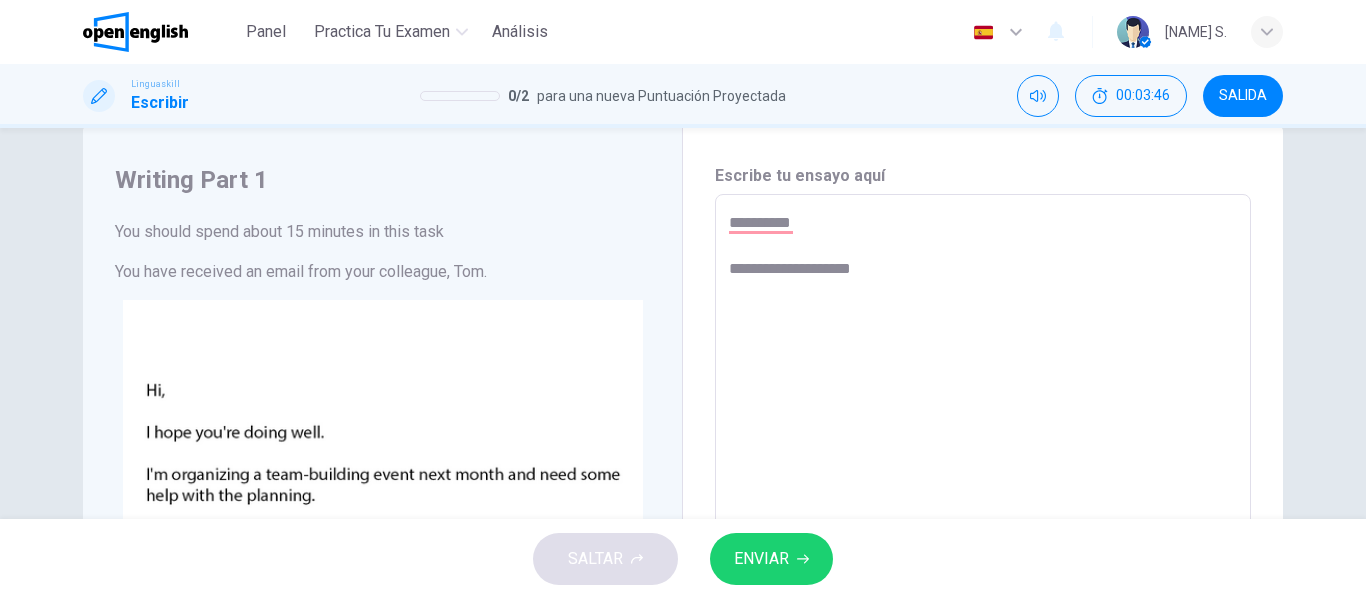scroll, scrollTop: 41, scrollLeft: 0, axis: vertical 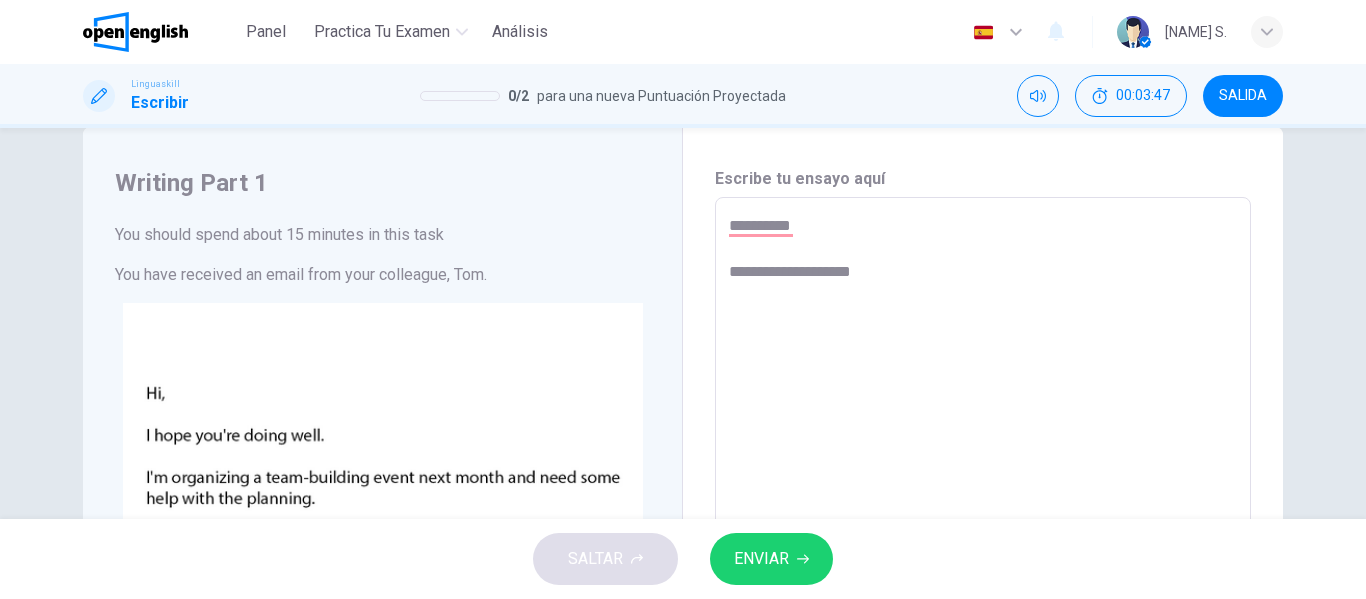 type on "*" 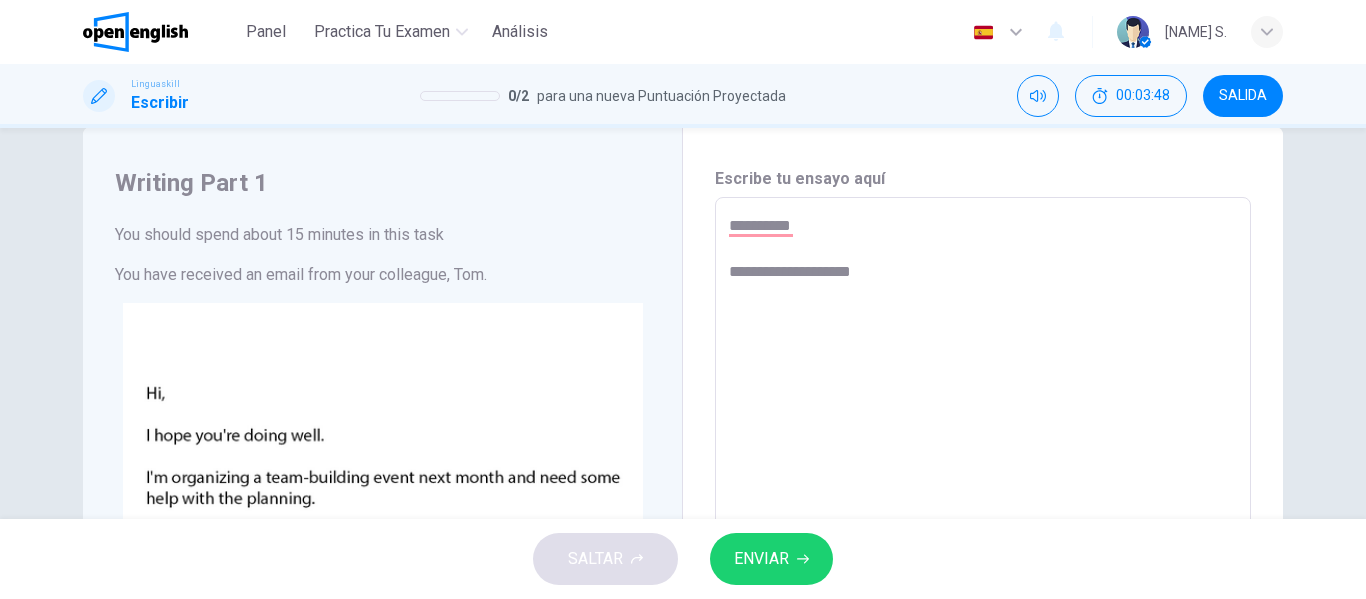 type on "**********" 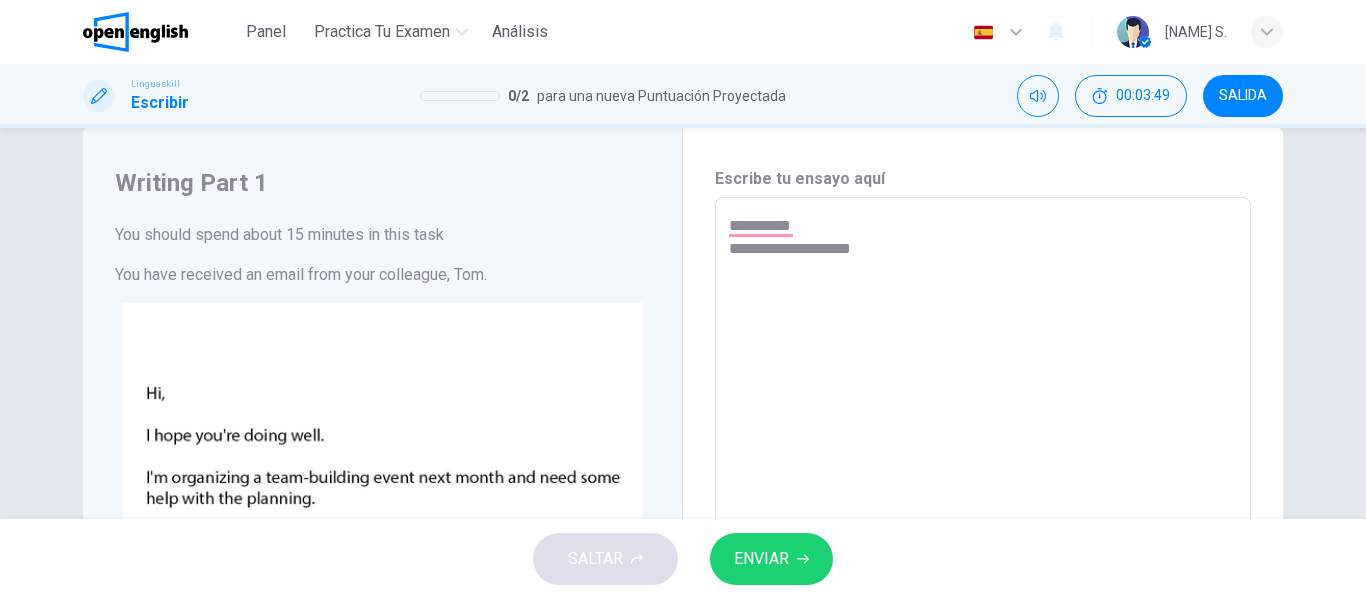 click on "**********" at bounding box center [983, 582] 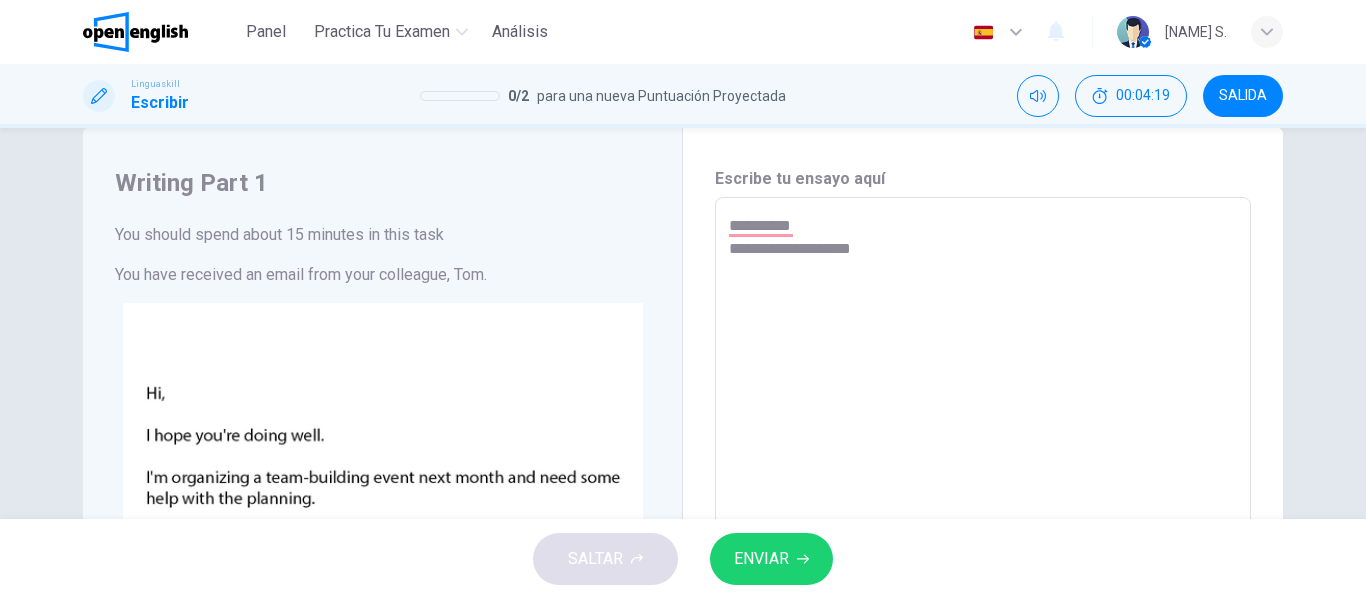 type on "**********" 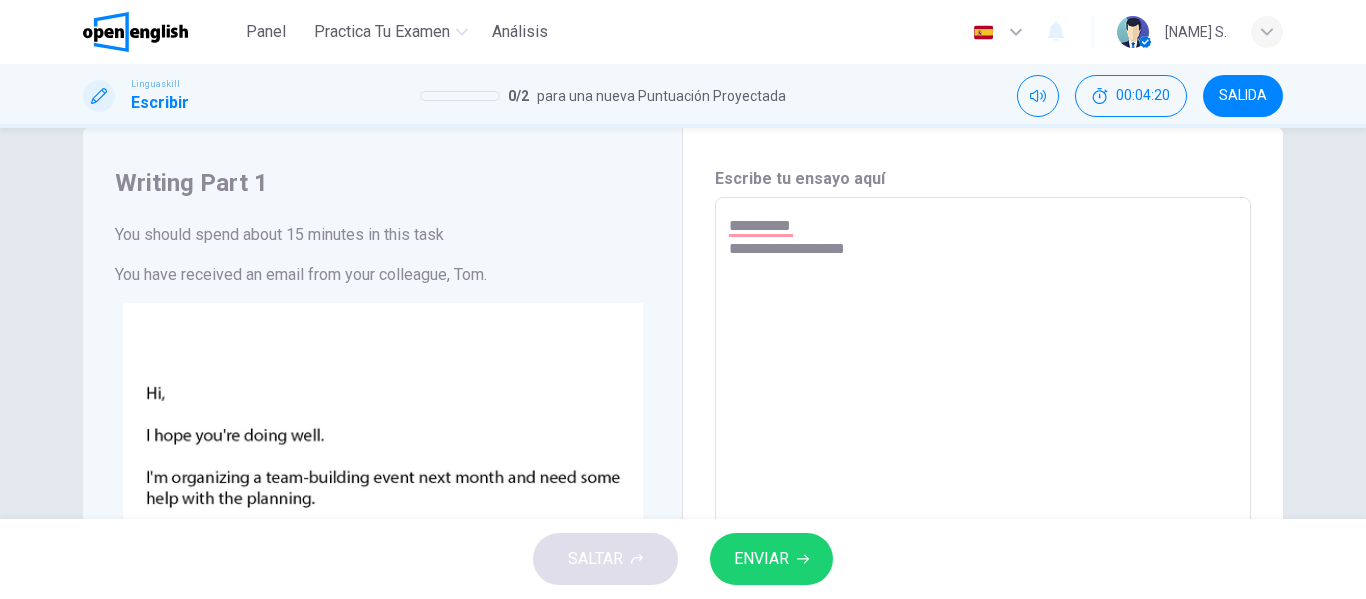 type on "**********" 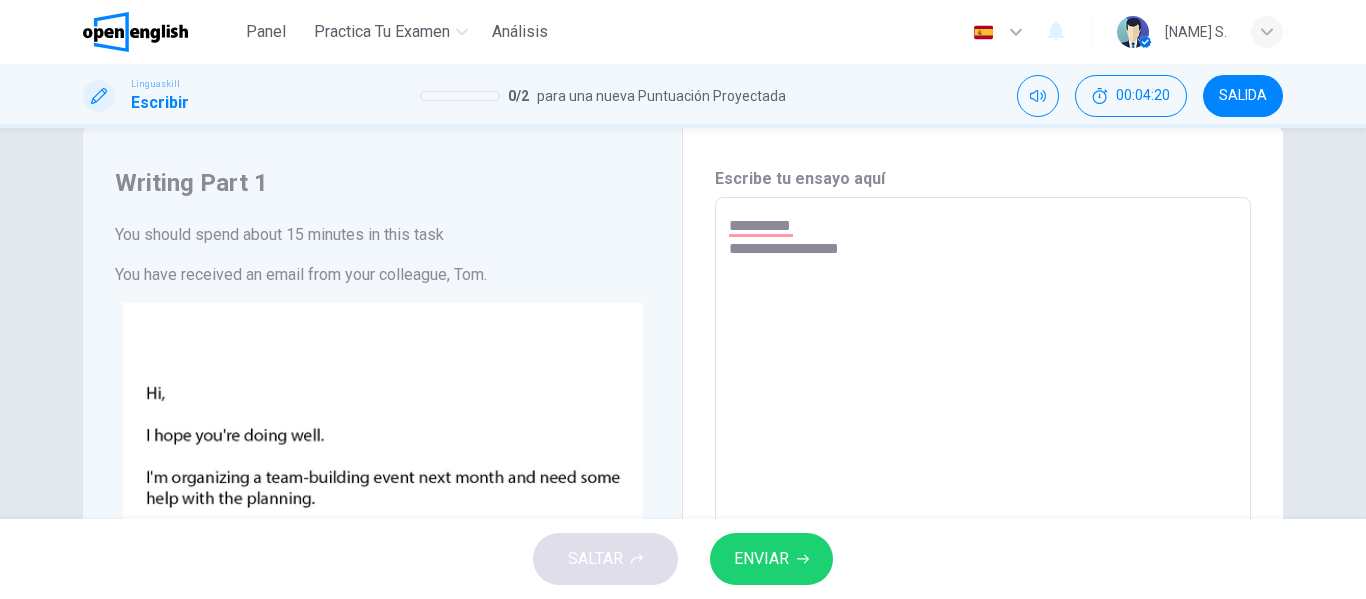 type on "**********" 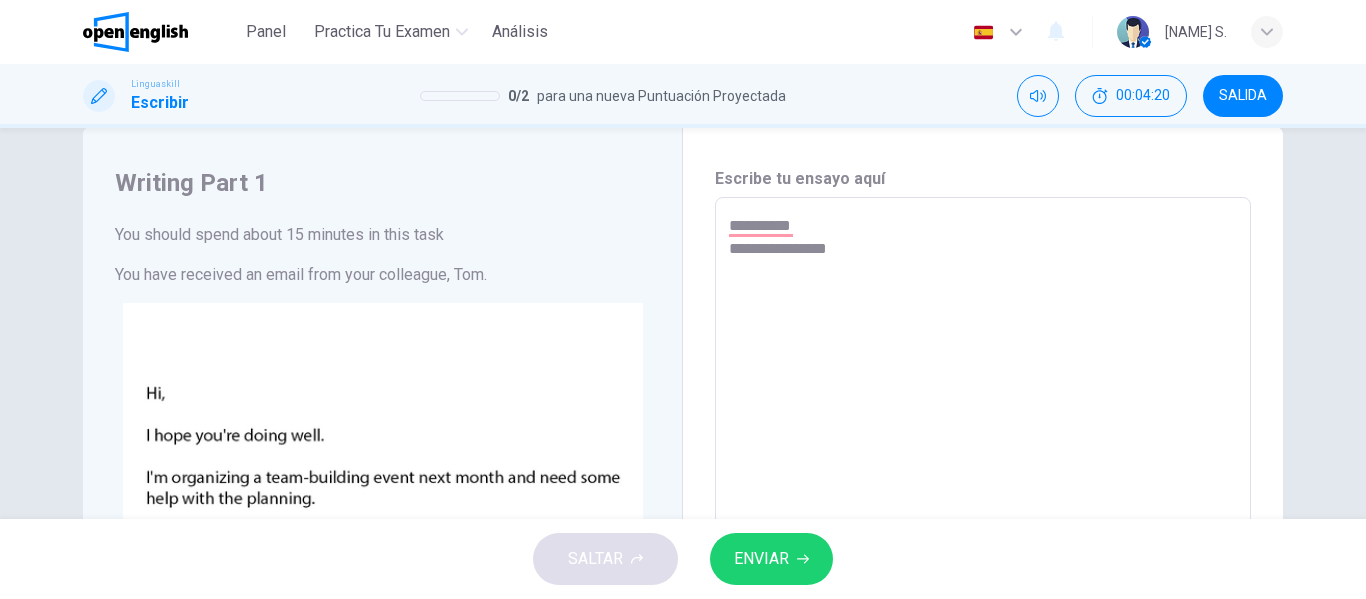type on "**********" 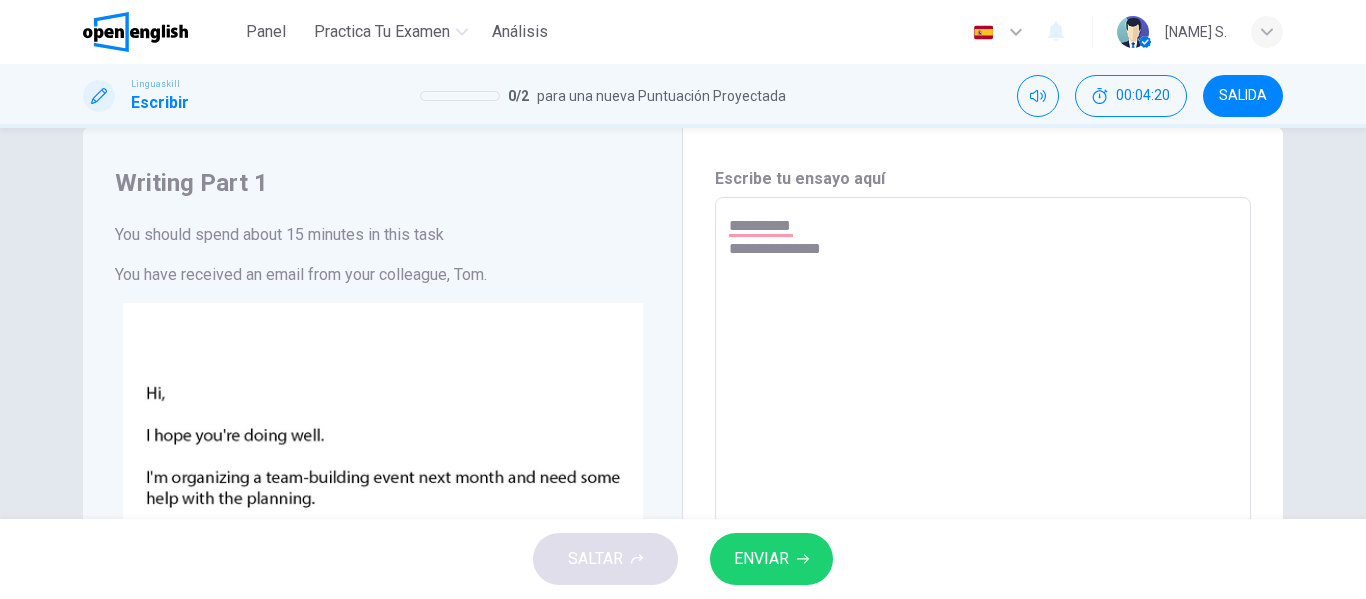 type on "**********" 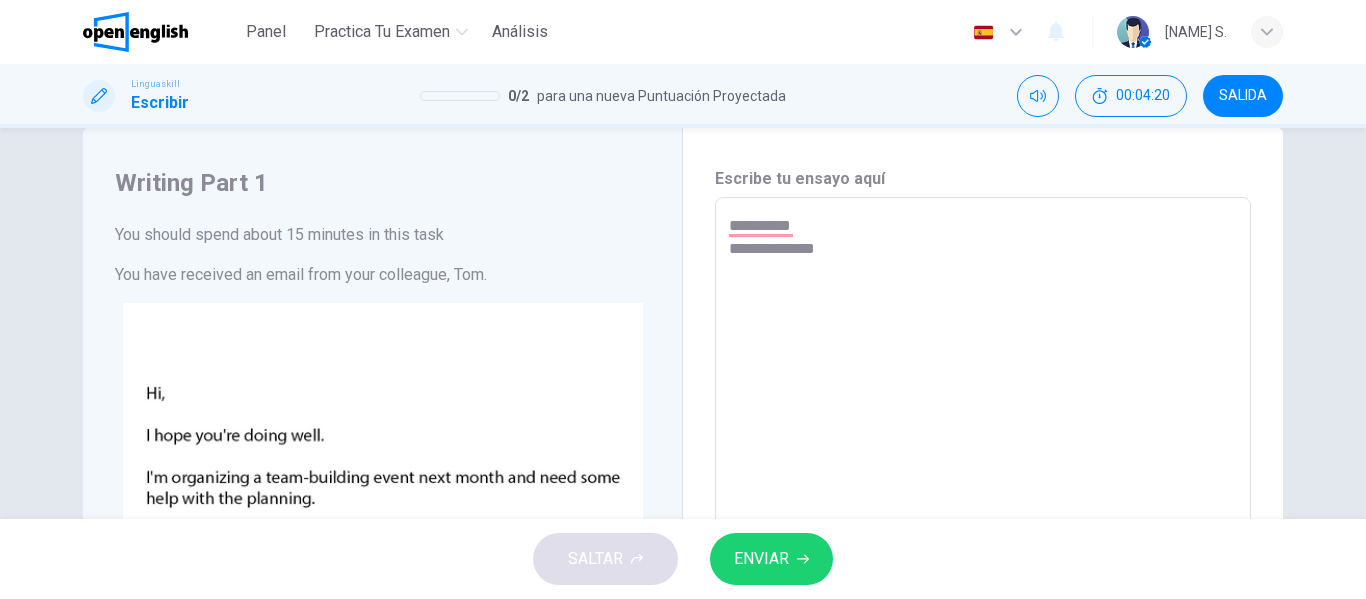 type on "**********" 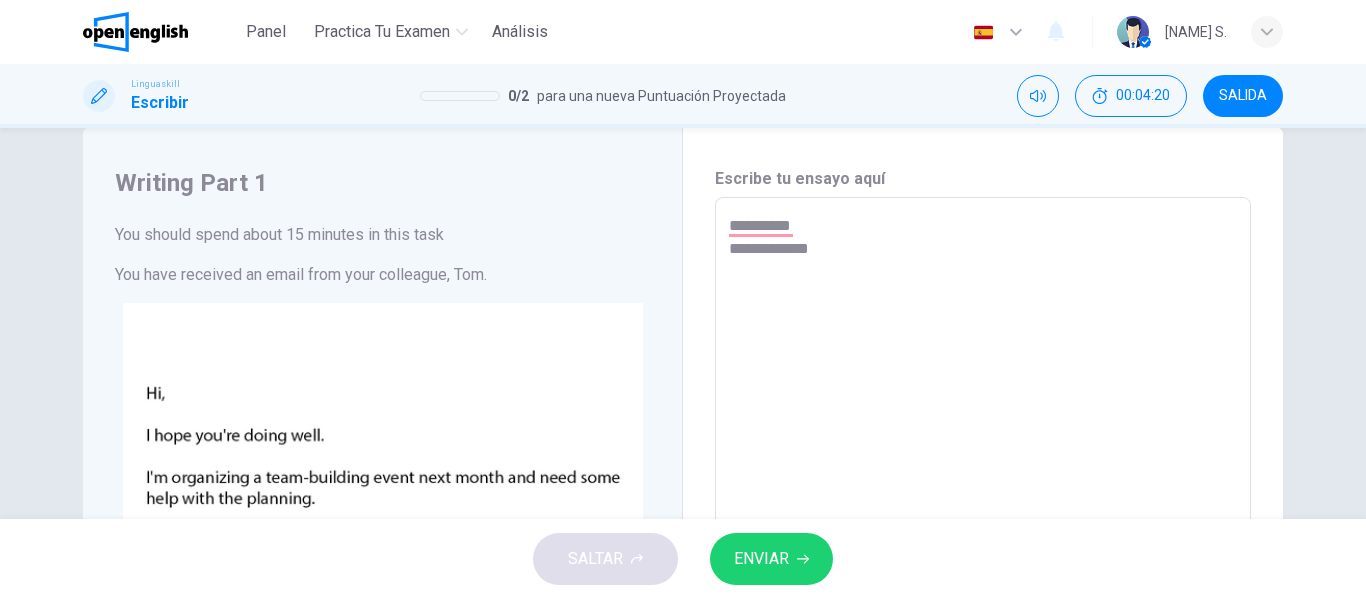 type on "*" 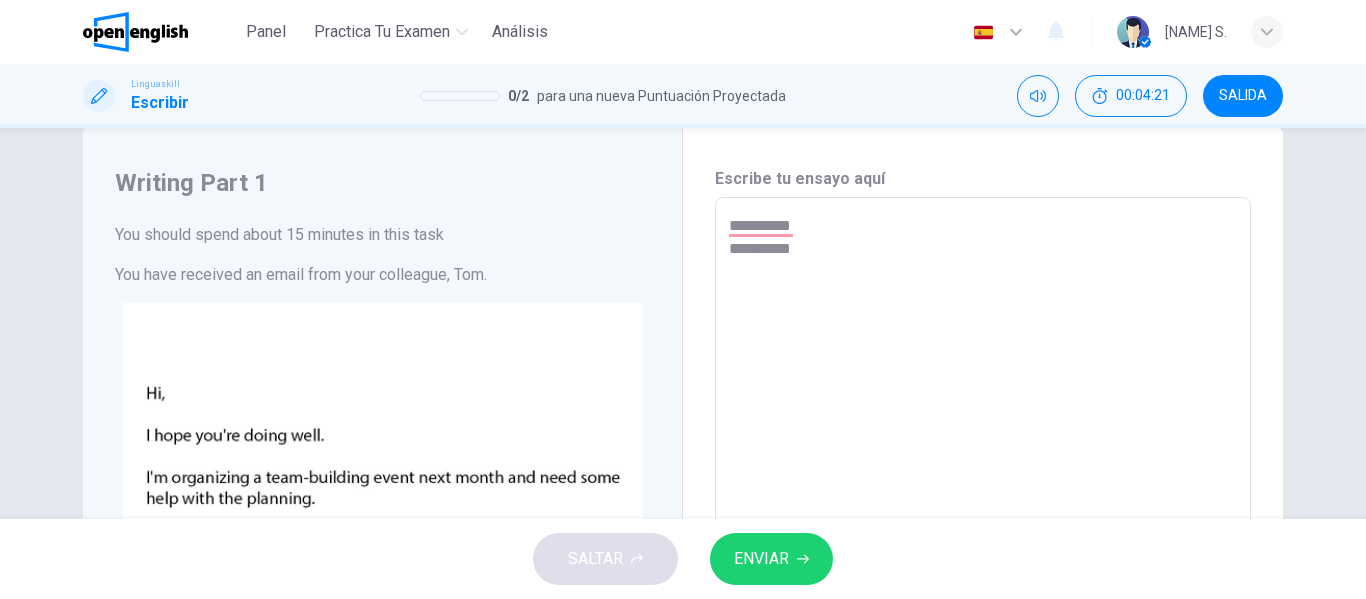 type on "**********" 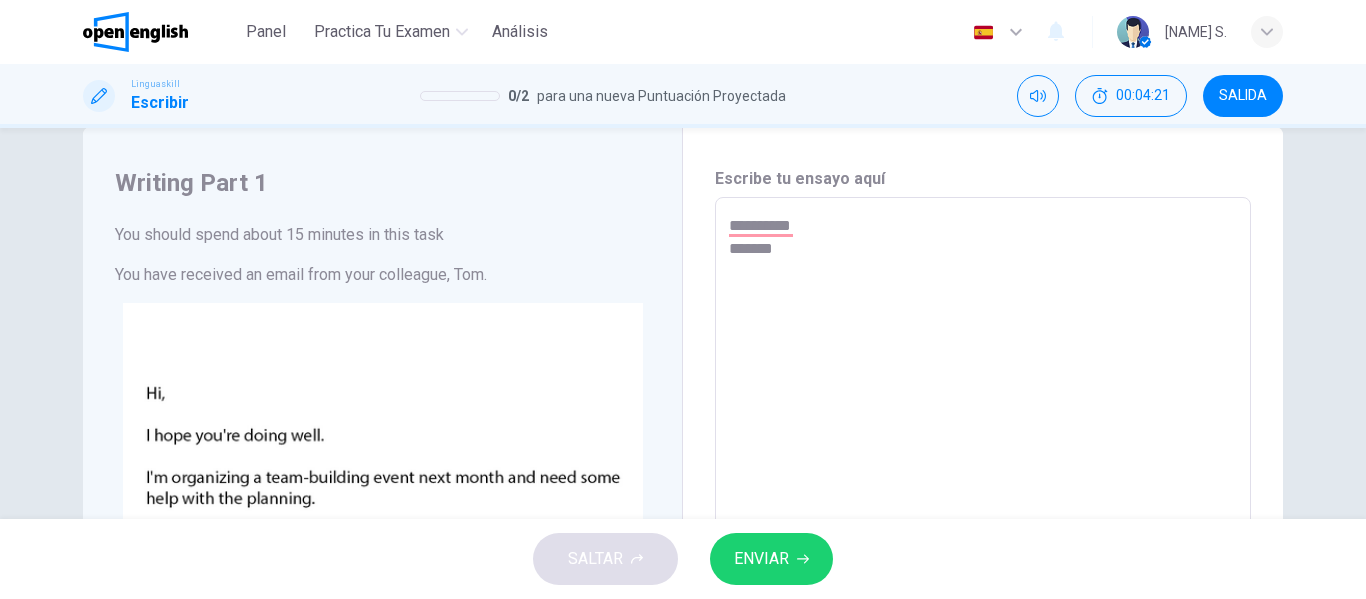 type on "**********" 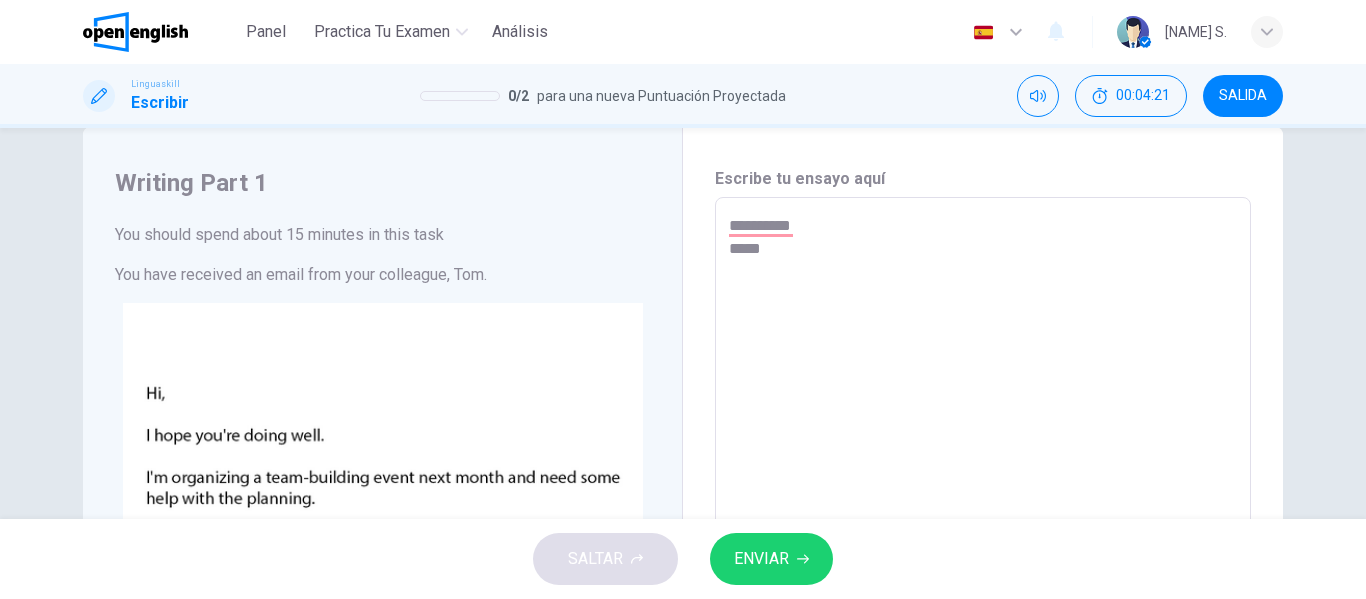 type on "**********" 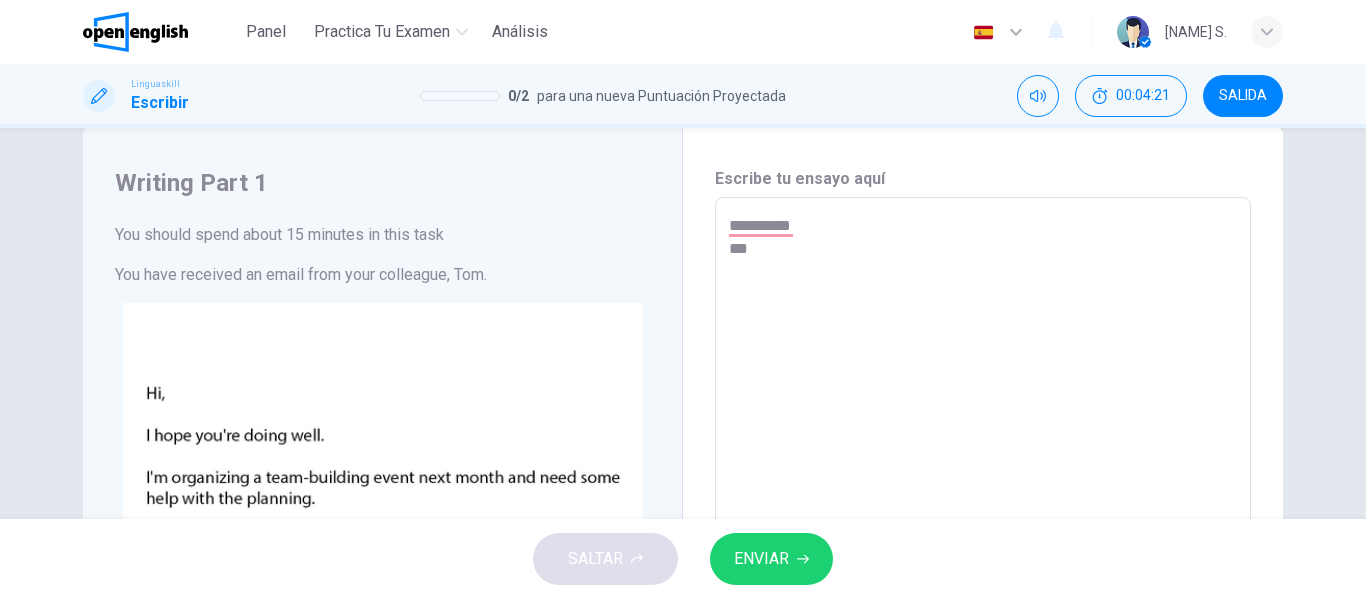 type on "**********" 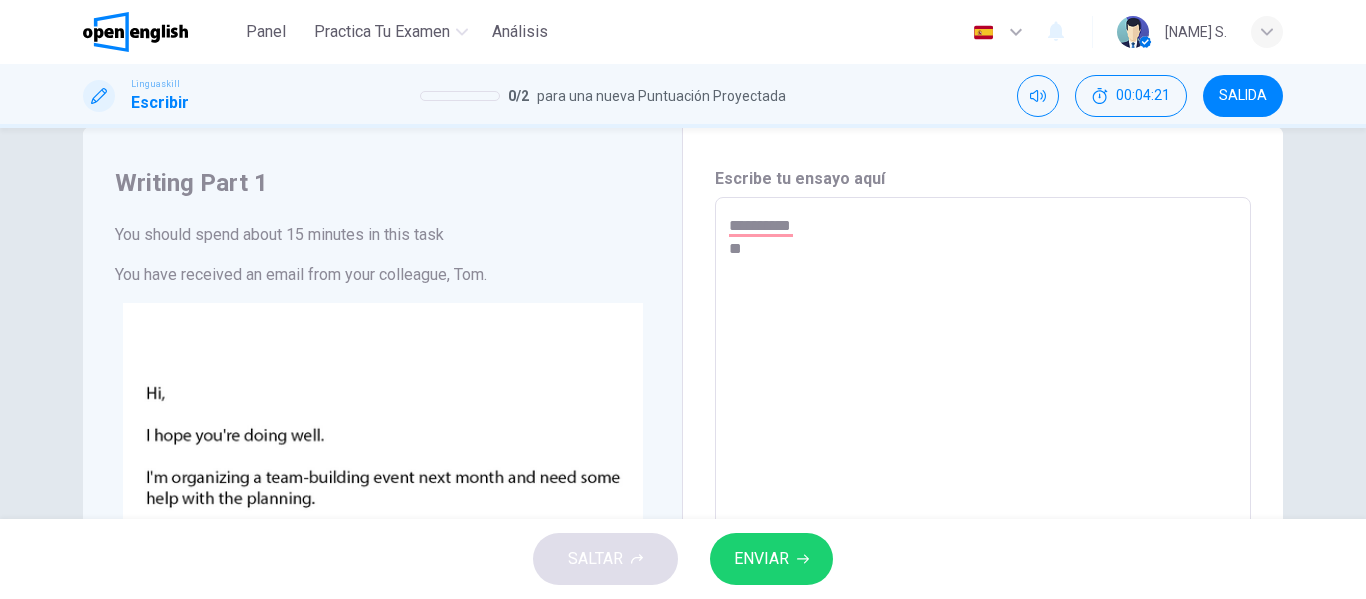 type on "*" 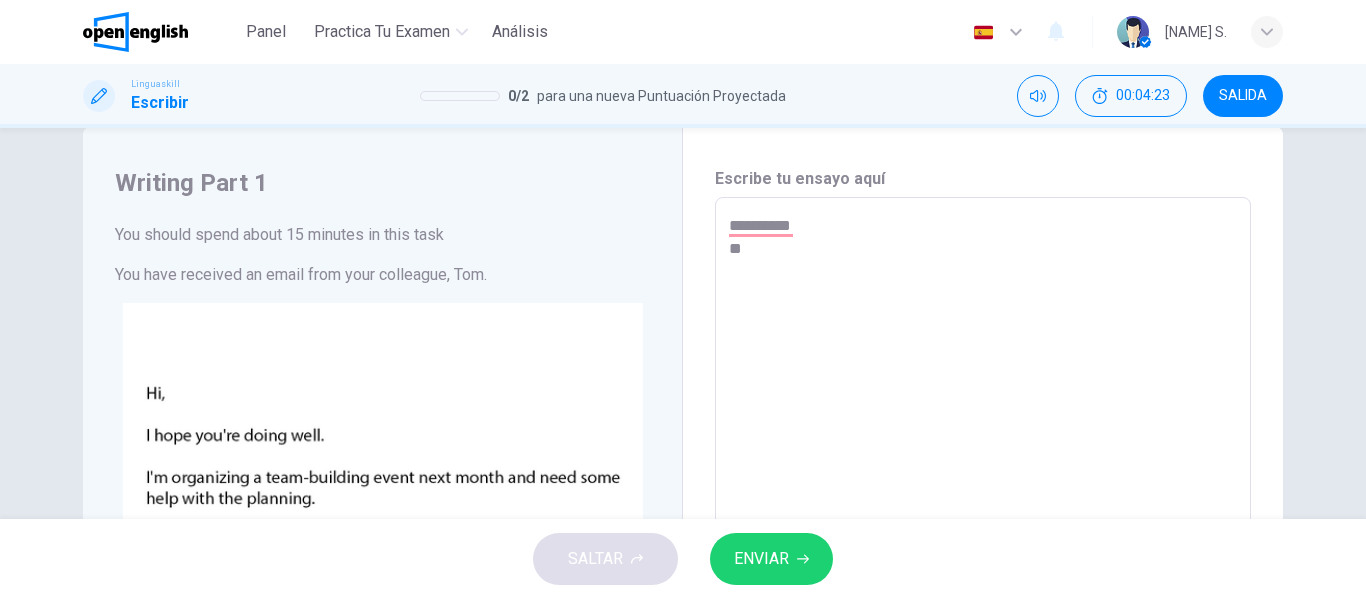 type on "**********" 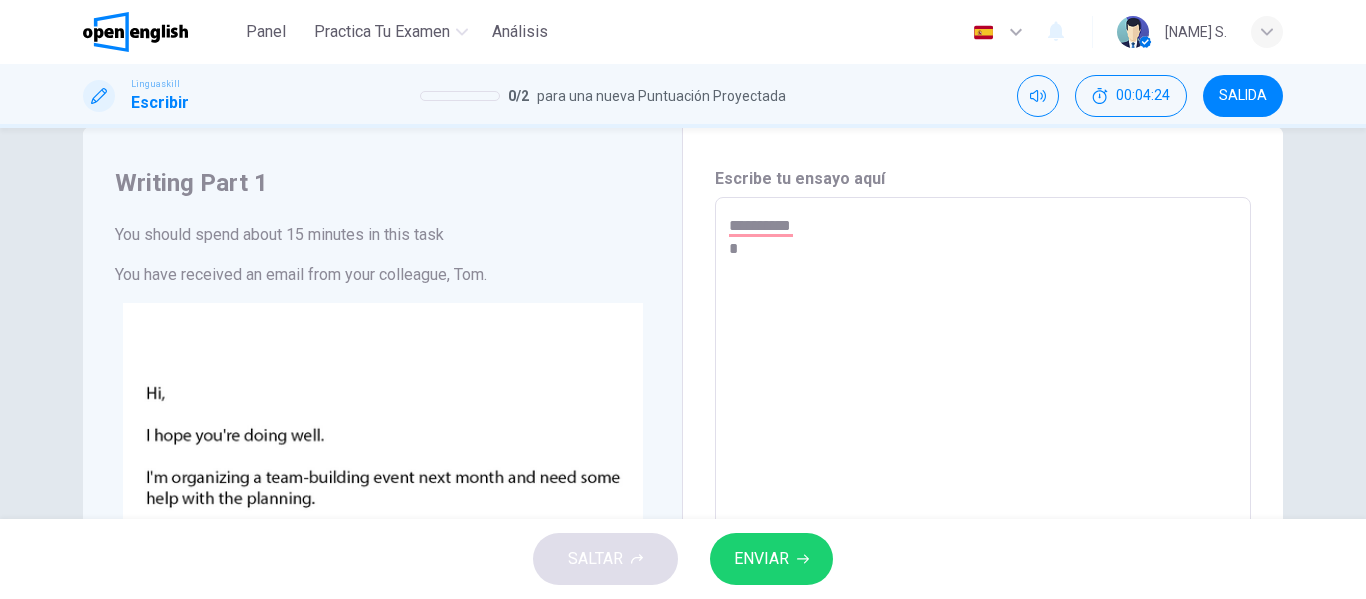 type on "*********" 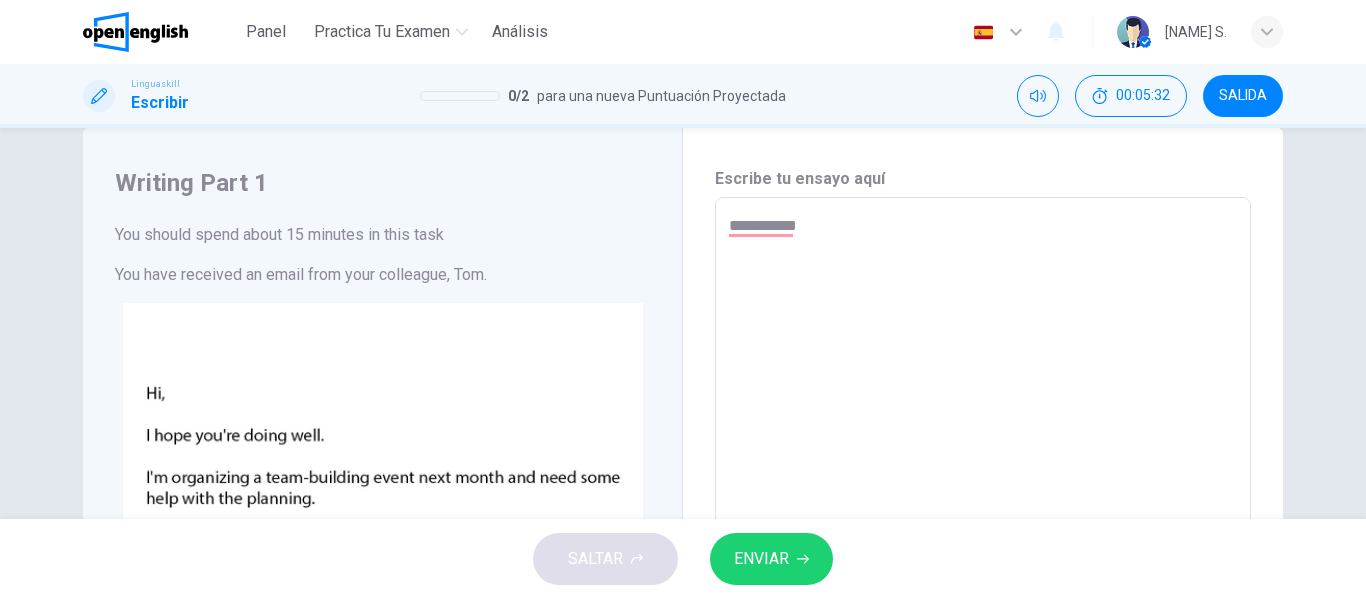 type on "**********" 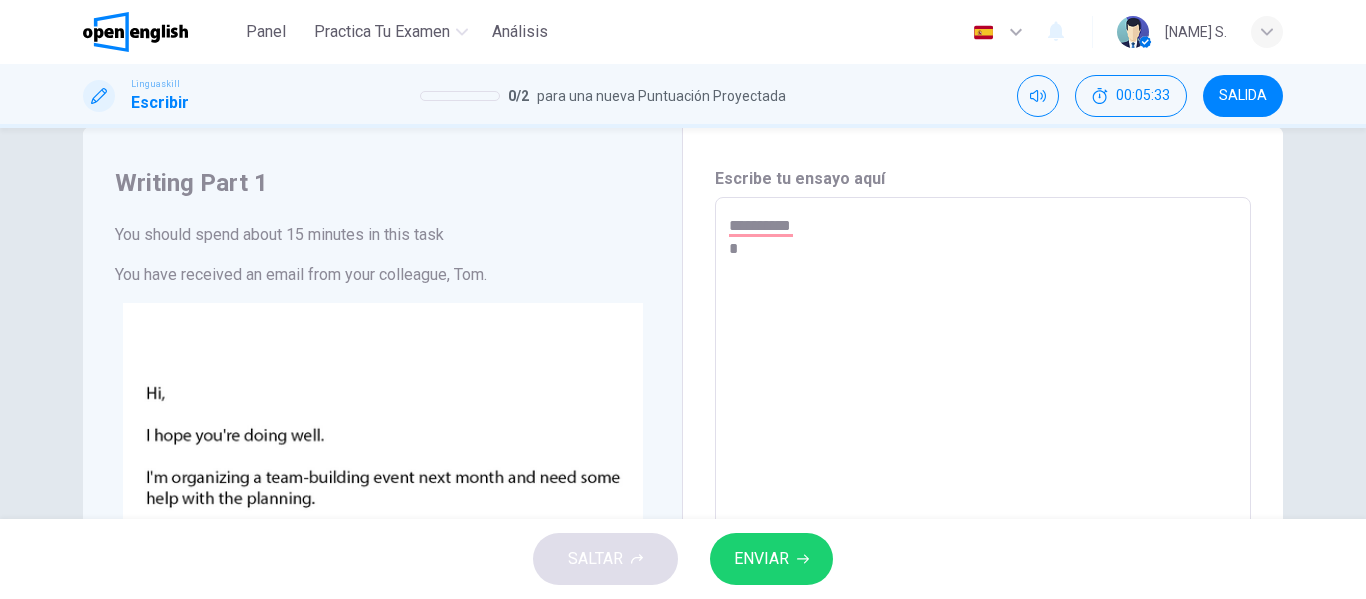 type on "**********" 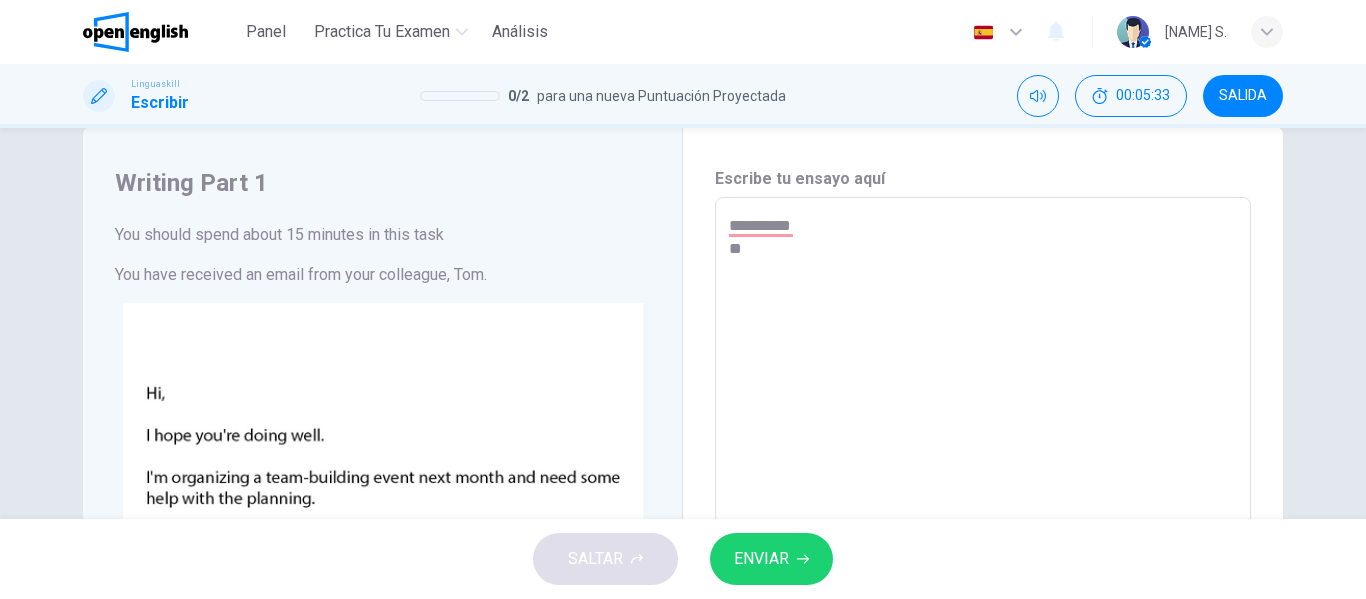 type on "*" 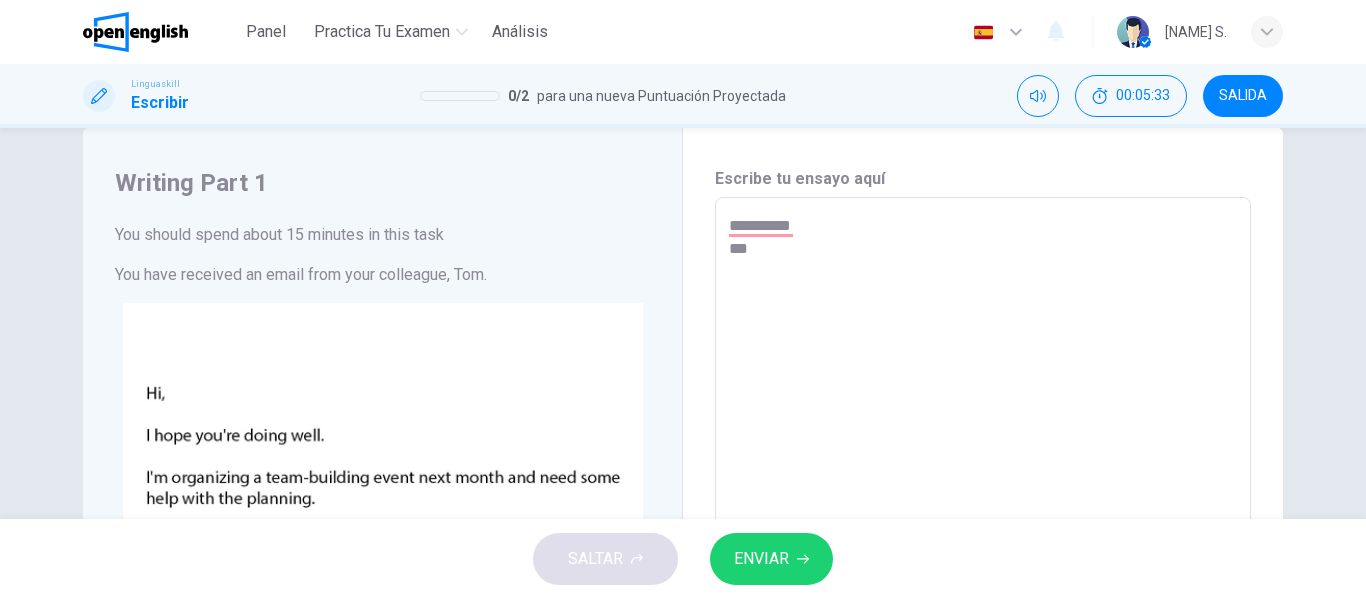 type on "*" 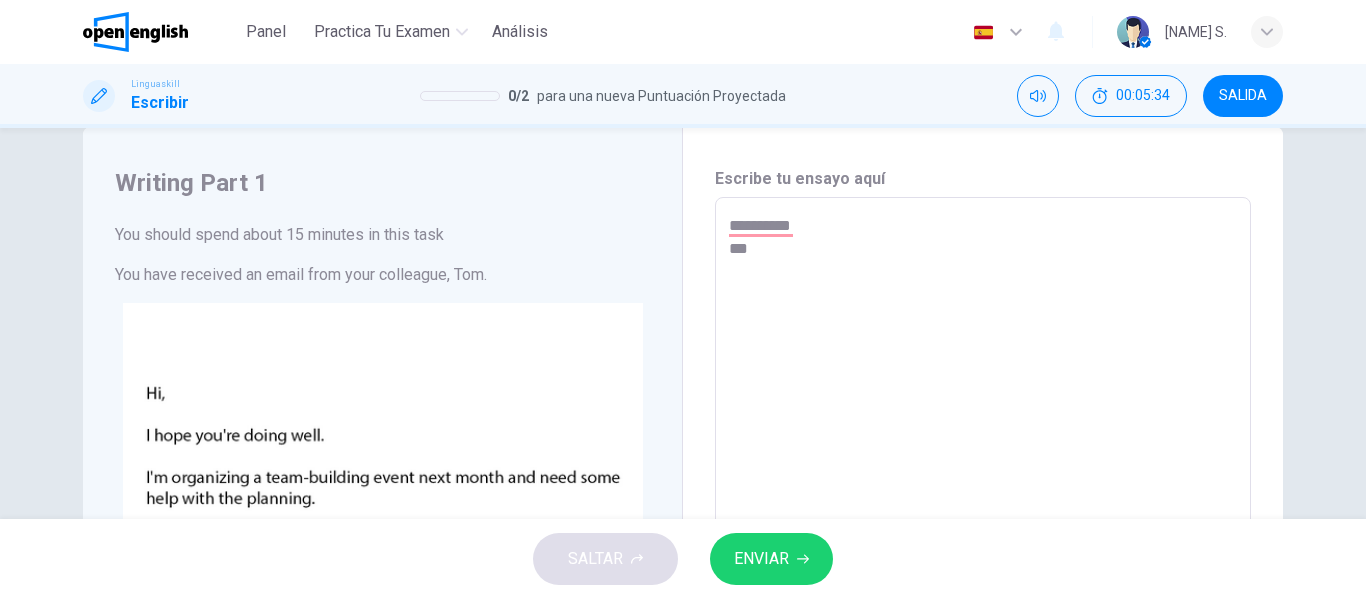 type on "**********" 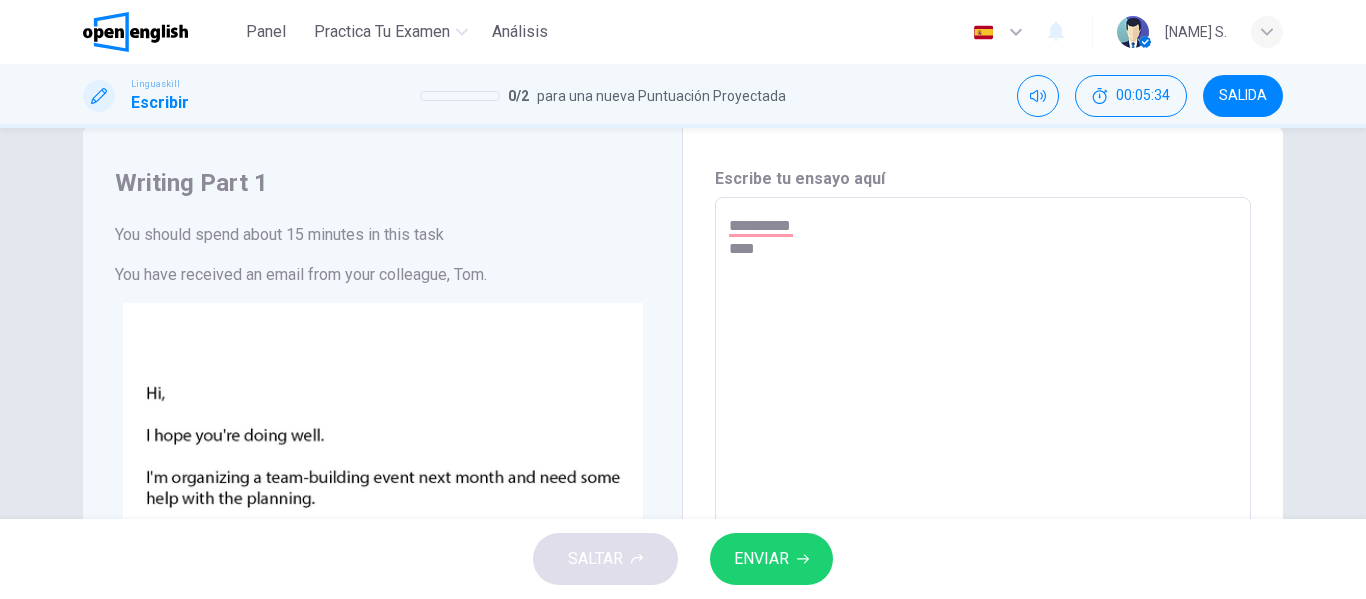 type on "**********" 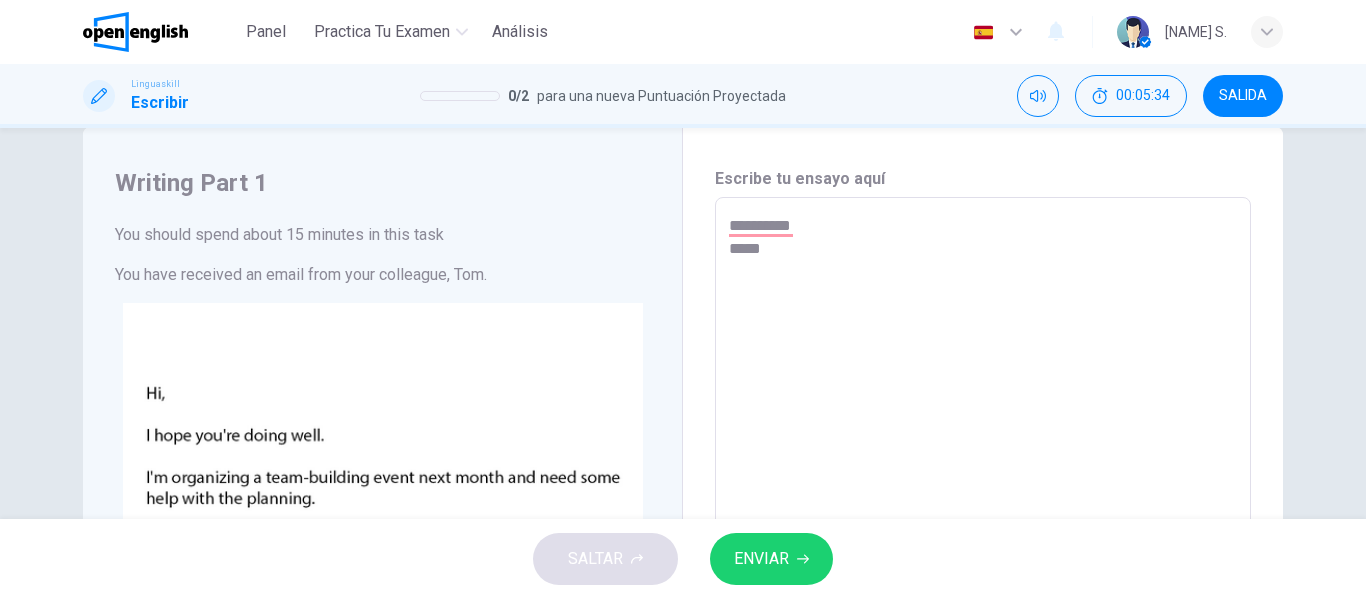type on "*" 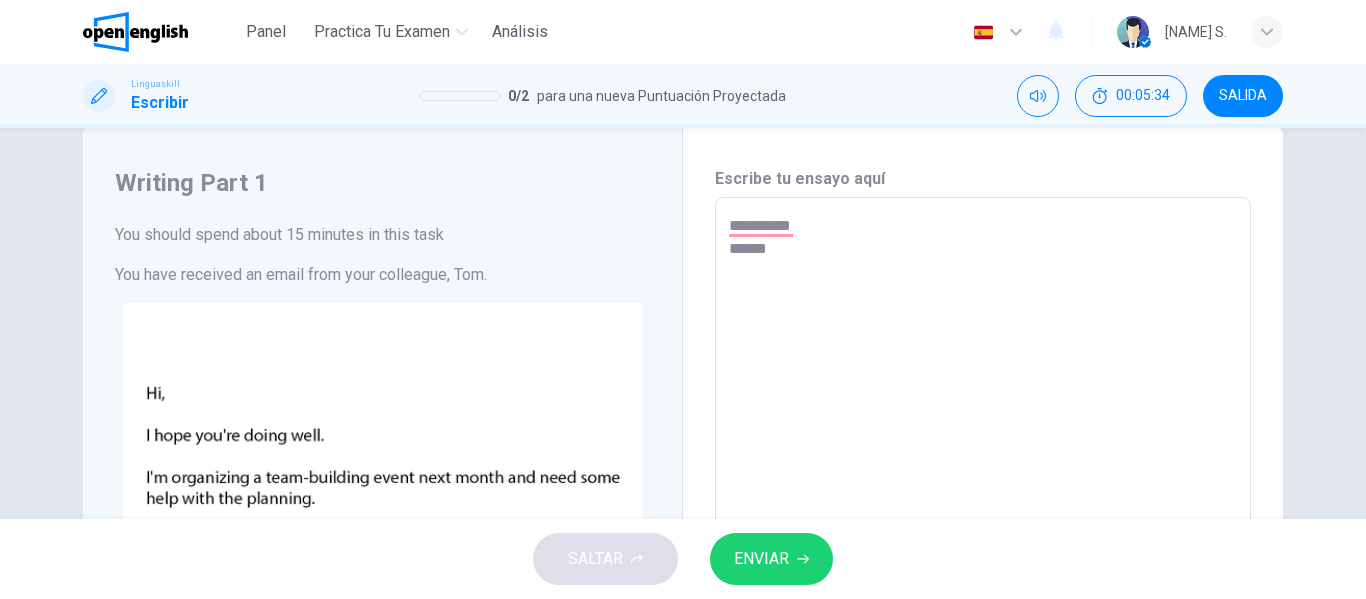 type on "*" 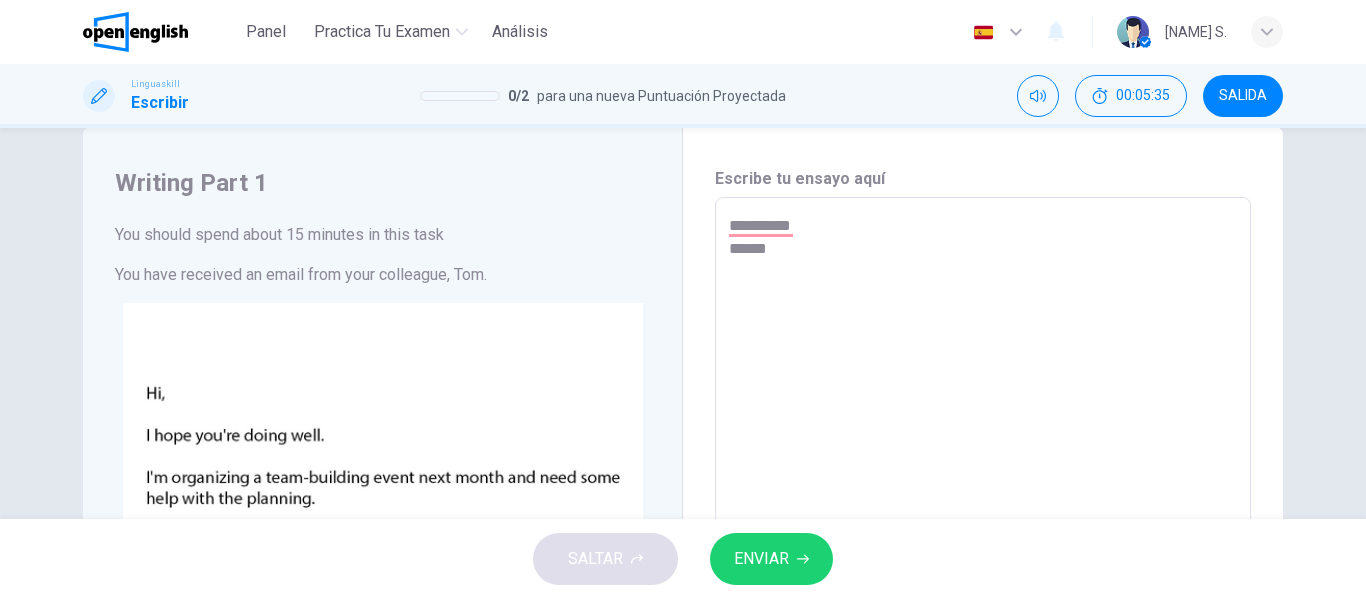 type on "**********" 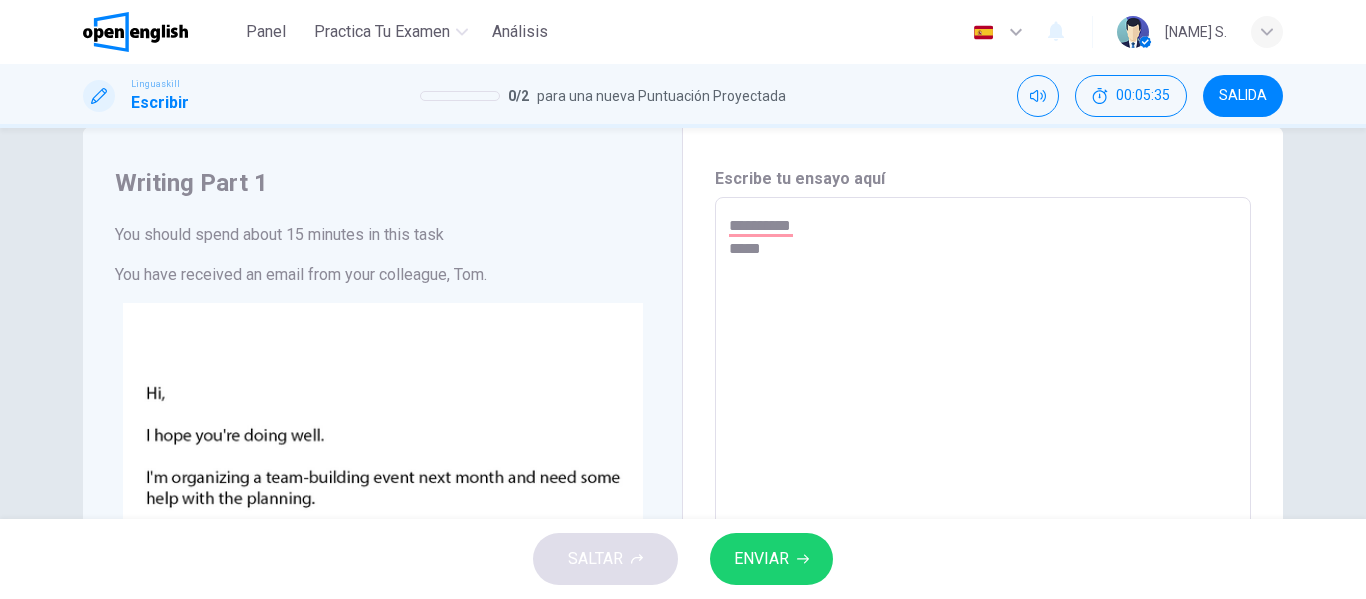 type on "**********" 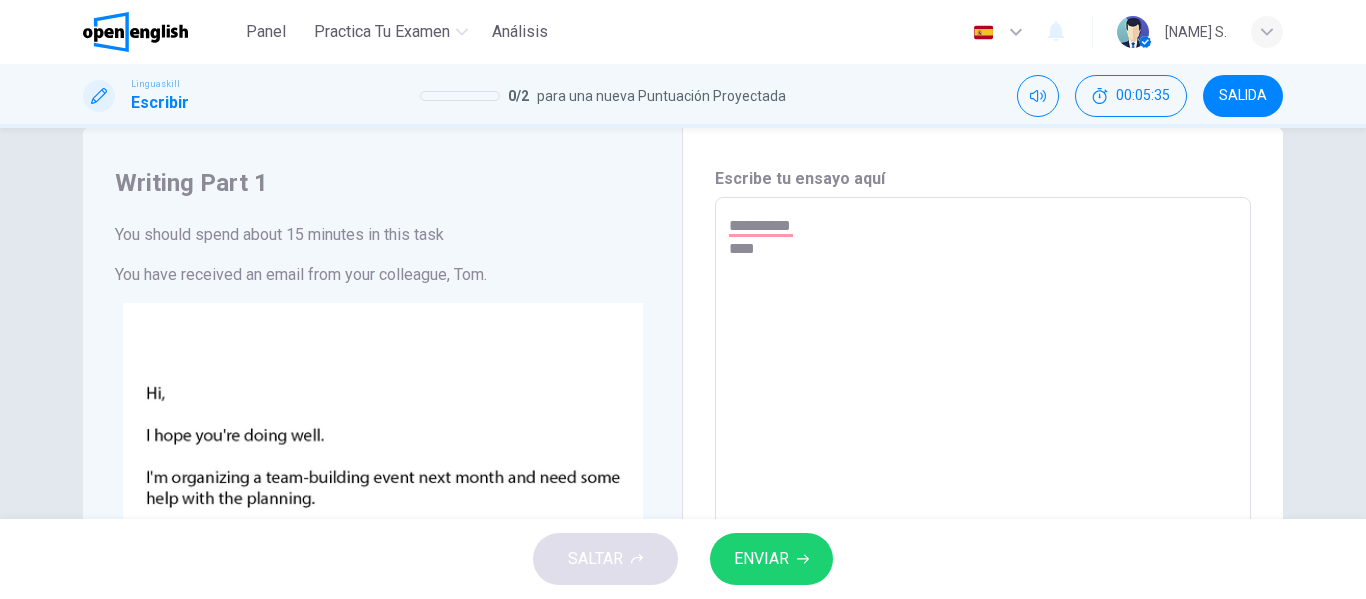 type on "*" 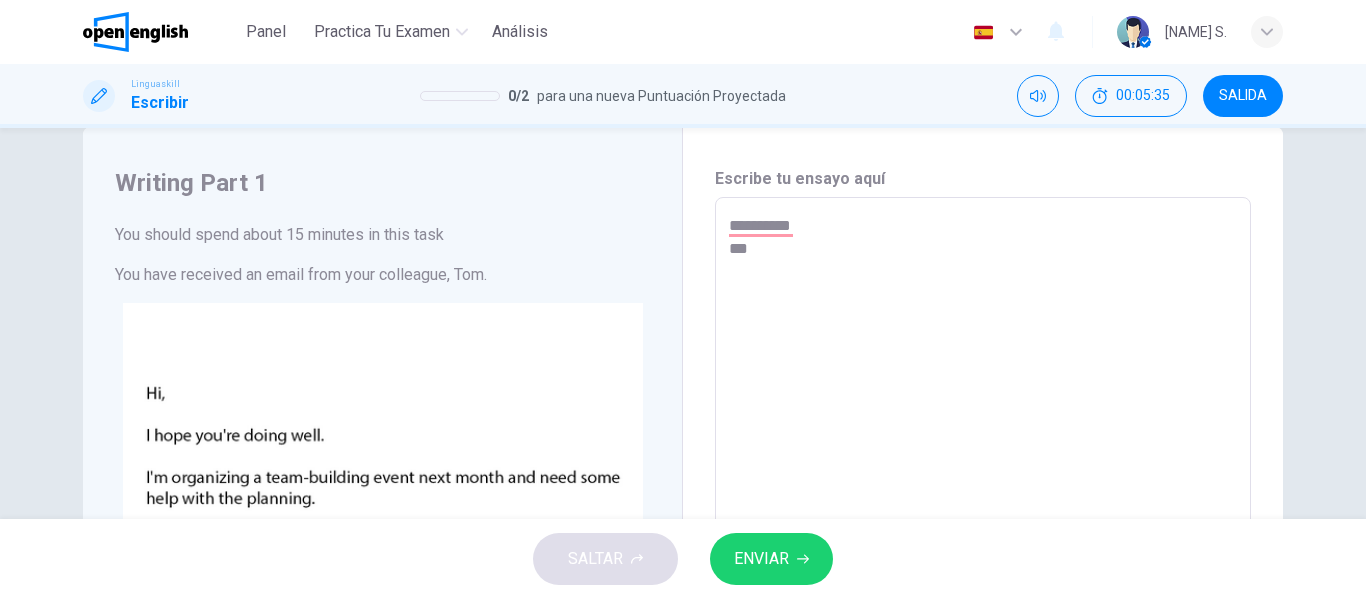 type on "*" 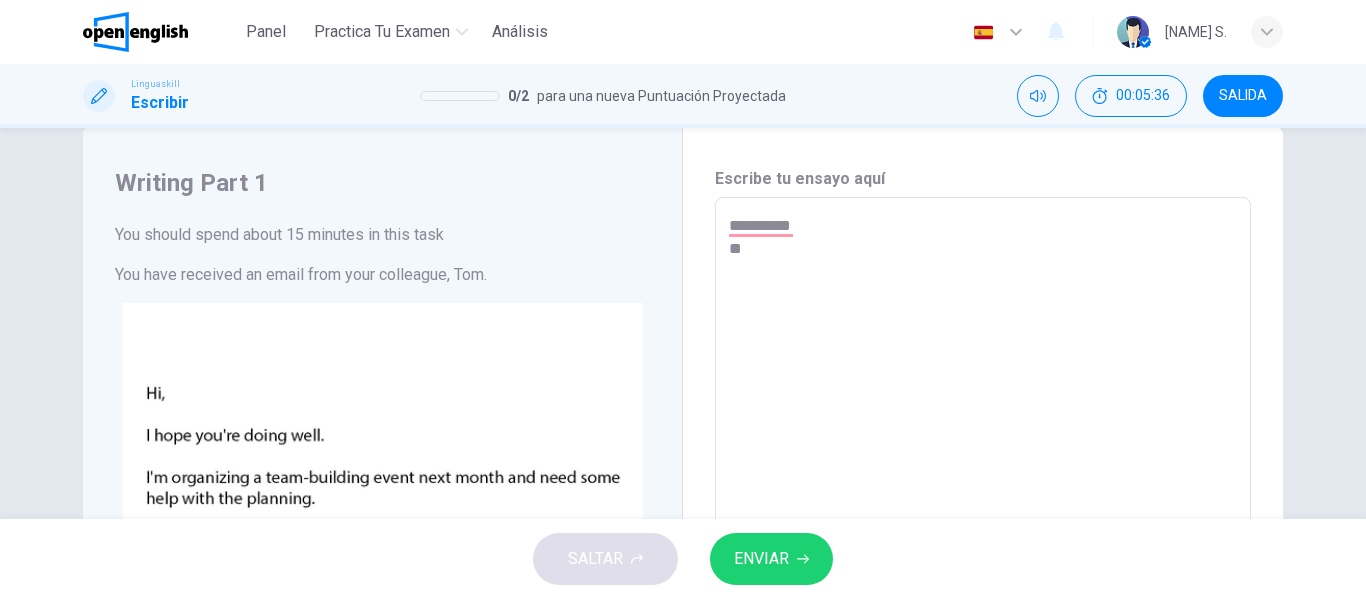 type on "**********" 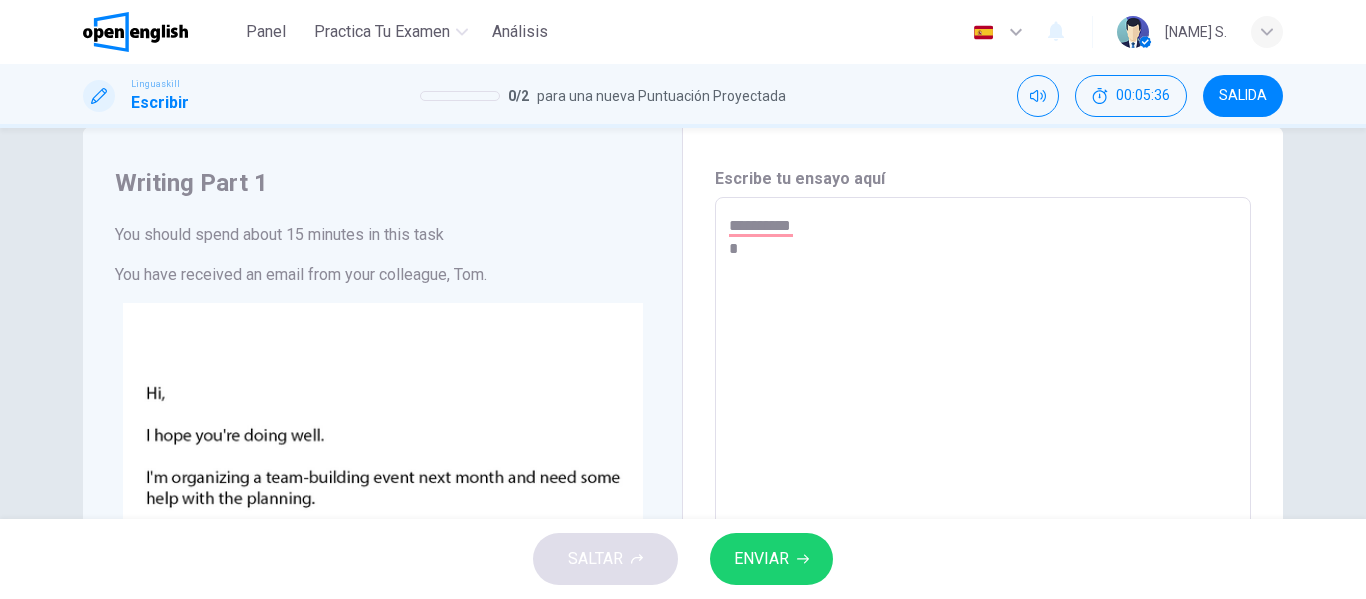 type on "*" 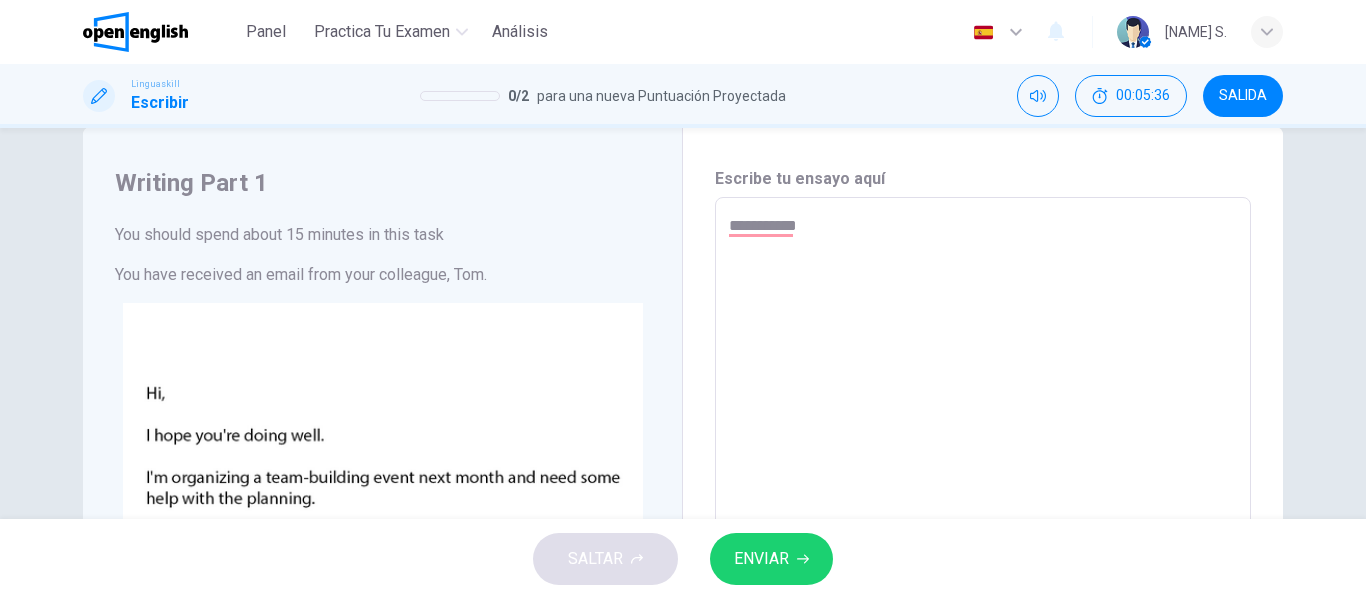 type on "*" 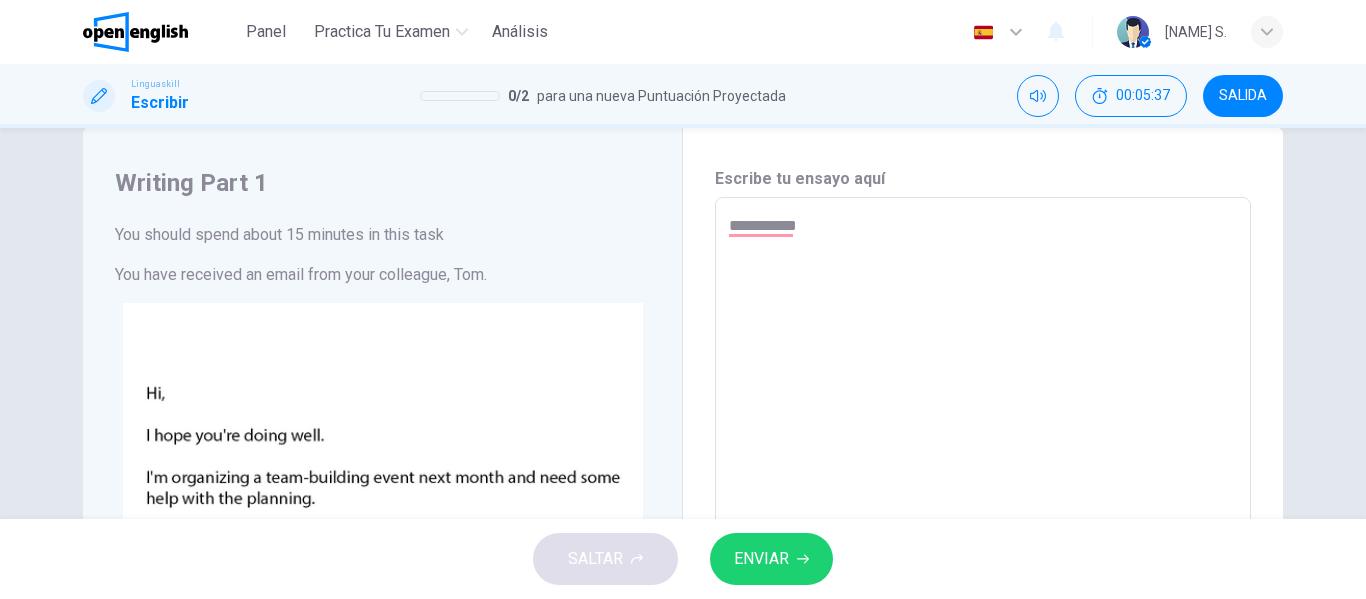 type on "*********" 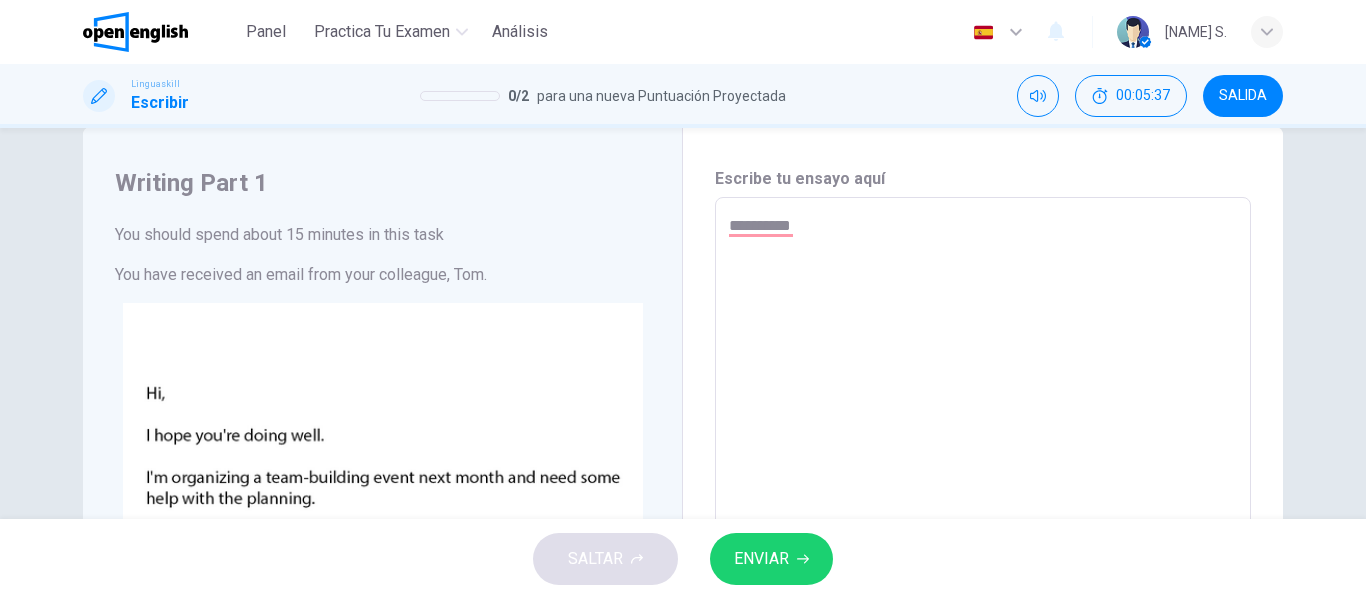 type on "*" 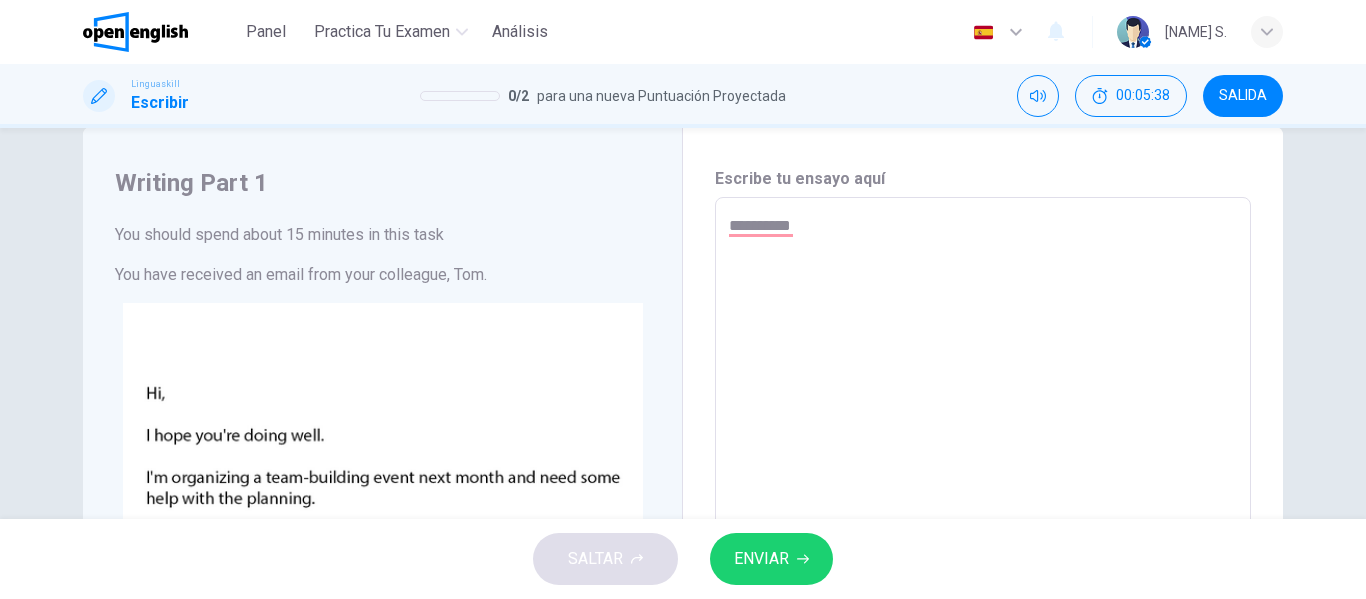 type on "*********" 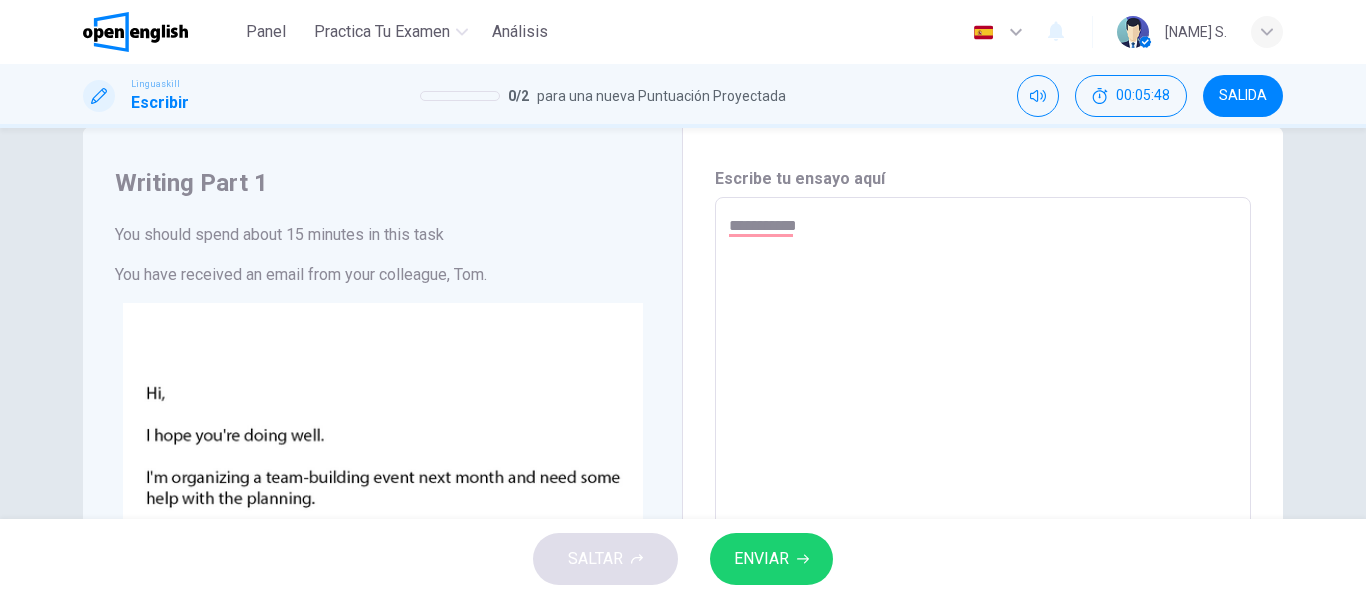 type on "*********" 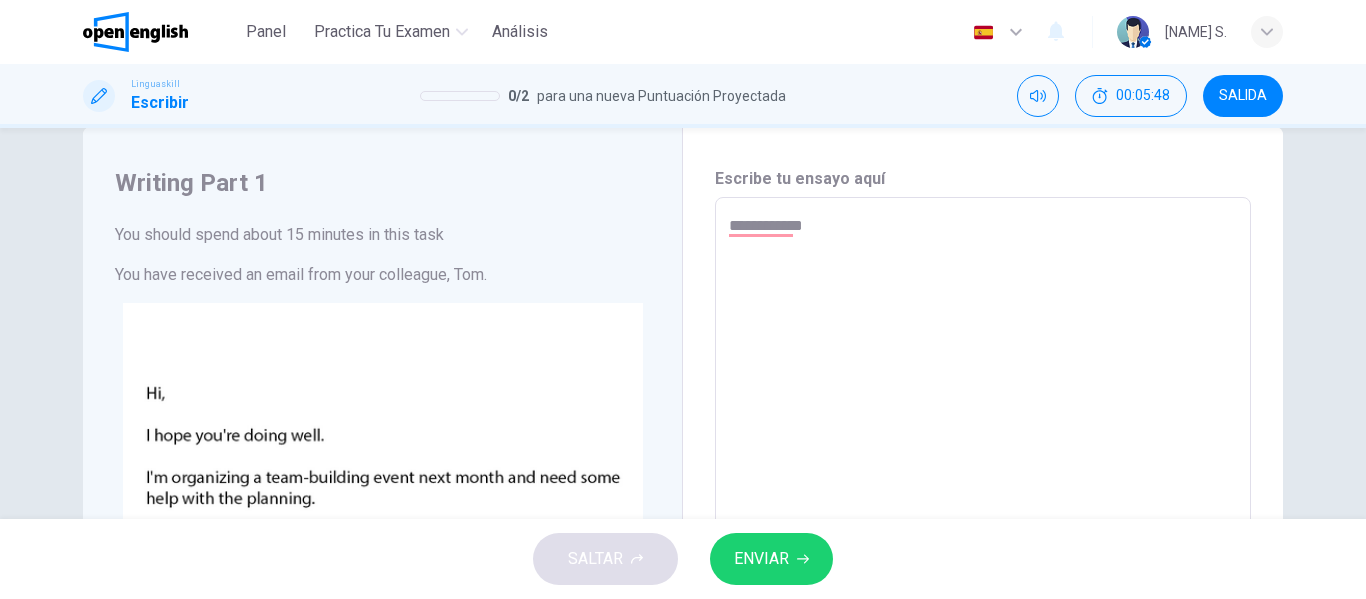 type on "**********" 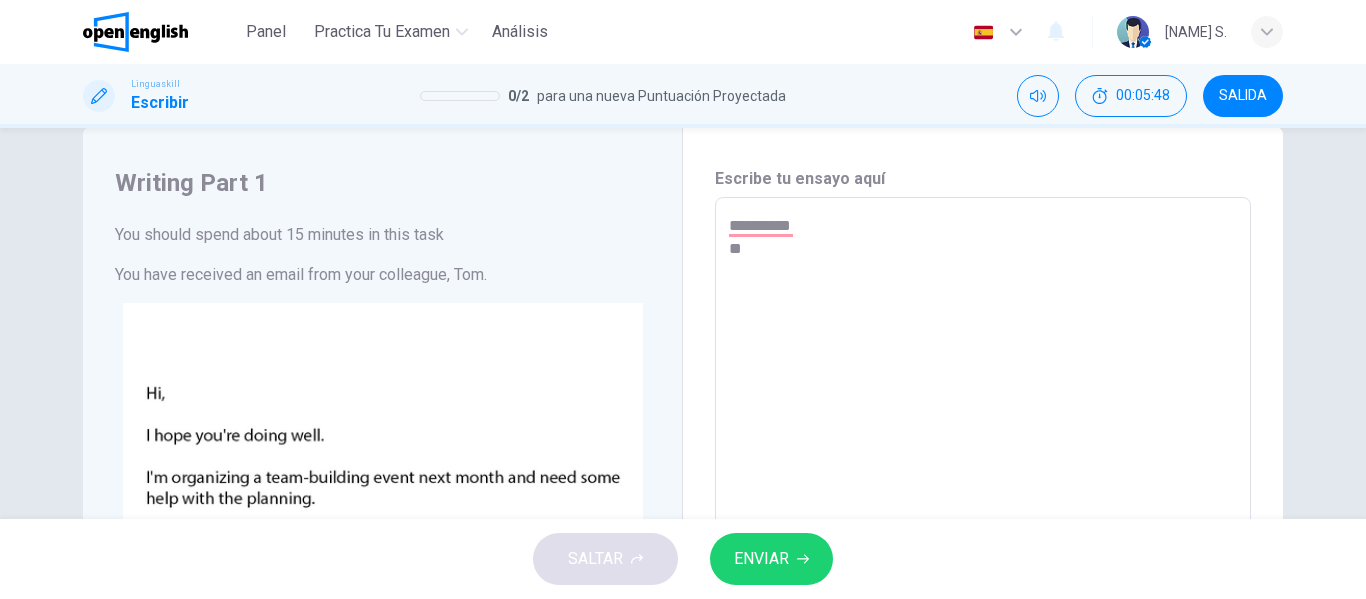 type on "*" 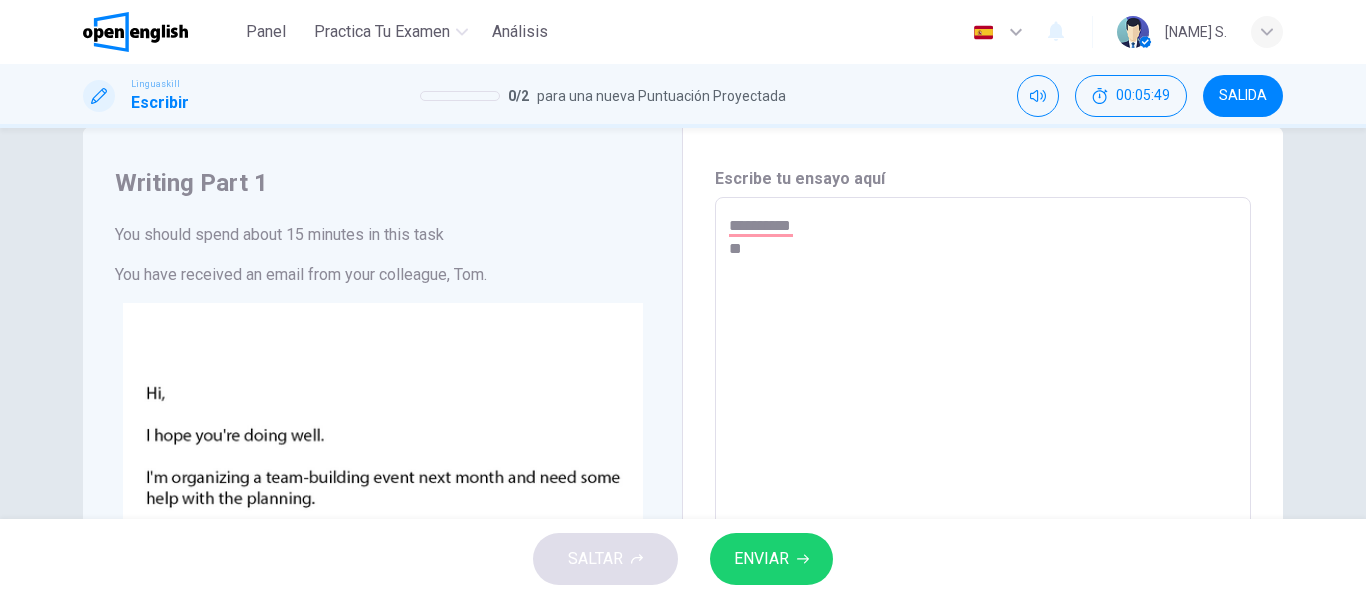 type on "**********" 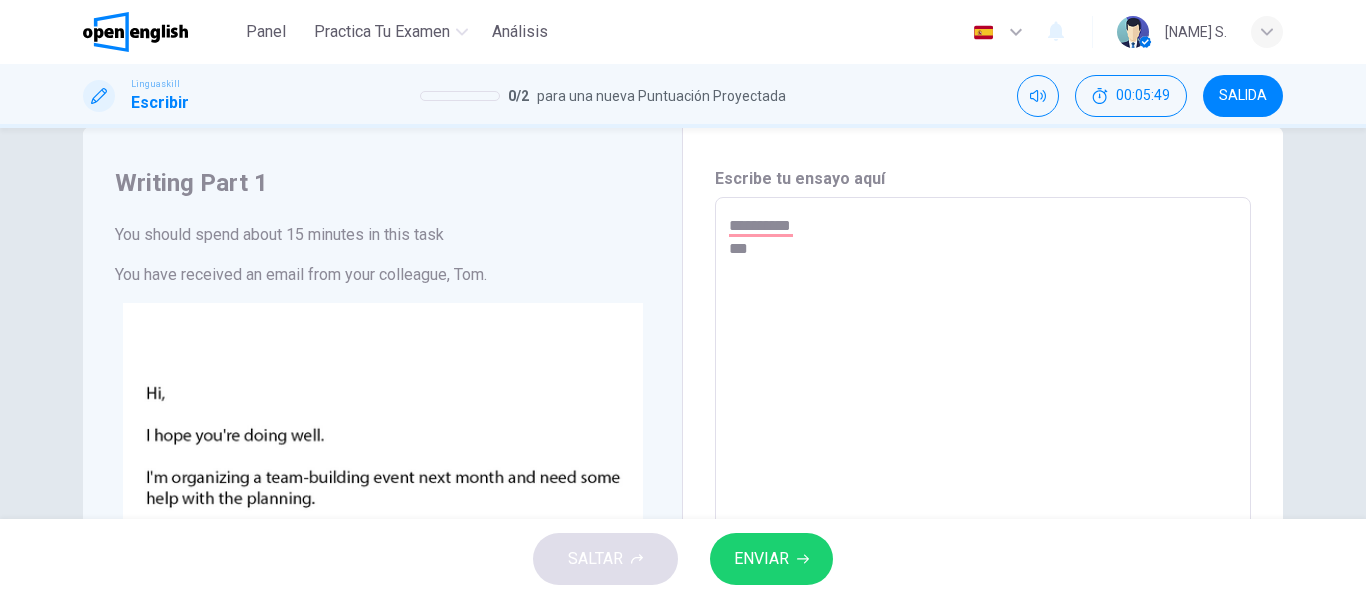 type on "*" 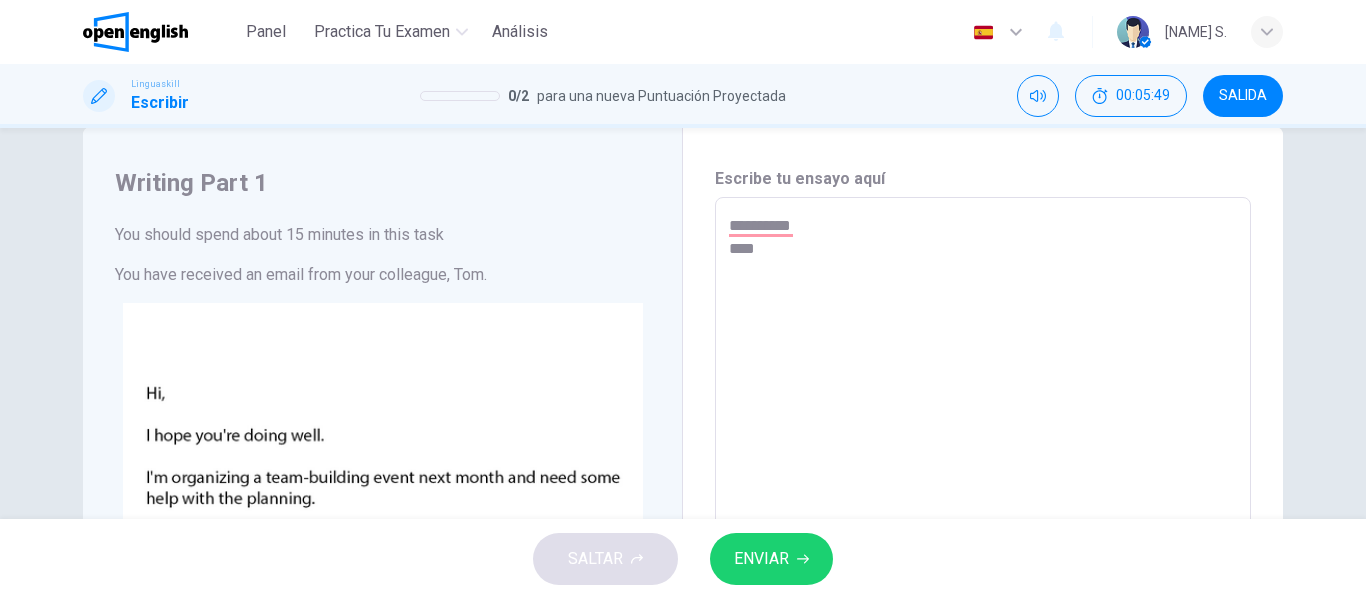 type on "*" 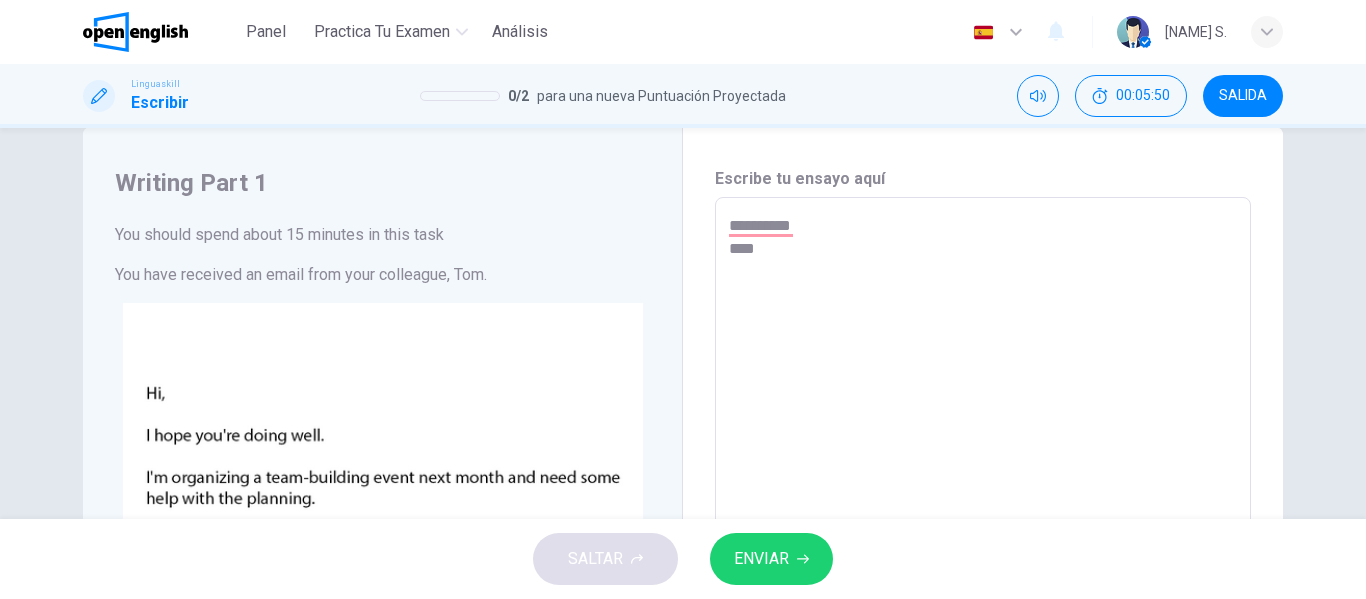 type on "**********" 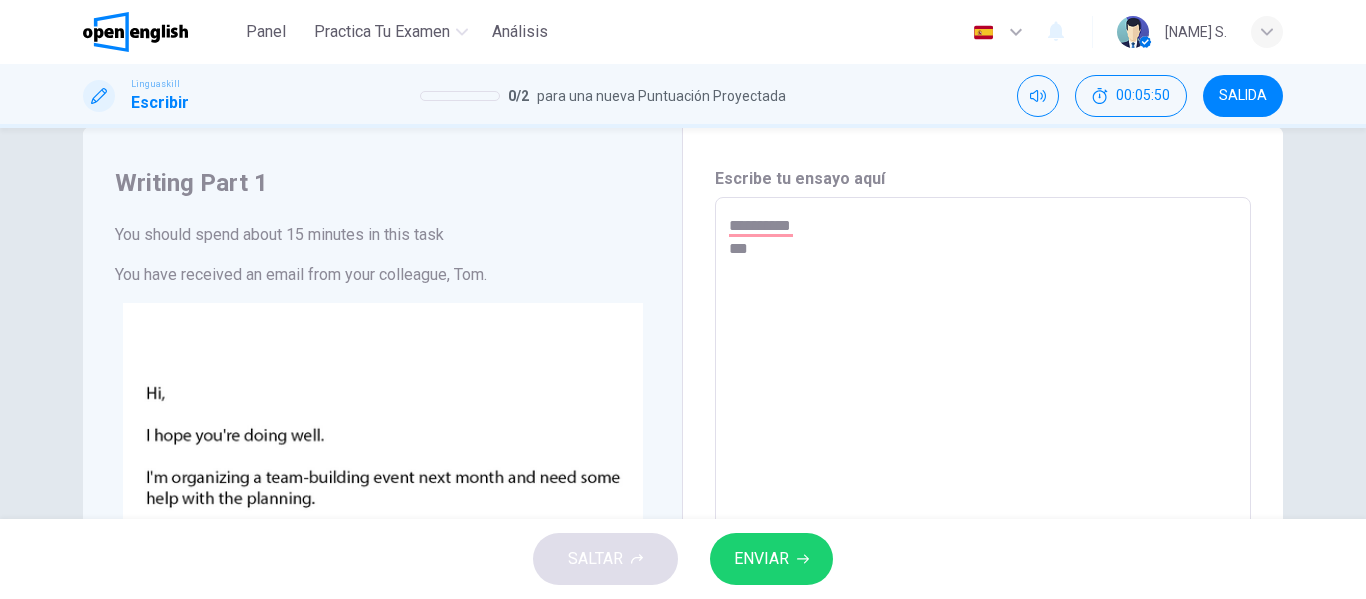 type on "**********" 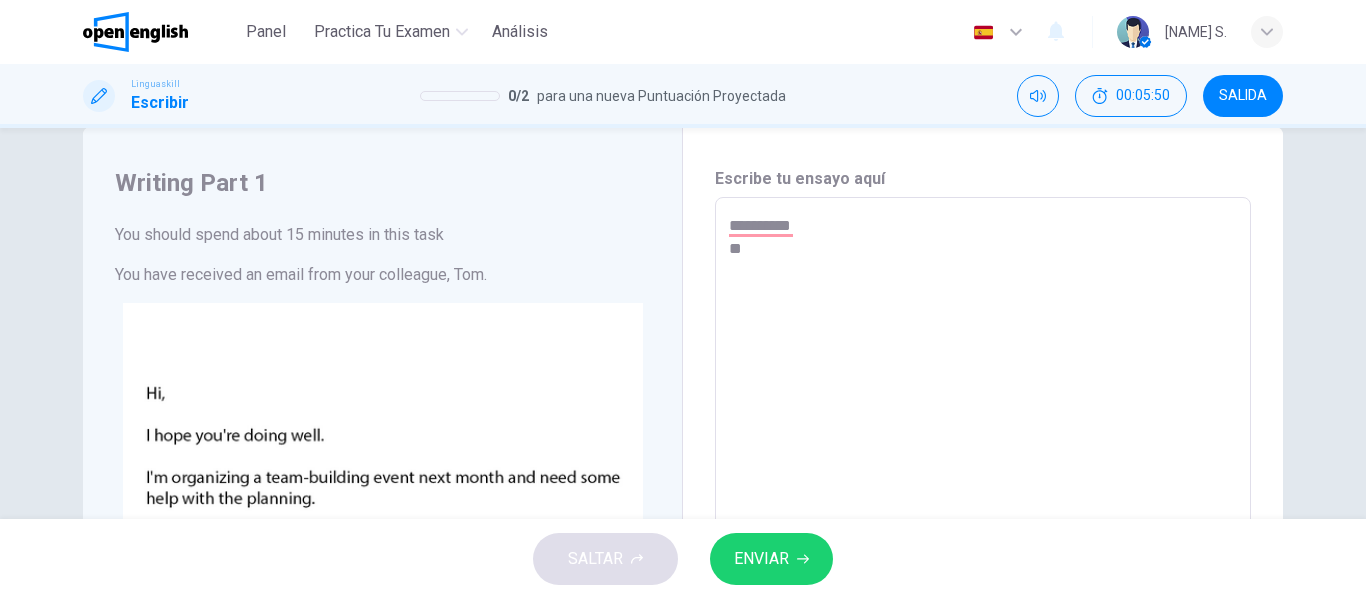 type on "*" 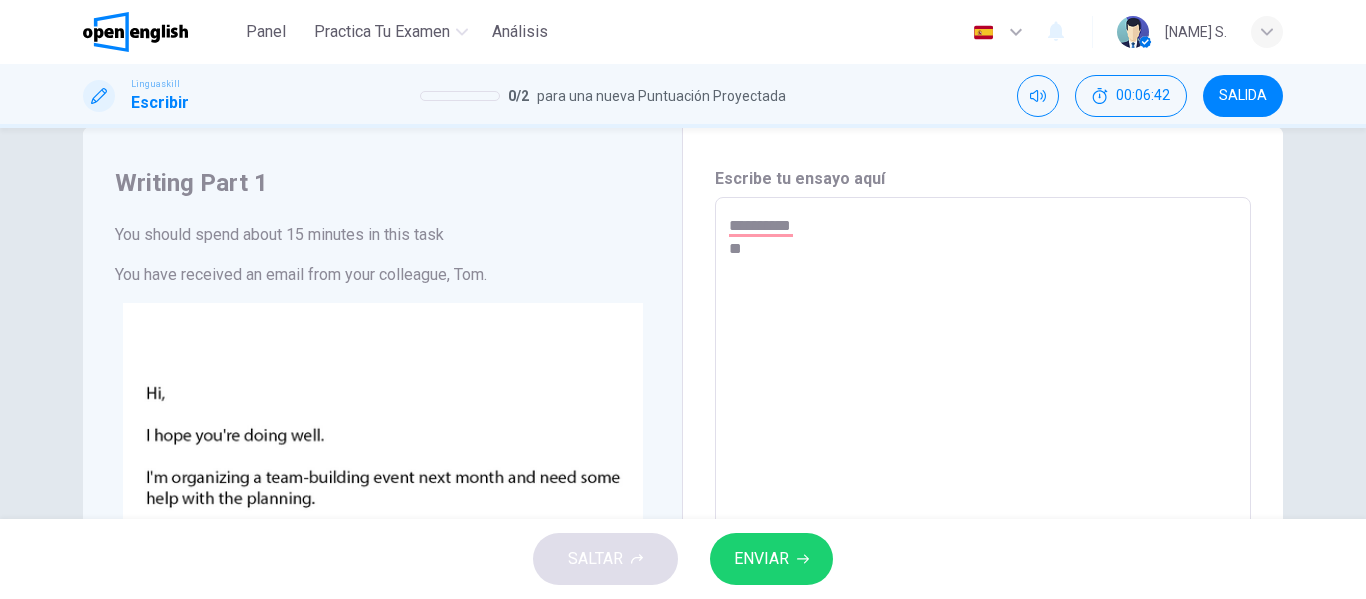 type on "*********" 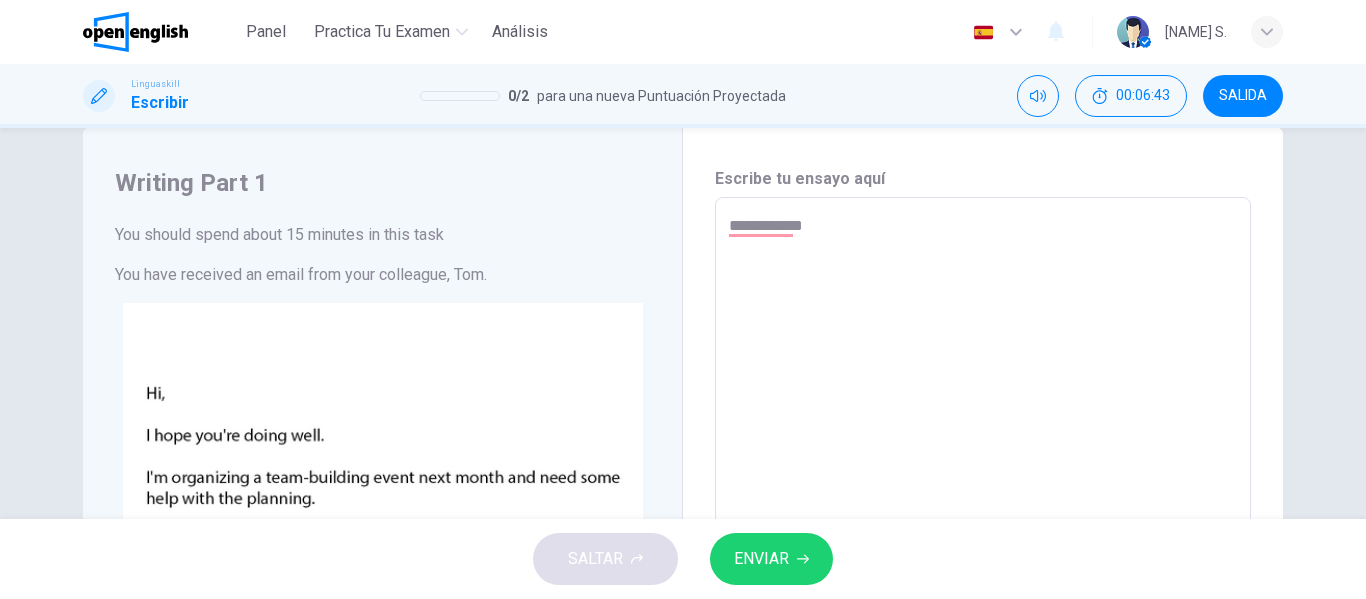type on "*********" 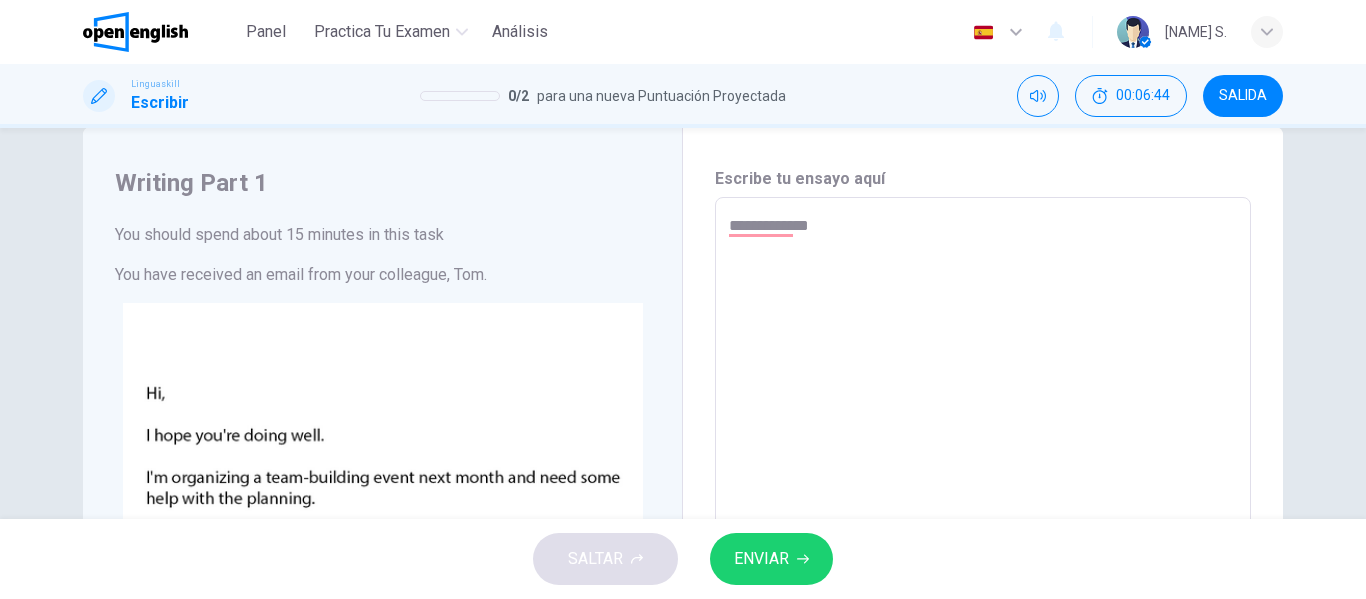 type on "**********" 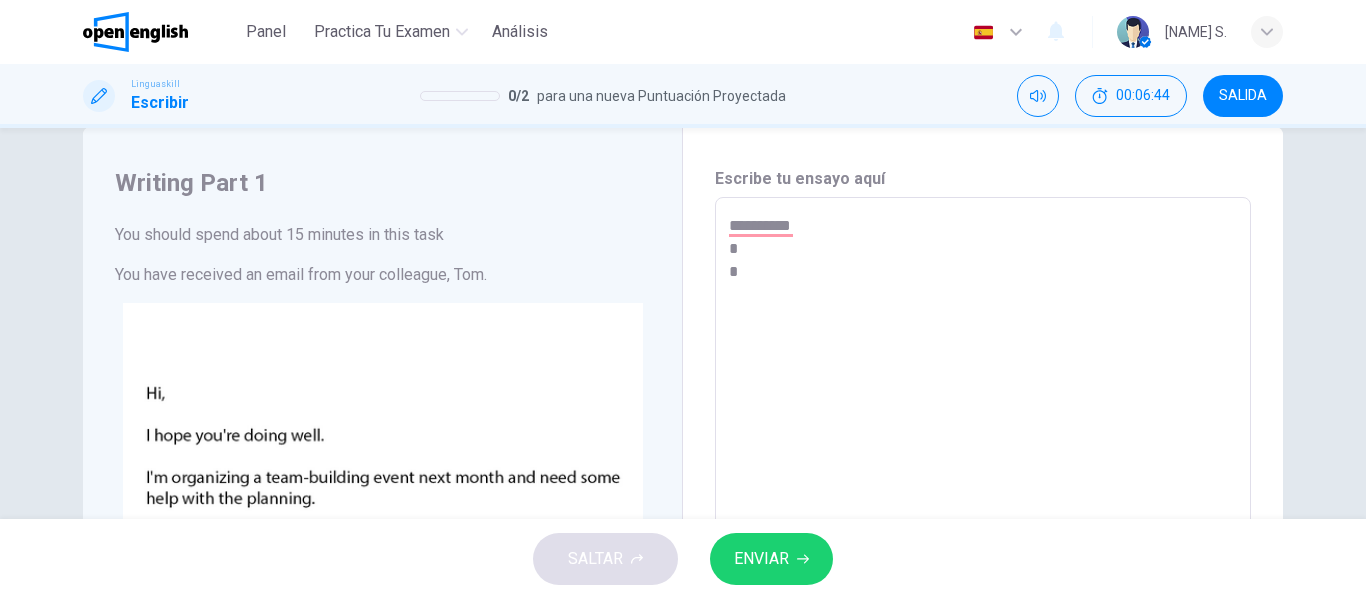 type on "**********" 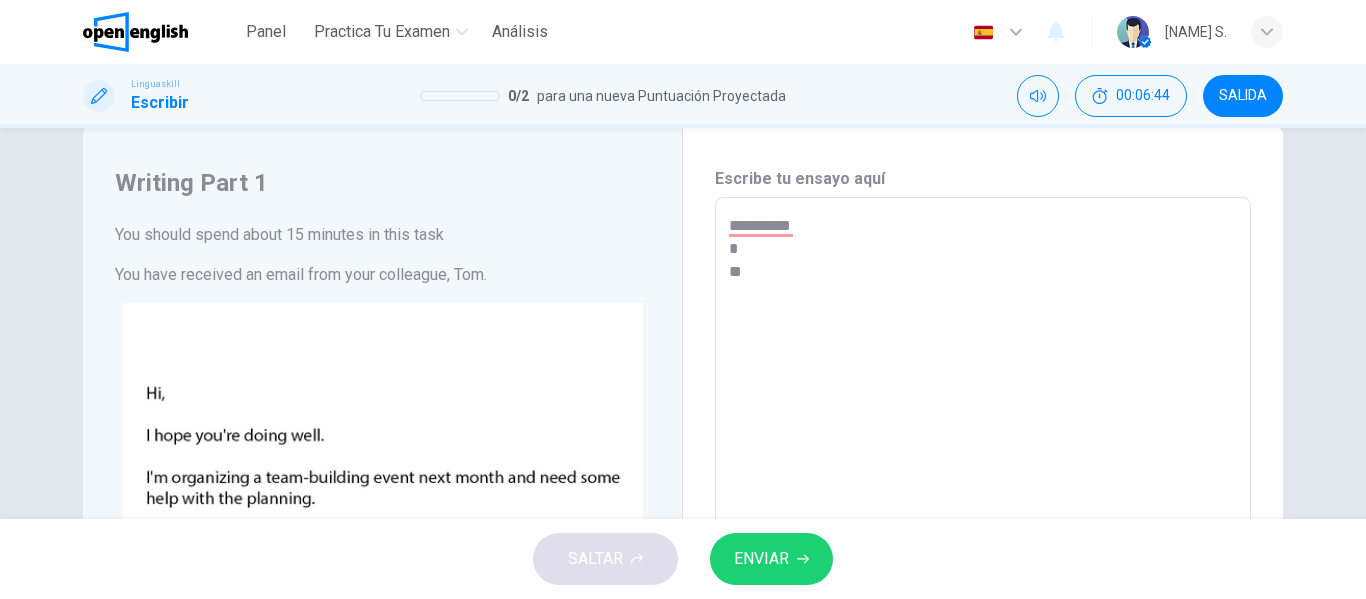 type on "*" 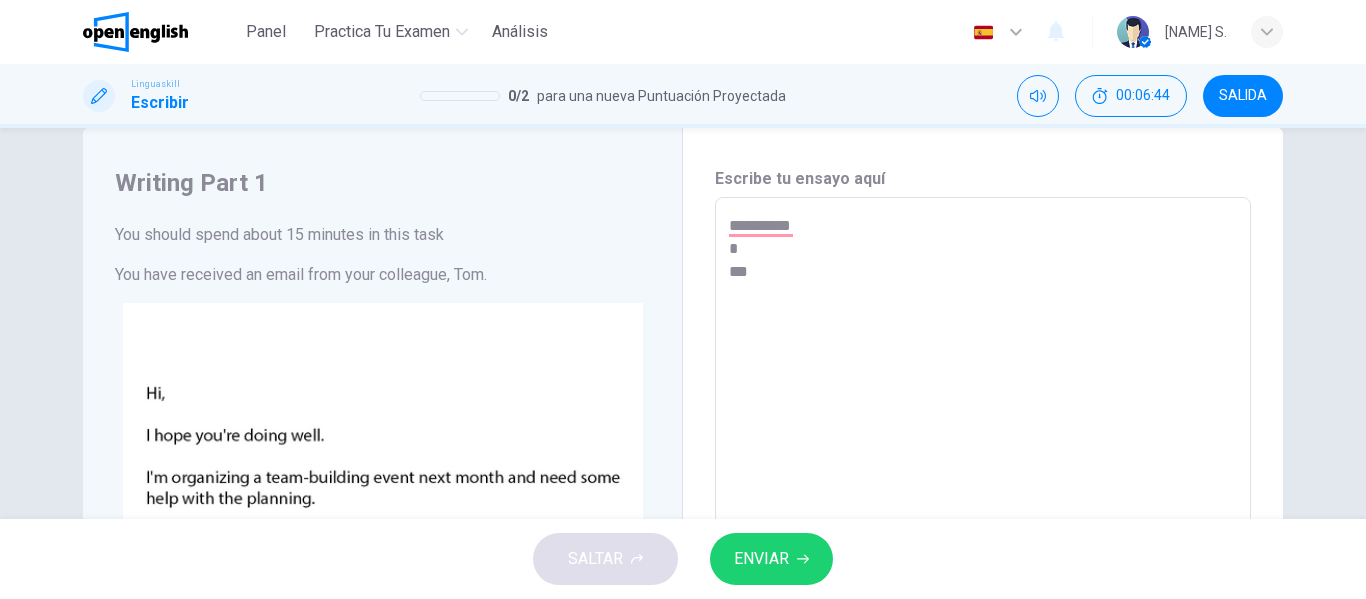 type on "*" 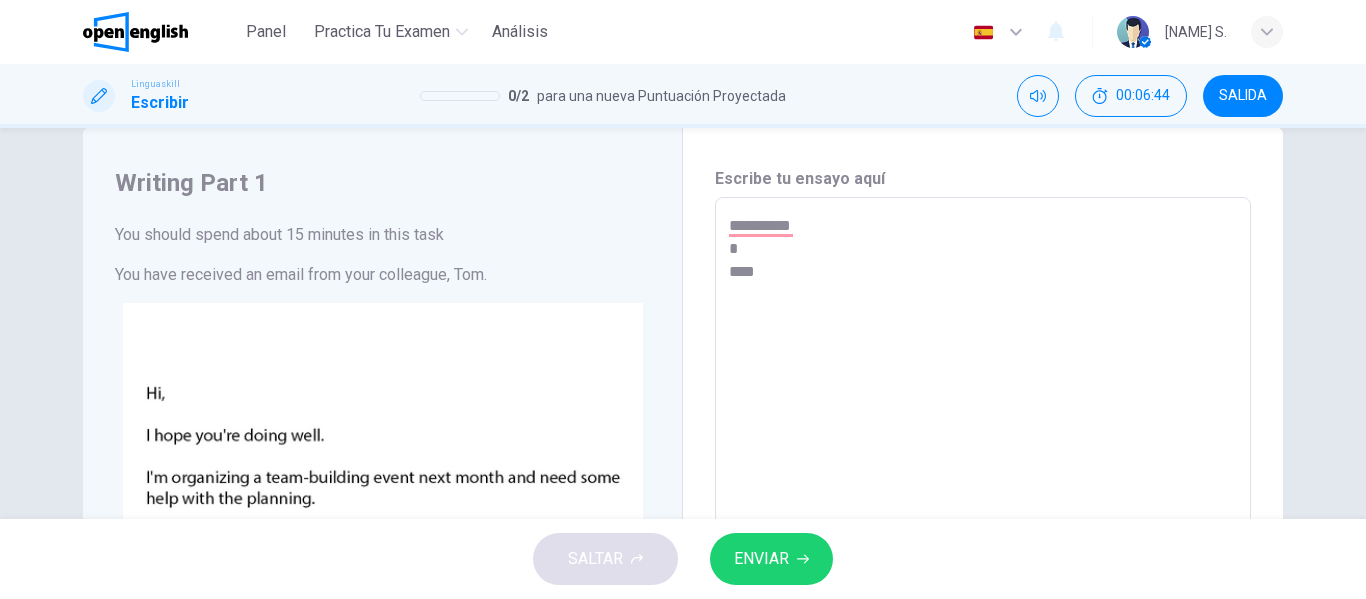 type on "*" 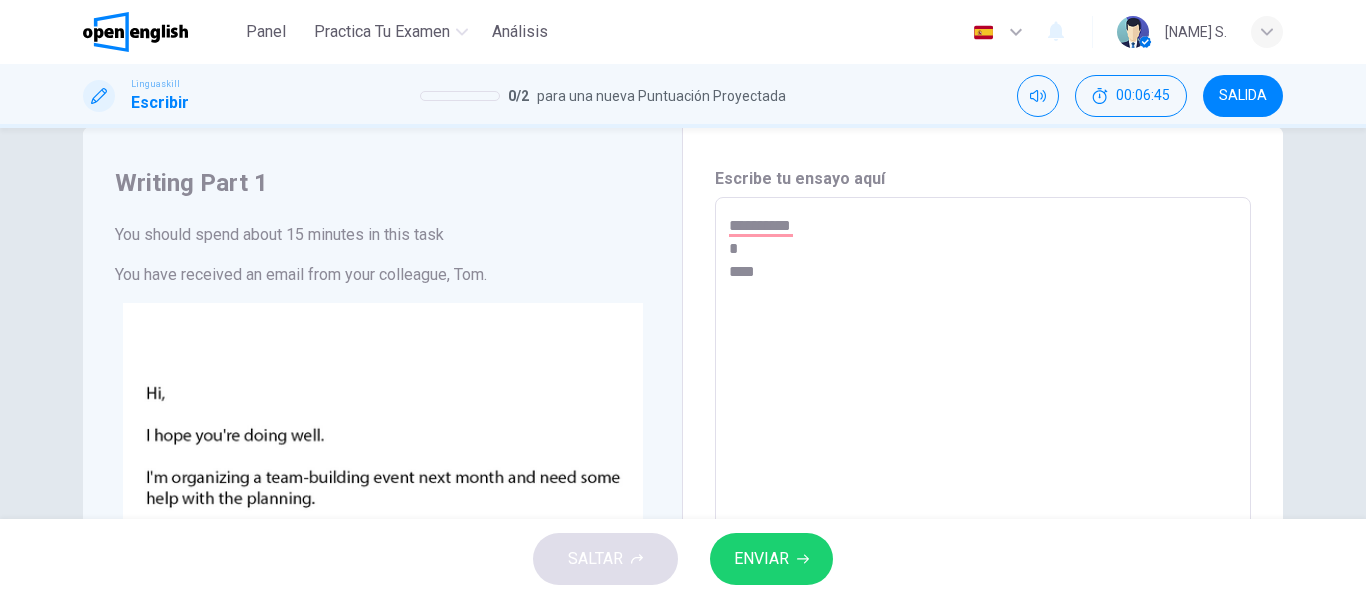 type on "**********" 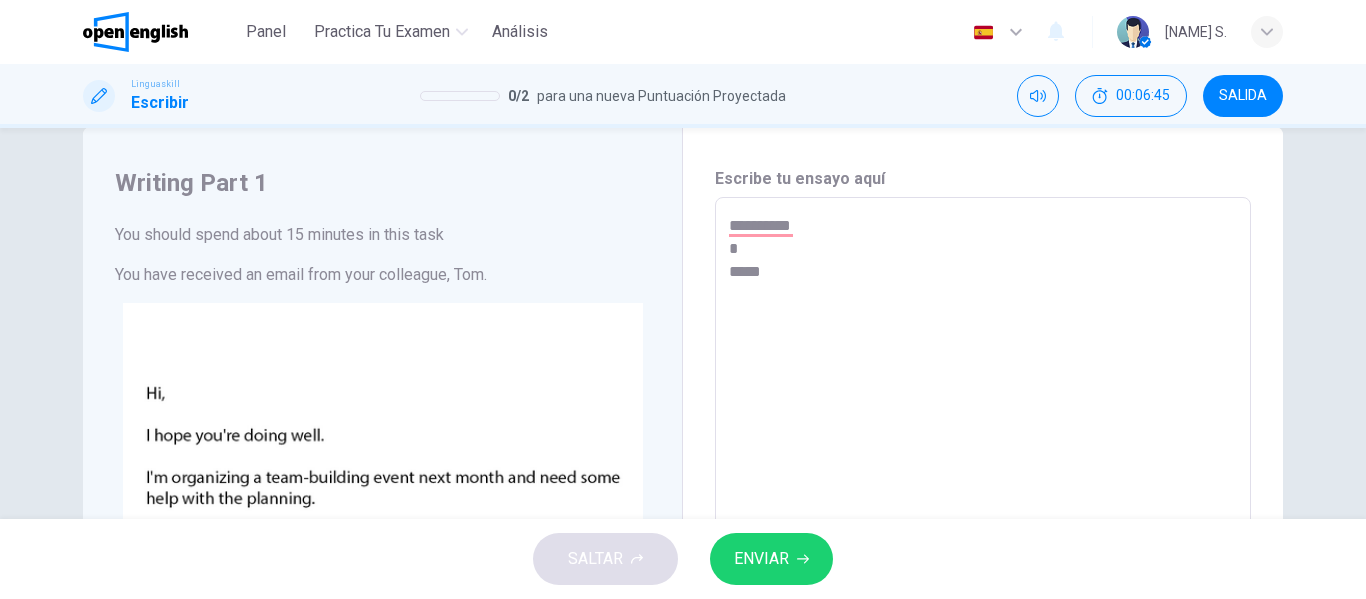 type on "**********" 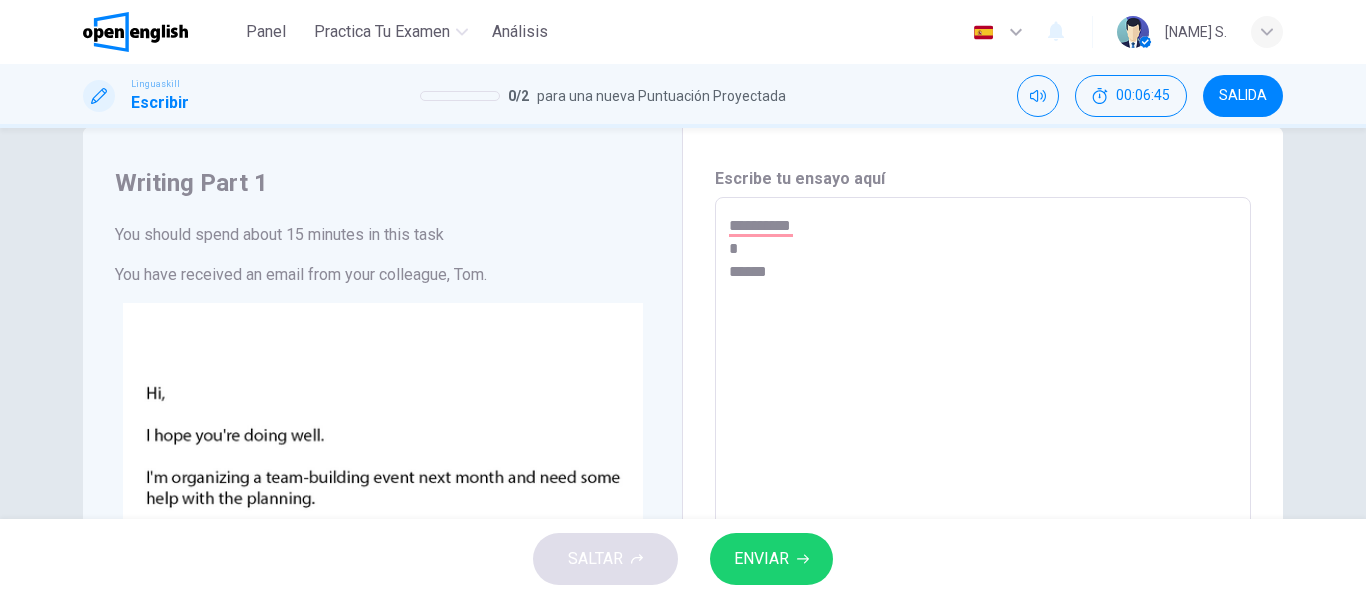 type on "*" 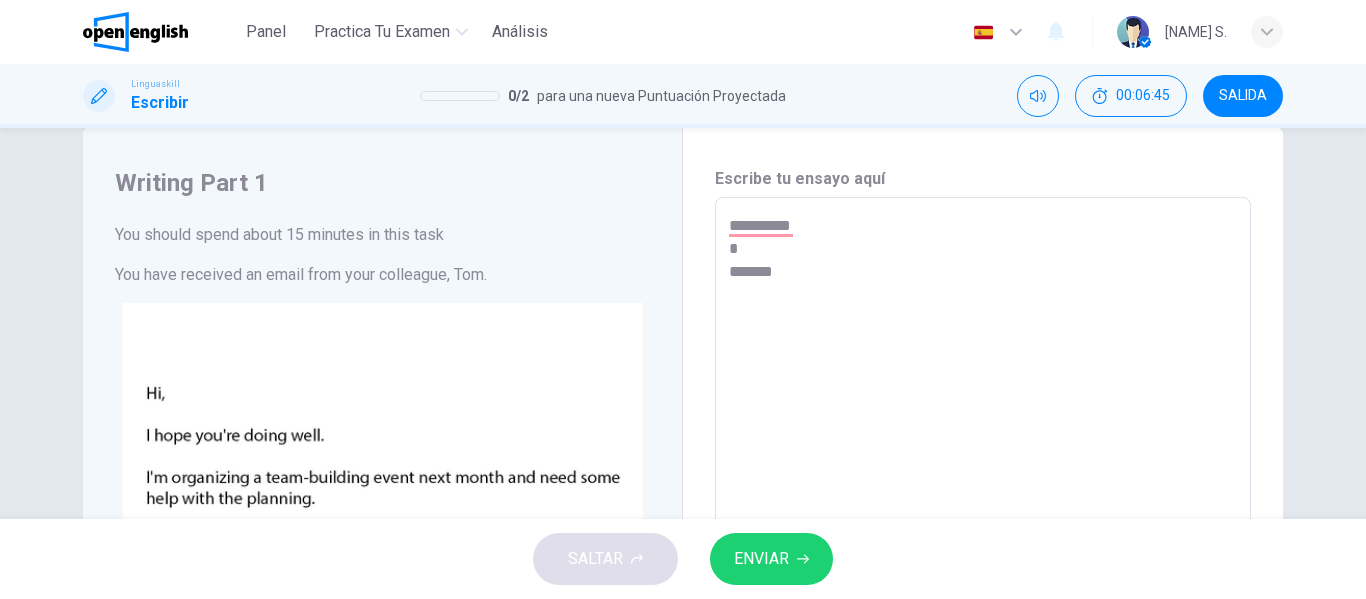 type on "*" 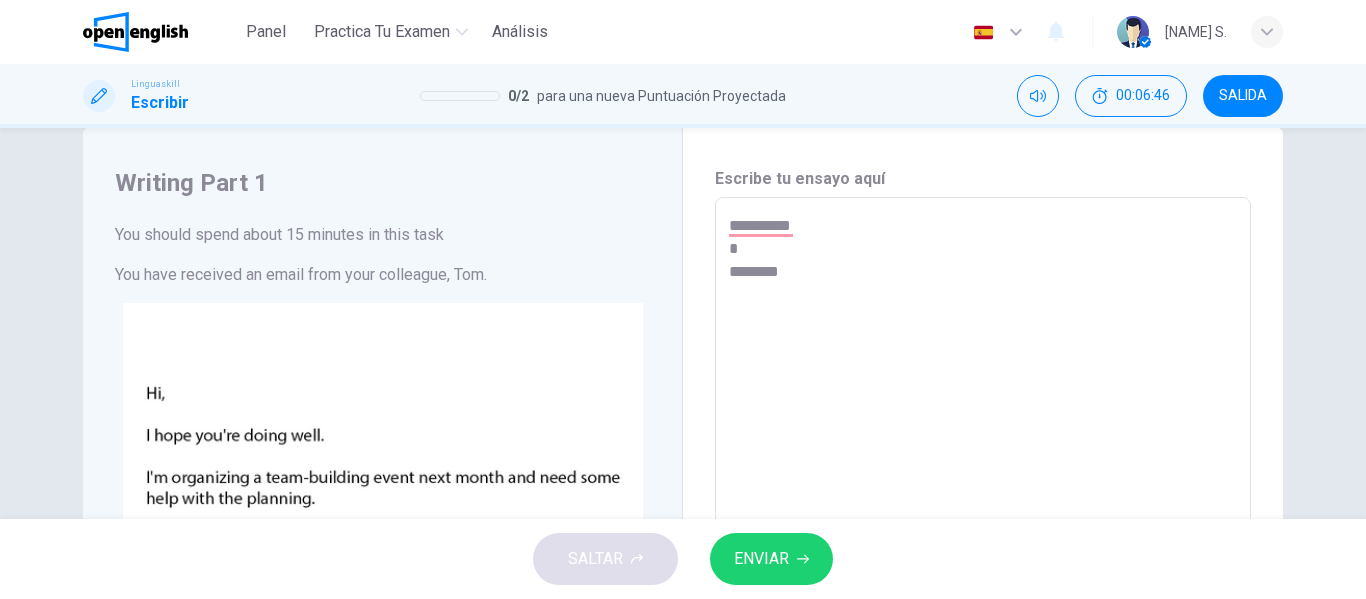 type on "**********" 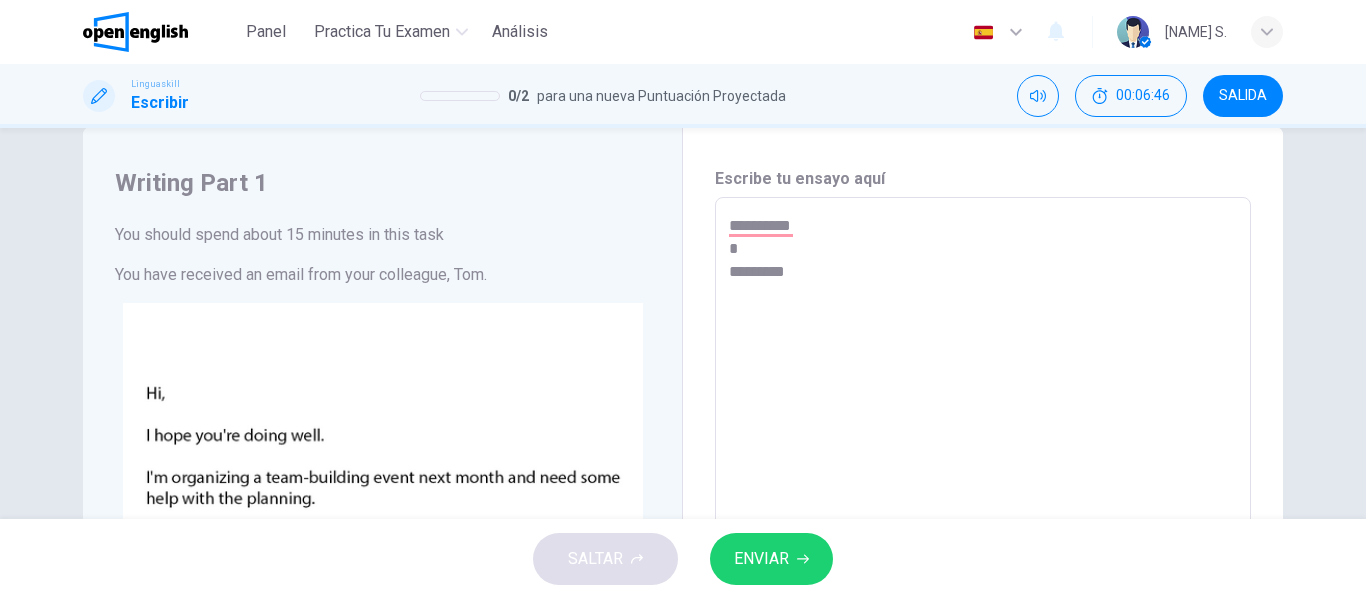 type on "*" 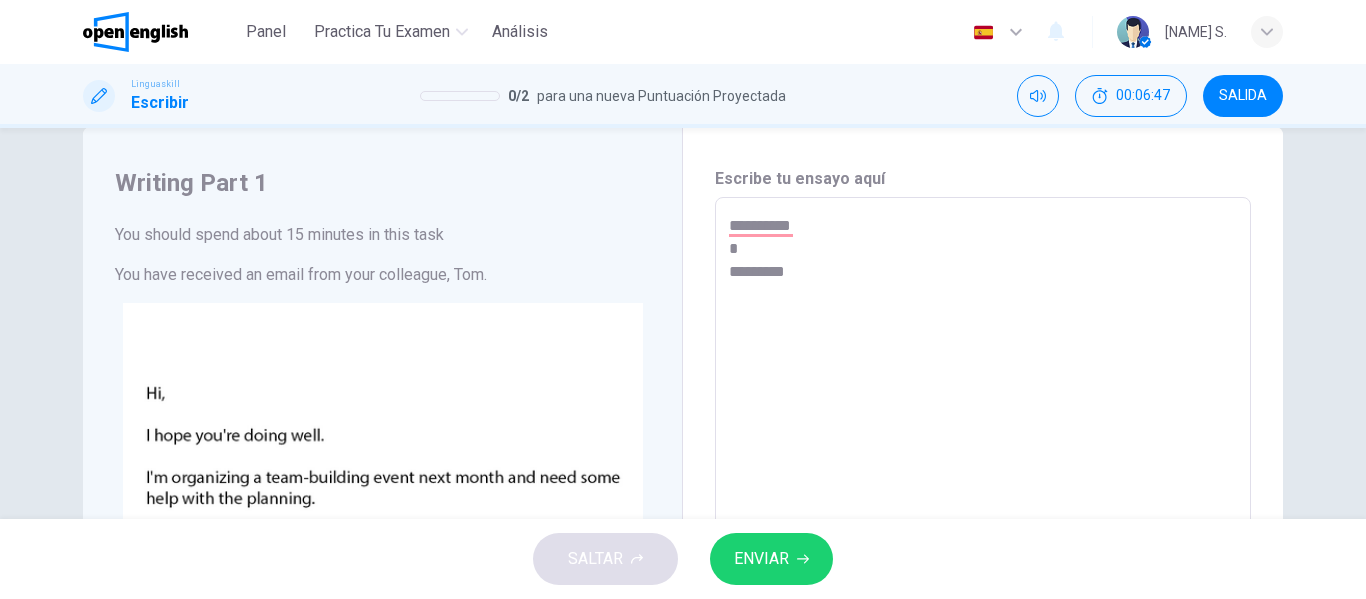 type on "**********" 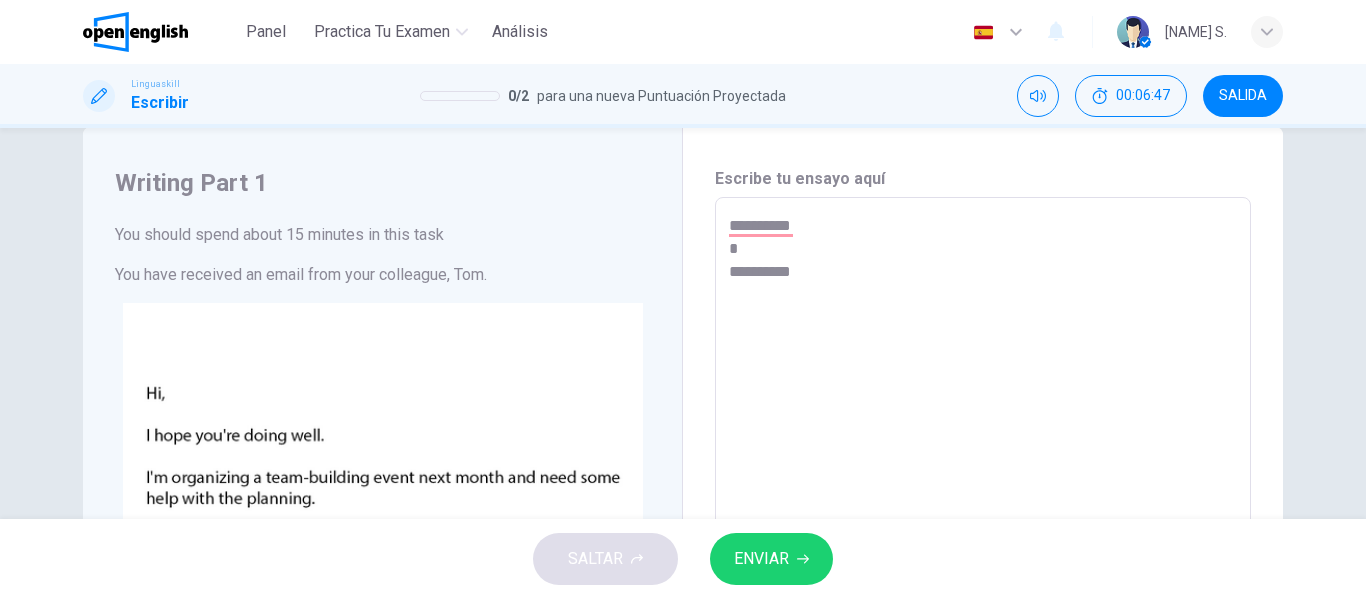 type on "*" 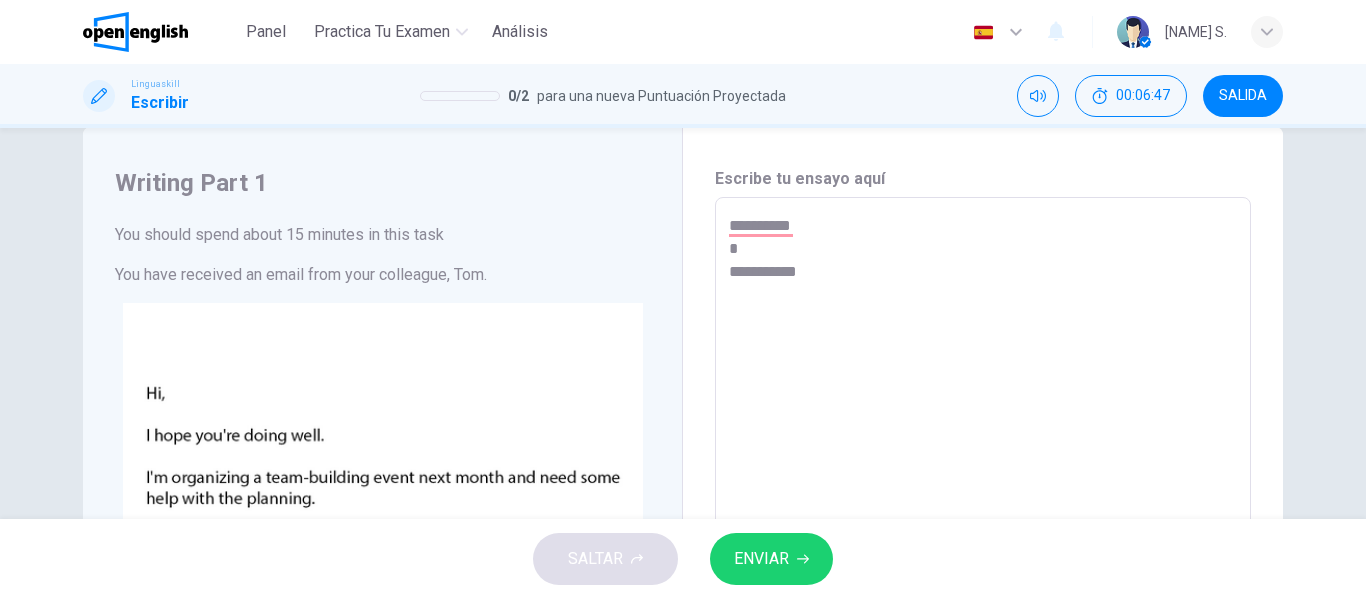 type on "*" 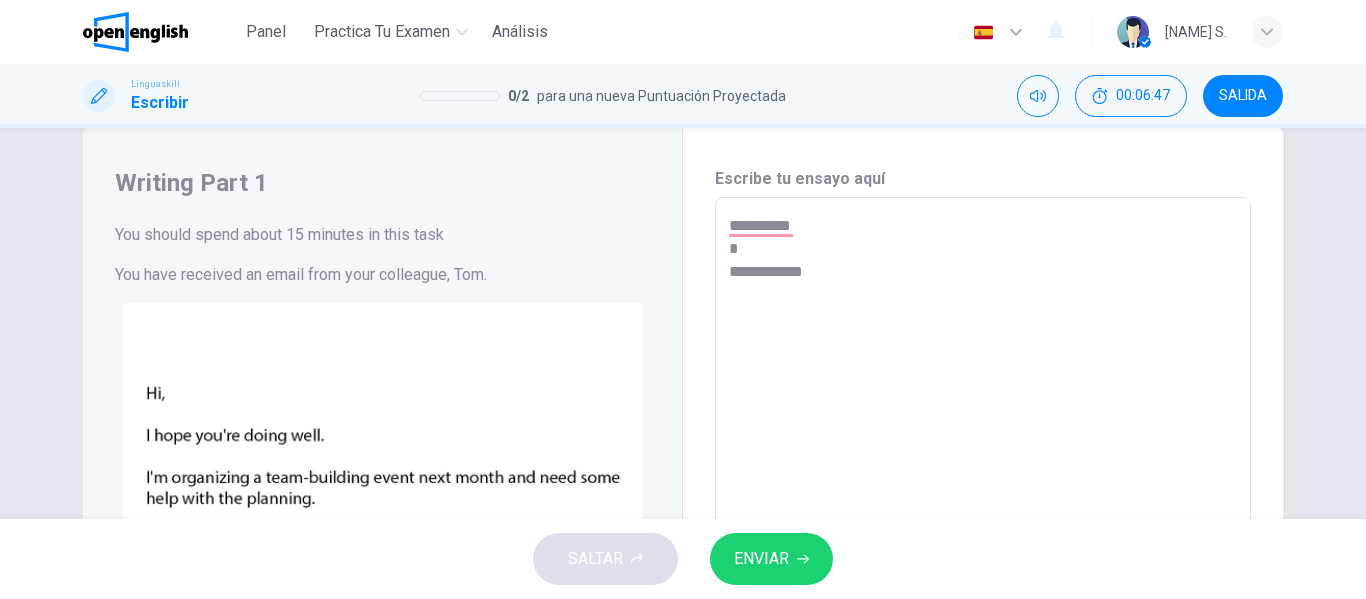 type on "*" 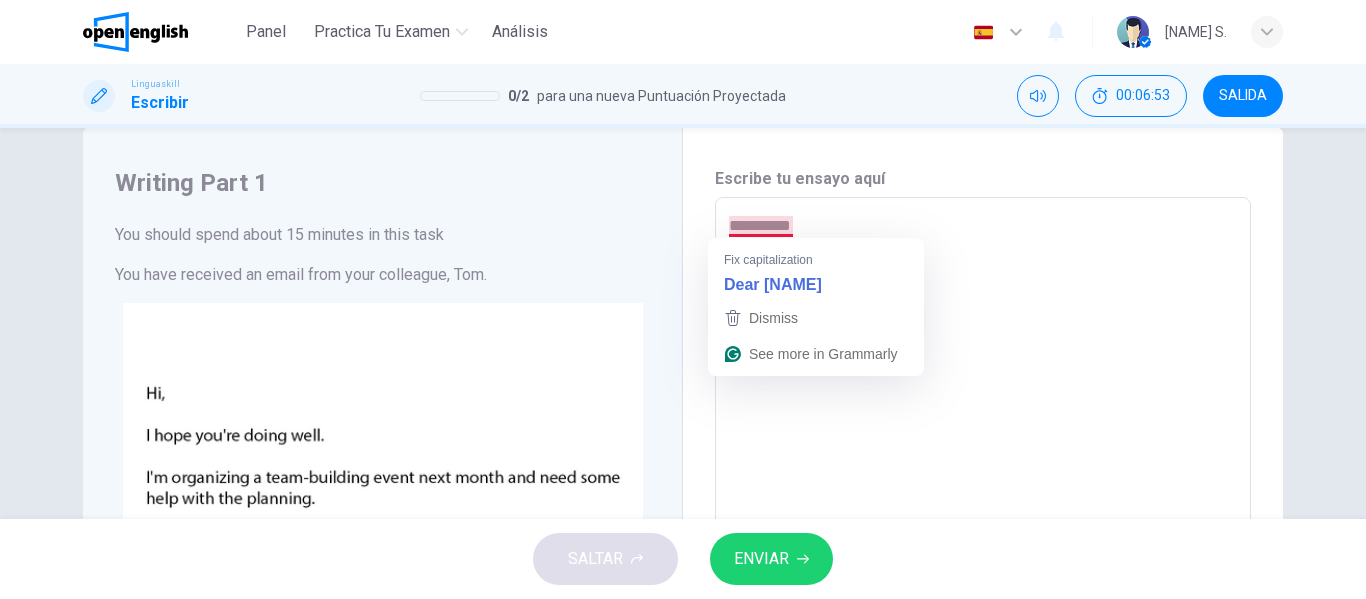 click on "**********" at bounding box center [983, 582] 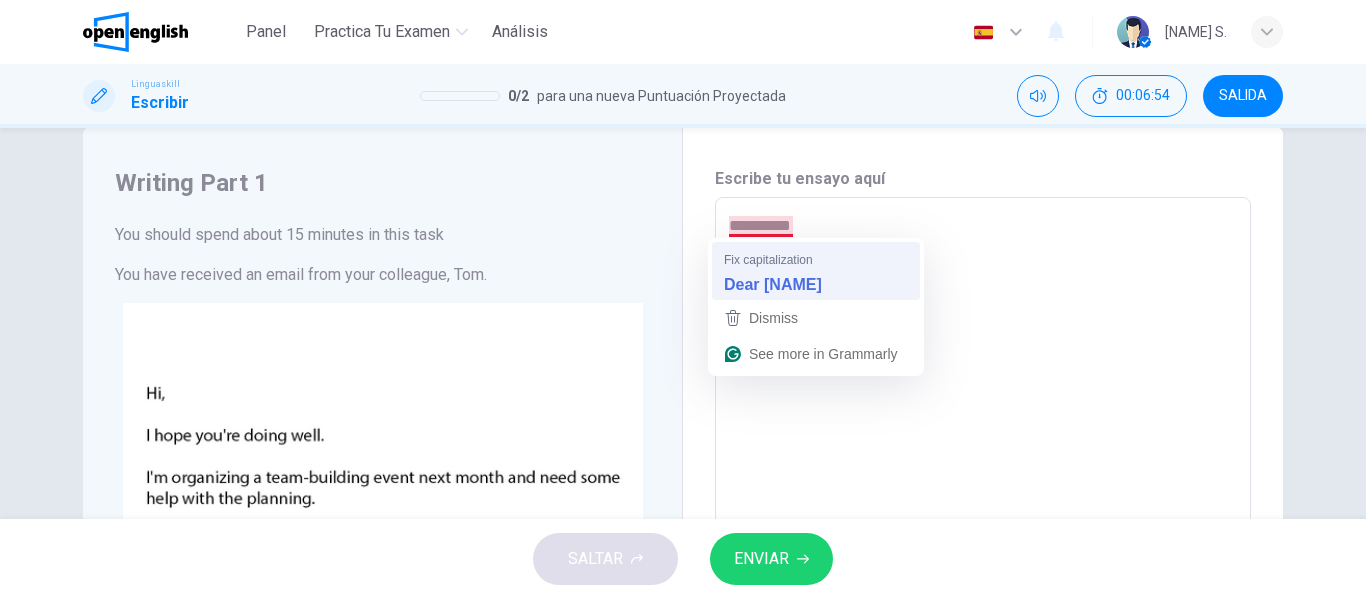 type 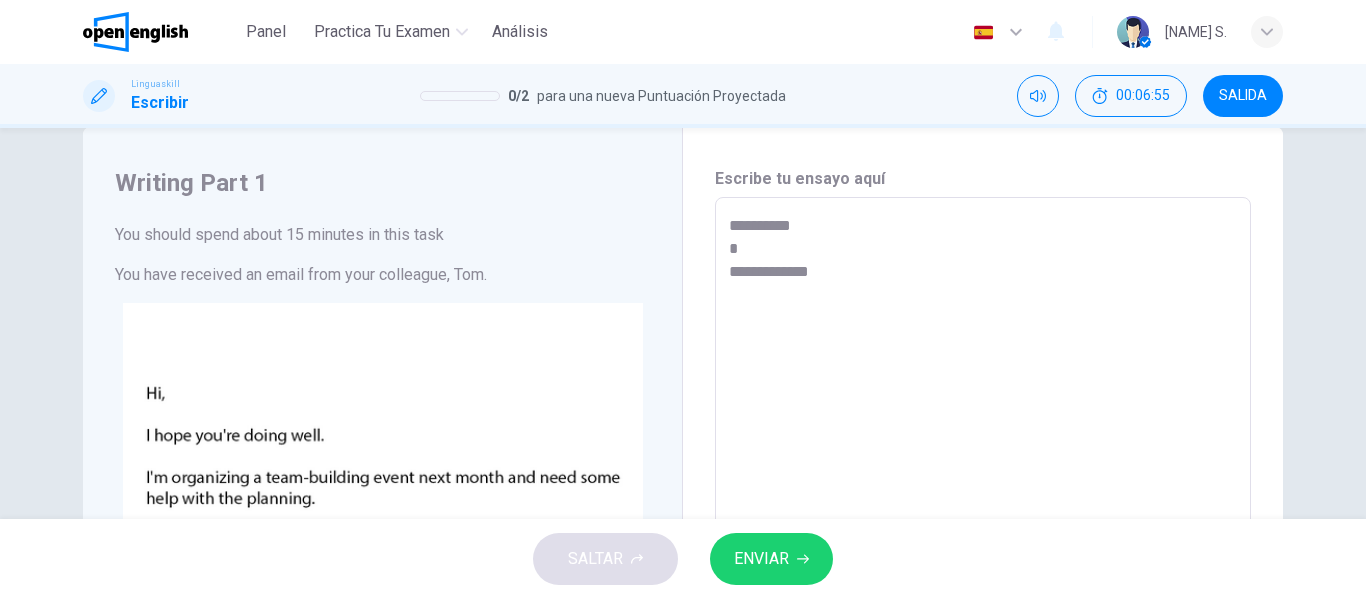 click on "**********" at bounding box center (983, 582) 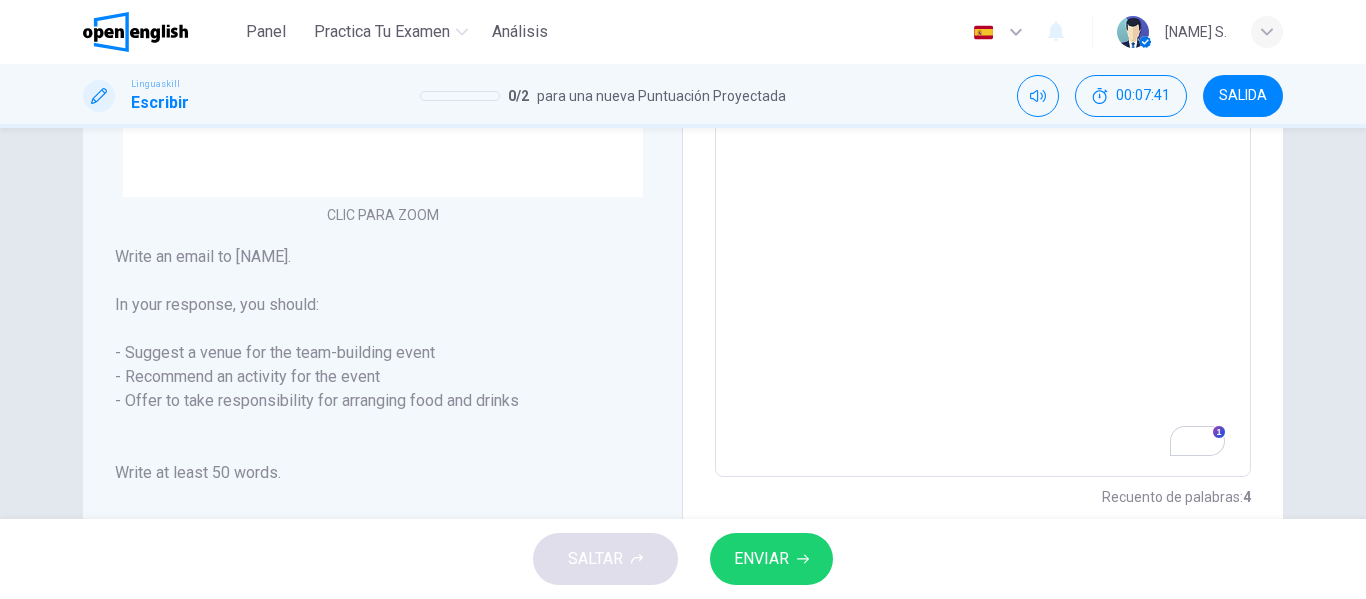 scroll, scrollTop: 529, scrollLeft: 0, axis: vertical 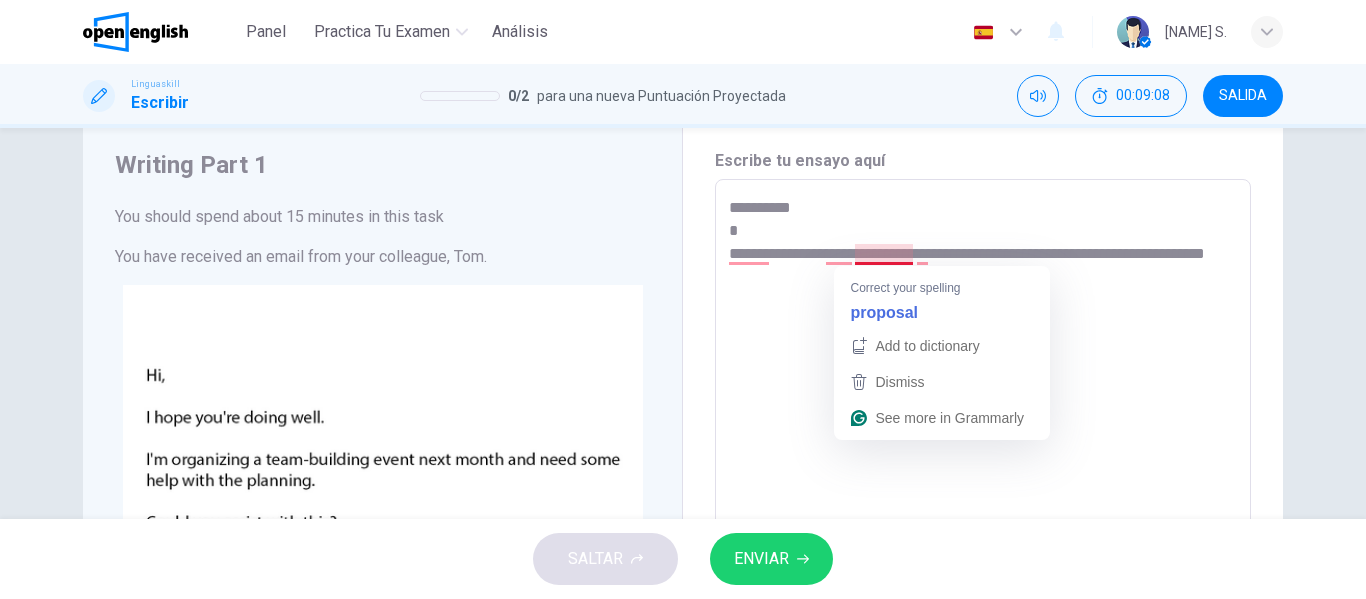 click on "**********" at bounding box center (983, 564) 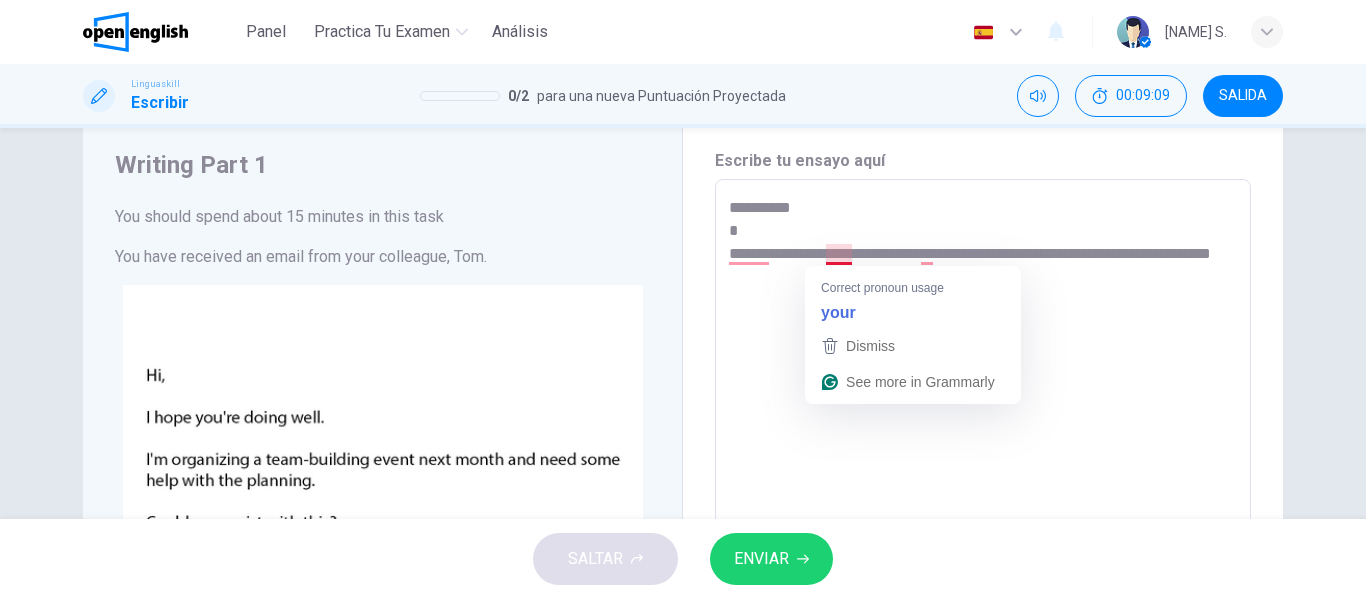 click on "**********" at bounding box center (983, 564) 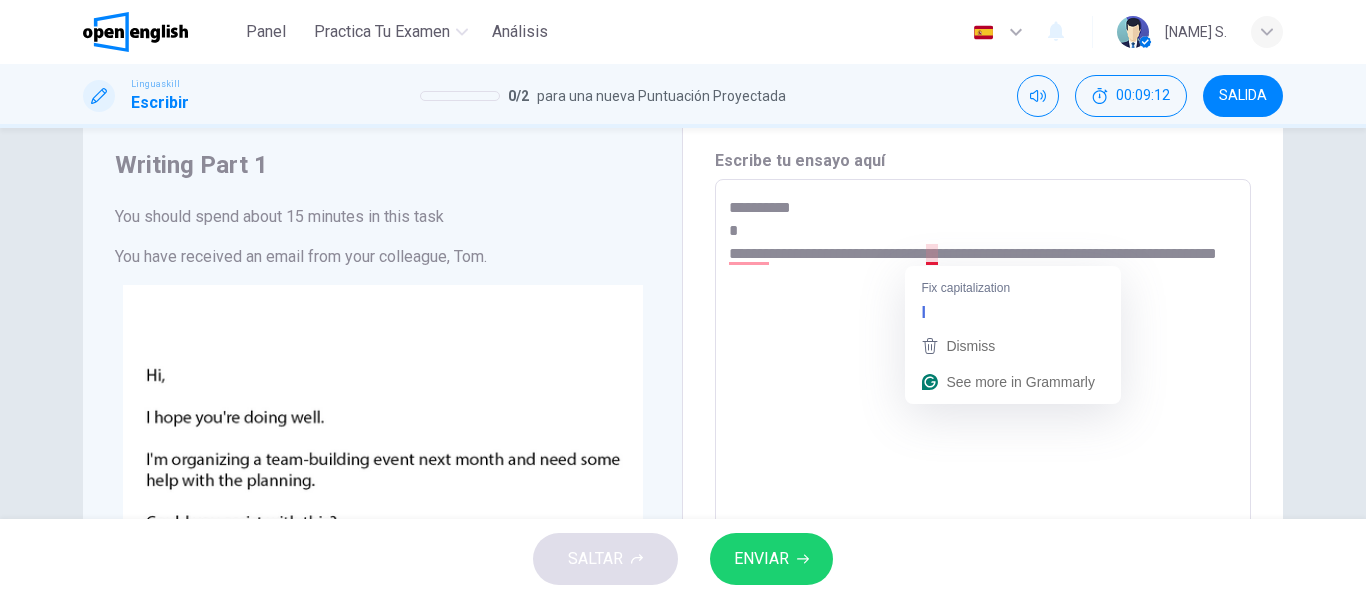 click on "**********" at bounding box center [983, 564] 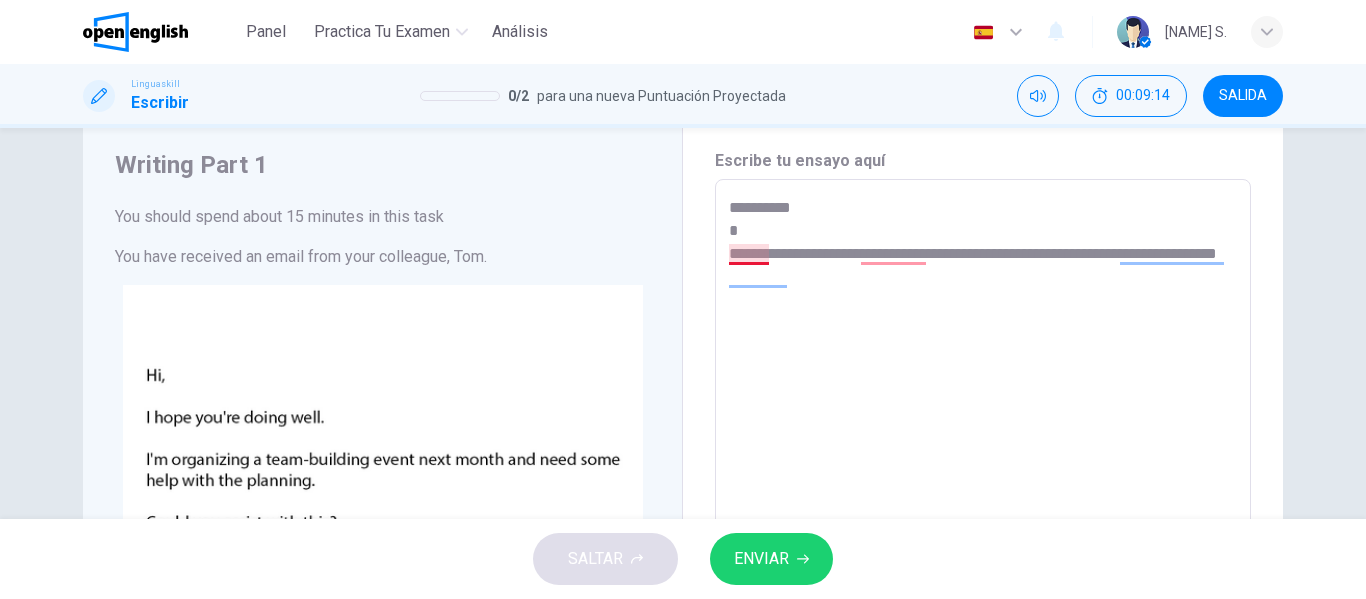 click on "**********" at bounding box center [983, 564] 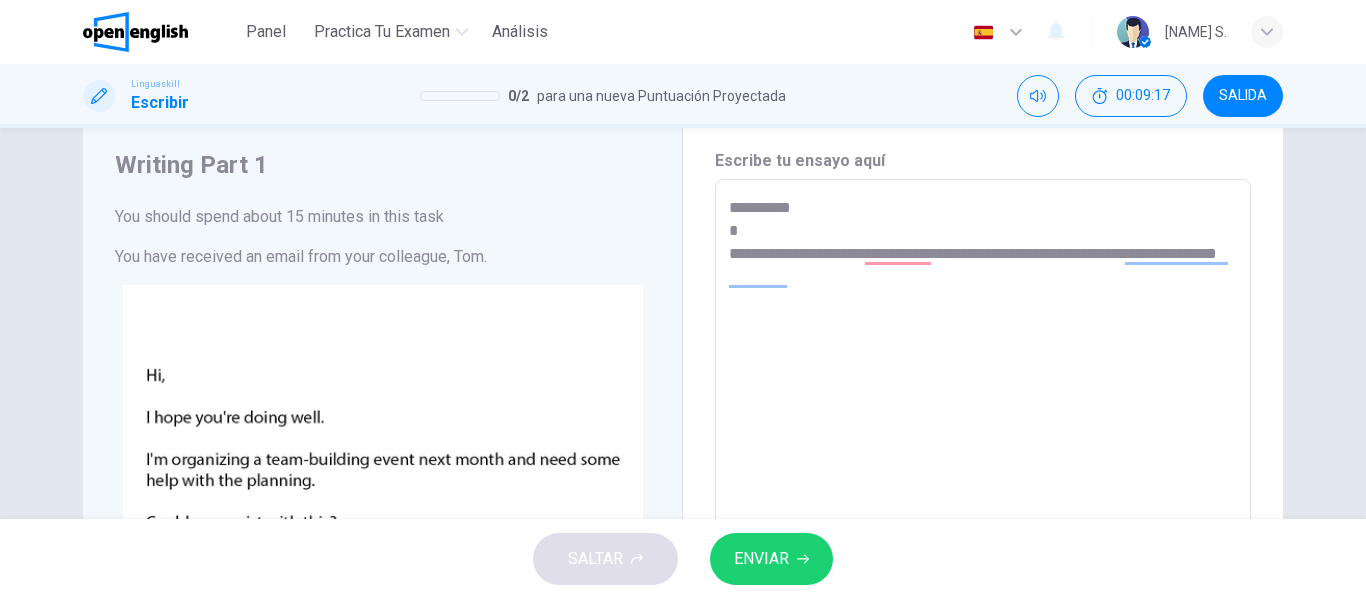 click on "**********" at bounding box center [983, 564] 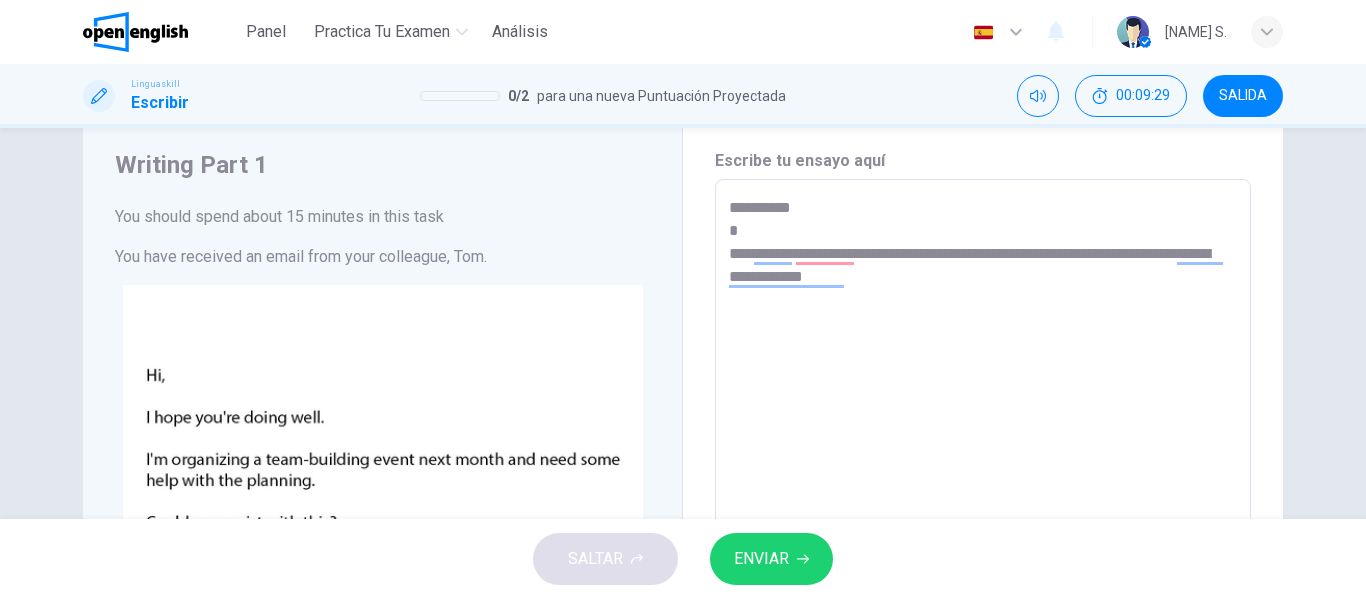 click on "**********" at bounding box center [983, 564] 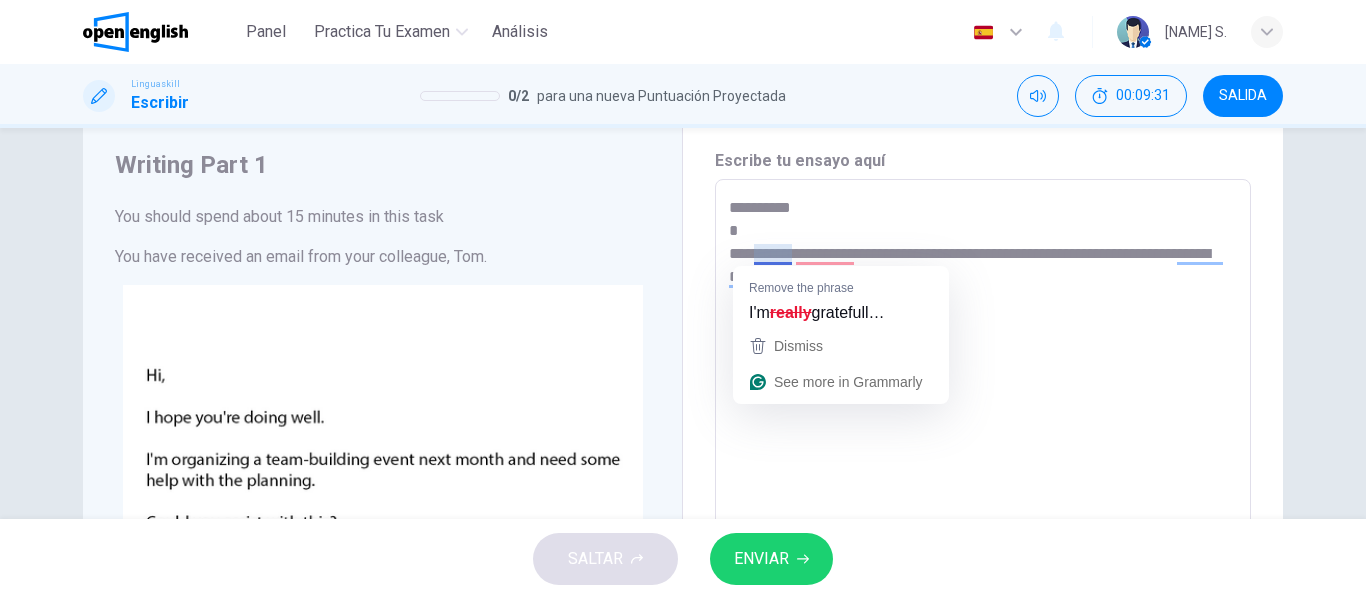 click on "**********" at bounding box center [983, 564] 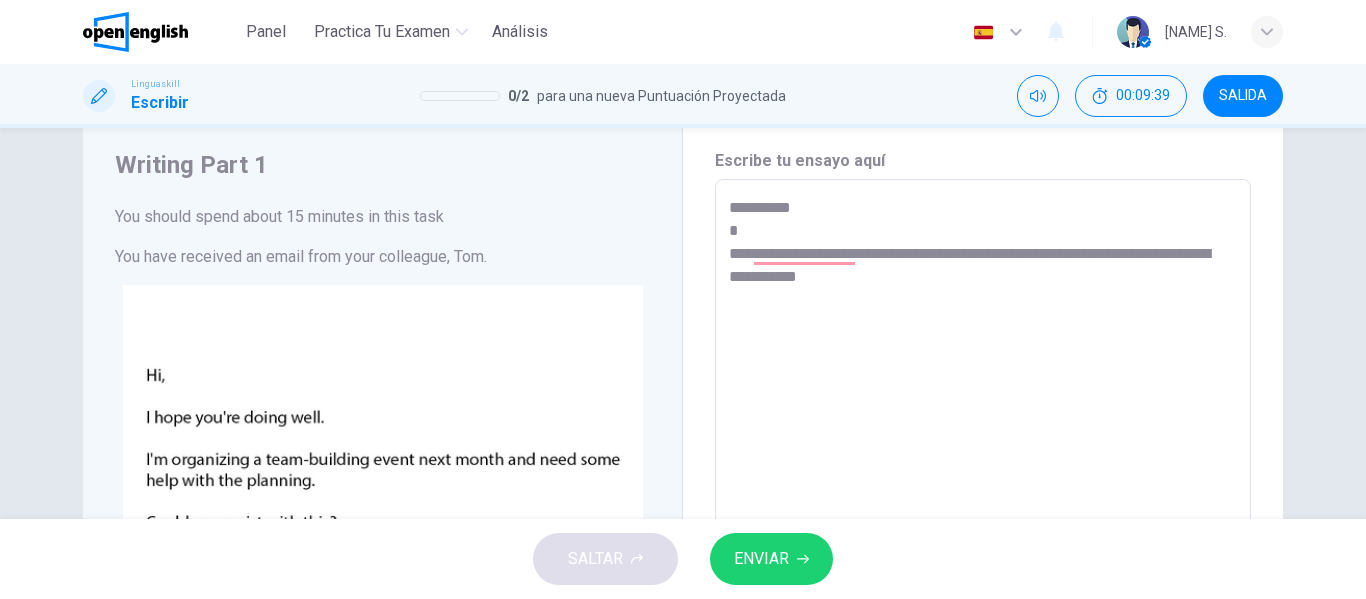 click on "**********" at bounding box center [983, 564] 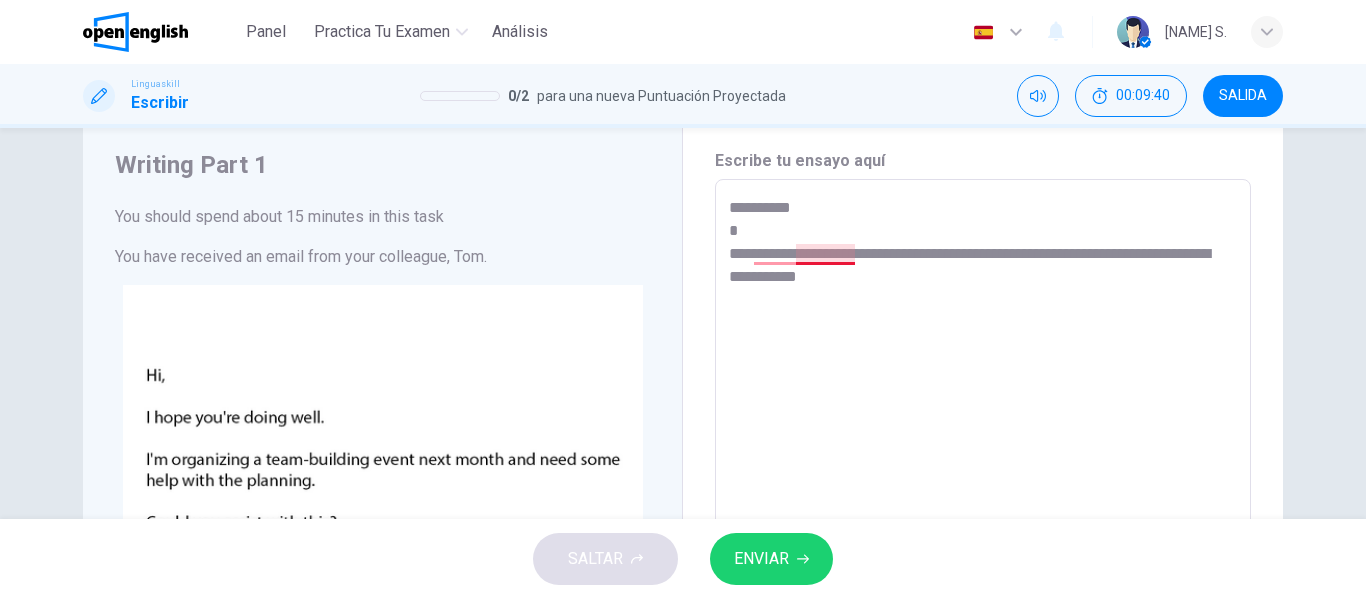 click on "**********" at bounding box center [983, 564] 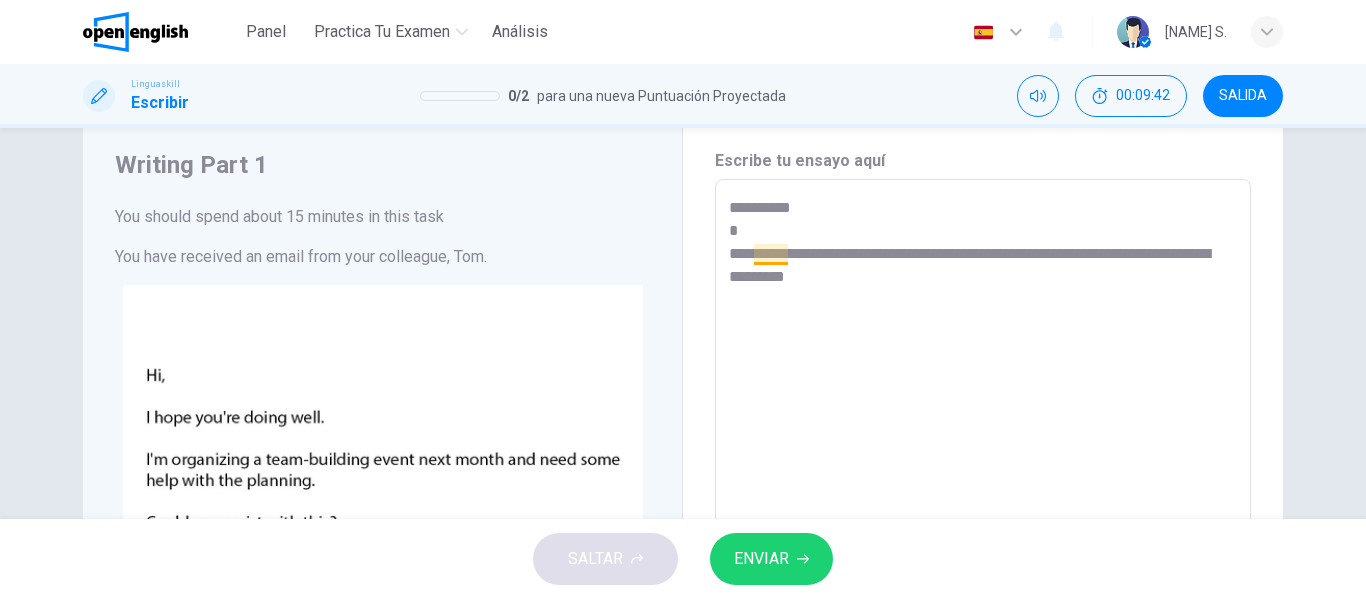 click on "**********" at bounding box center (983, 564) 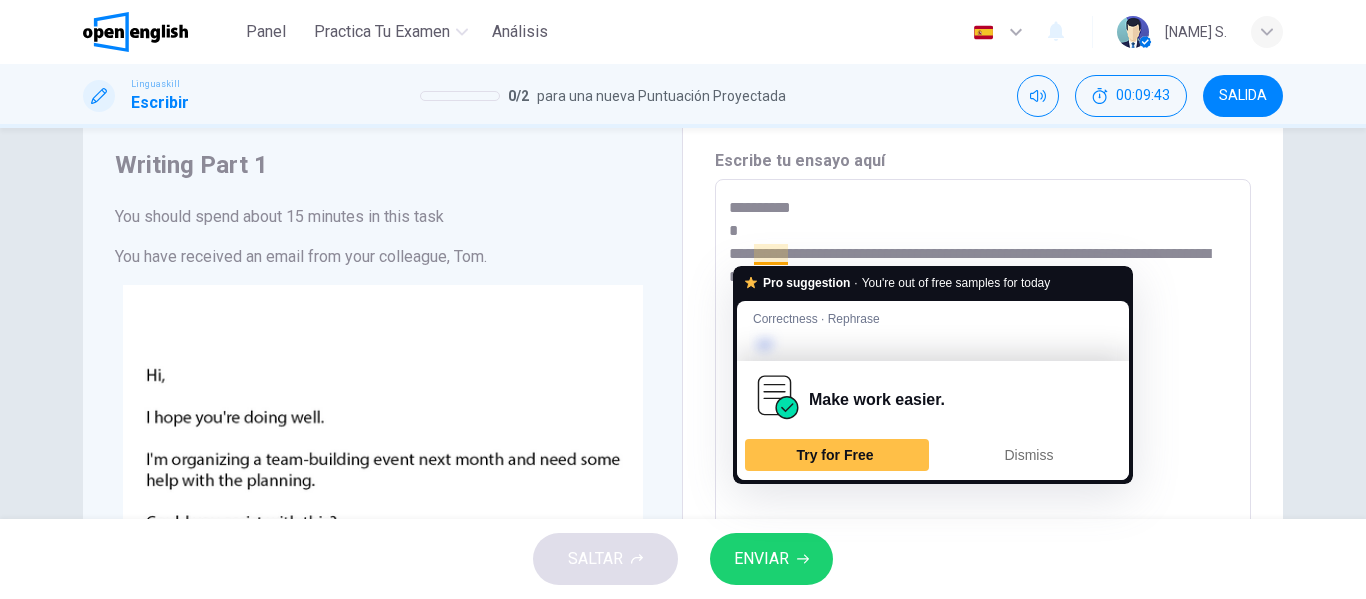 click on "**********" at bounding box center (983, 564) 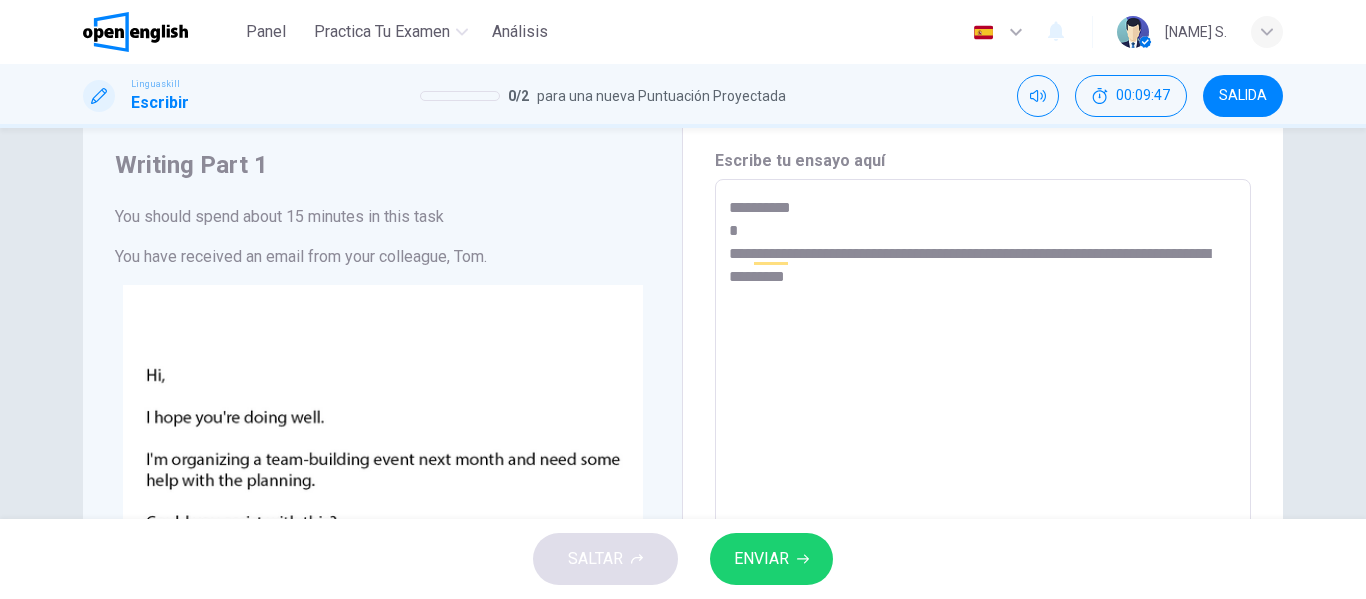 click on "**********" at bounding box center (983, 564) 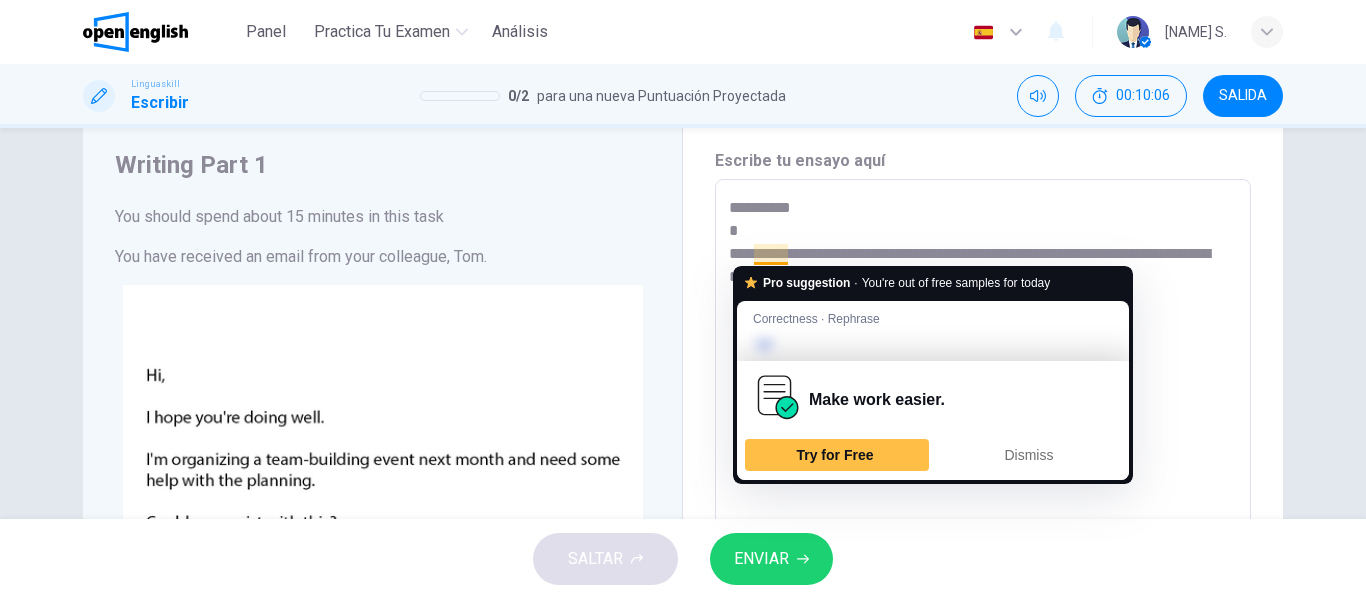click on "**********" at bounding box center (983, 564) 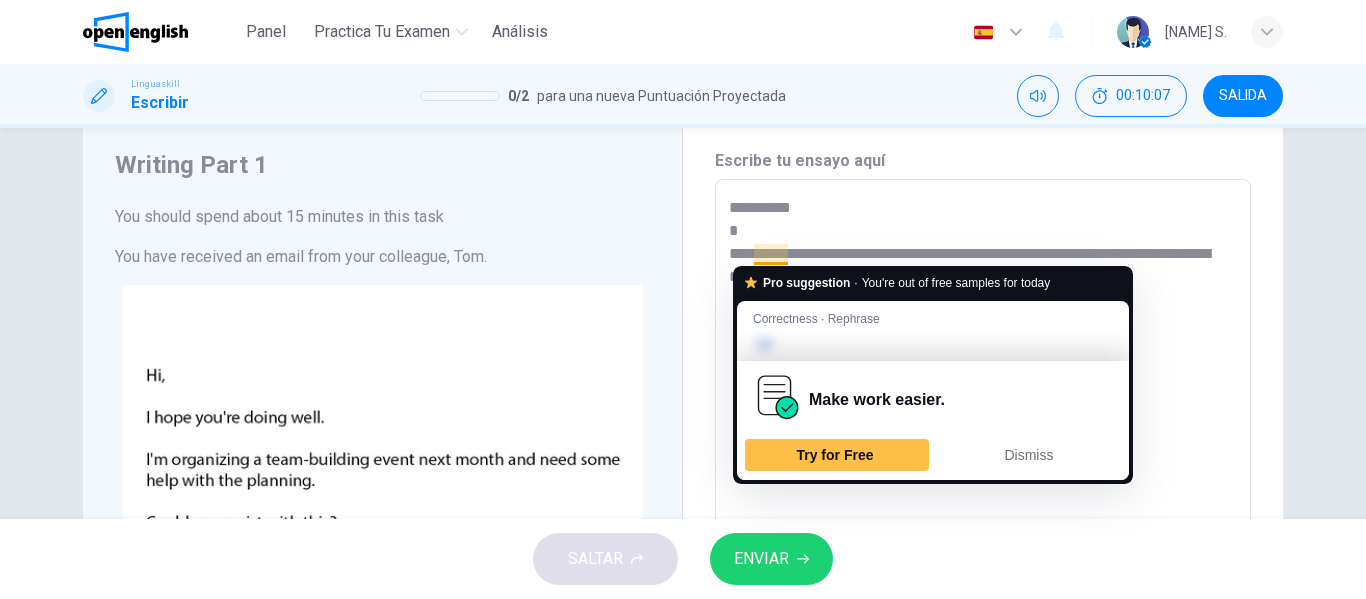 click on "**********" at bounding box center (983, 564) 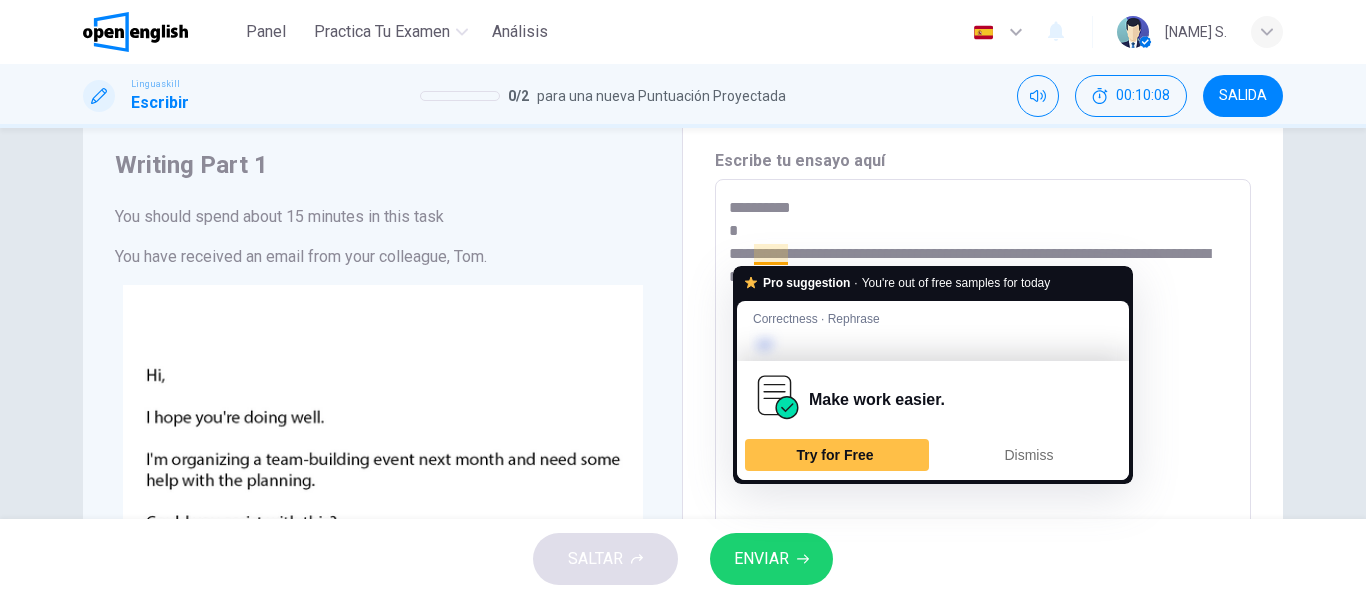 click on "**********" at bounding box center [983, 564] 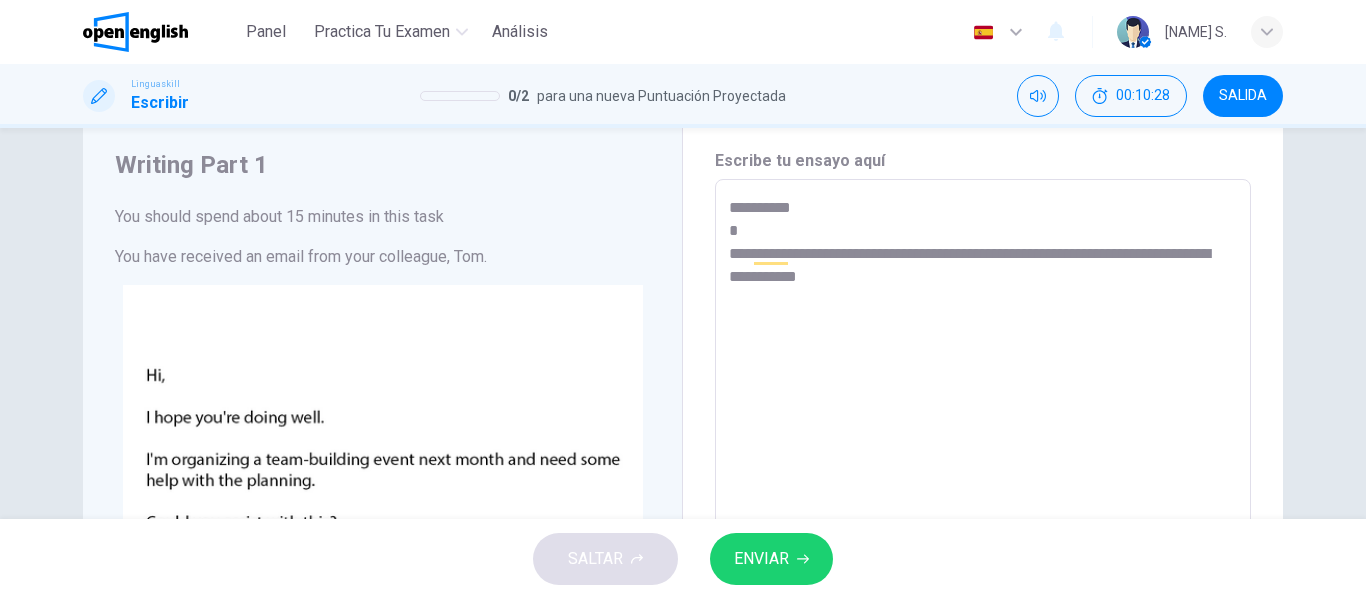 click on "**********" at bounding box center (983, 564) 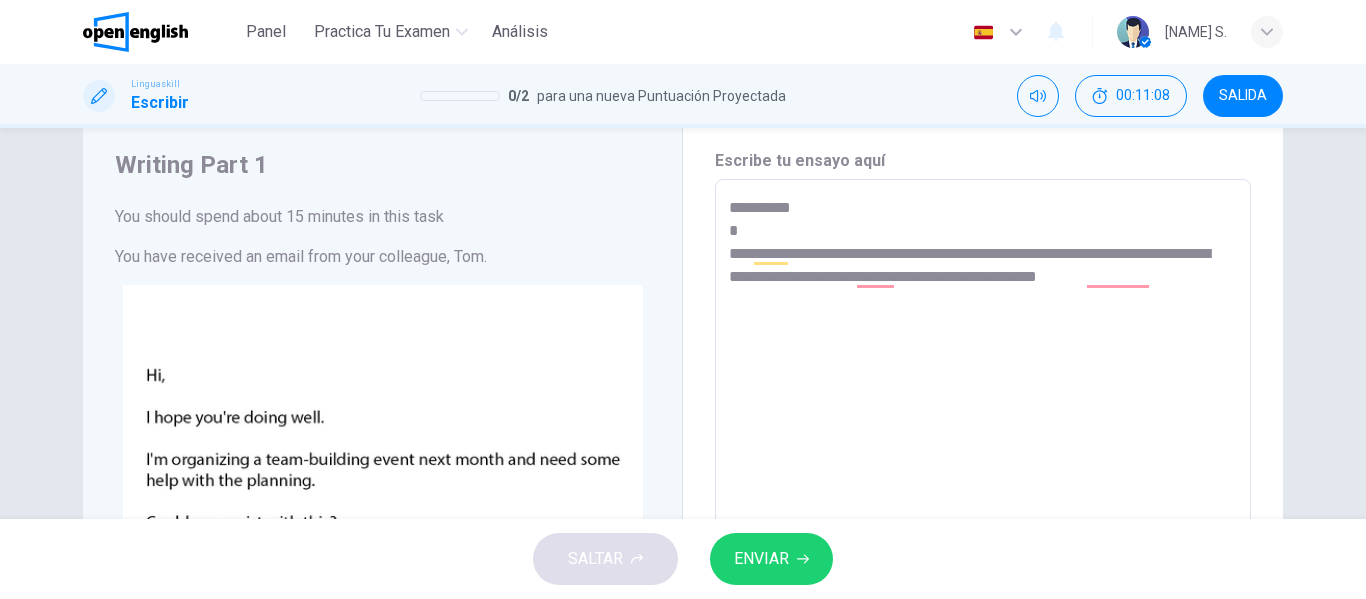 click on "**********" at bounding box center (983, 564) 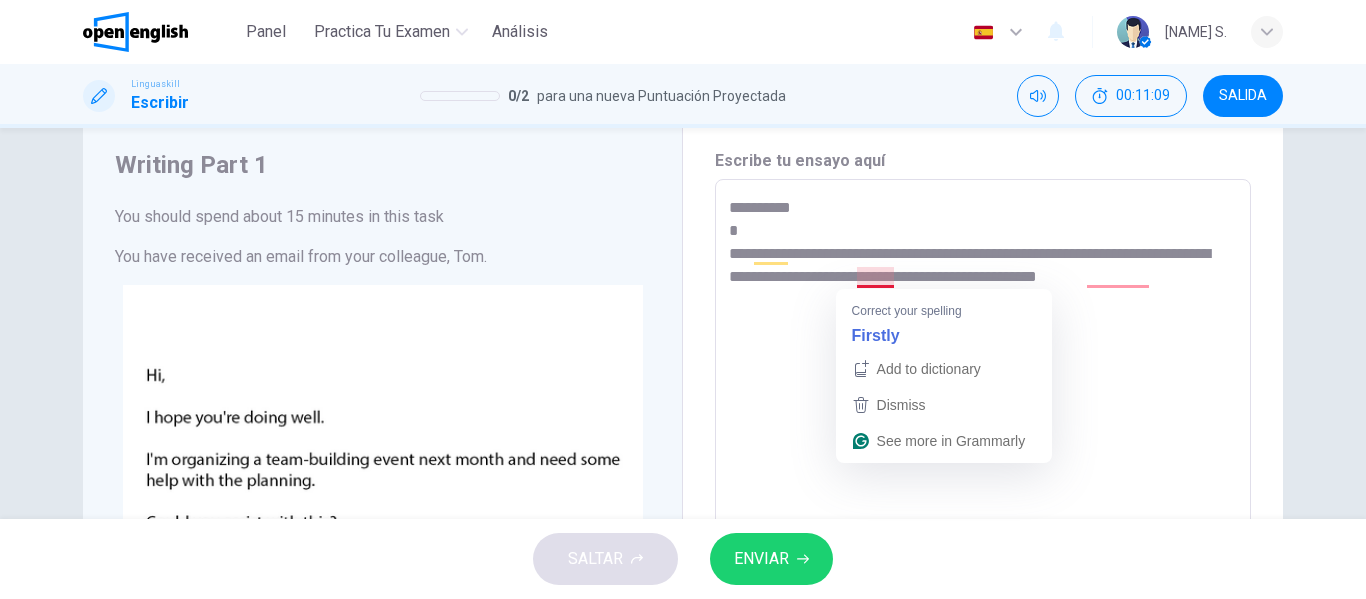 click on "**********" at bounding box center [983, 564] 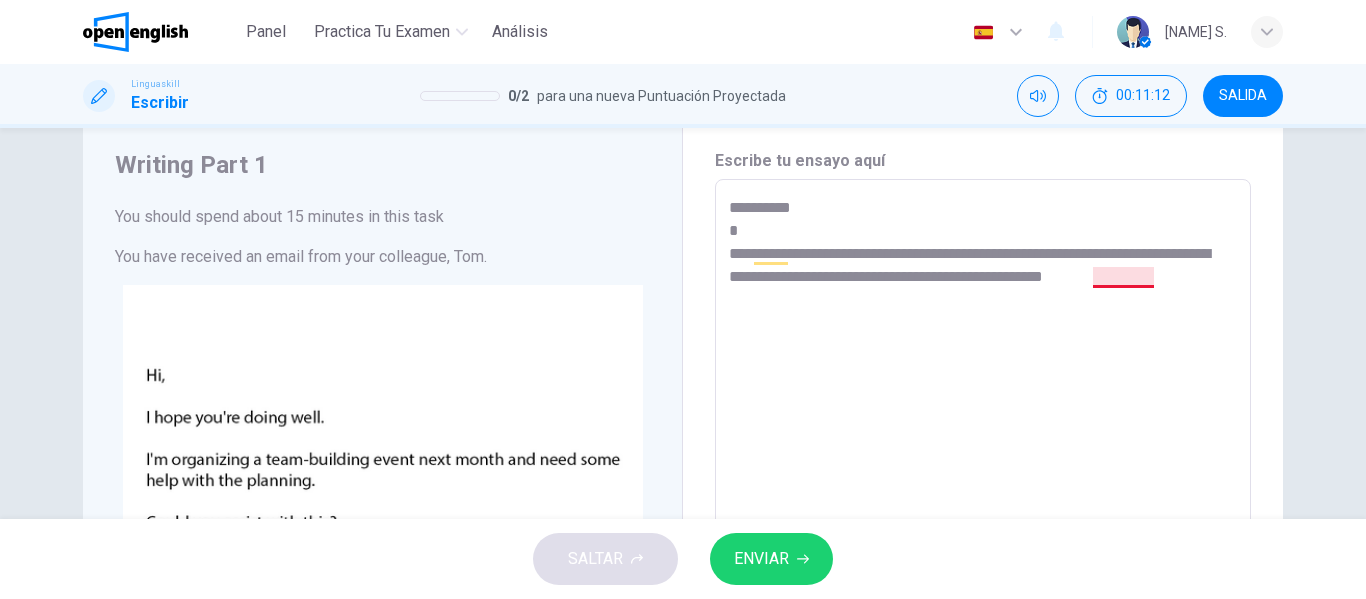 click on "**********" at bounding box center (983, 564) 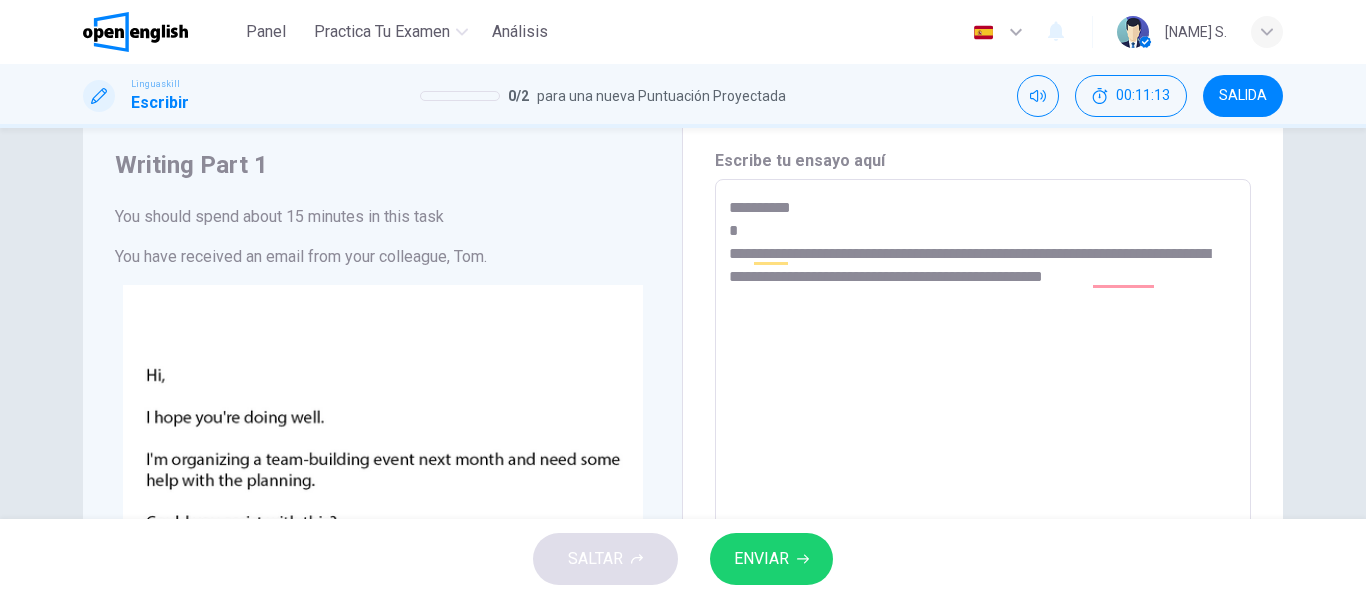 click on "**********" at bounding box center [983, 564] 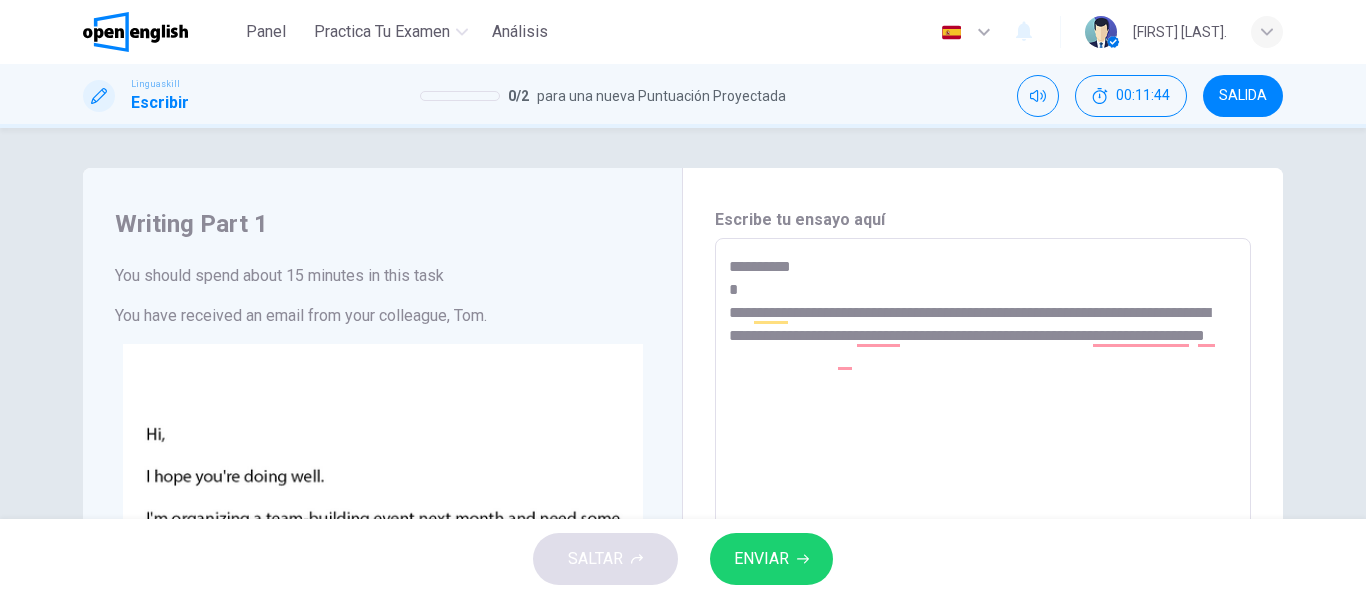 scroll, scrollTop: 0, scrollLeft: 0, axis: both 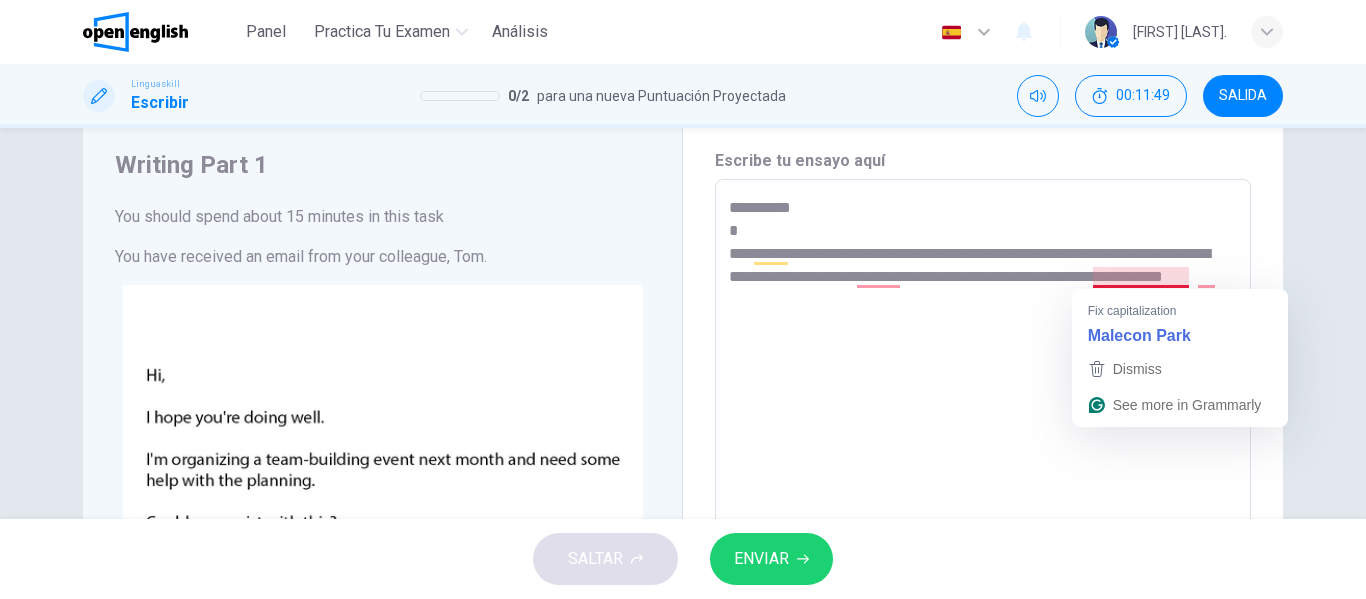 click on "**********" at bounding box center (983, 564) 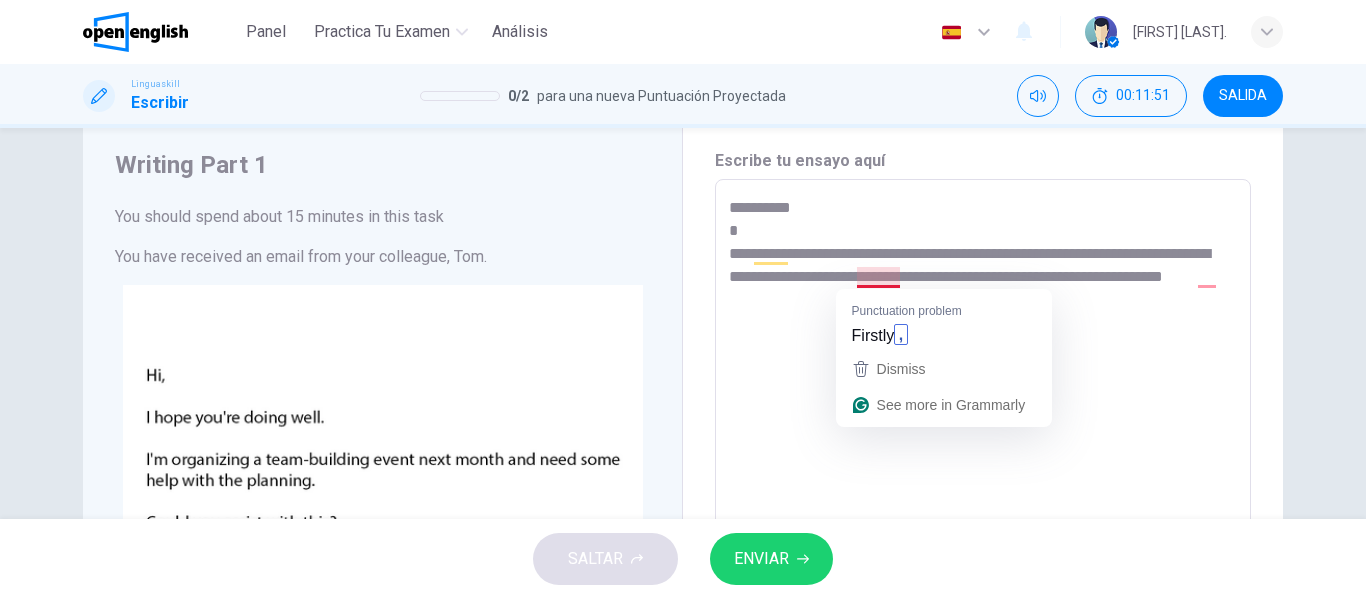 click on "**********" at bounding box center (983, 564) 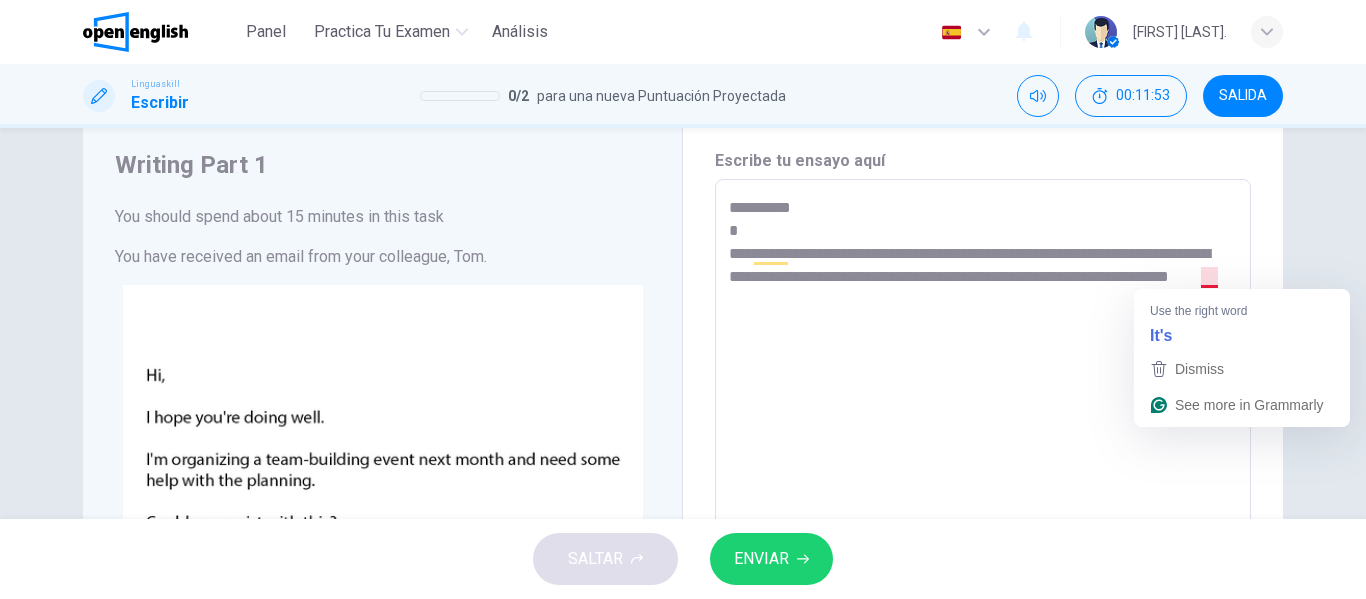 click on "**********" at bounding box center (983, 564) 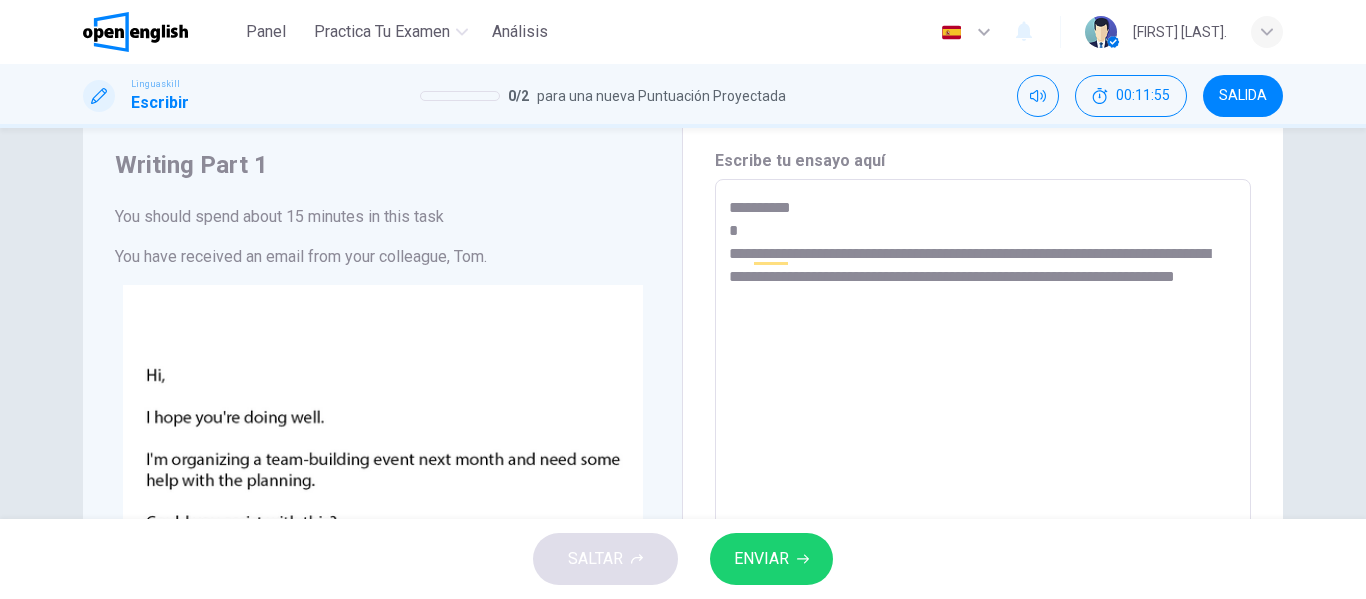 drag, startPoint x: 1355, startPoint y: 284, endPoint x: 1365, endPoint y: 355, distance: 71.70077 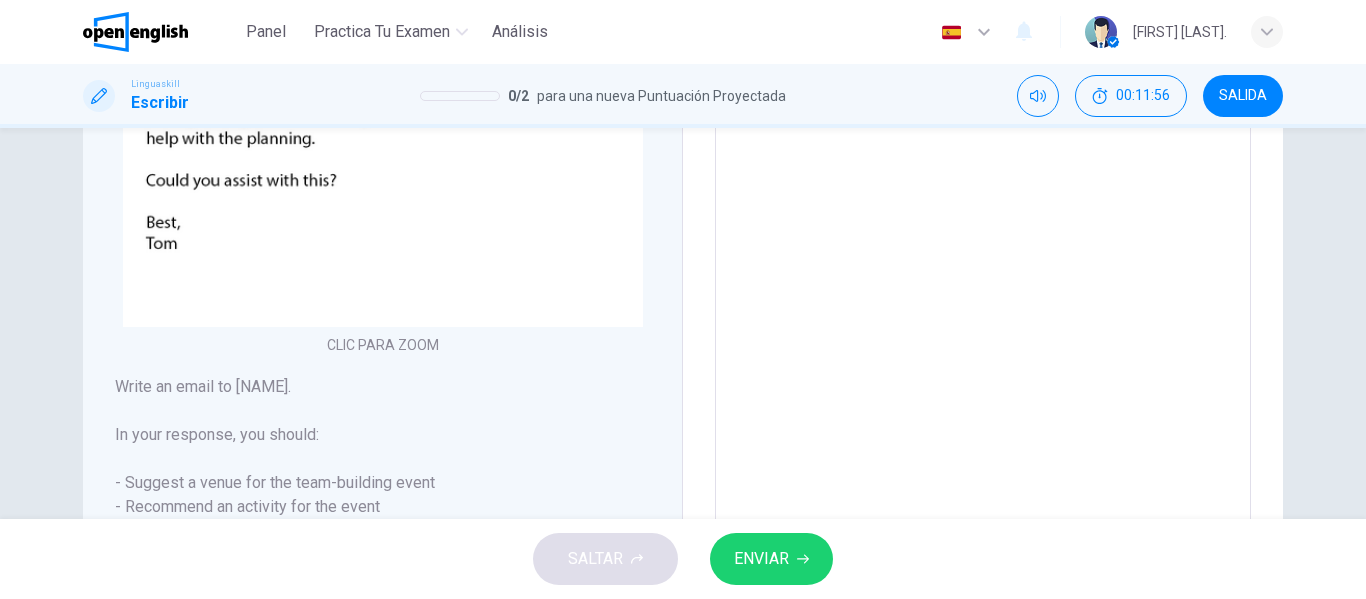 scroll, scrollTop: 601, scrollLeft: 0, axis: vertical 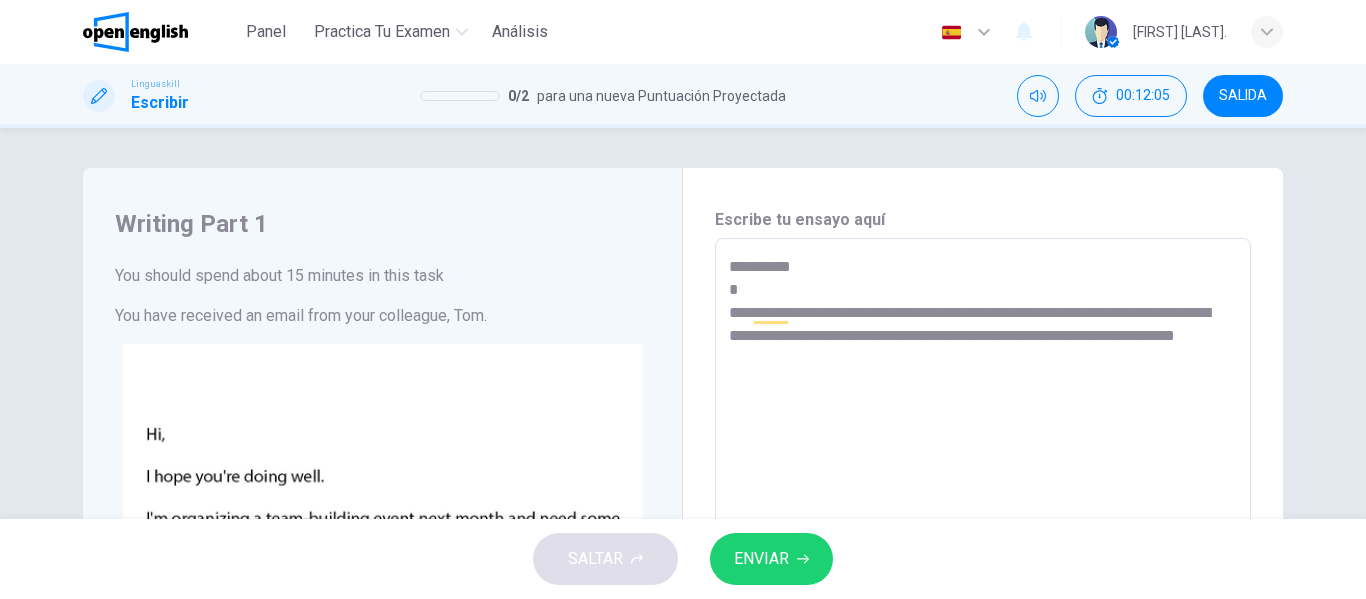 click on "**********" at bounding box center [983, 623] 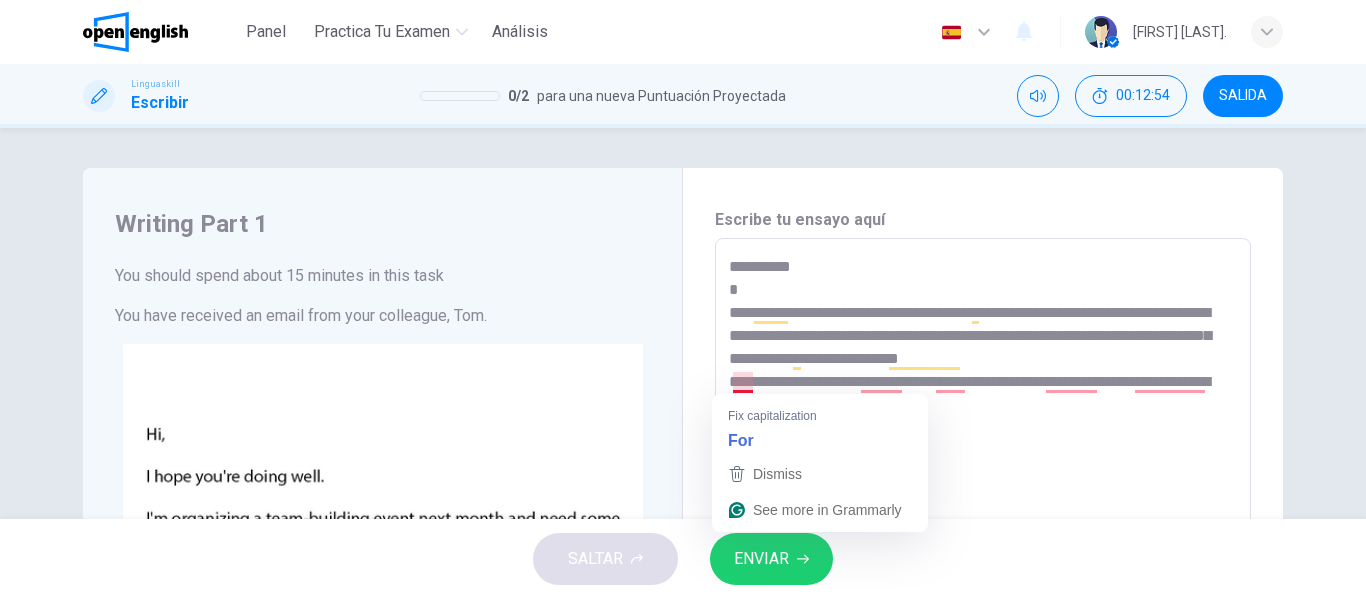 click on "**********" at bounding box center [983, 623] 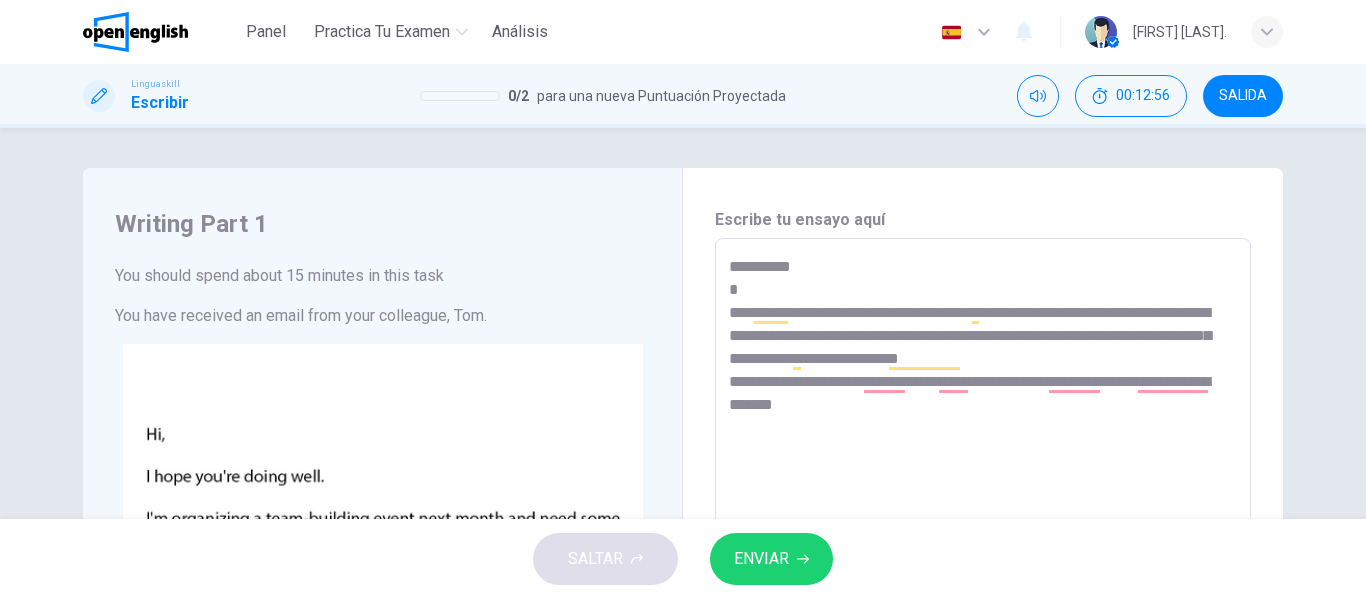 click on "**********" at bounding box center (983, 623) 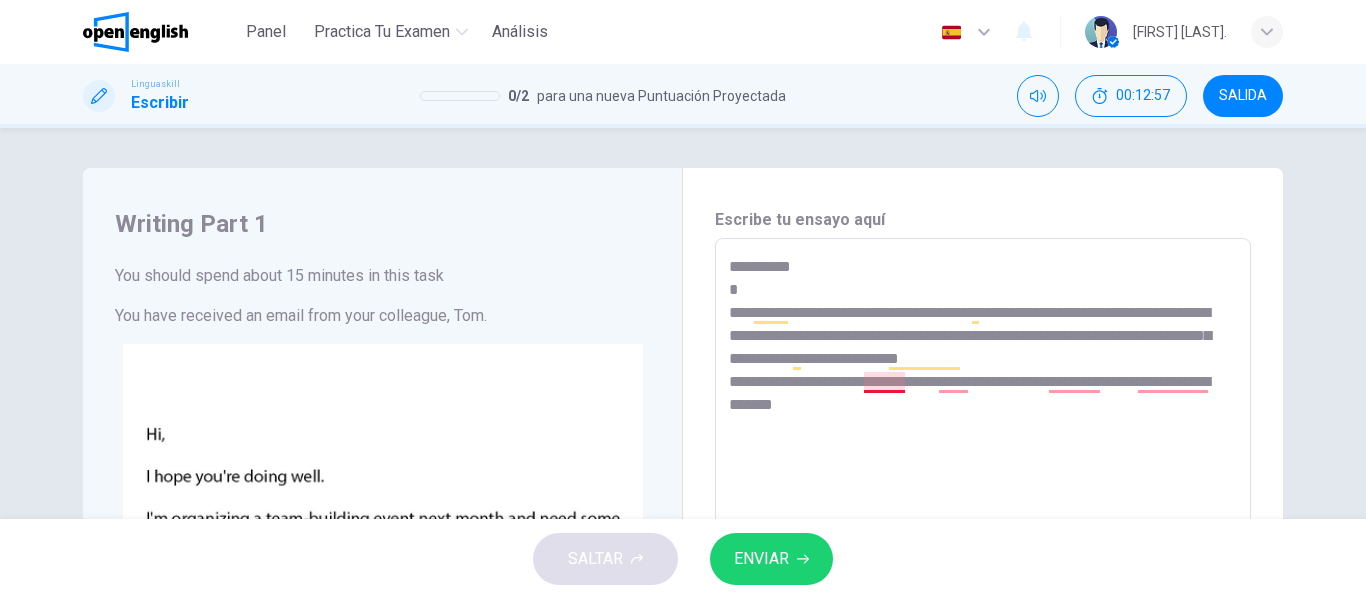 click on "**********" at bounding box center [983, 623] 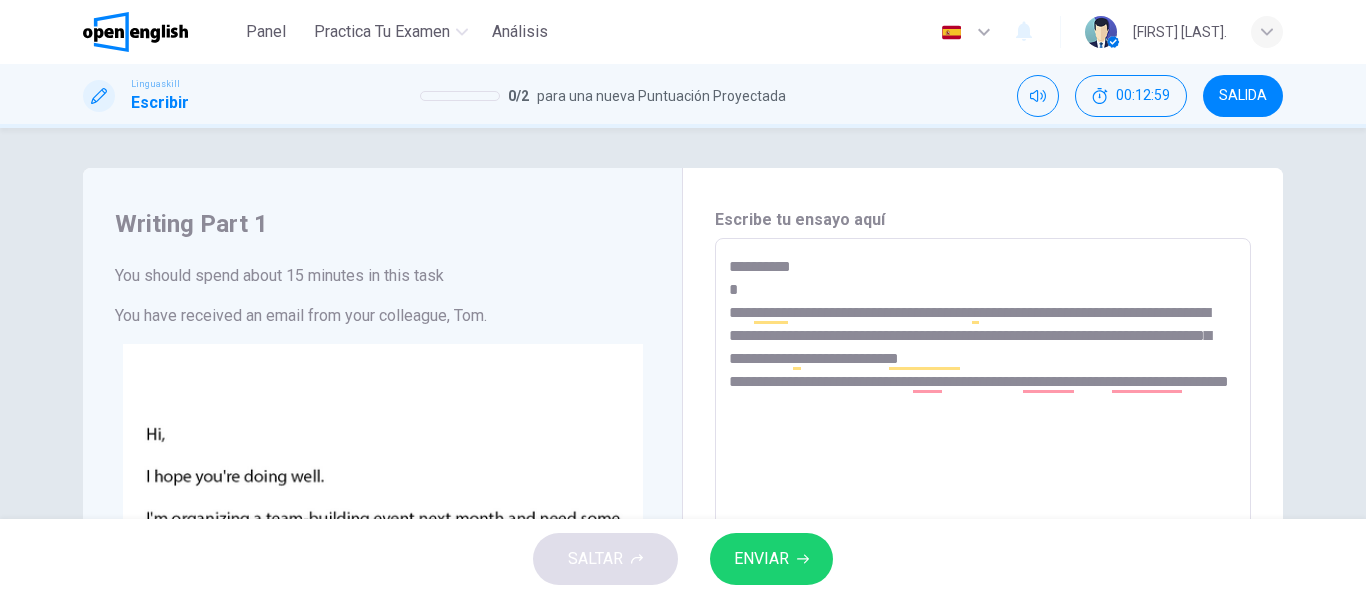 click on "**********" at bounding box center [983, 623] 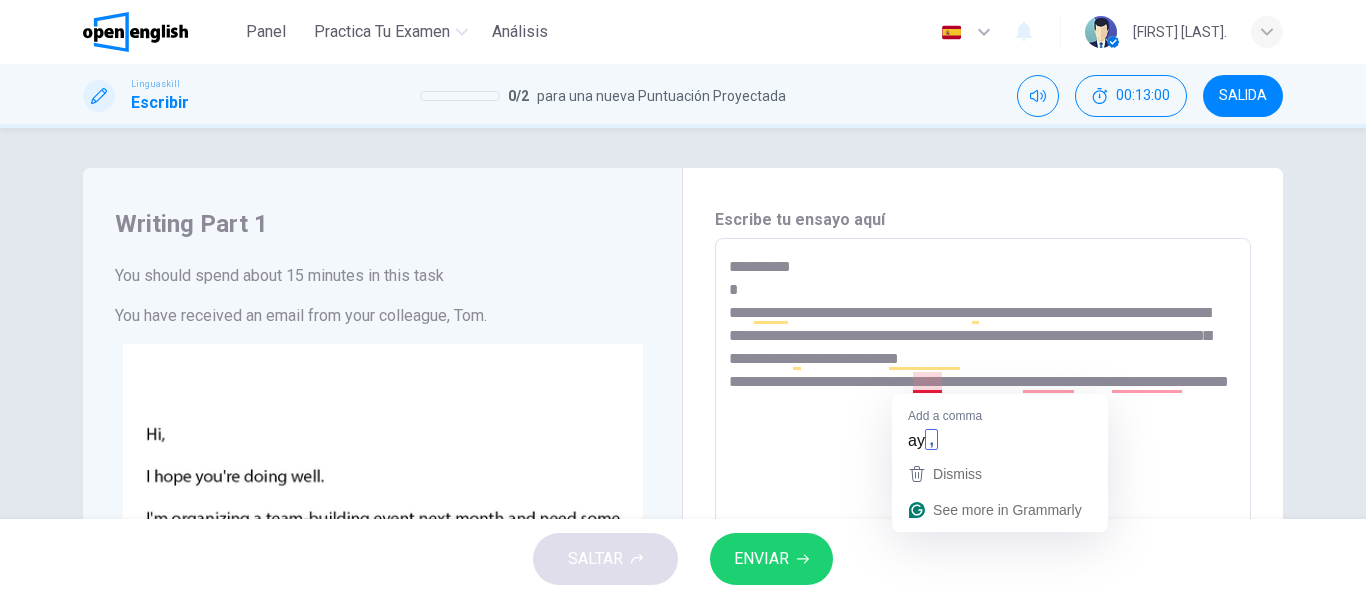 click on "**********" at bounding box center [983, 623] 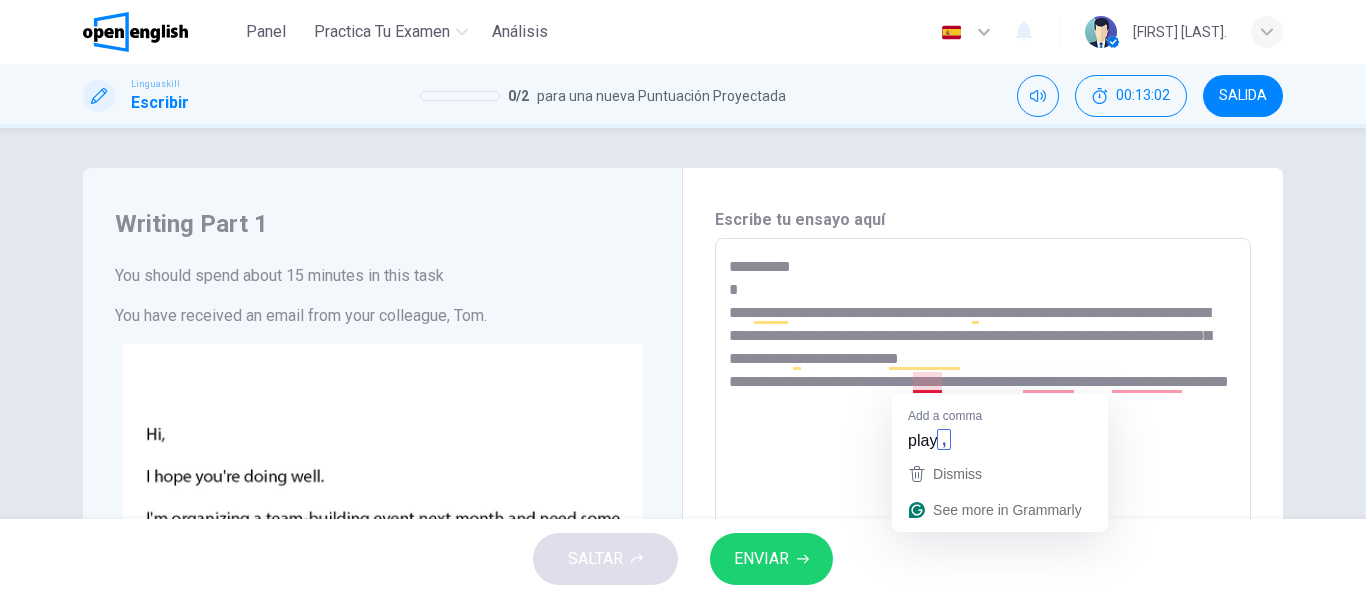 click on "**********" at bounding box center (983, 623) 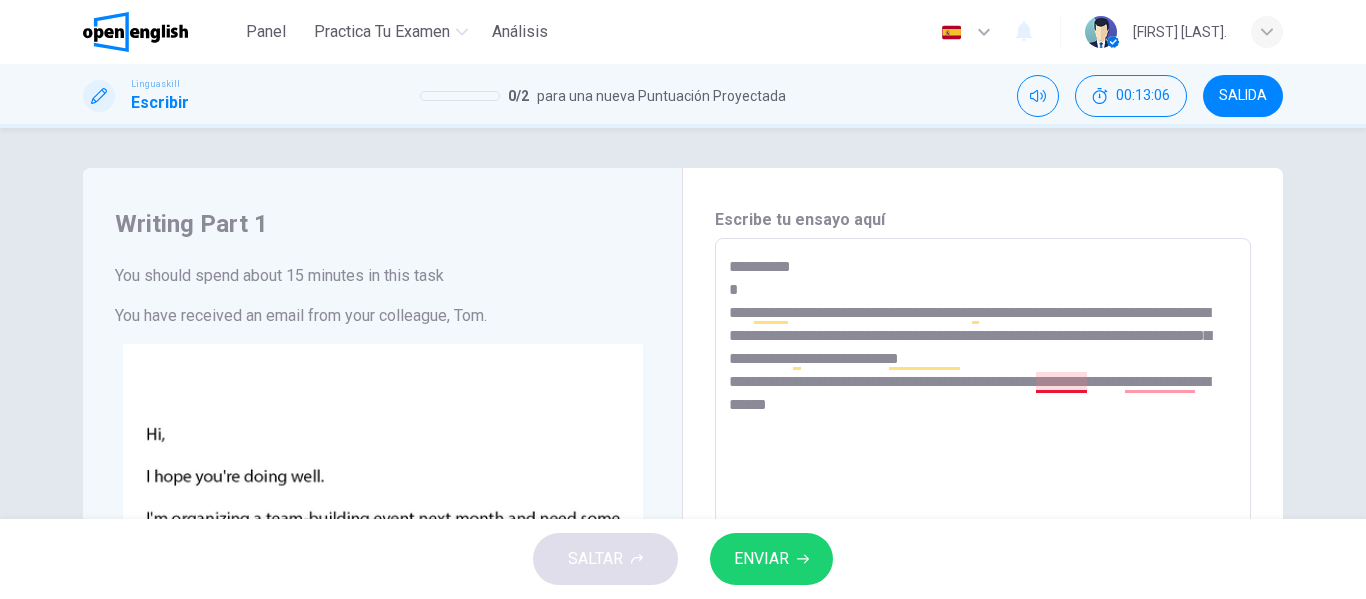 click on "**********" at bounding box center (983, 623) 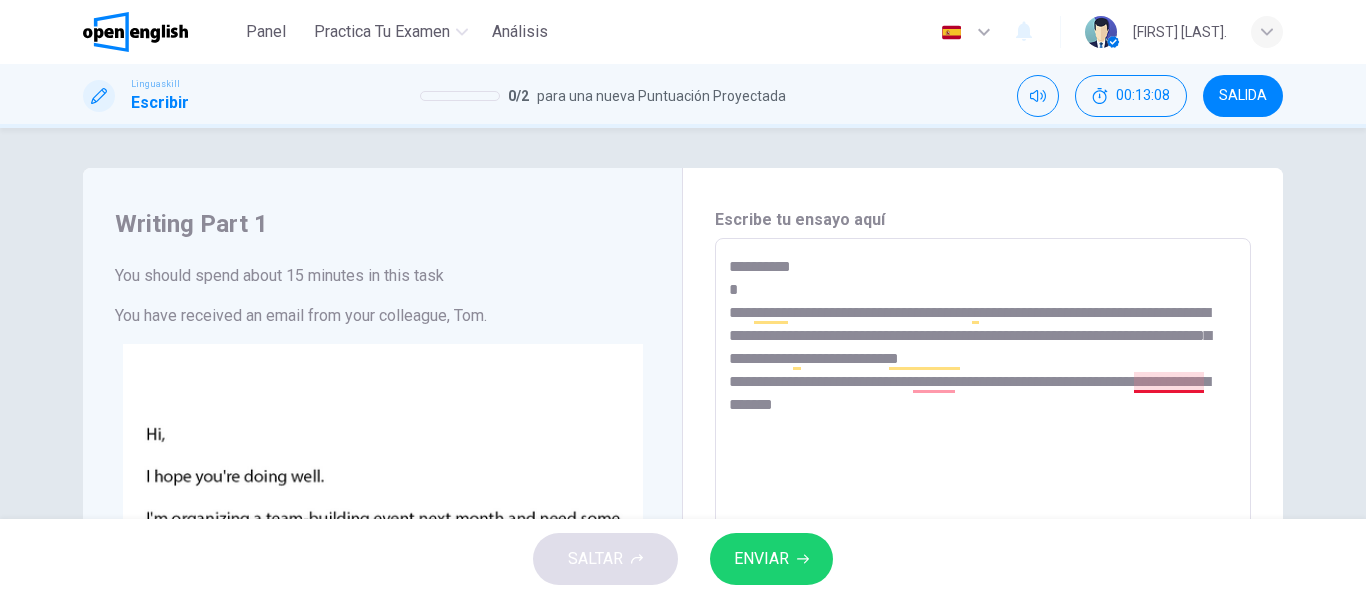 click on "**********" at bounding box center [983, 623] 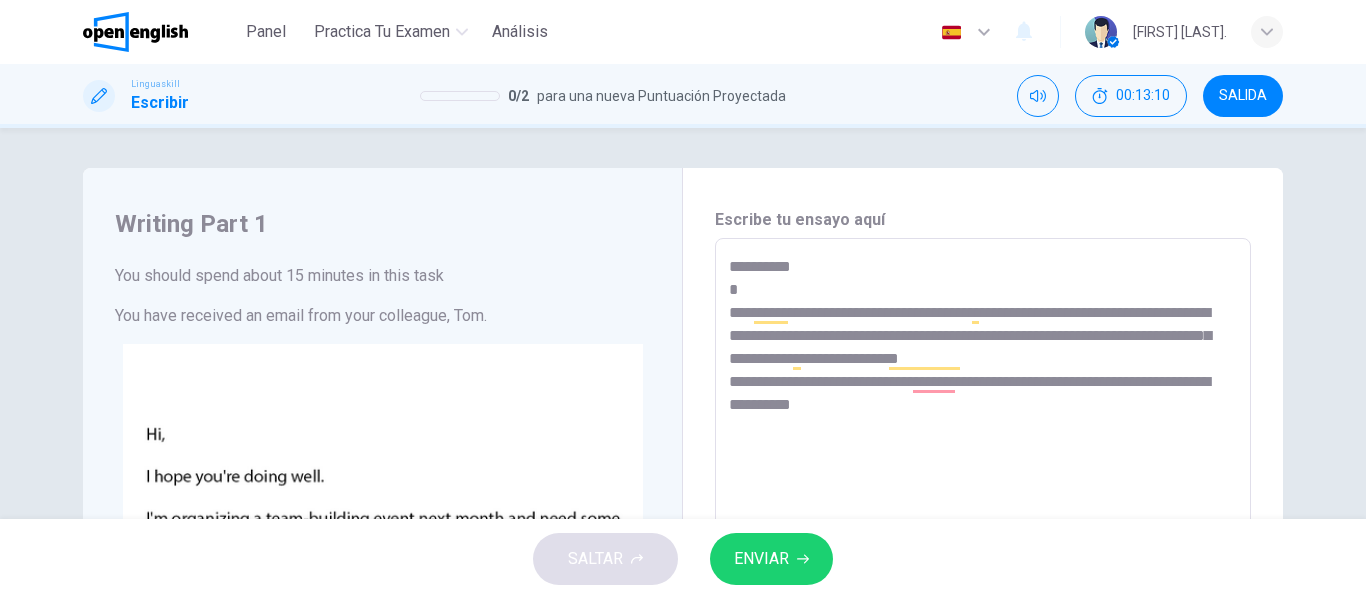 click on "**********" at bounding box center [983, 623] 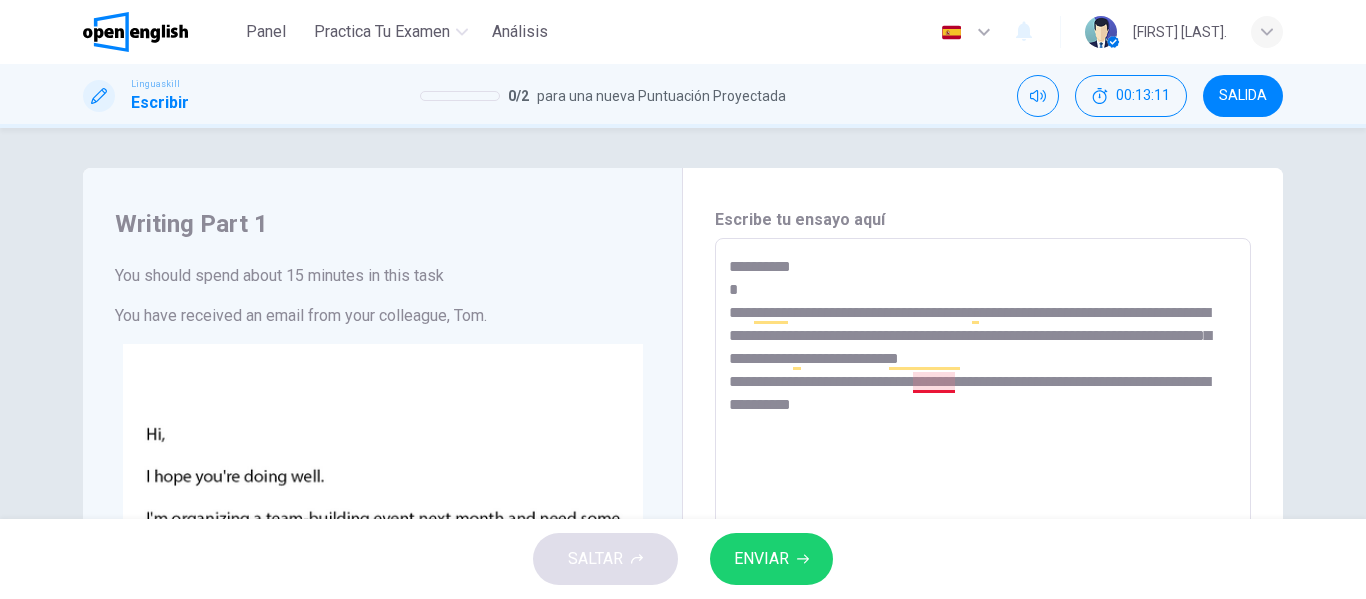 click on "**********" at bounding box center (983, 623) 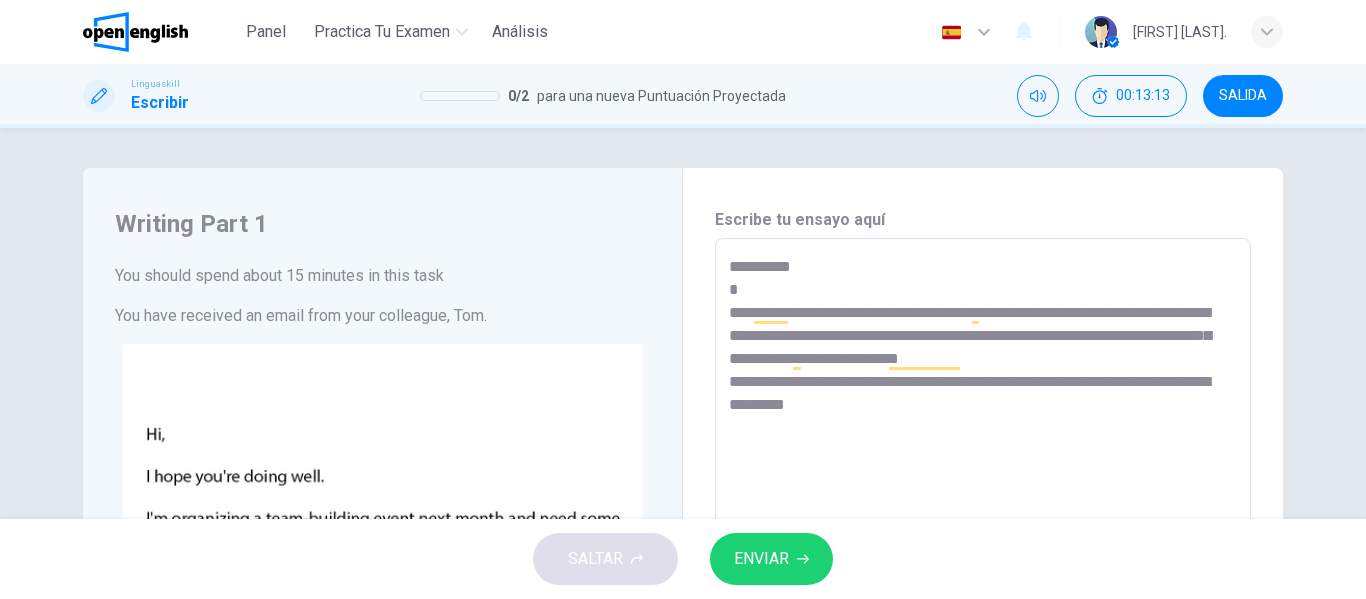 click on "**********" at bounding box center [983, 623] 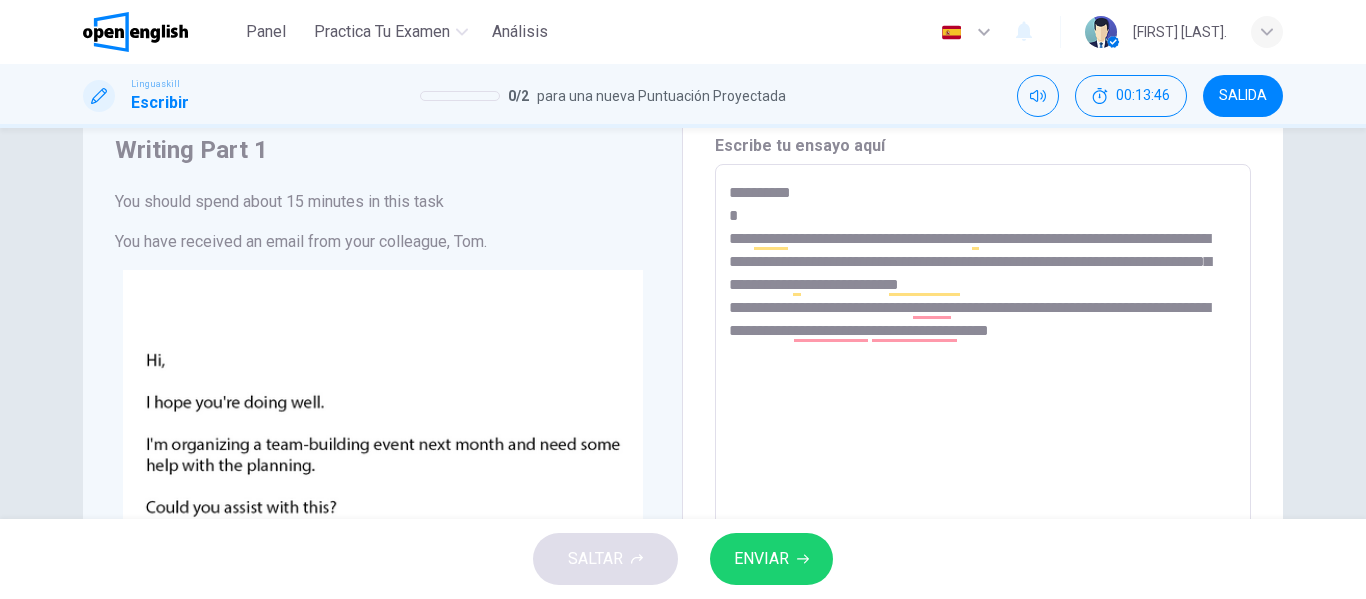 scroll, scrollTop: 23, scrollLeft: 0, axis: vertical 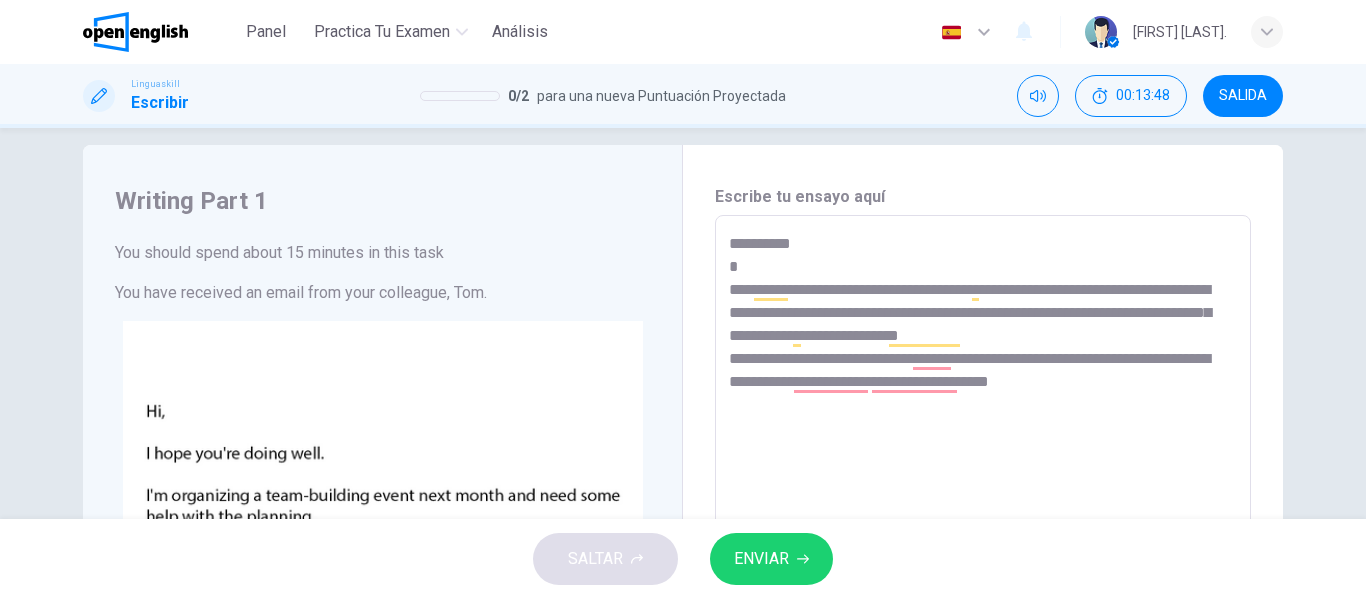 click on "**********" at bounding box center [983, 600] 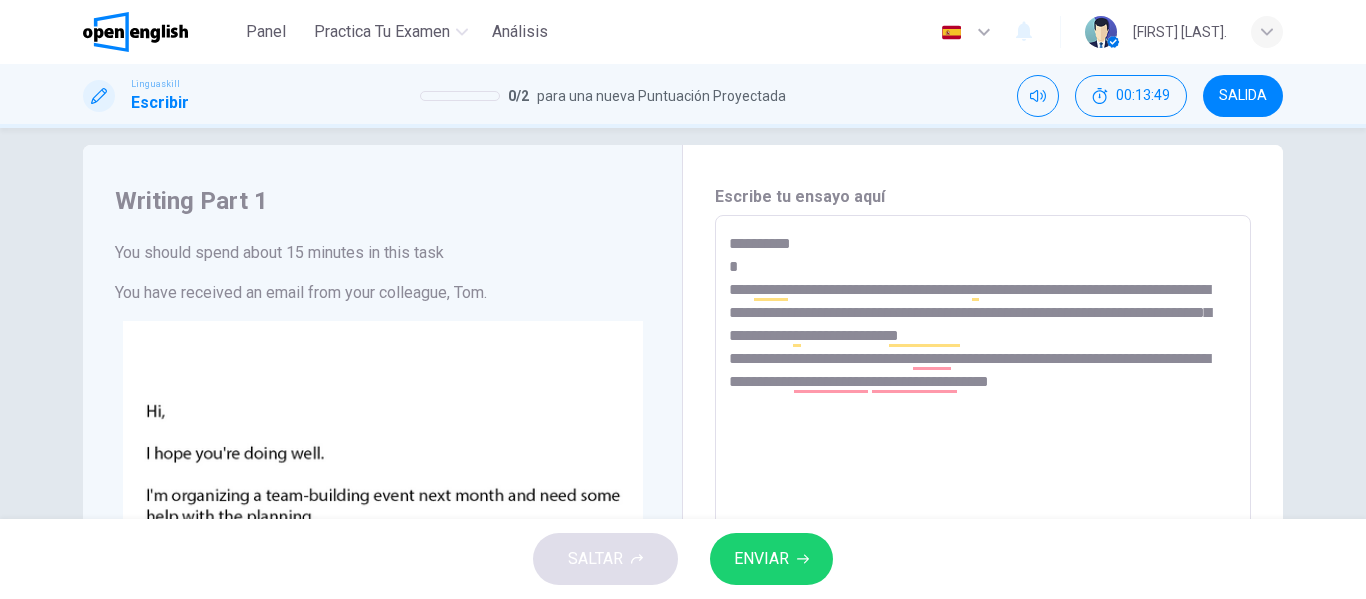click on "**********" at bounding box center [983, 600] 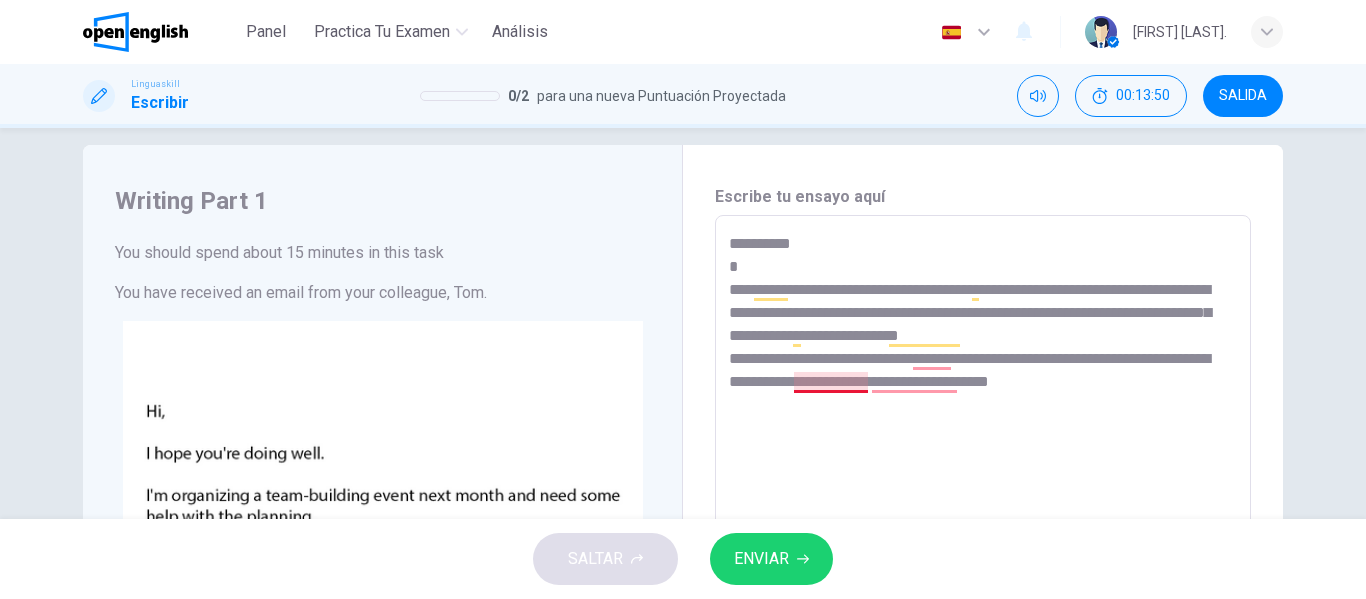 click on "**********" at bounding box center [983, 600] 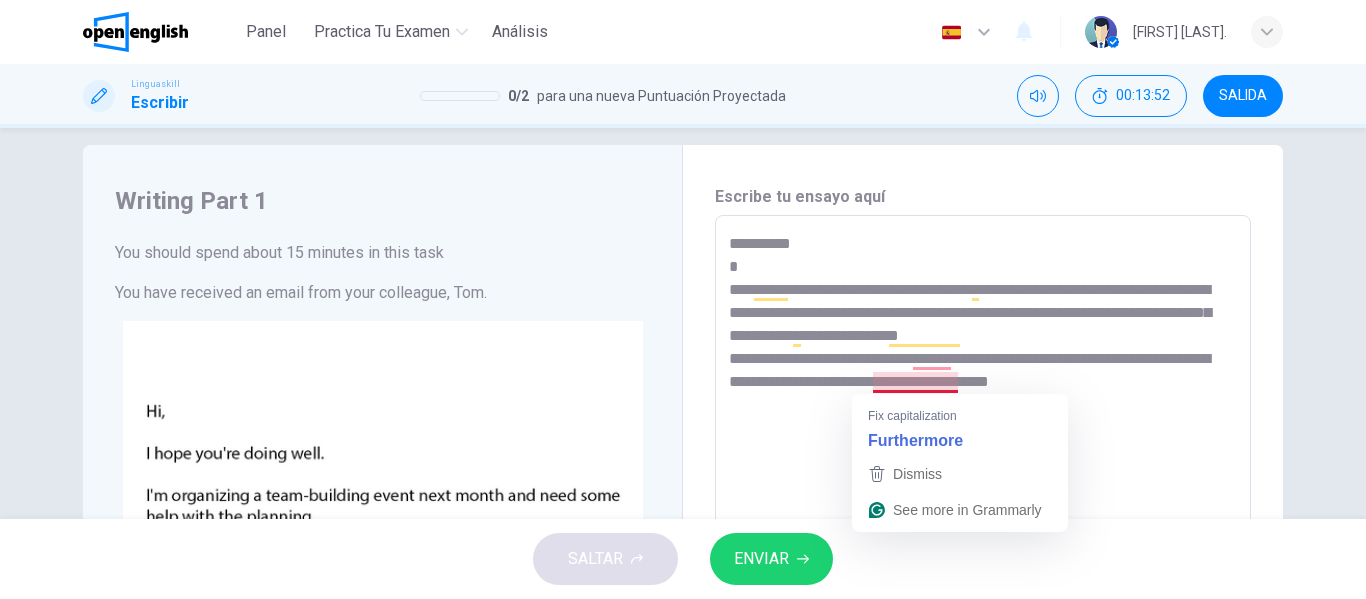 click on "**********" at bounding box center (983, 600) 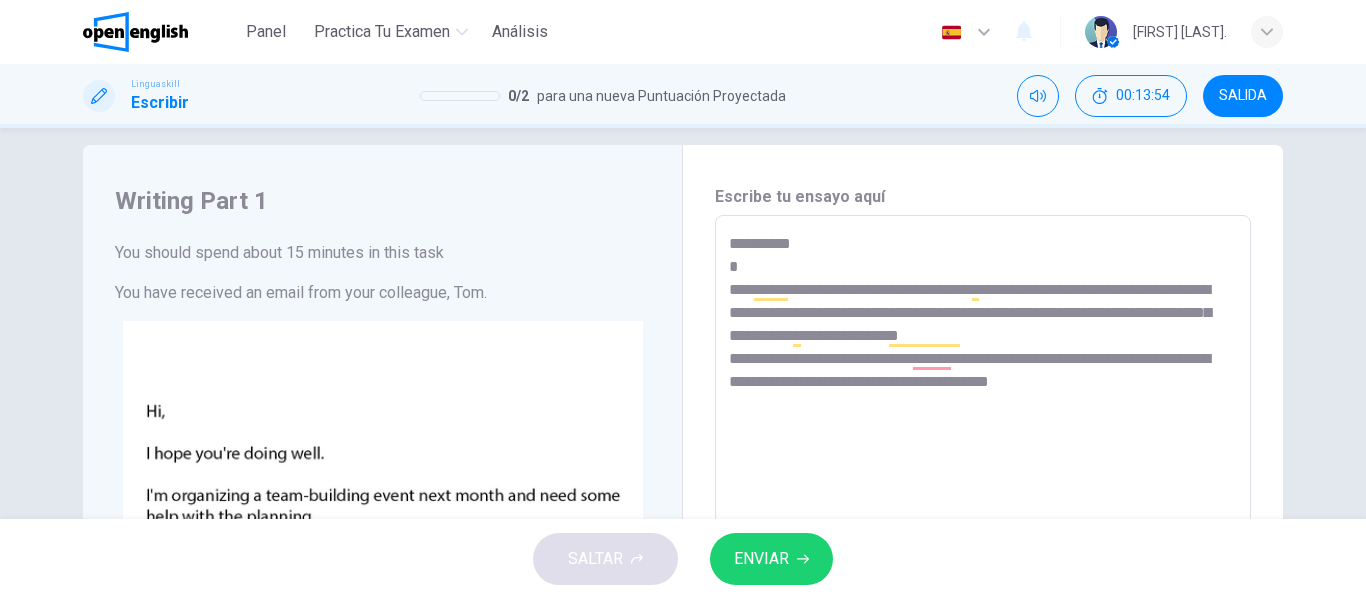 click on "**********" at bounding box center [983, 600] 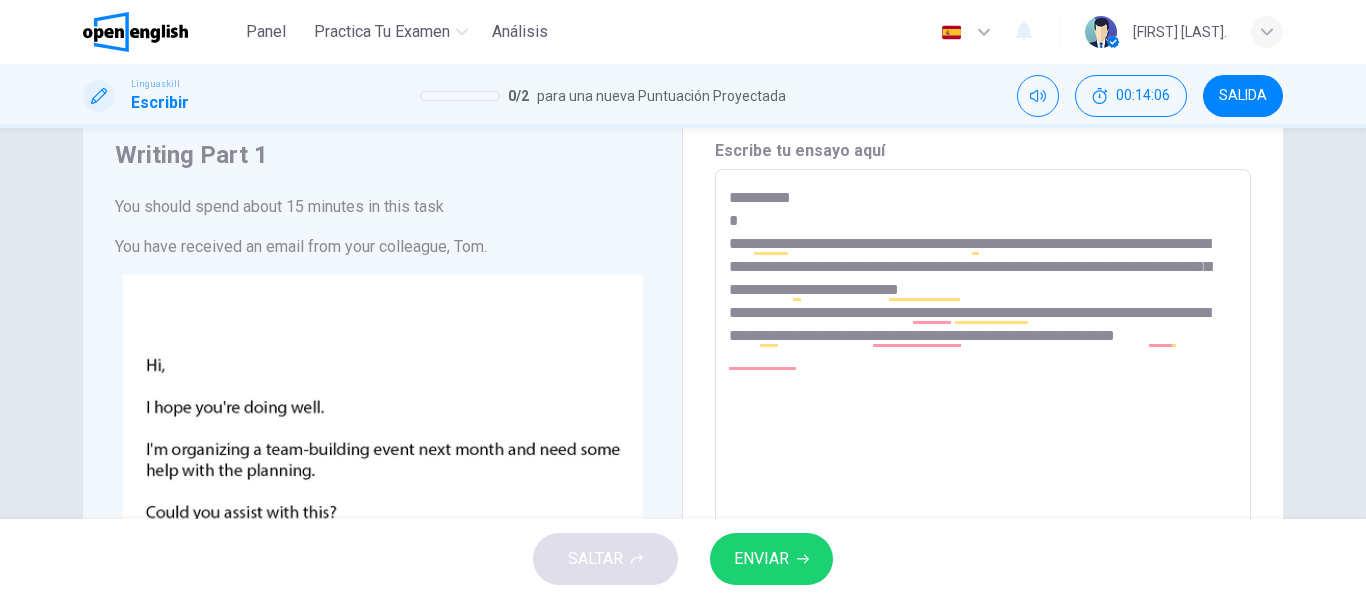 scroll, scrollTop: 85, scrollLeft: 0, axis: vertical 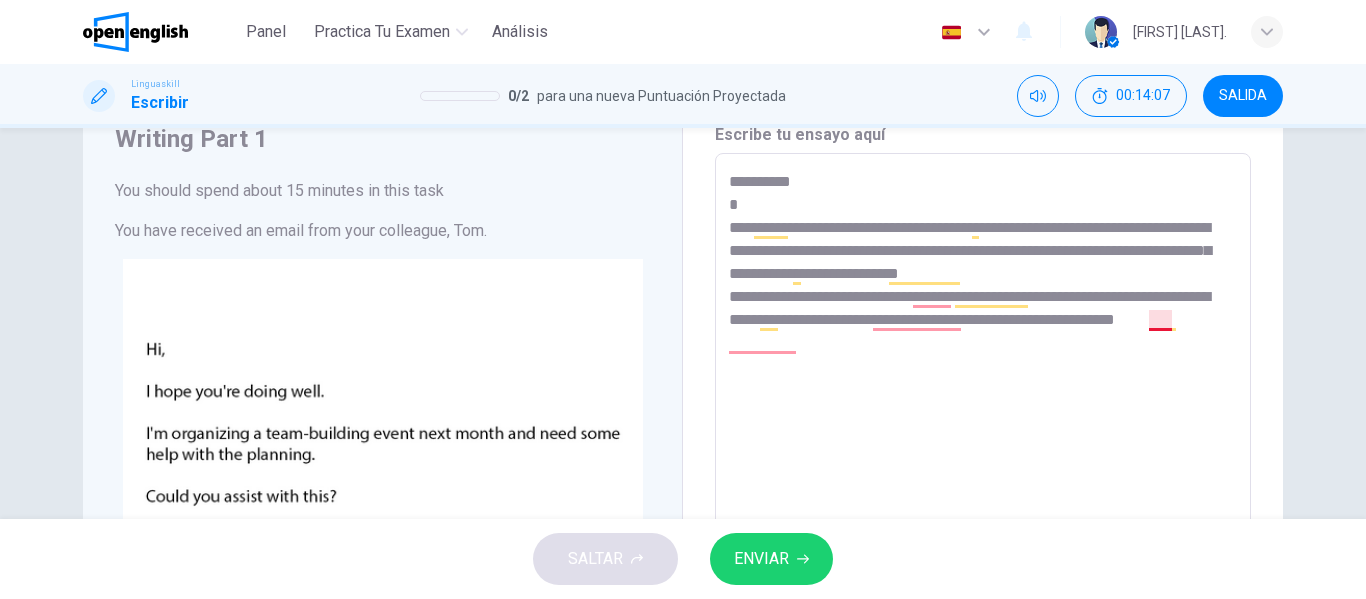 click on "**********" at bounding box center (983, 538) 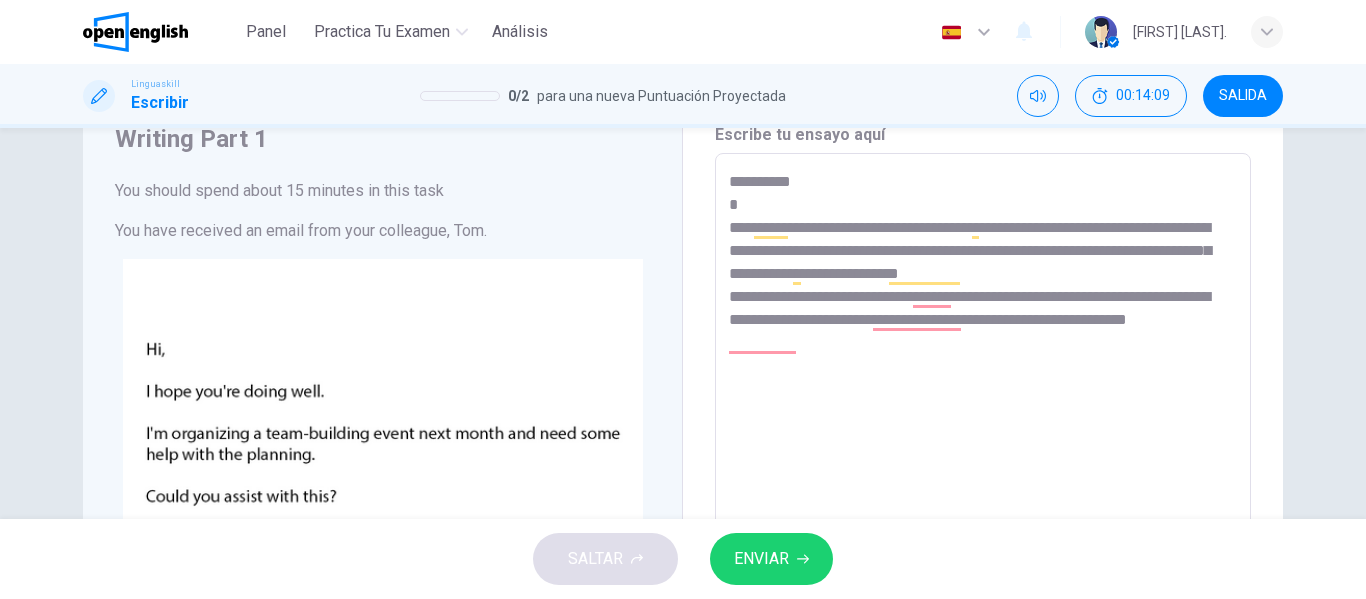 click on "**********" at bounding box center (983, 538) 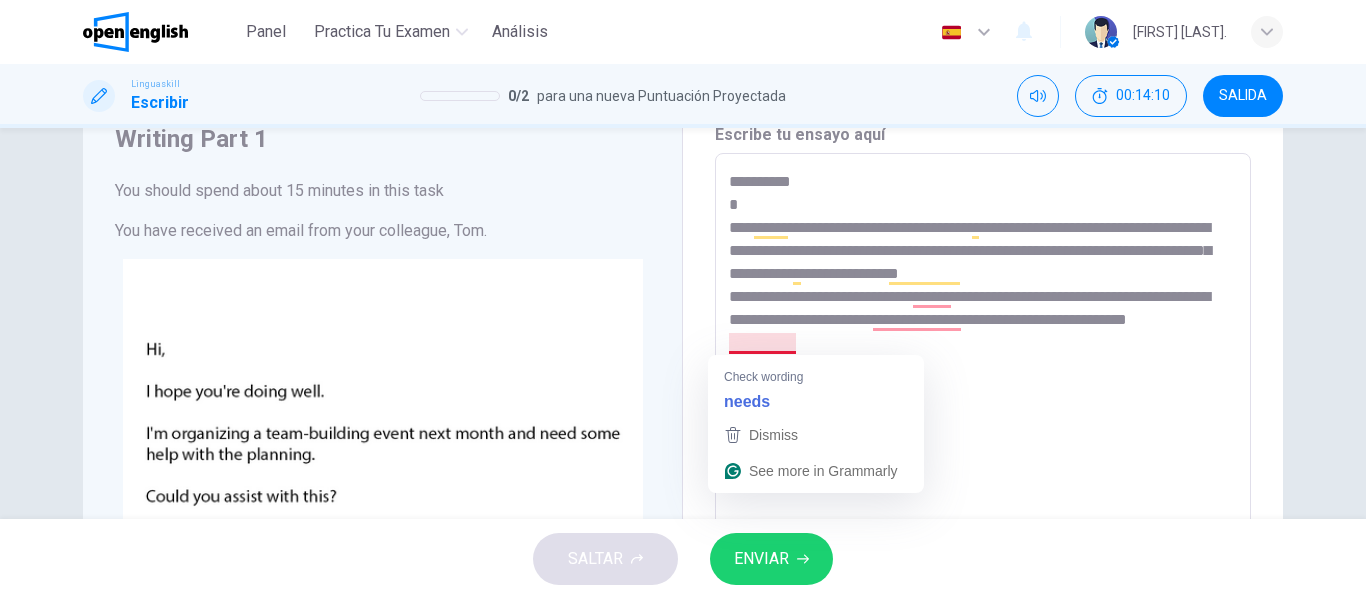 click on "**********" at bounding box center (983, 538) 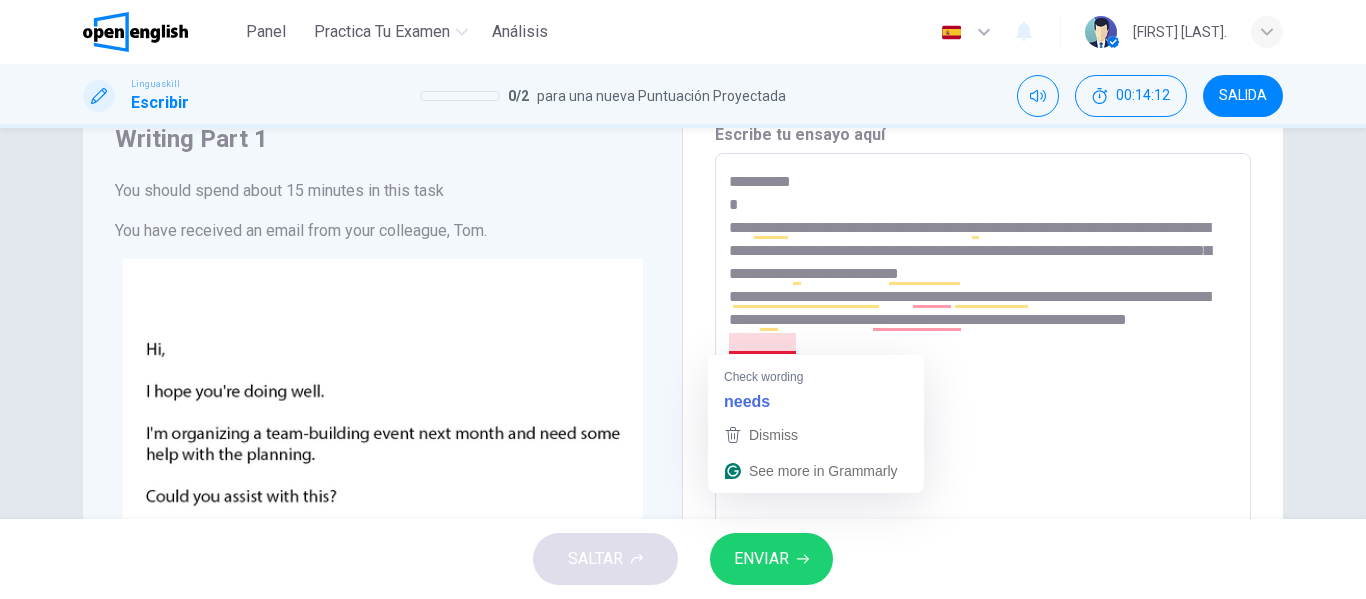 click on "**********" at bounding box center (983, 538) 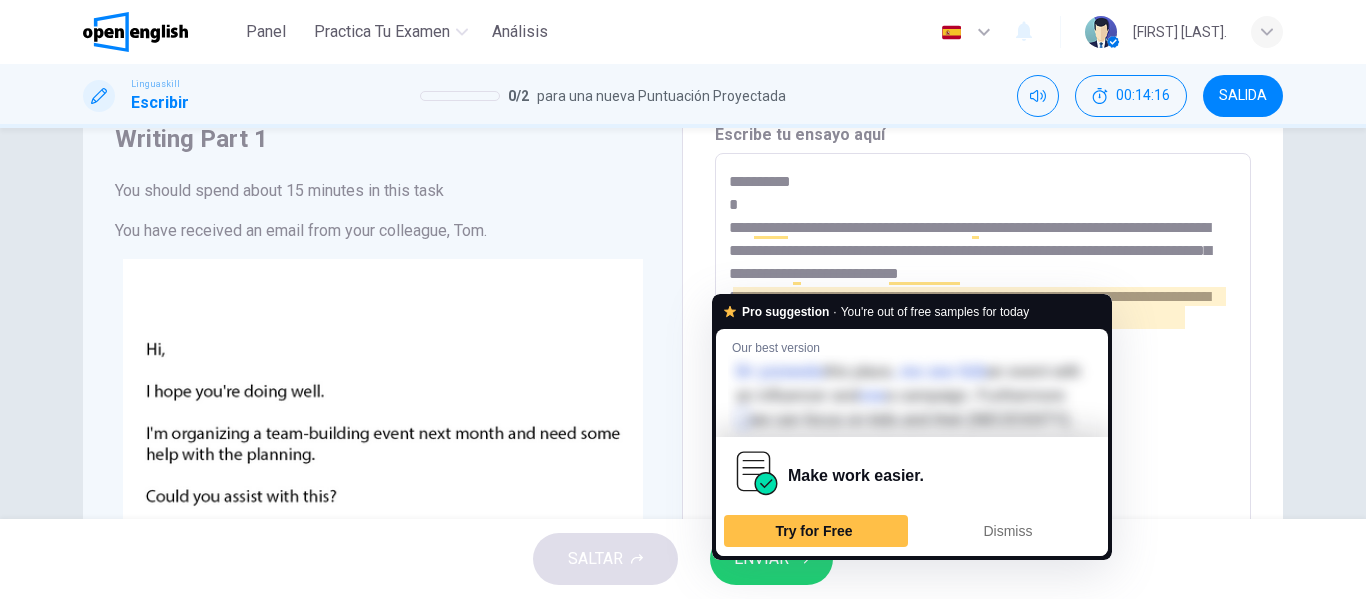 click on "Pro suggestion · You're out of free samples for today Our best version Dr yzzwedu  this place , mx zeo fzib  an event with an influencer and  vxe  a campaign. Furthermore ,  we can focus on kids and their needs. Make work easier. Try for Free Dismiss" at bounding box center (912, 427) 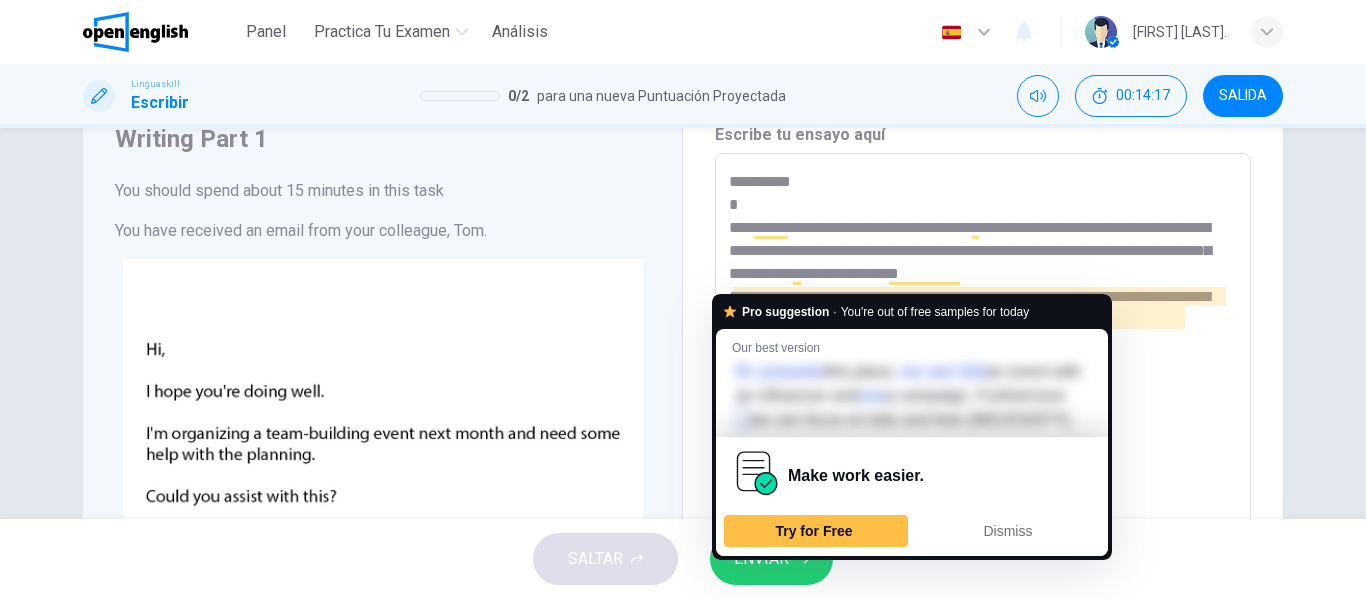 click on "**********" at bounding box center (983, 538) 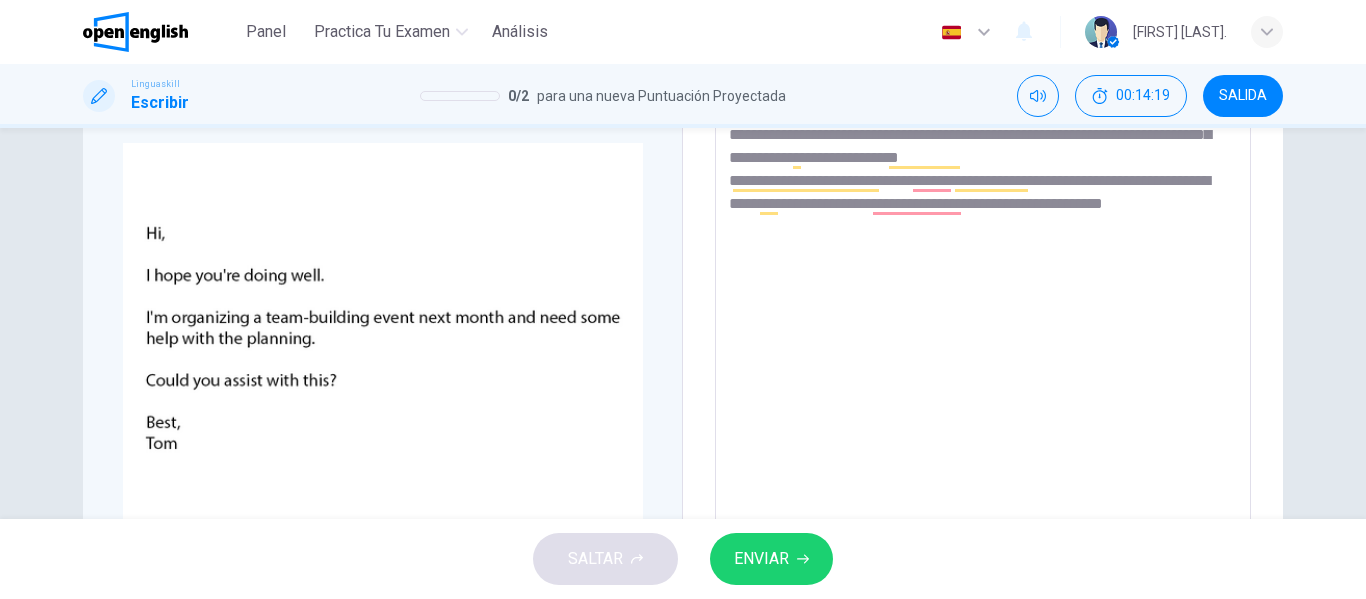 scroll, scrollTop: 169, scrollLeft: 0, axis: vertical 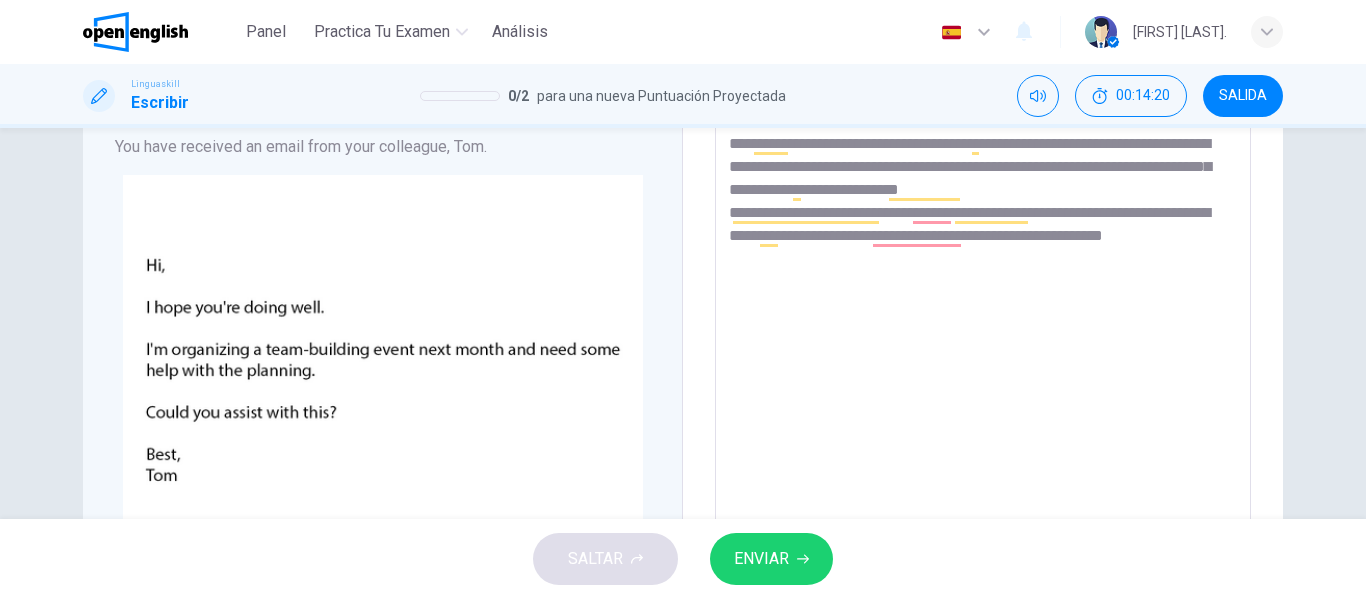 click on "**********" at bounding box center (983, 454) 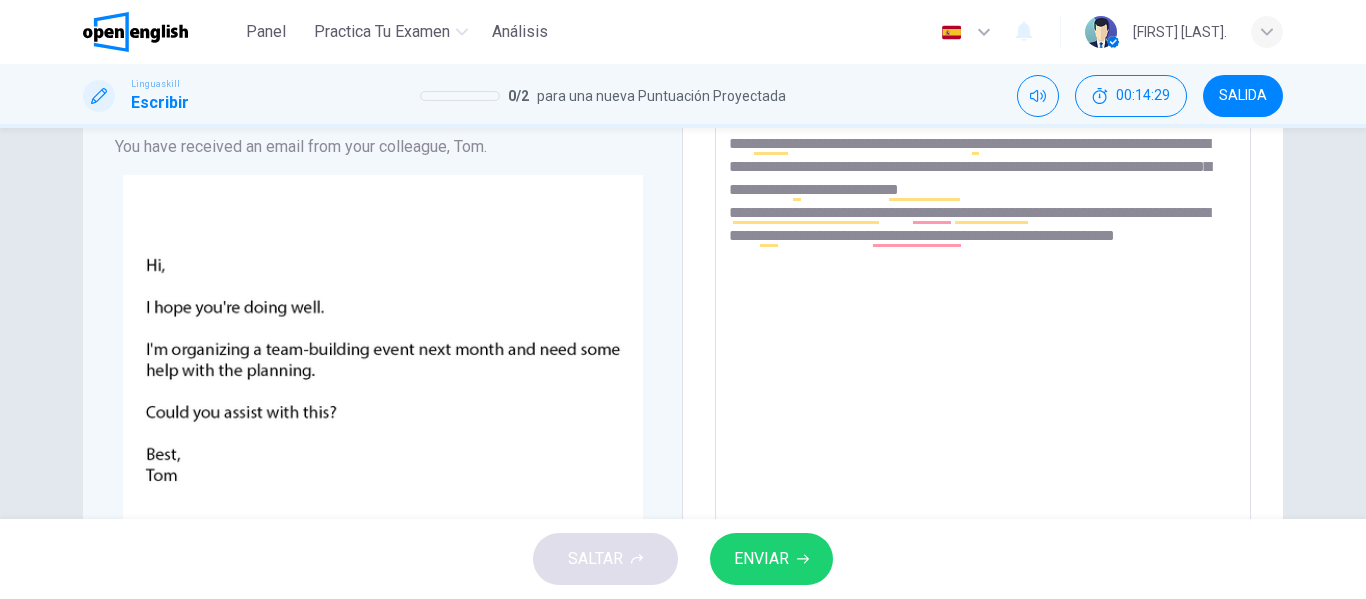 type on "**********" 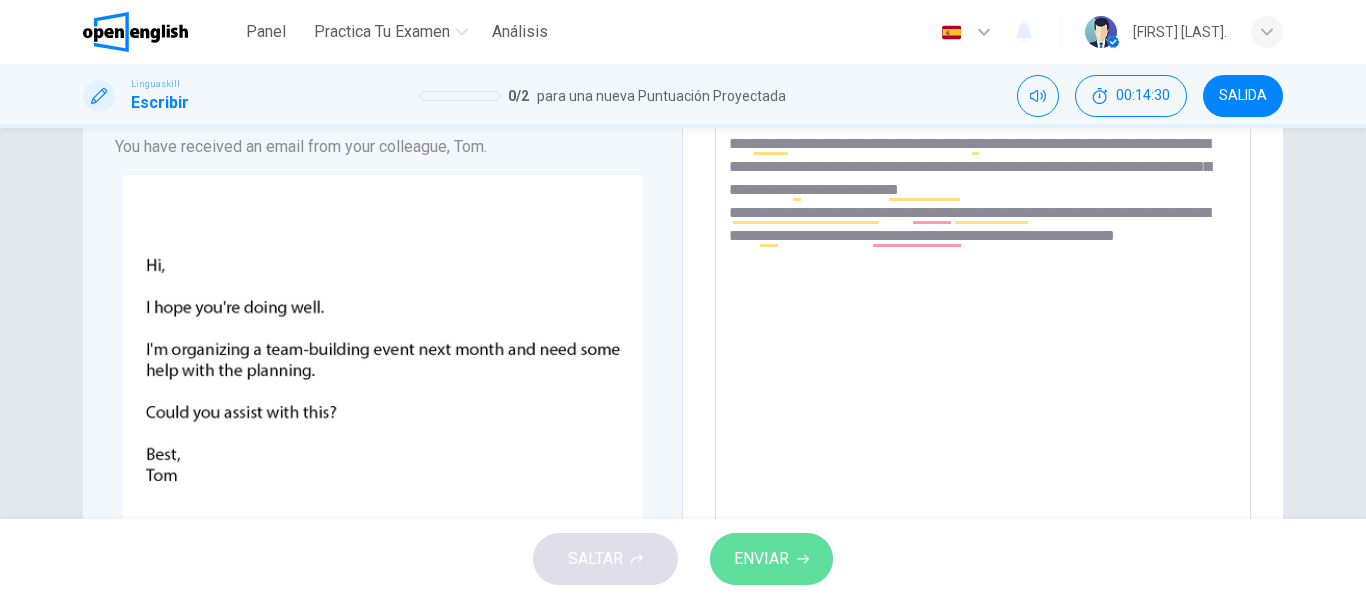 click 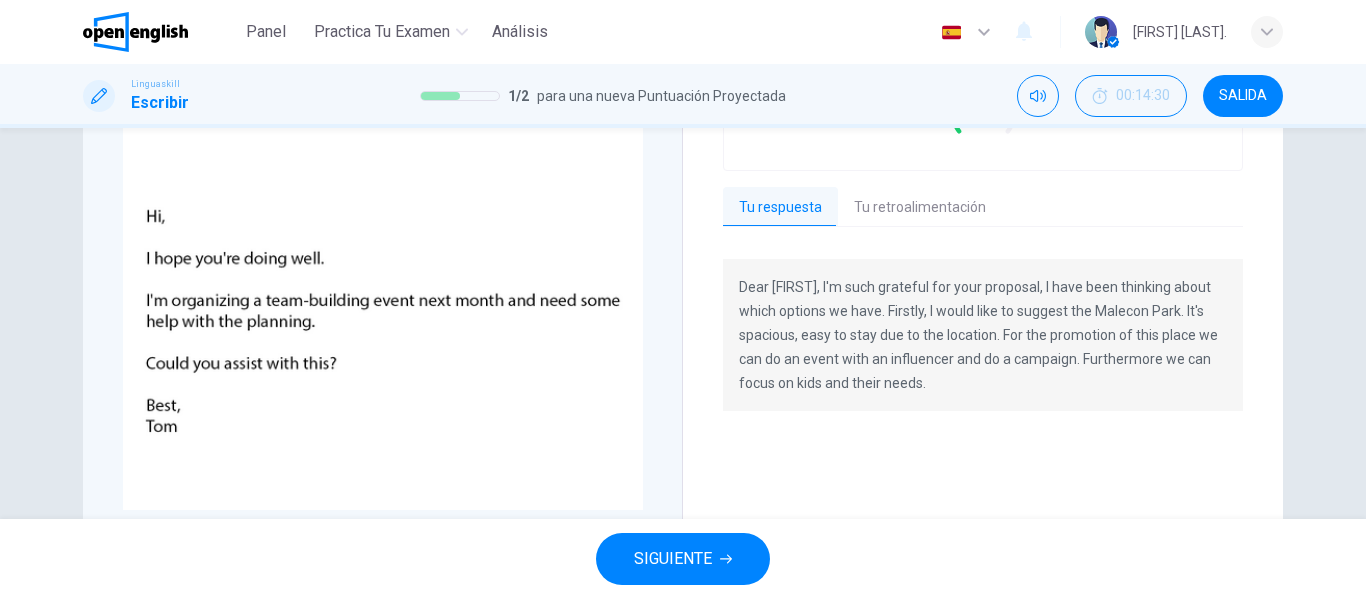 scroll, scrollTop: 245, scrollLeft: 0, axis: vertical 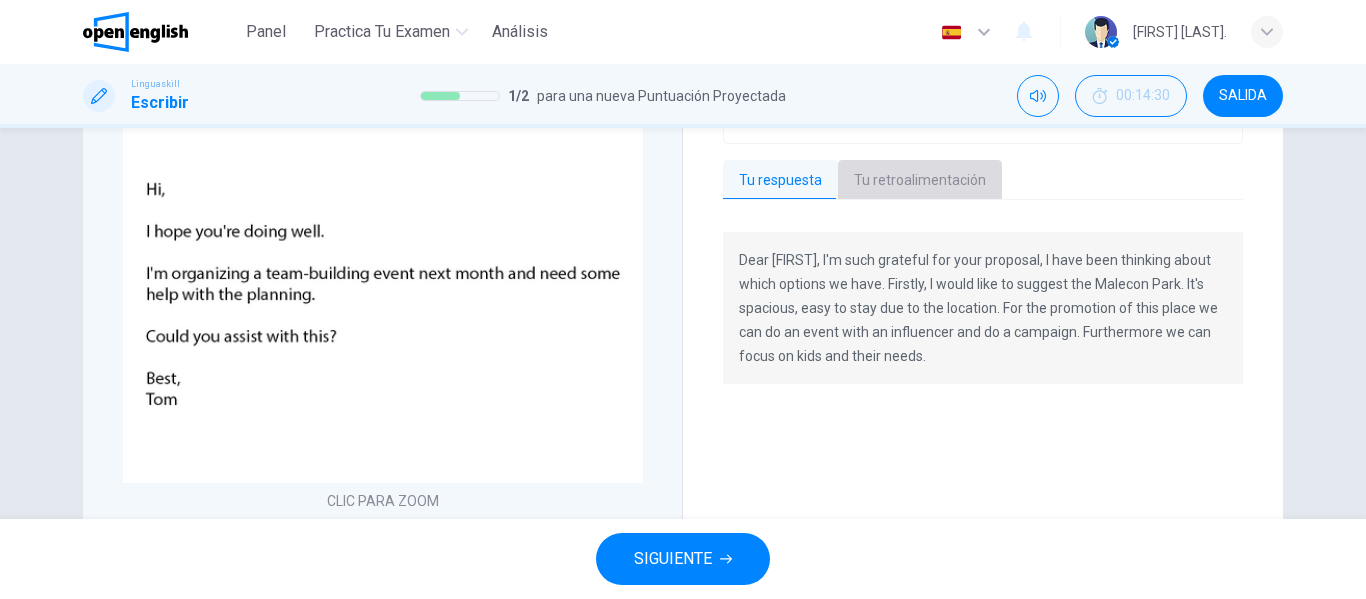 click on "Tu retroalimentación" at bounding box center (920, 181) 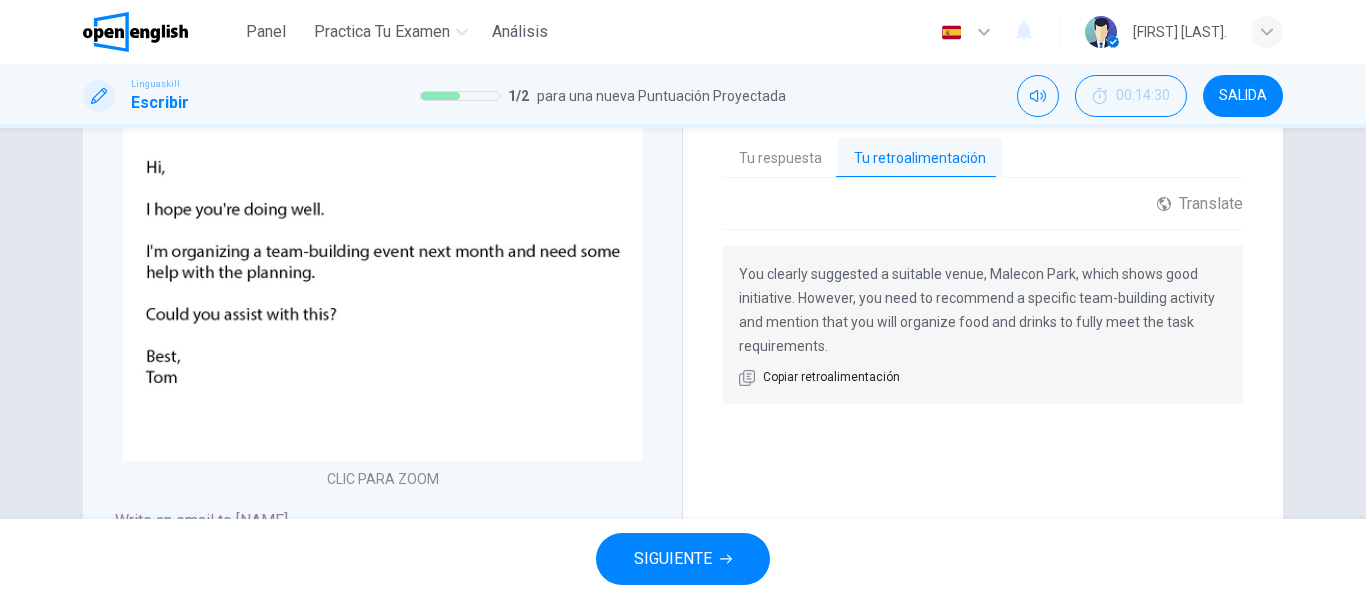 scroll, scrollTop: 273, scrollLeft: 0, axis: vertical 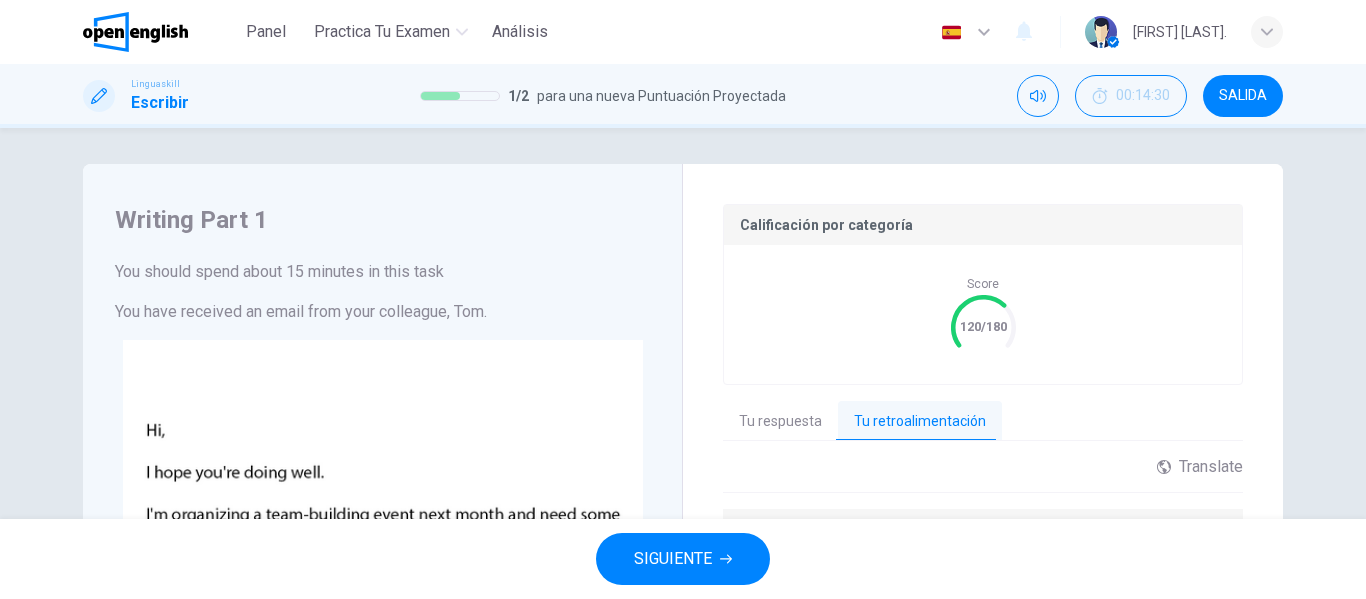 click 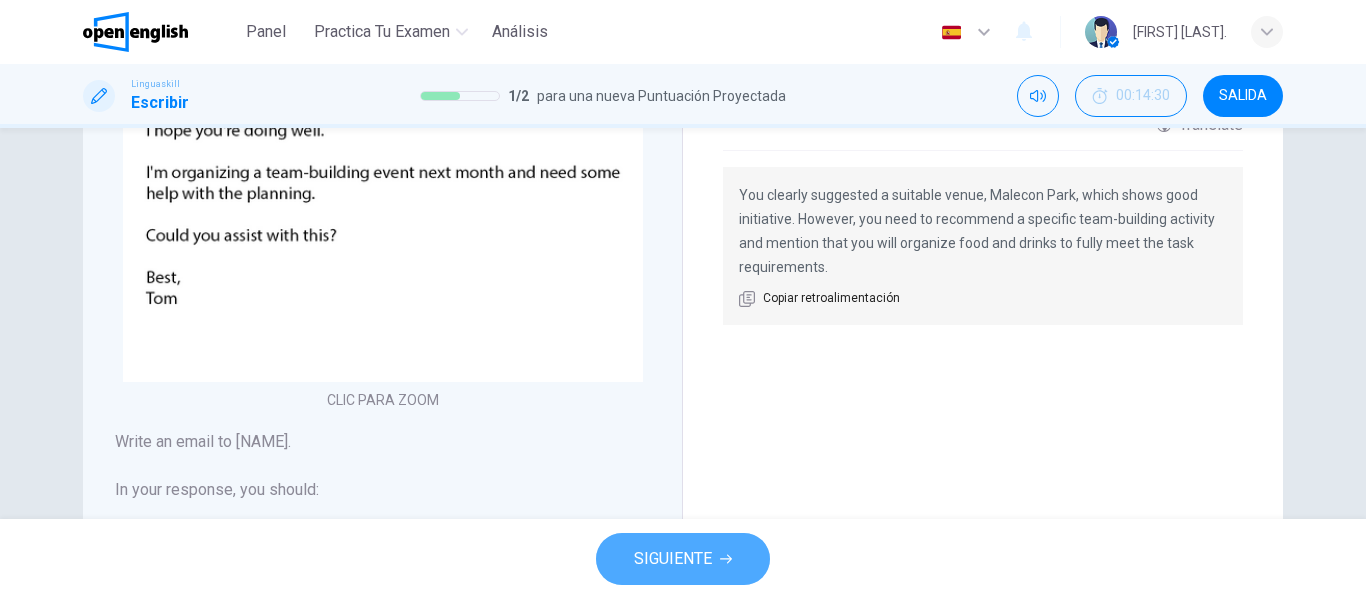 click on "SIGUIENTE" at bounding box center (683, 559) 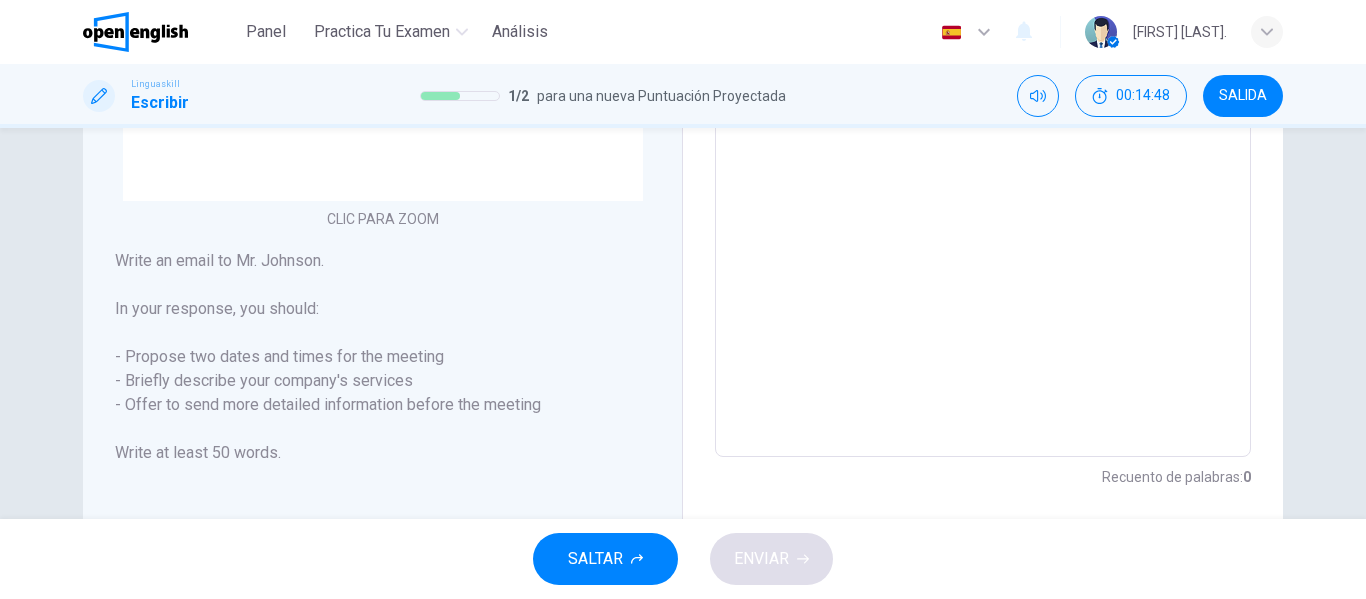 scroll, scrollTop: 535, scrollLeft: 0, axis: vertical 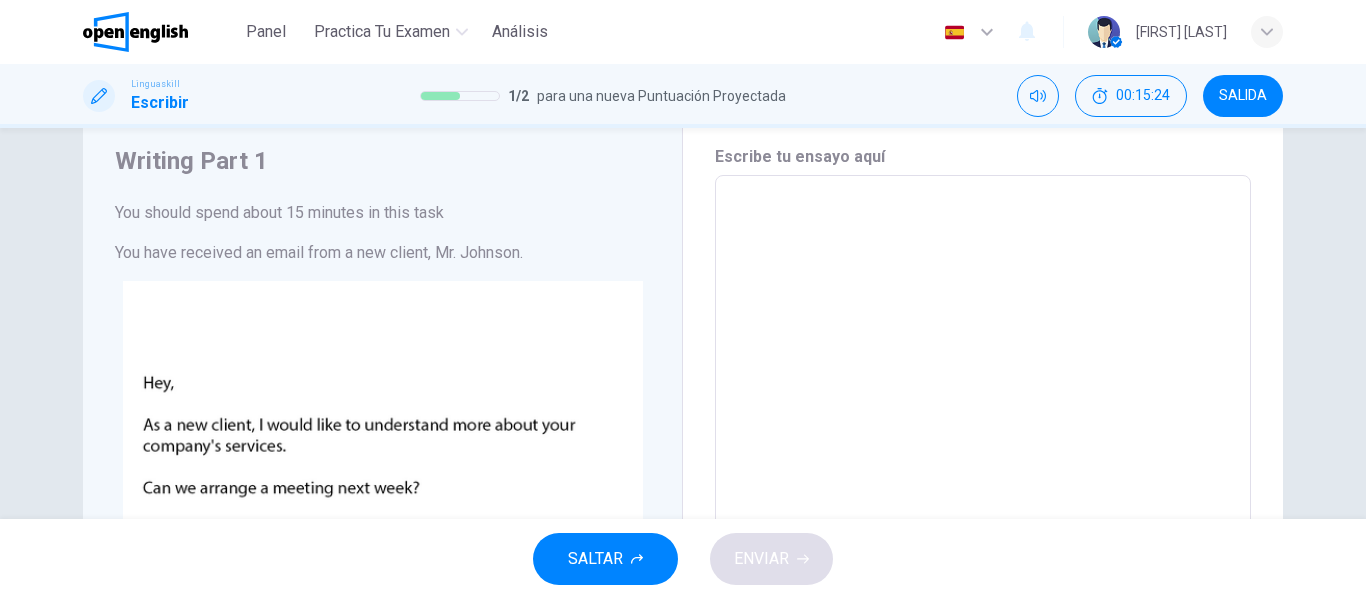 click at bounding box center [983, 548] 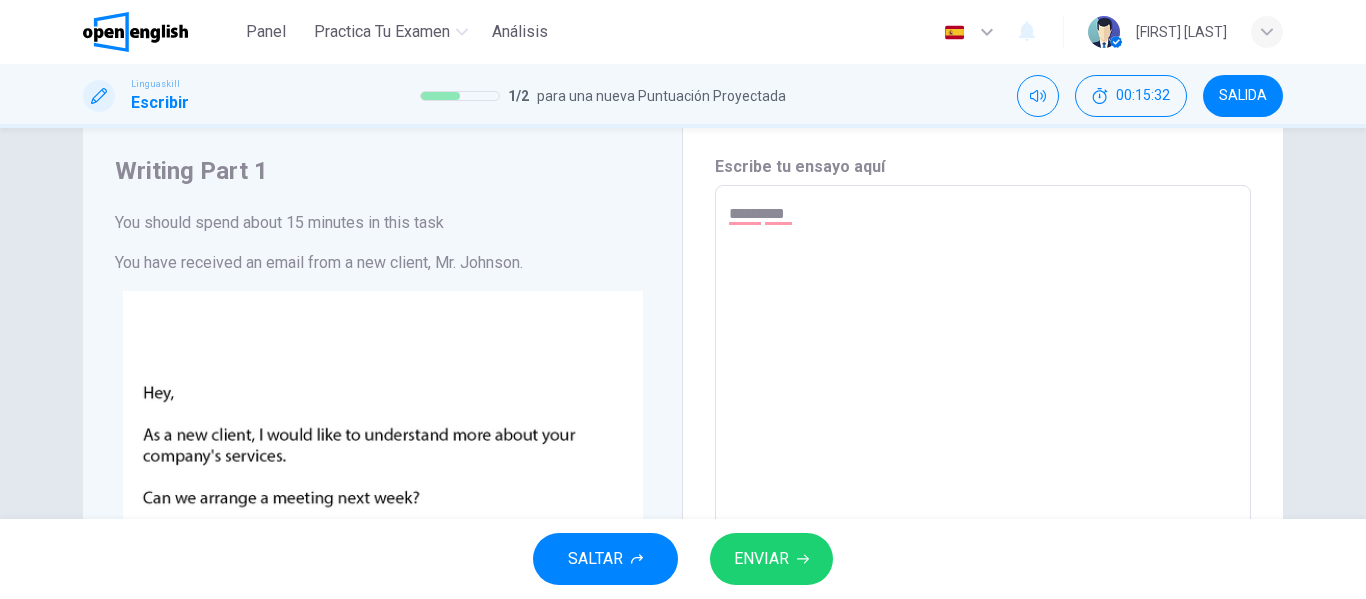 scroll, scrollTop: 0, scrollLeft: 0, axis: both 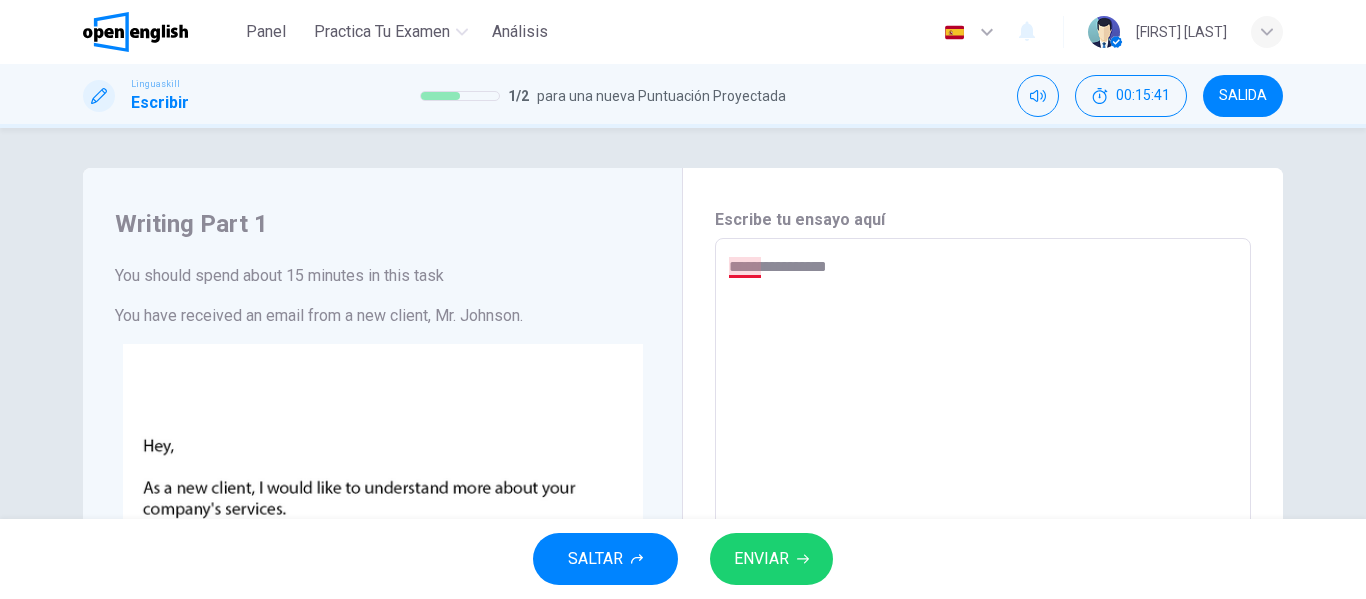 click on "**********" at bounding box center (983, 611) 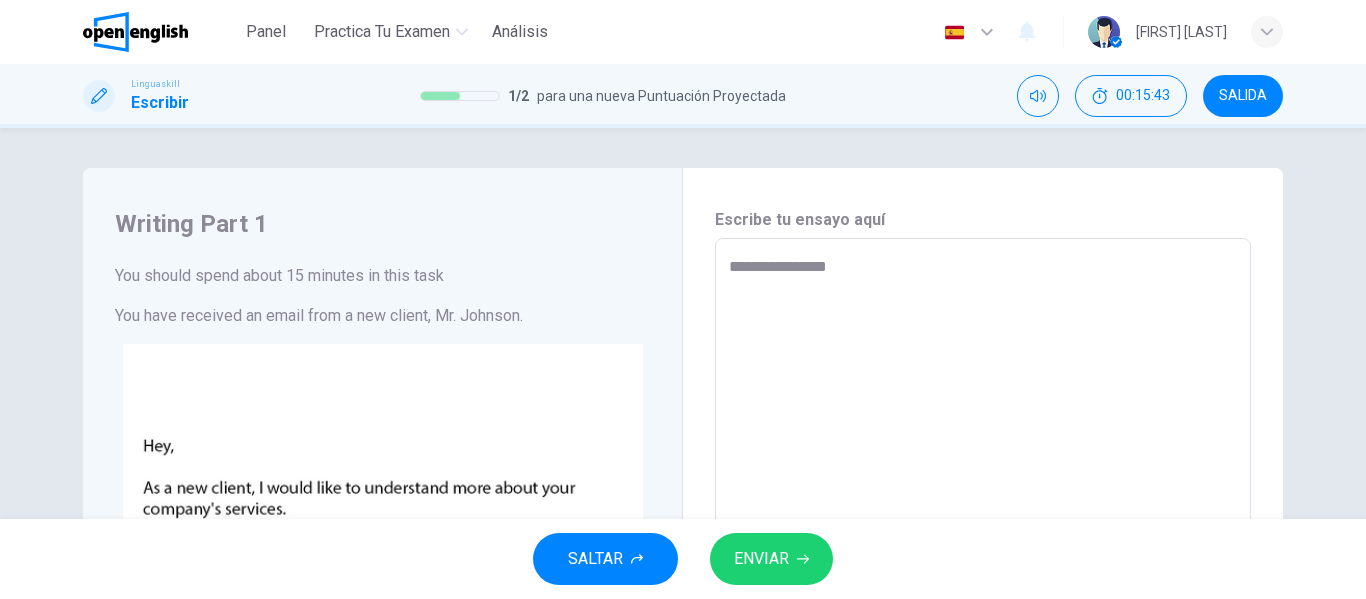 click on "**********" at bounding box center [983, 611] 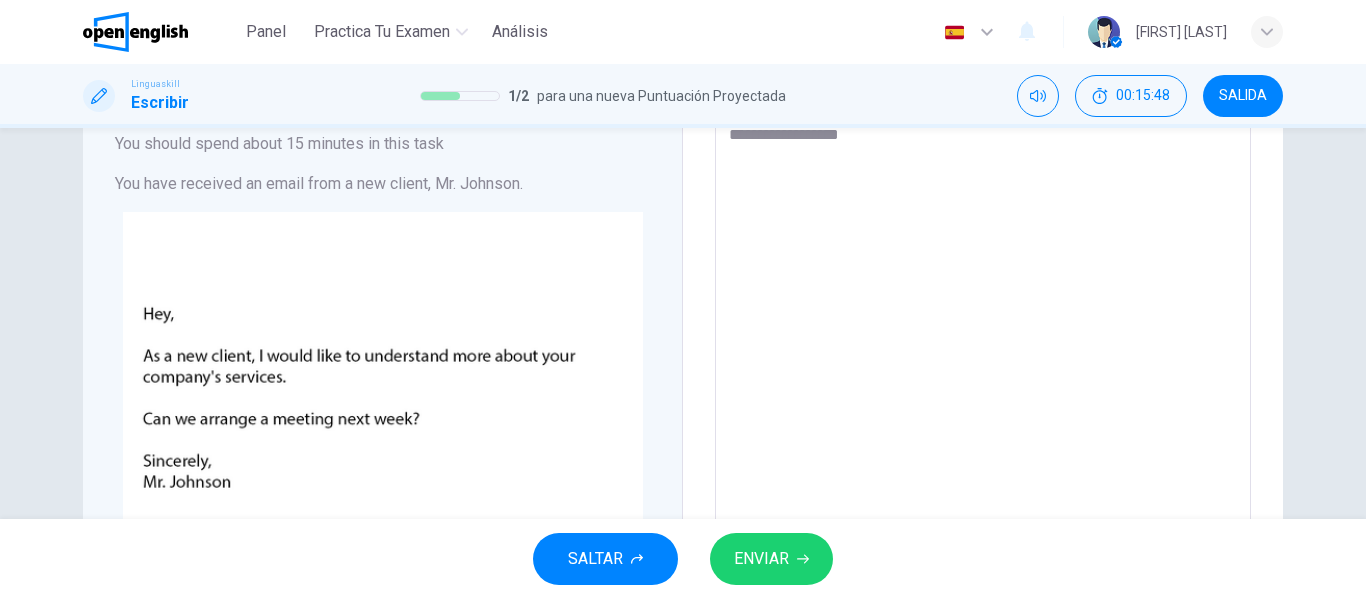 scroll, scrollTop: 0, scrollLeft: 0, axis: both 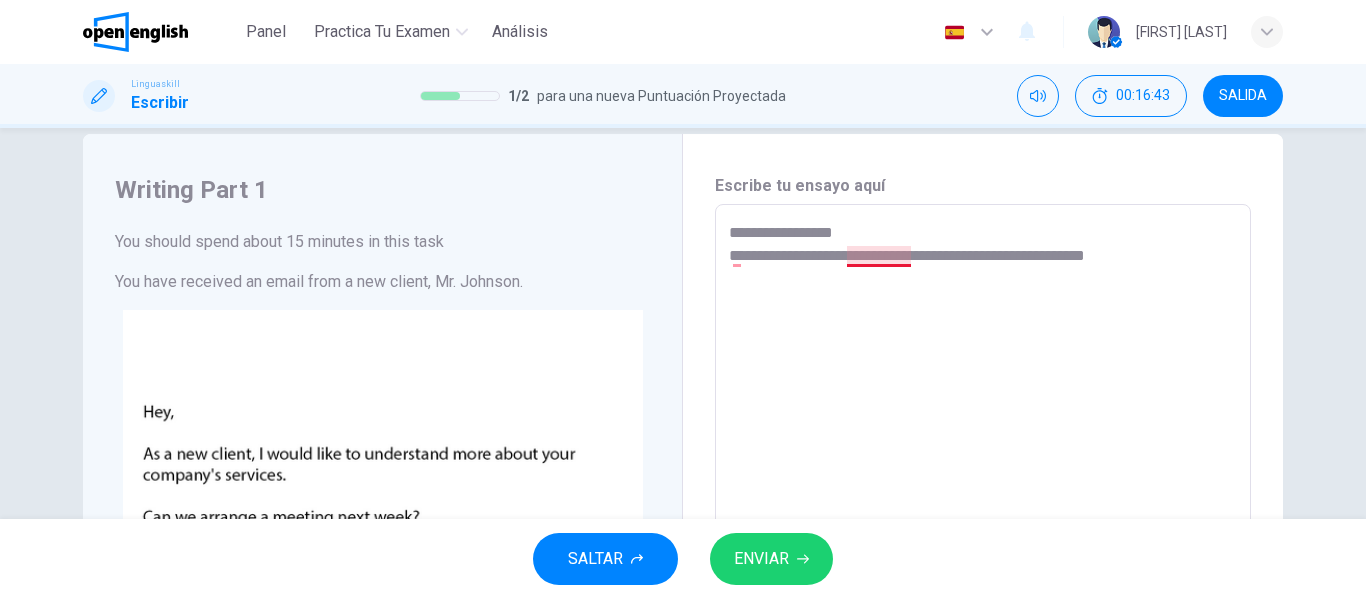 click on "**********" at bounding box center (983, 577) 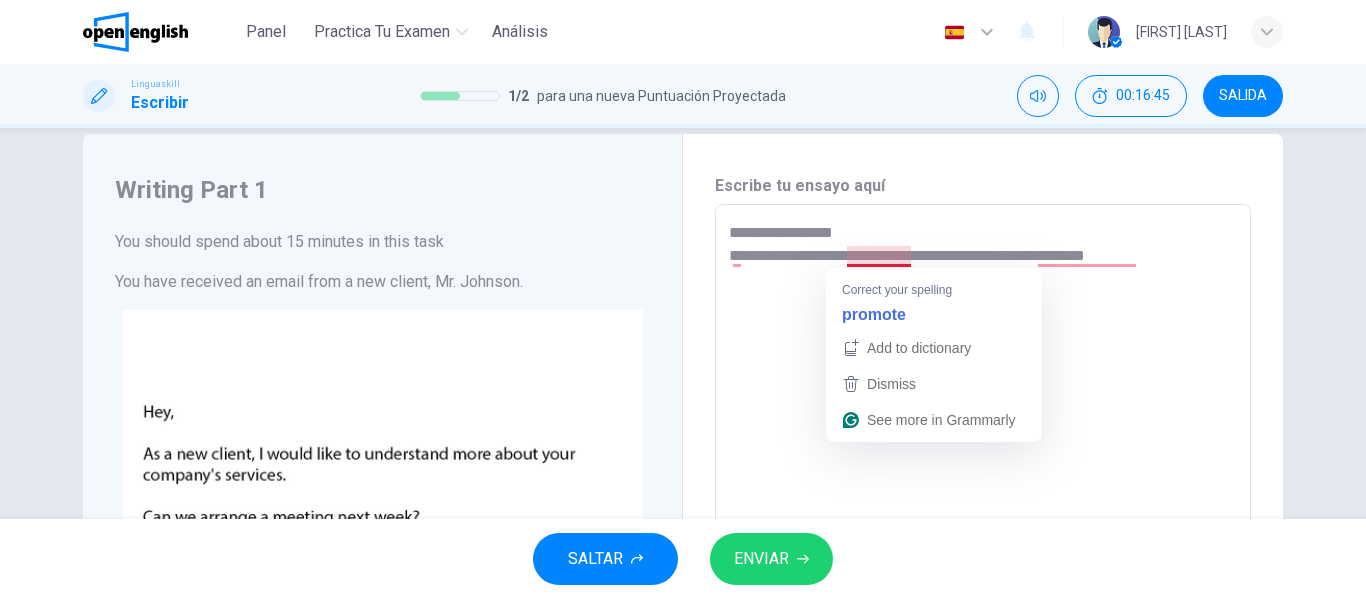 click on "**********" at bounding box center (983, 577) 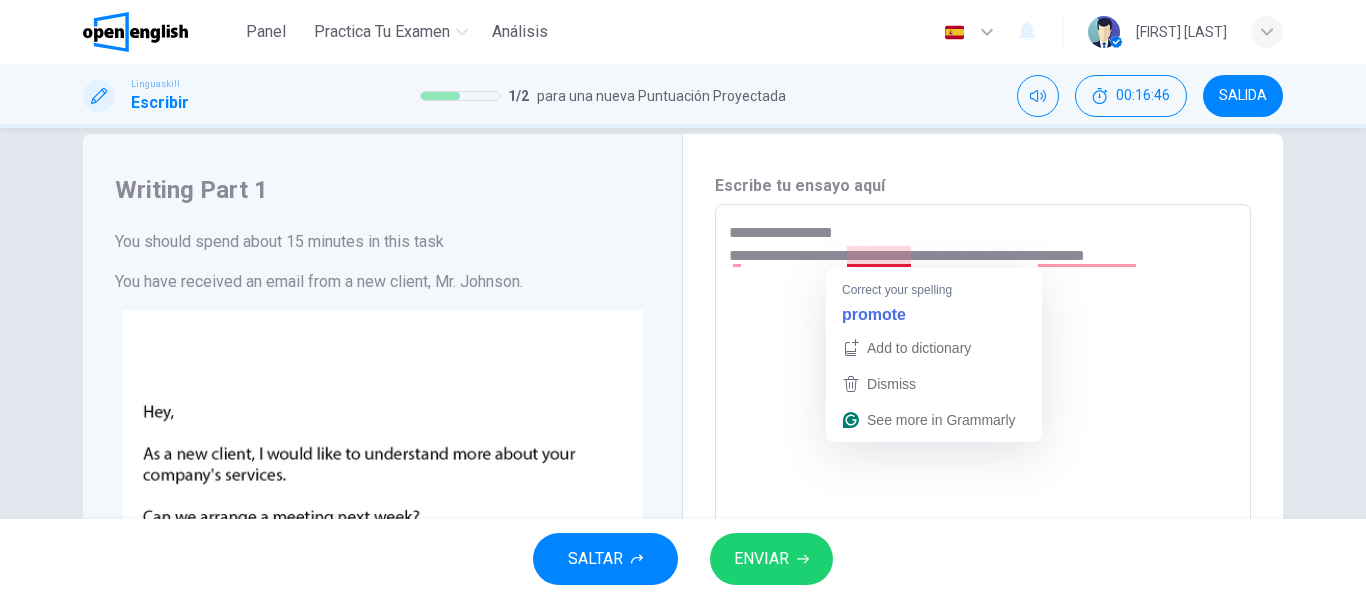 click on "**********" at bounding box center [983, 577] 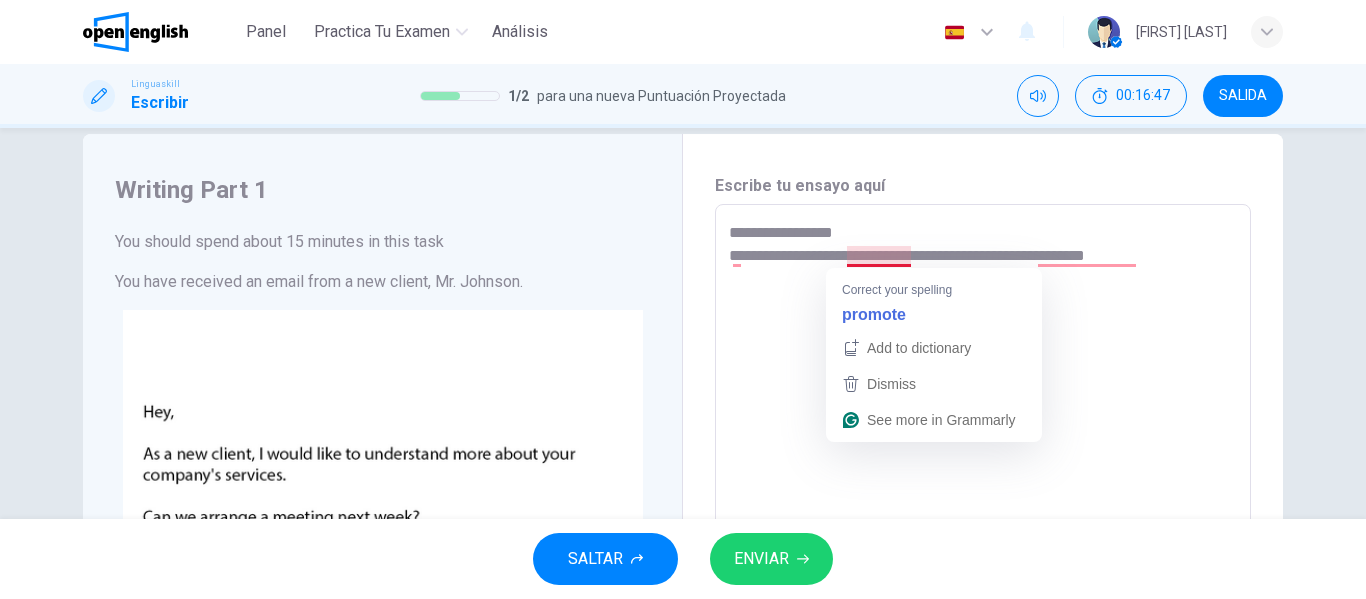 click on "**********" at bounding box center [983, 577] 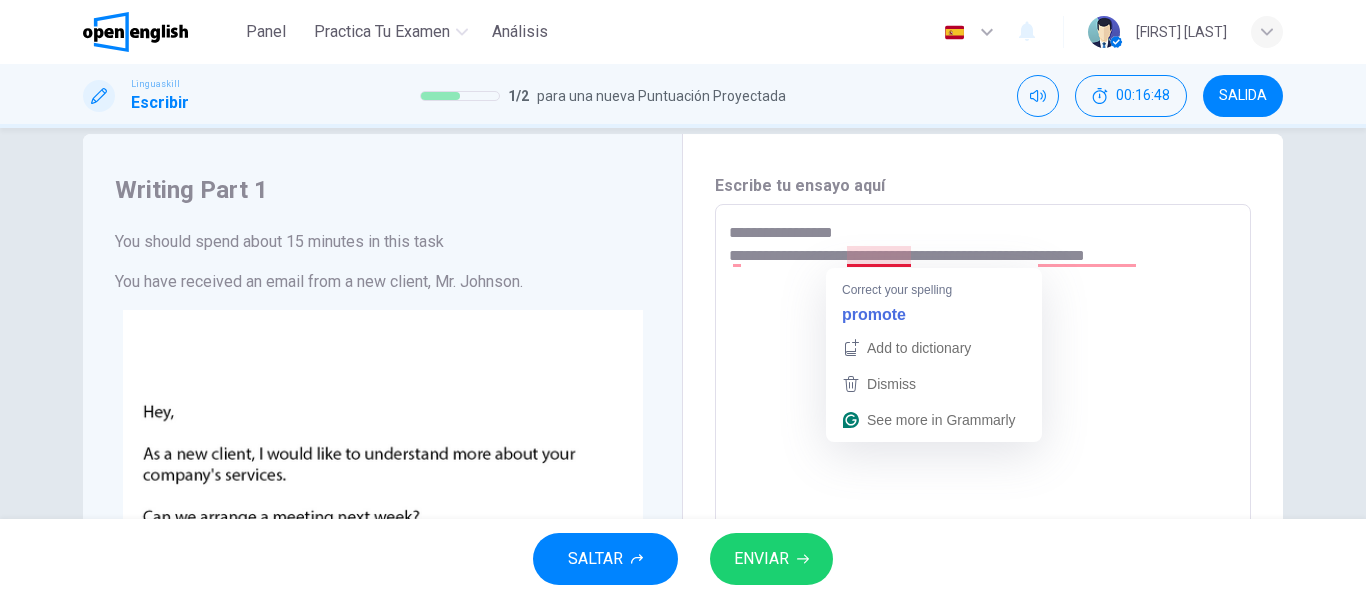 click on "**********" at bounding box center (983, 577) 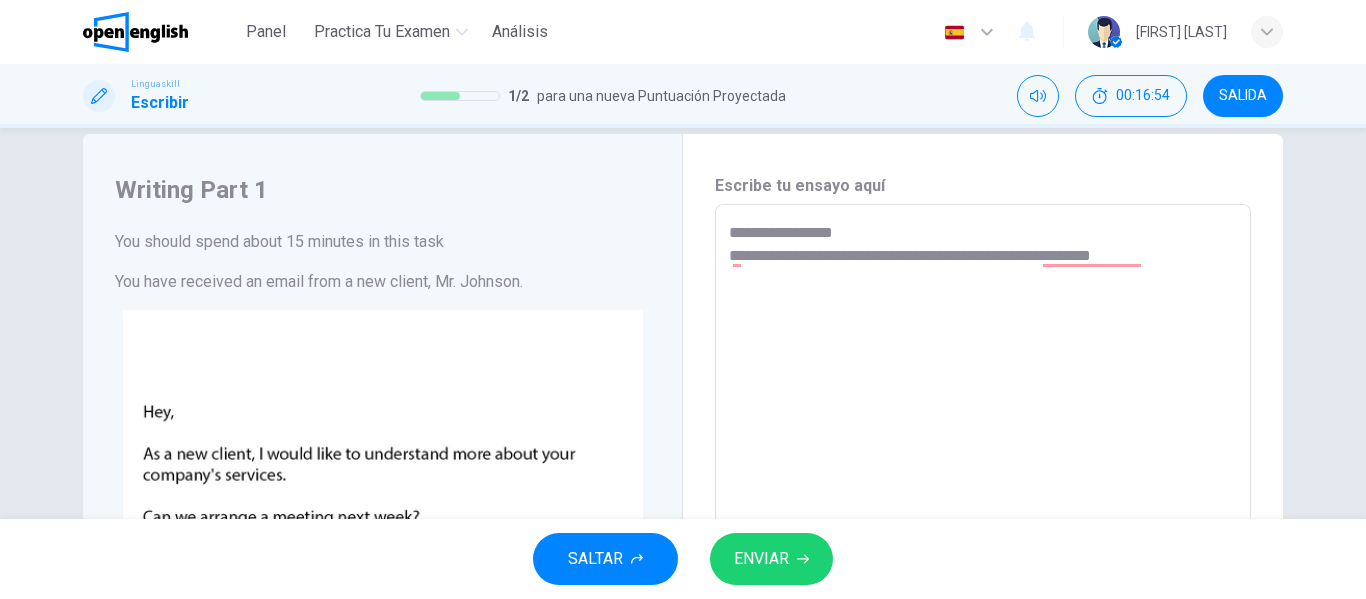 click on "**********" at bounding box center [983, 577] 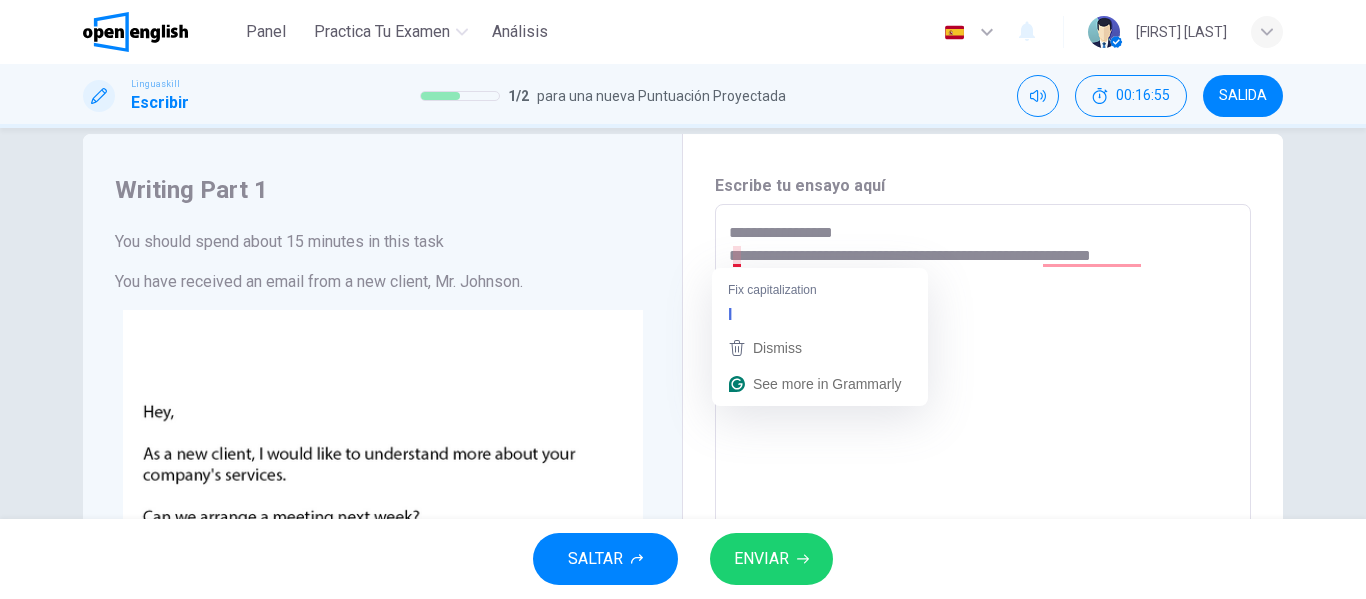 click on "**********" at bounding box center [983, 577] 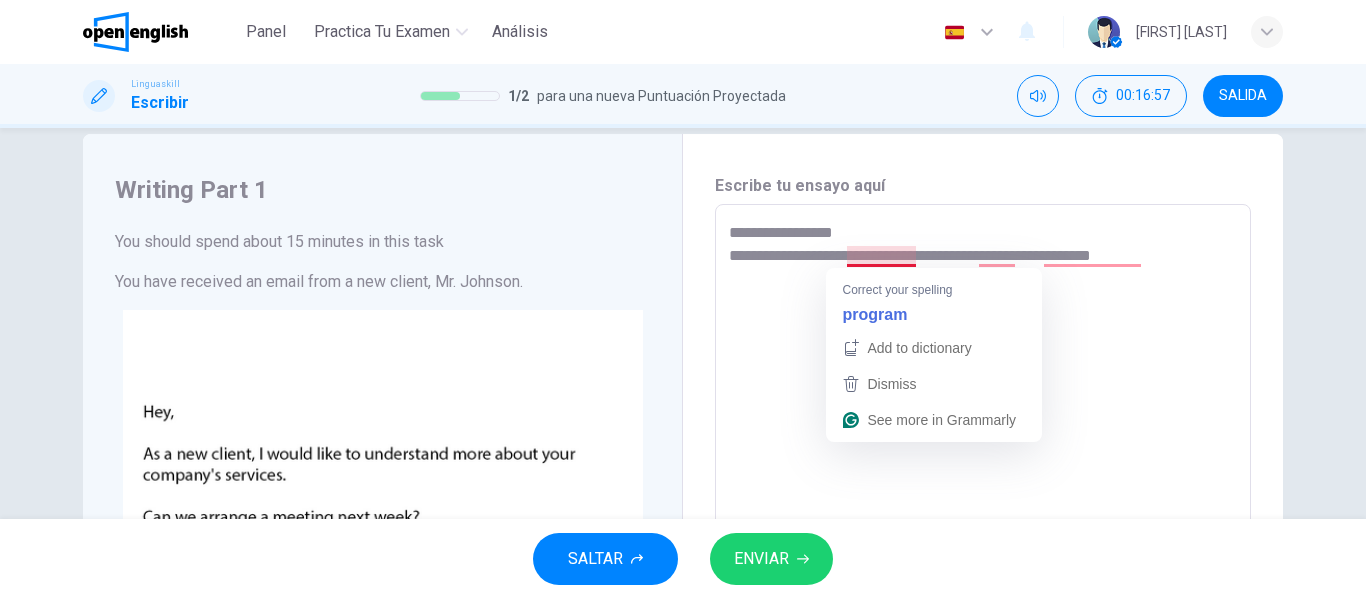 click on "**********" at bounding box center (983, 577) 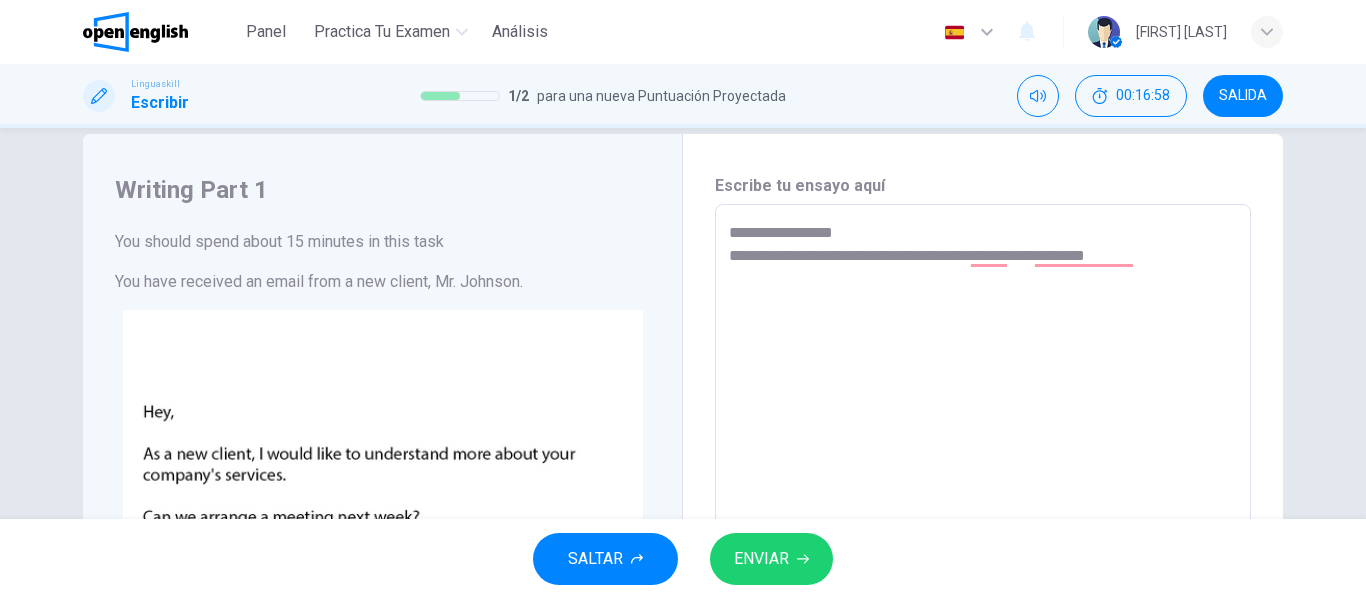 click on "**********" at bounding box center (983, 577) 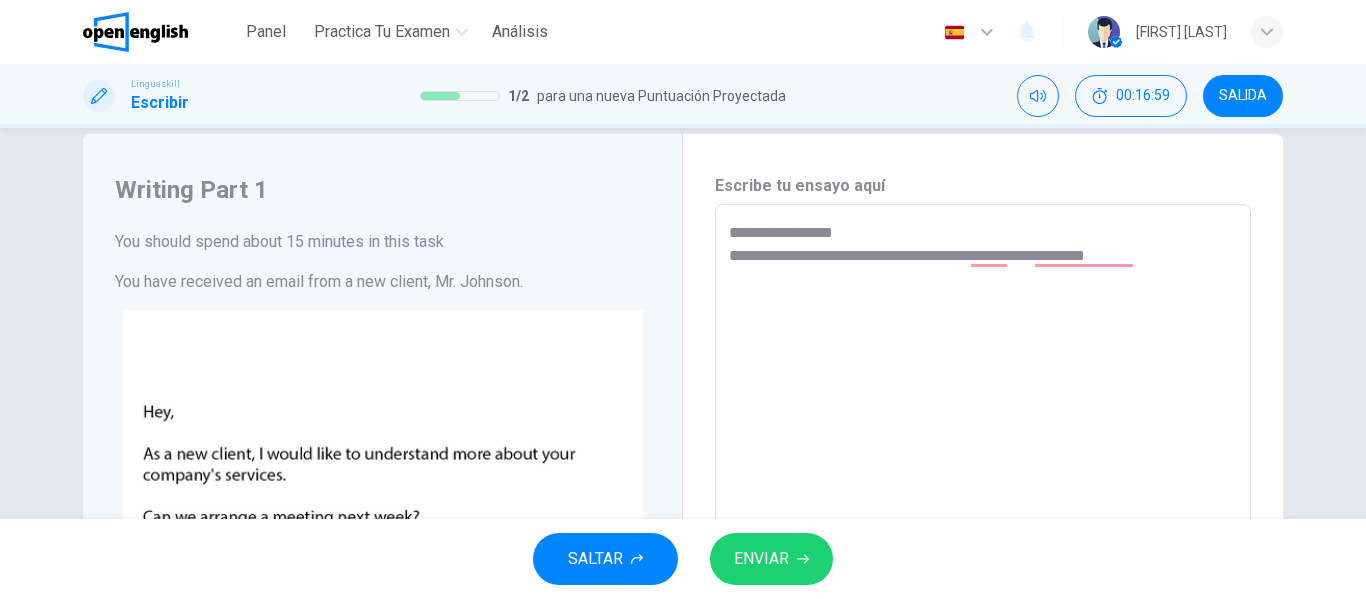click on "**********" at bounding box center [983, 577] 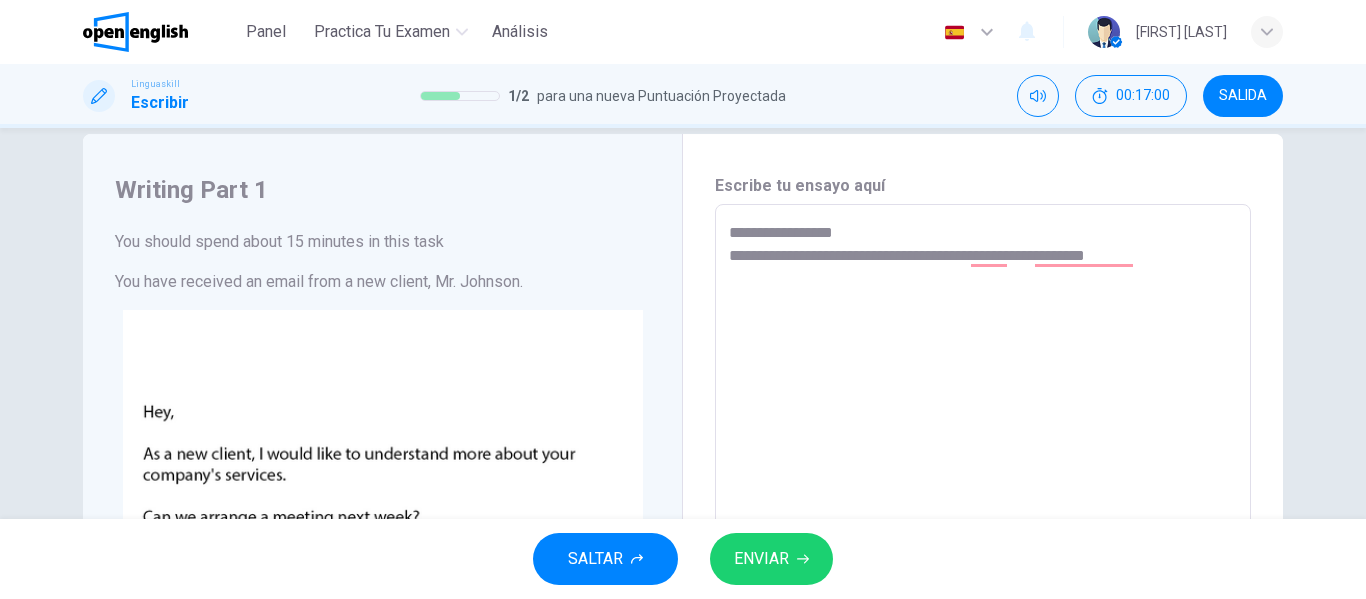 click on "**********" at bounding box center [983, 577] 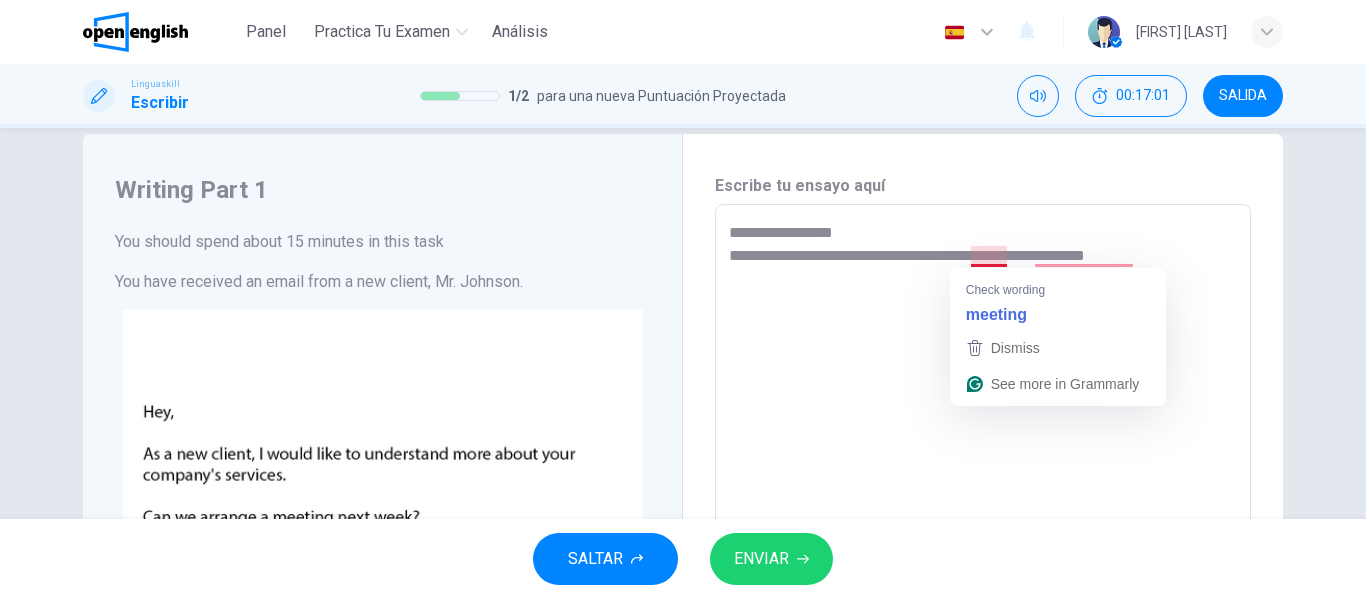 click on "**********" at bounding box center (983, 577) 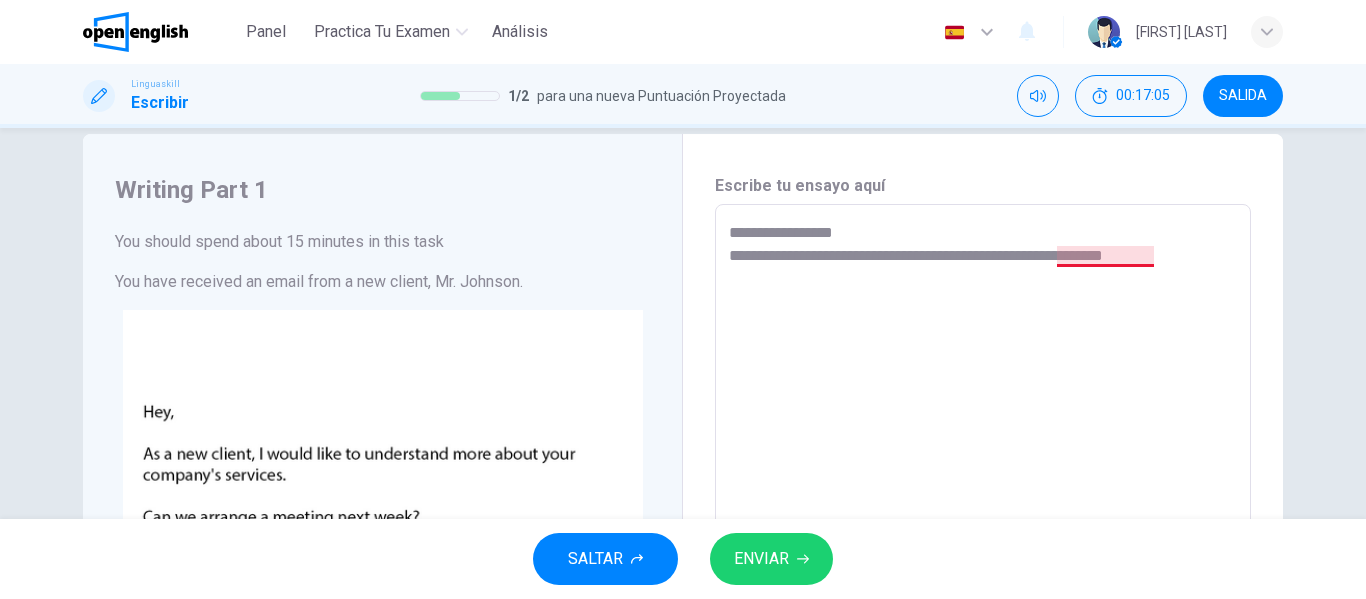 click on "**********" at bounding box center [983, 577] 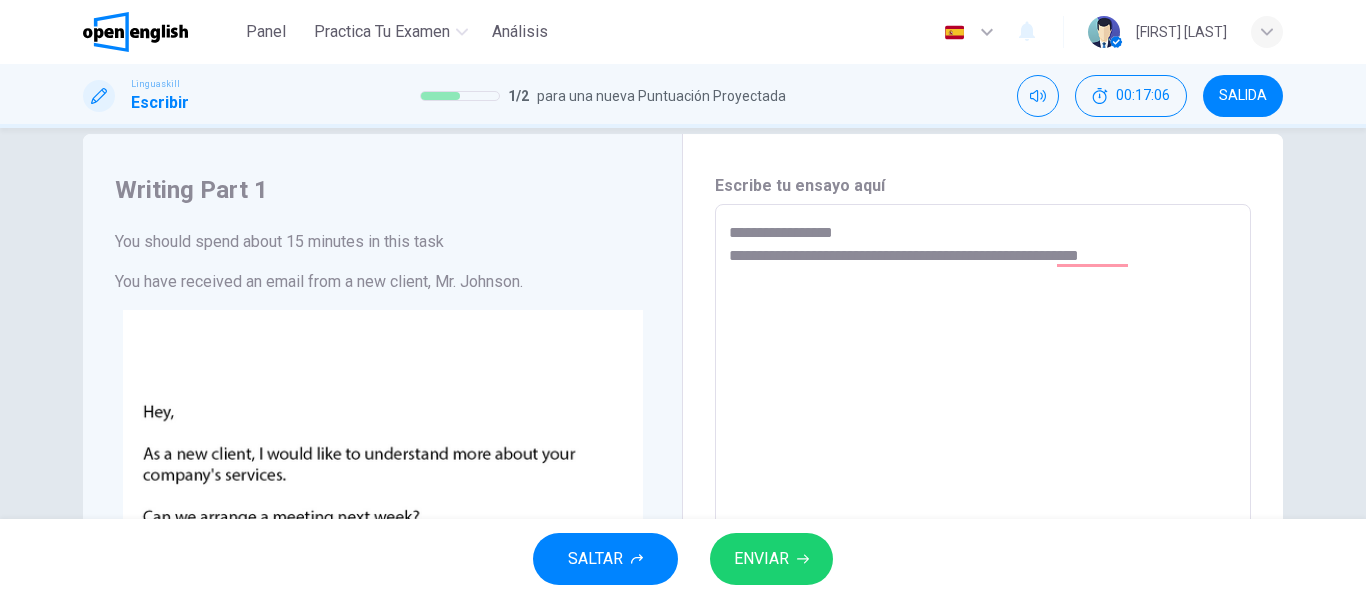 click on "**********" at bounding box center (983, 577) 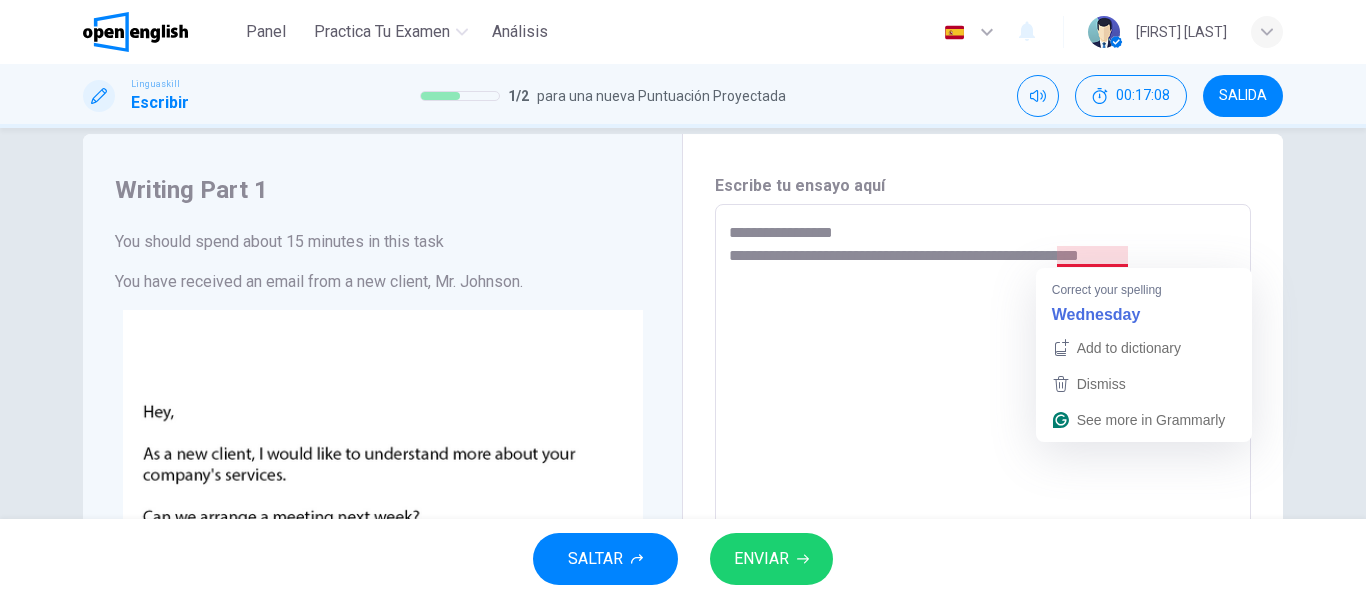 click on "**********" at bounding box center [983, 577] 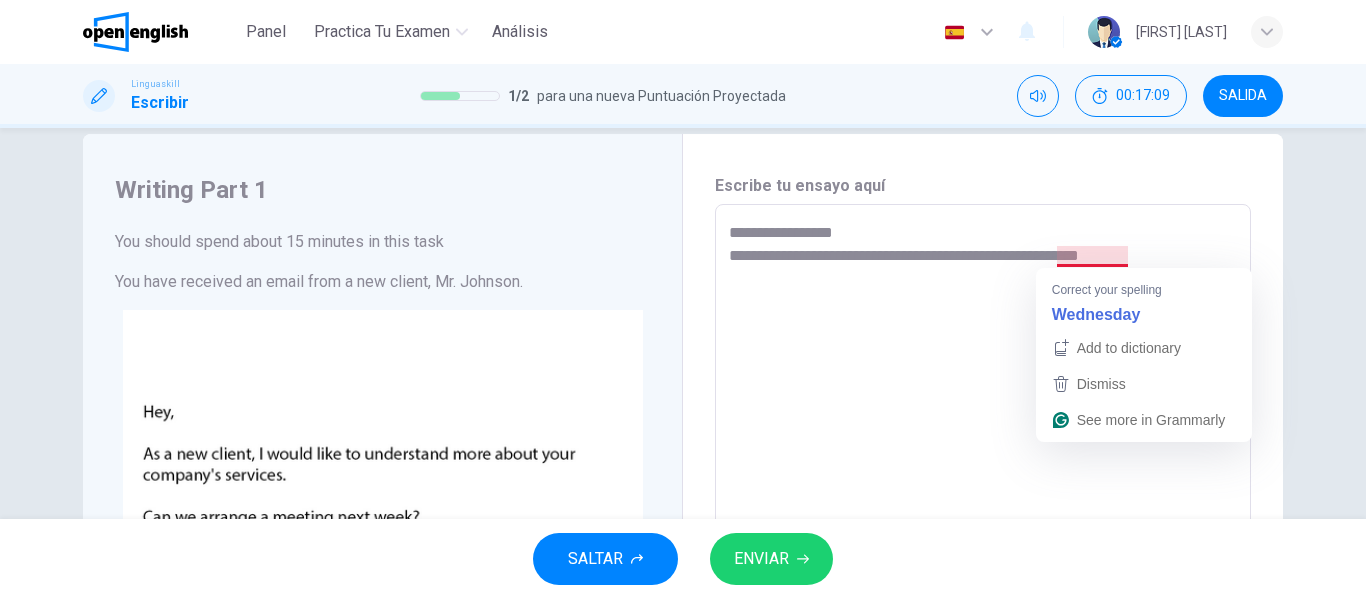 click on "**********" at bounding box center (983, 577) 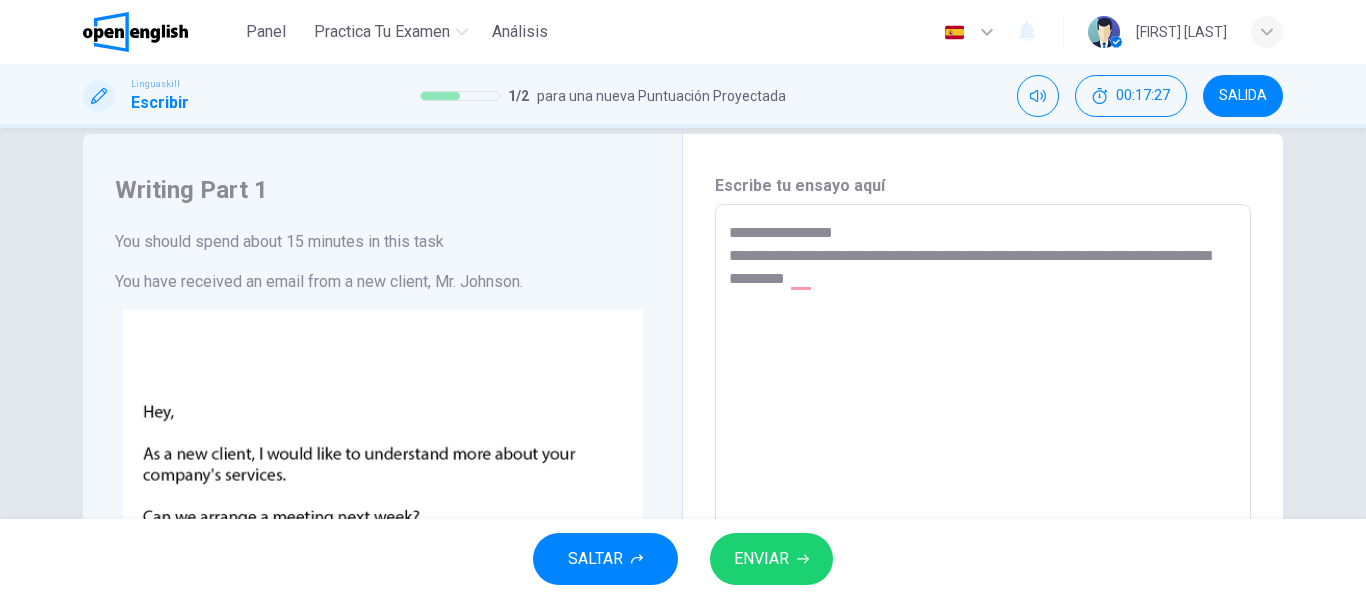 click on "**********" at bounding box center [983, 577] 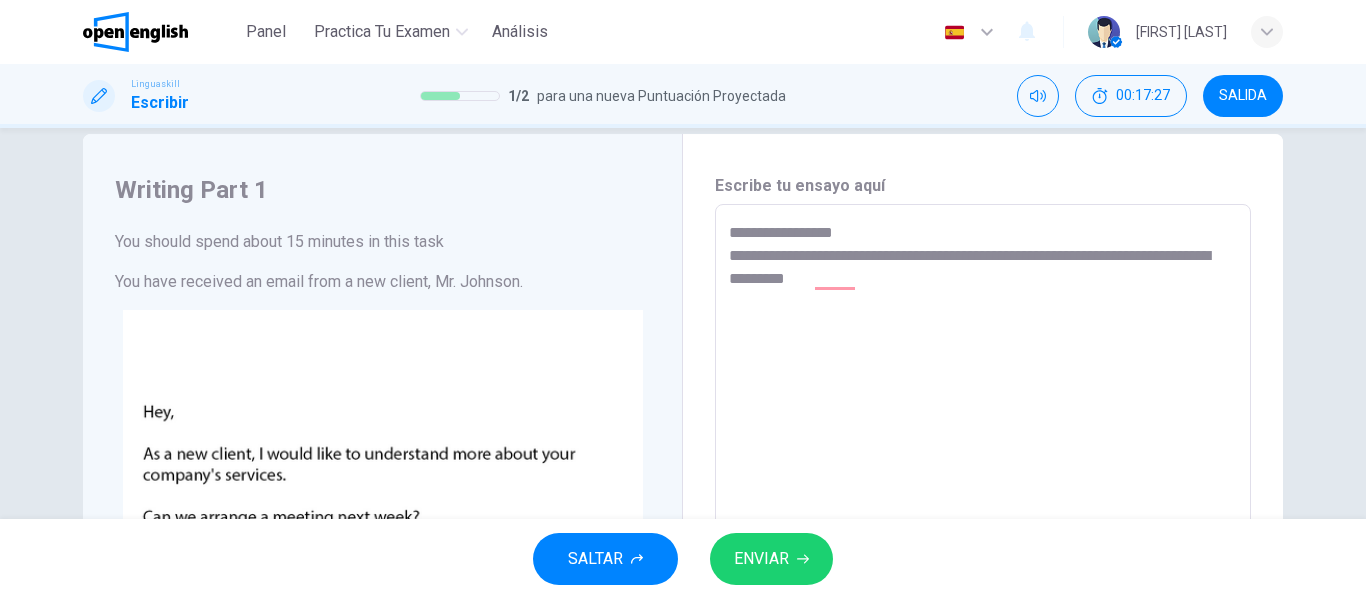 click on "**********" at bounding box center [983, 577] 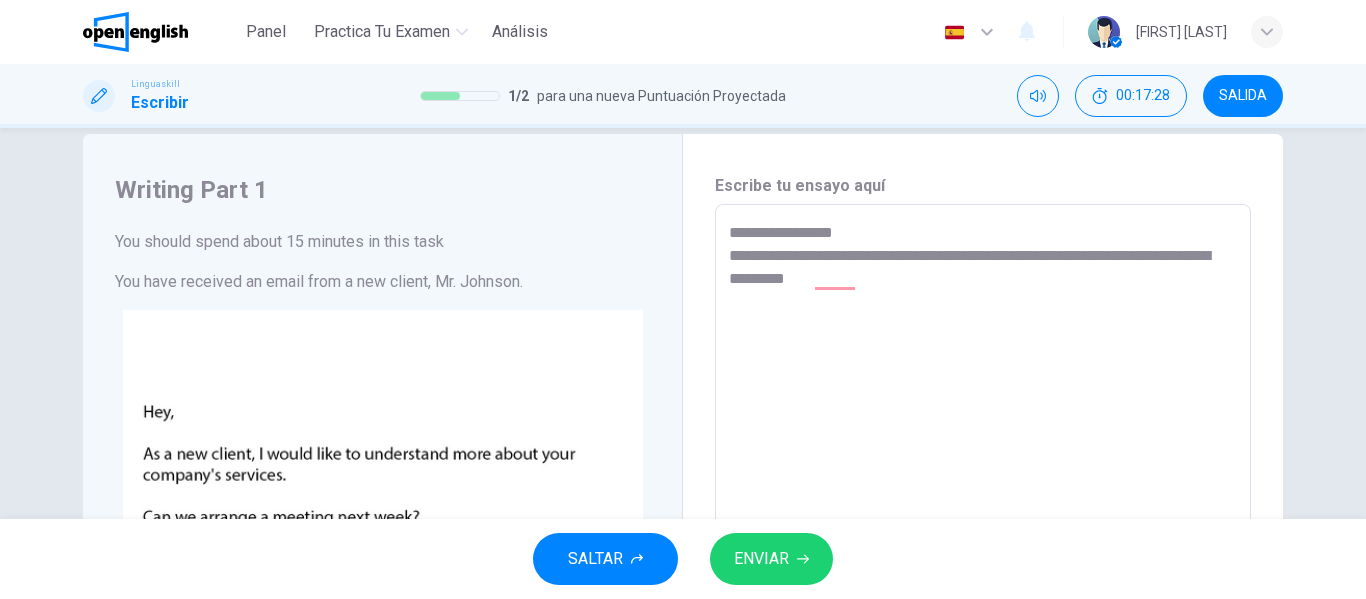 click on "**********" at bounding box center [983, 577] 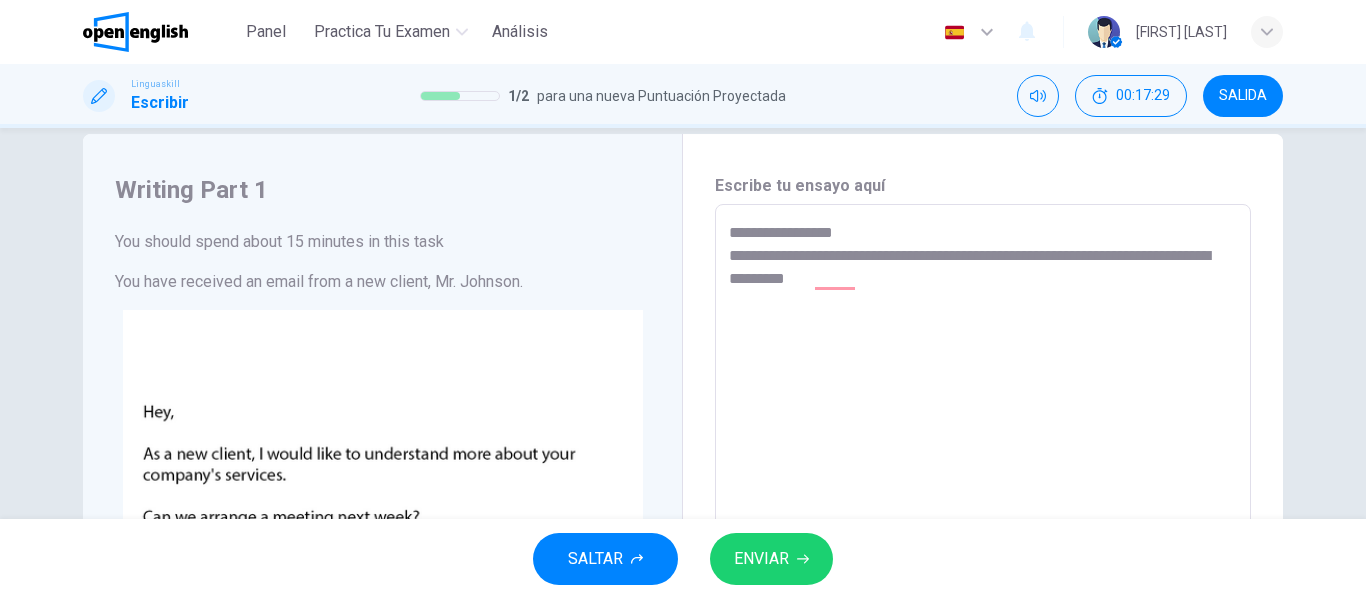 click on "**********" at bounding box center [983, 577] 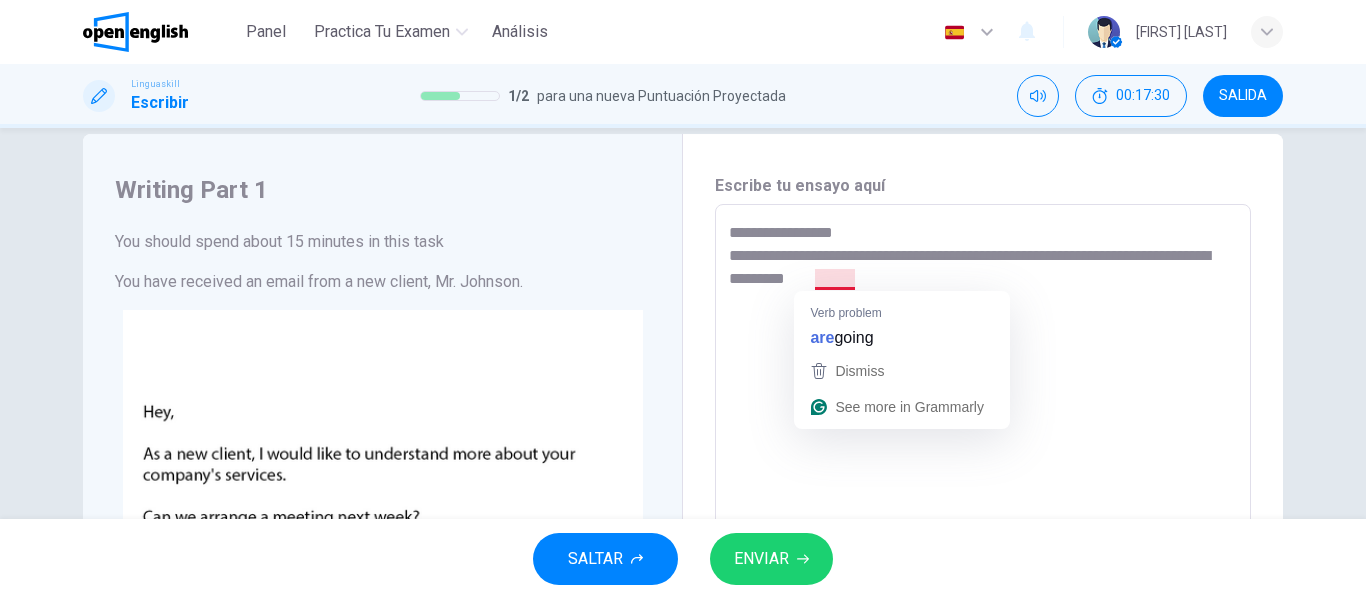 click on "**********" at bounding box center (983, 577) 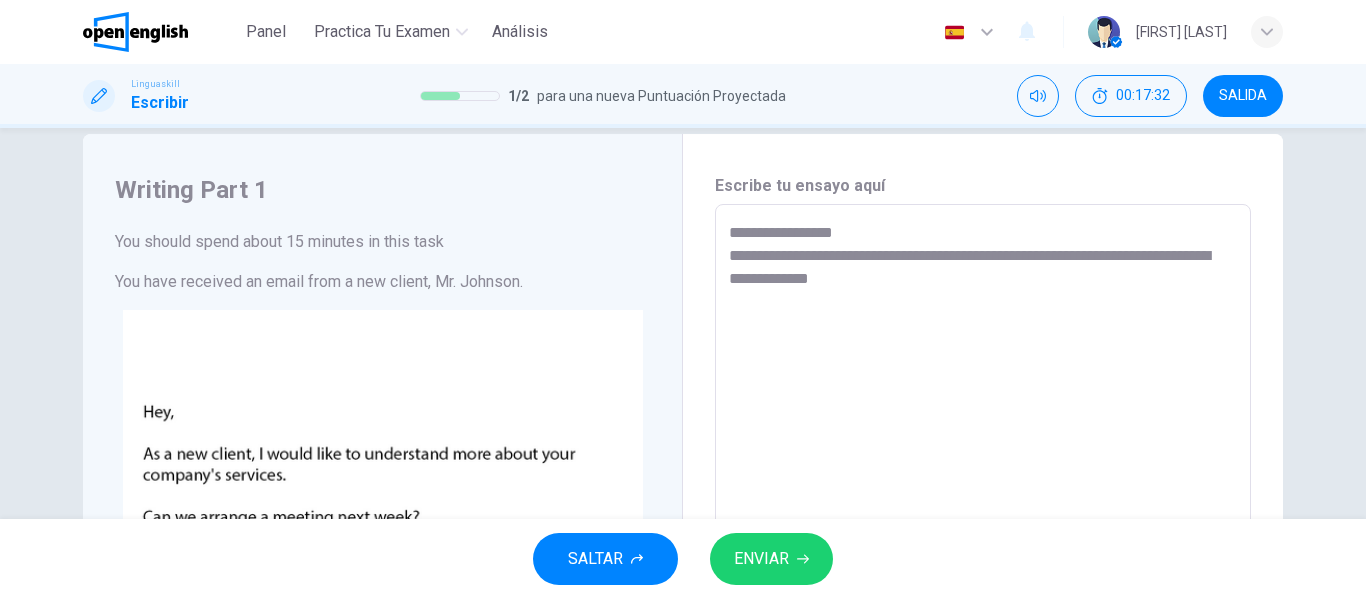 click on "**********" at bounding box center (983, 577) 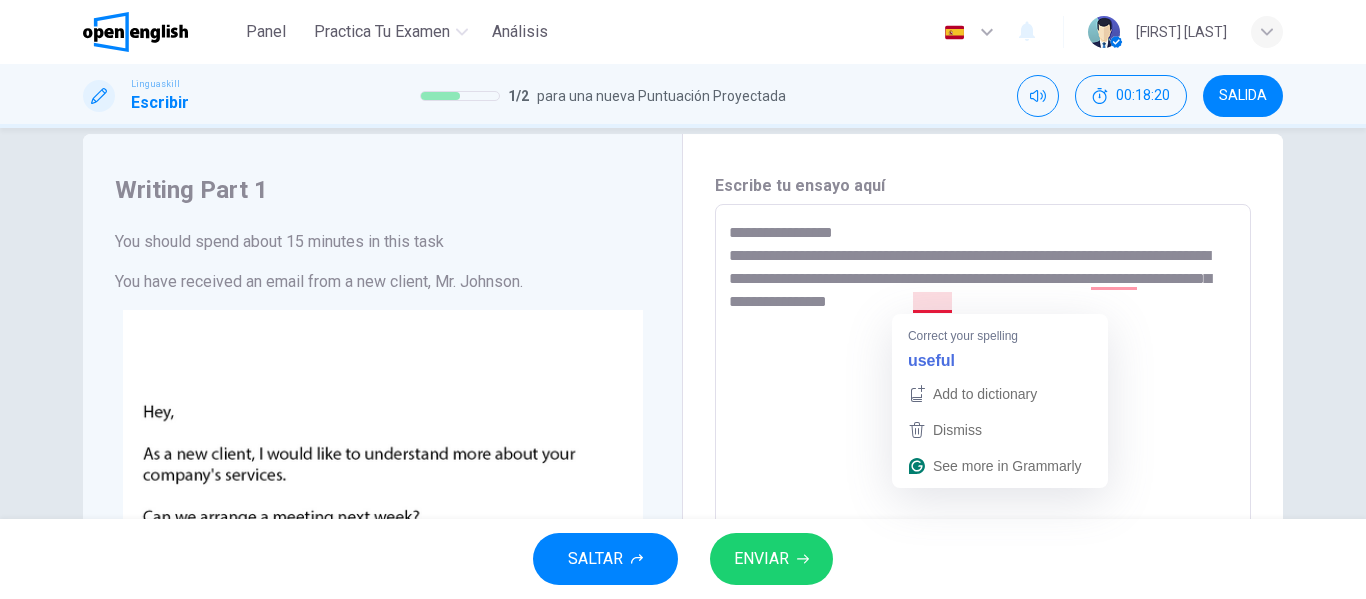 click on "**********" at bounding box center [983, 577] 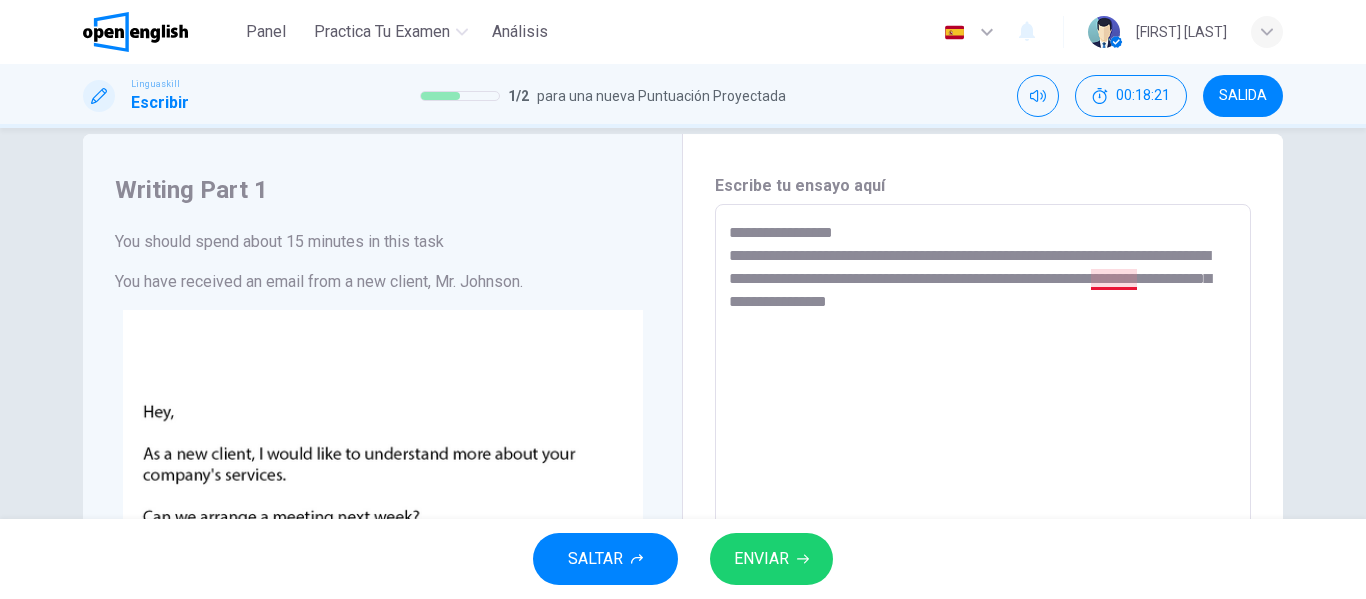 click on "**********" at bounding box center [983, 577] 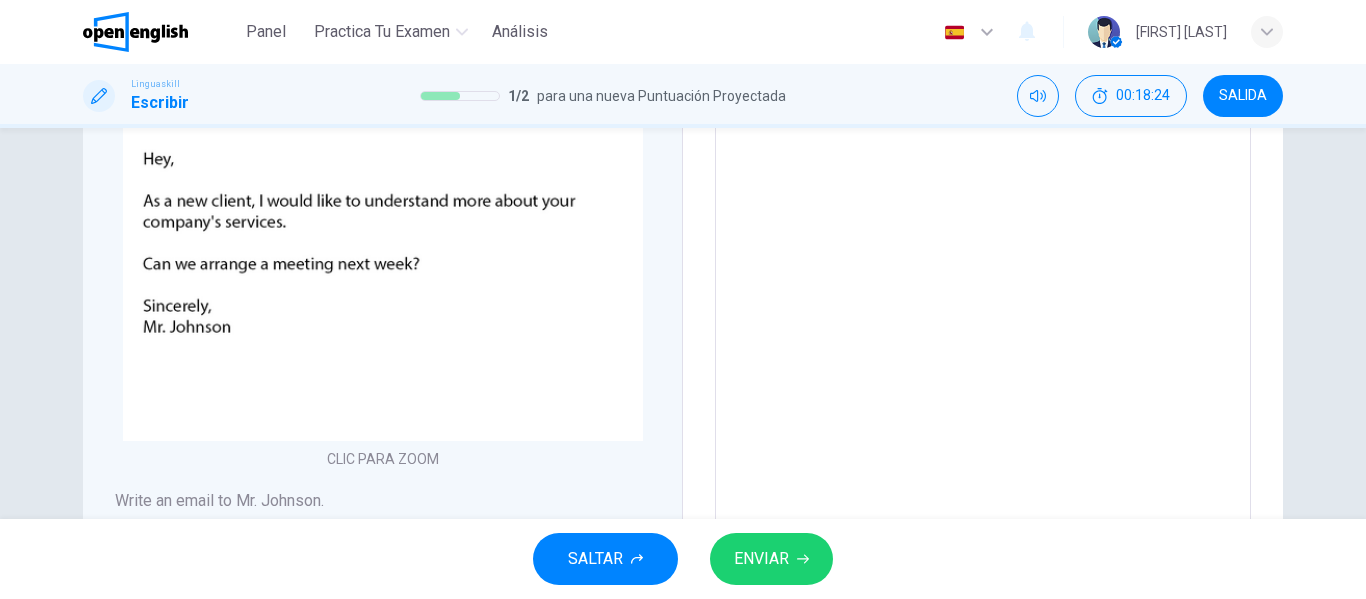 scroll, scrollTop: 577, scrollLeft: 0, axis: vertical 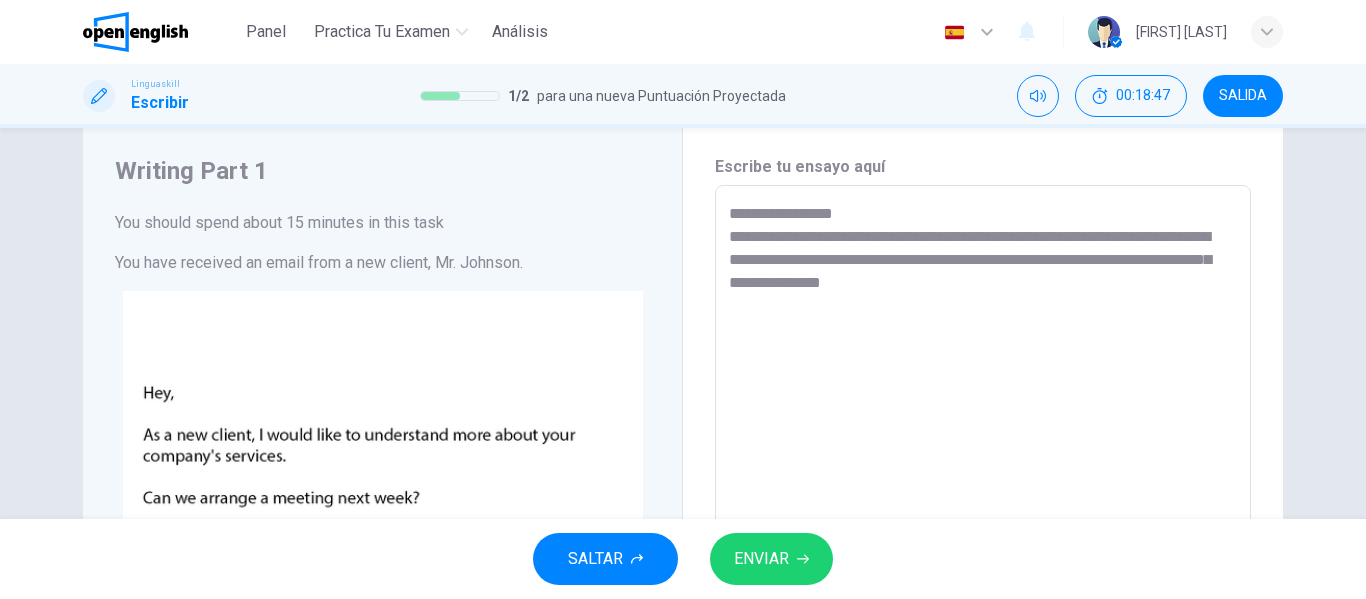 click on "**********" at bounding box center (983, 558) 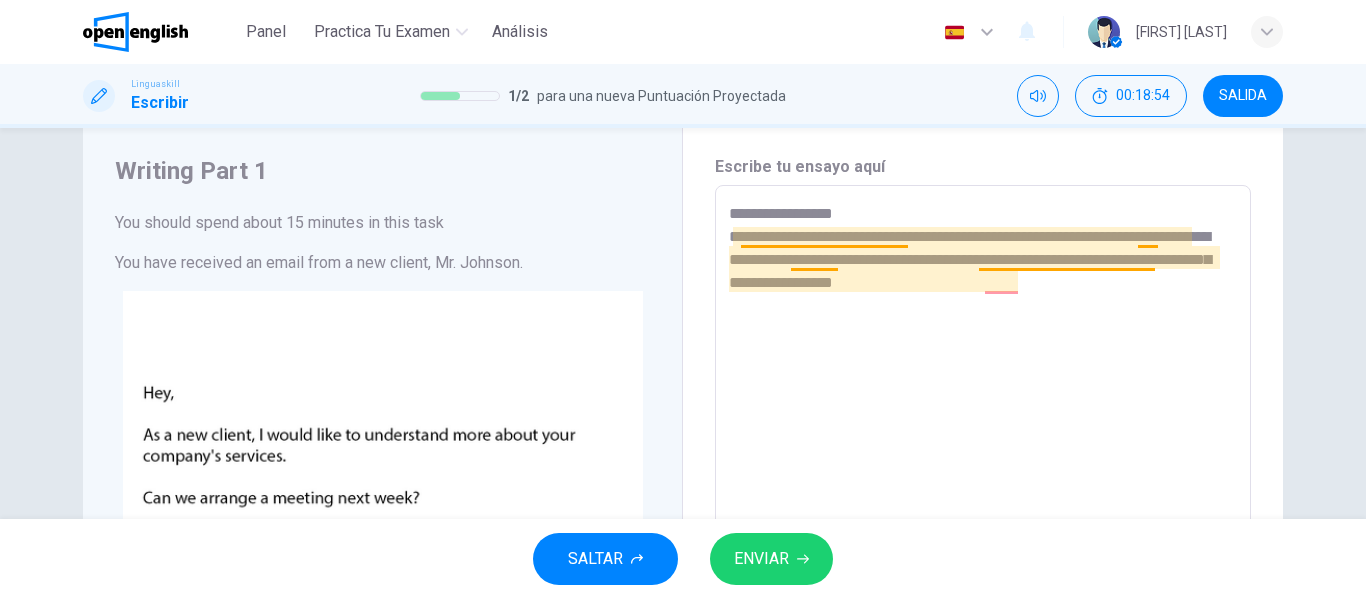 click on "**********" at bounding box center (983, 558) 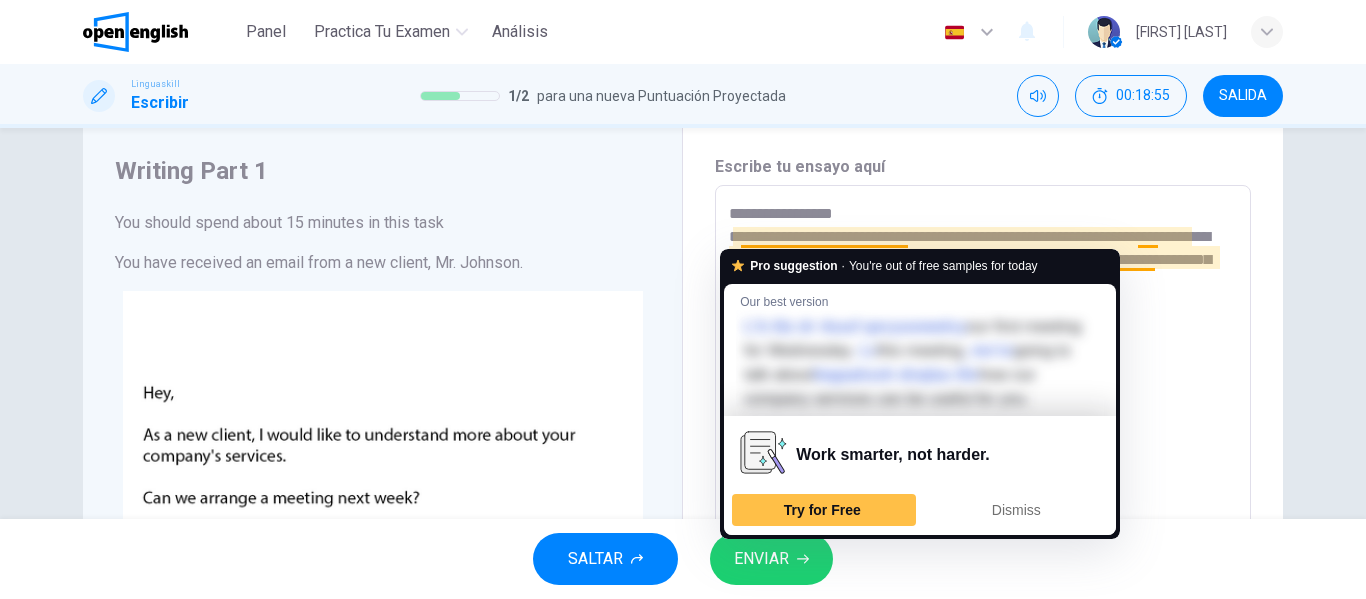 click on "**********" at bounding box center [983, 558] 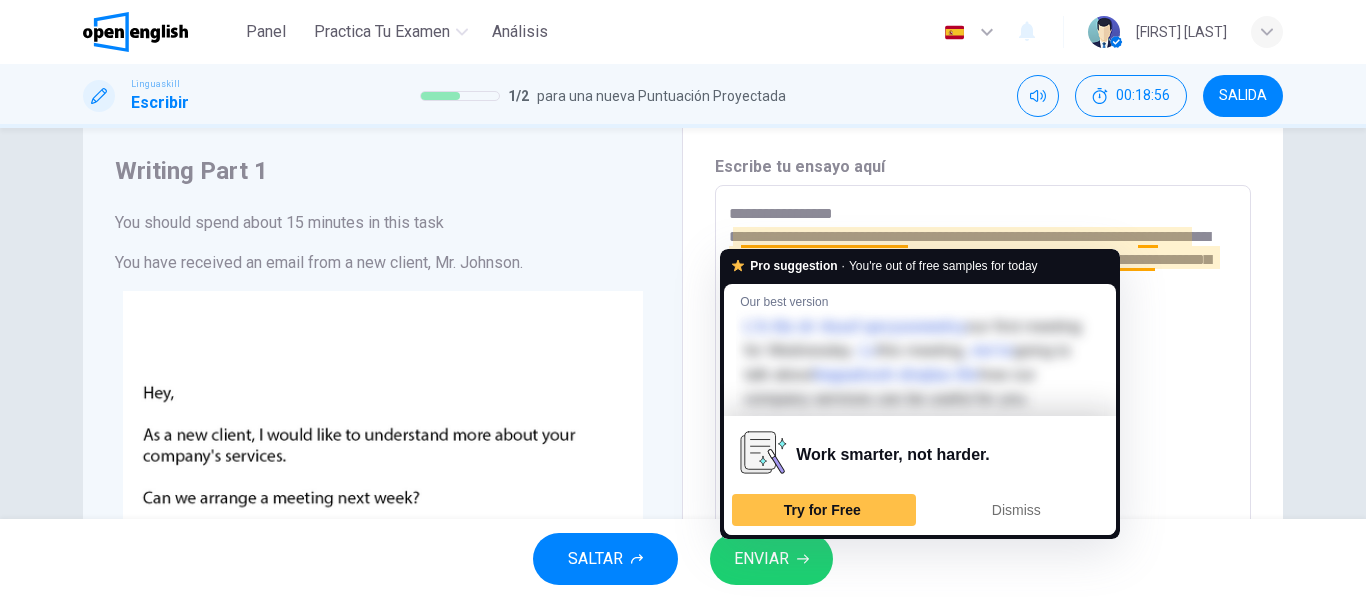 click on "**********" at bounding box center [983, 558] 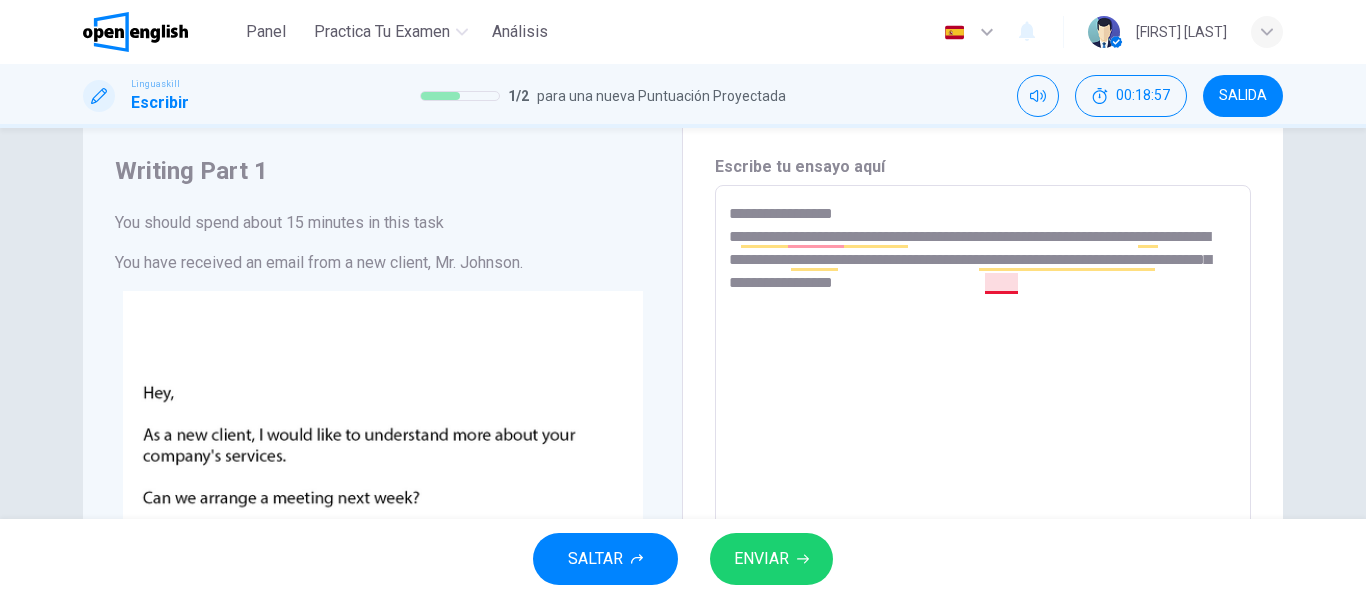 click on "**********" at bounding box center (983, 558) 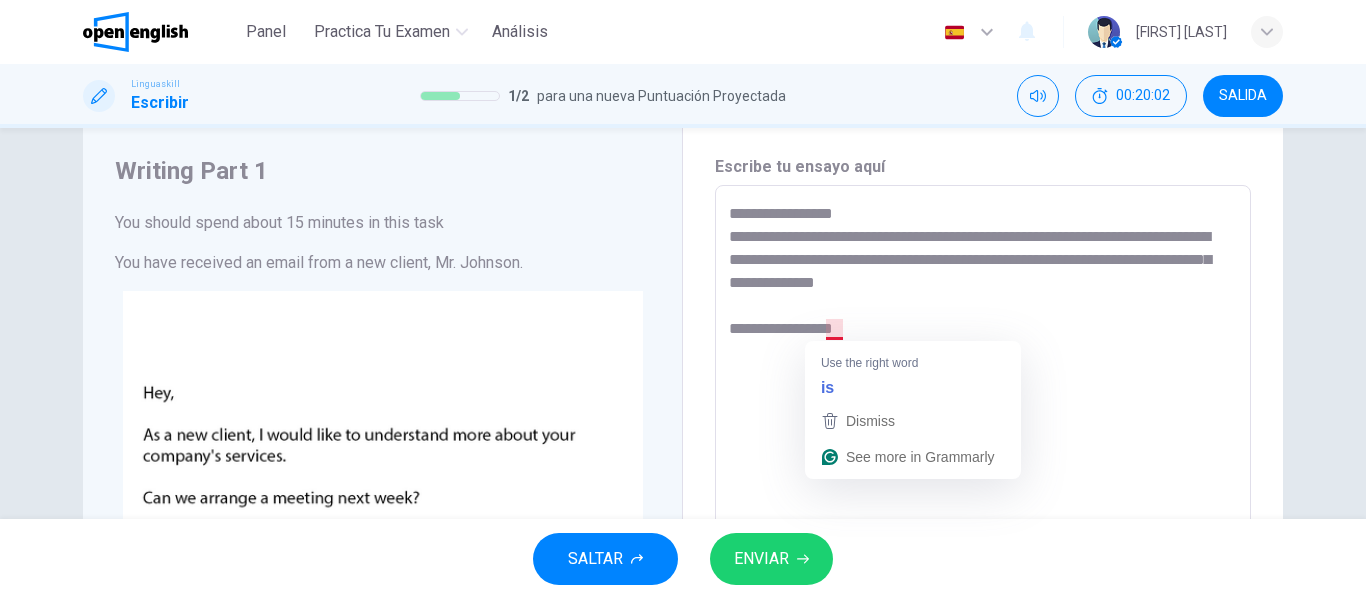 click on "**********" at bounding box center (983, 558) 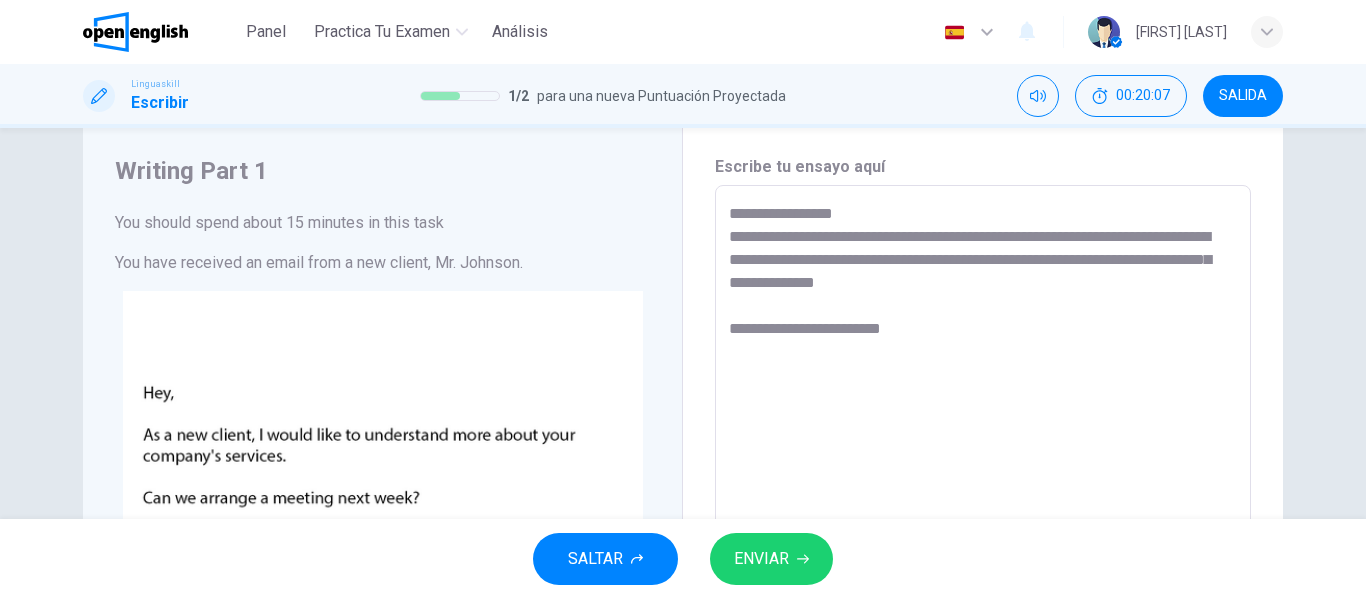 type on "**********" 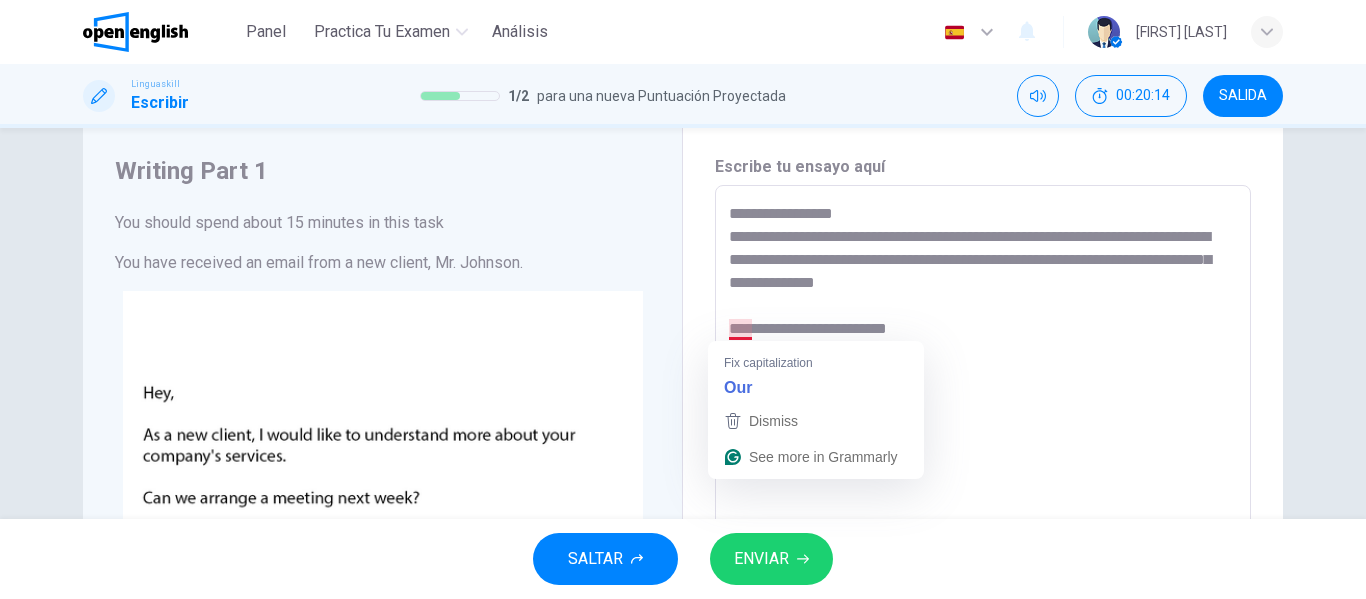 click on "**********" at bounding box center [983, 558] 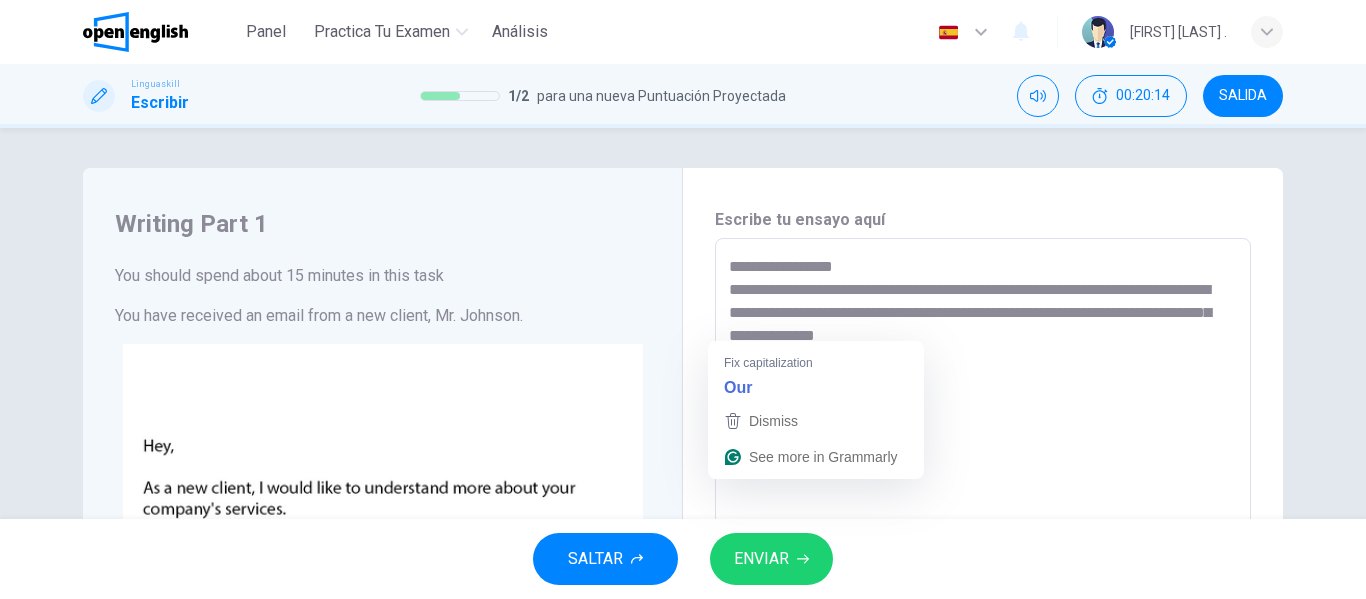 scroll, scrollTop: 0, scrollLeft: 0, axis: both 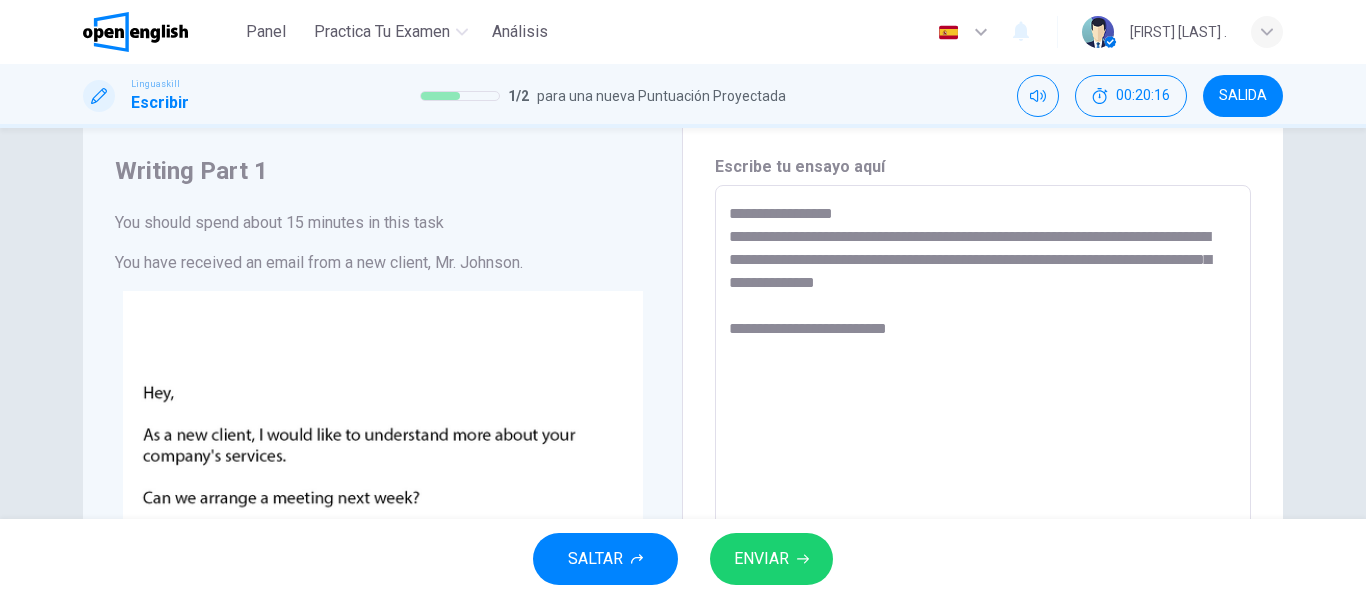 click on "**********" at bounding box center [983, 558] 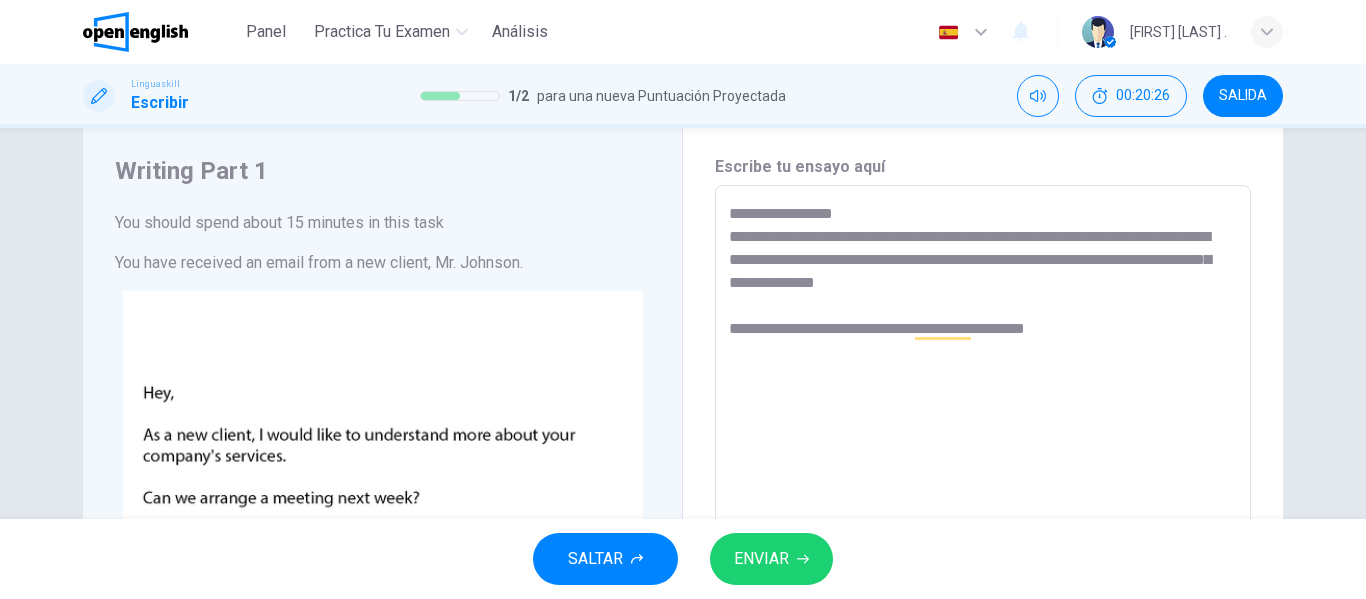 click on "**********" at bounding box center [983, 558] 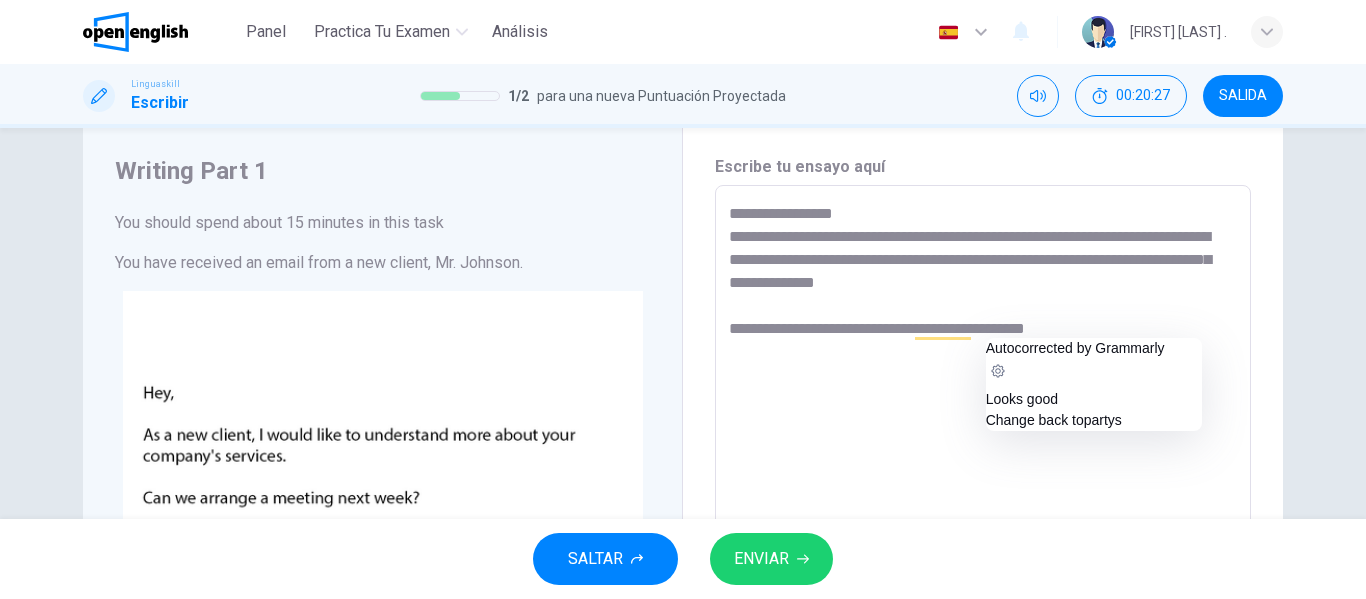 click on "**********" at bounding box center (983, 558) 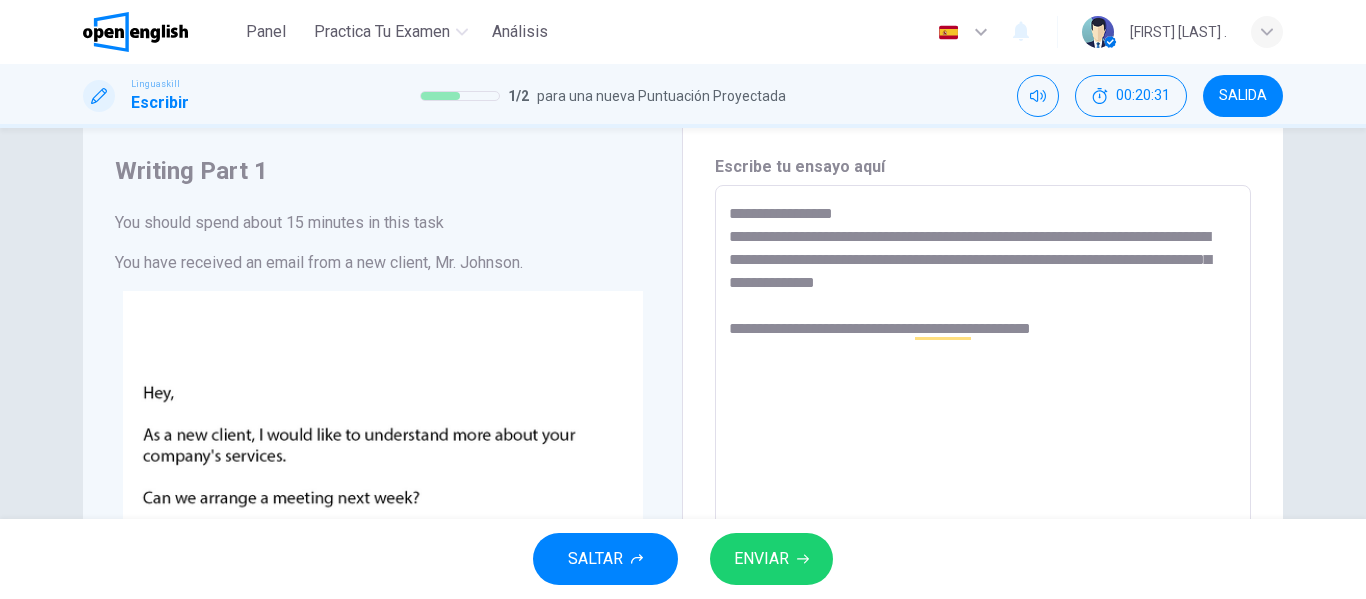 click on "**********" at bounding box center (983, 558) 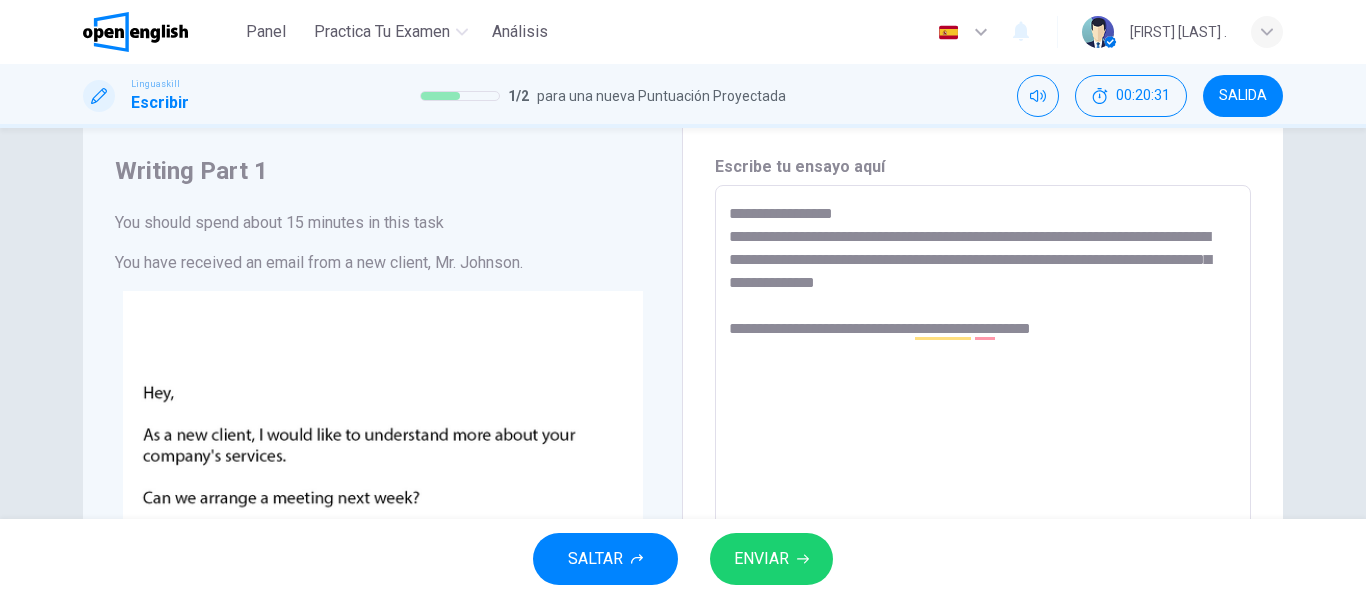 click on "**********" at bounding box center (983, 558) 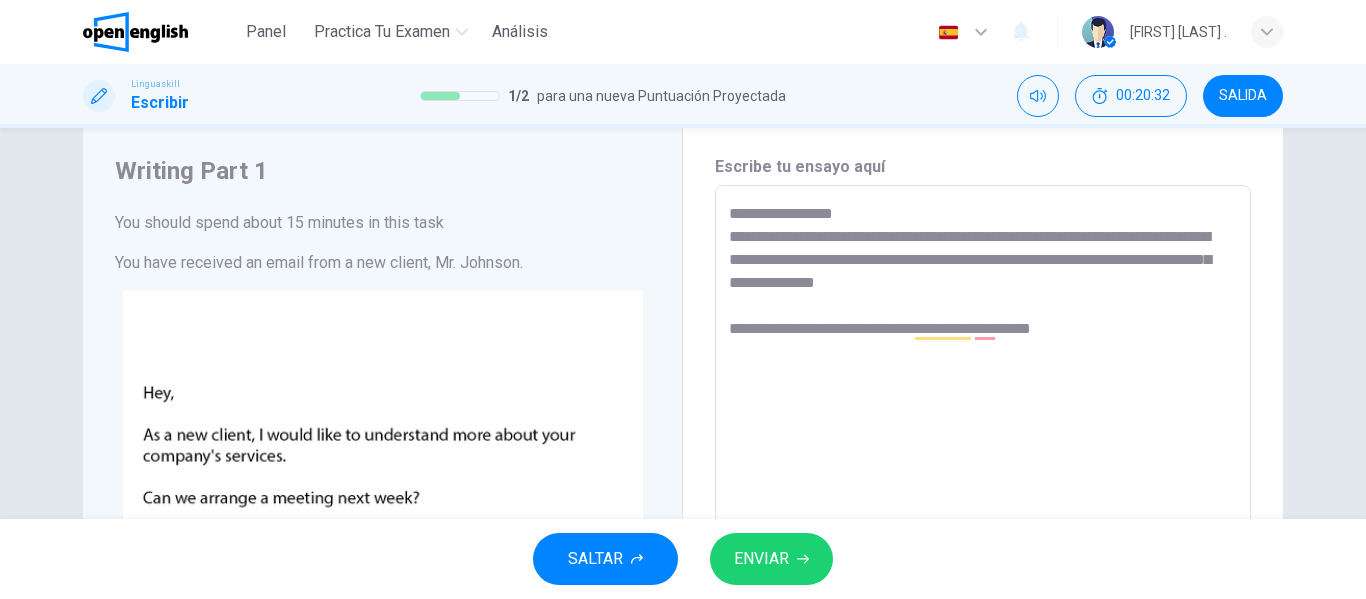 click on "**********" at bounding box center (983, 558) 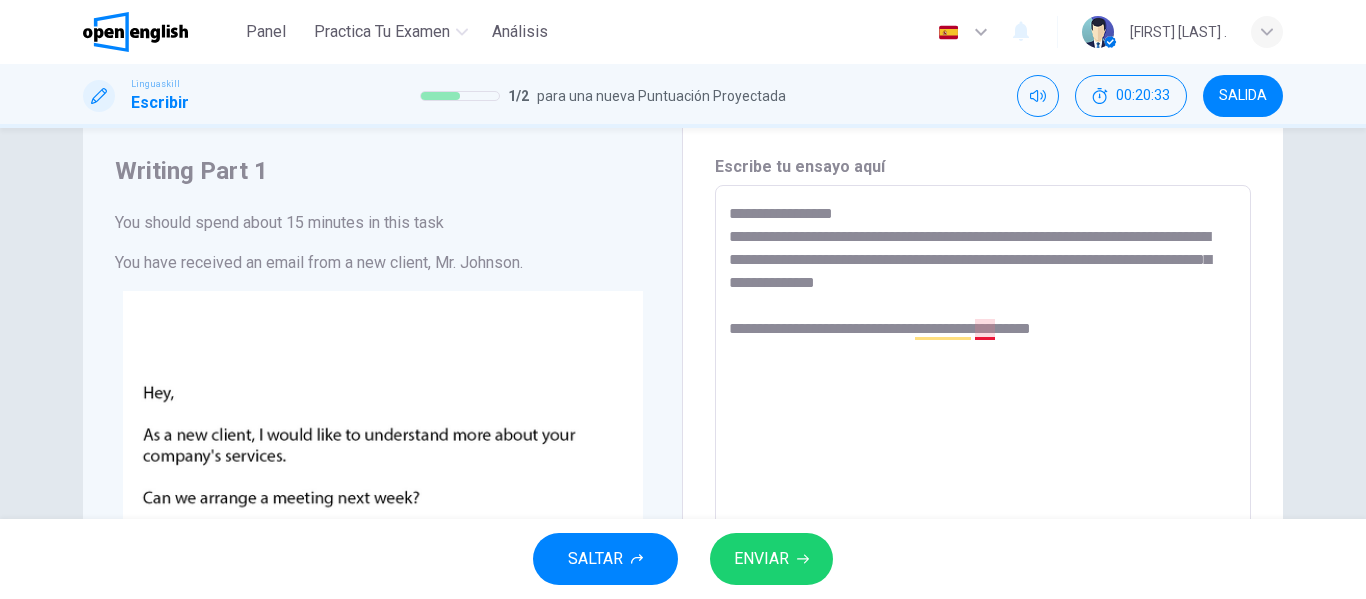 click on "**********" at bounding box center (983, 558) 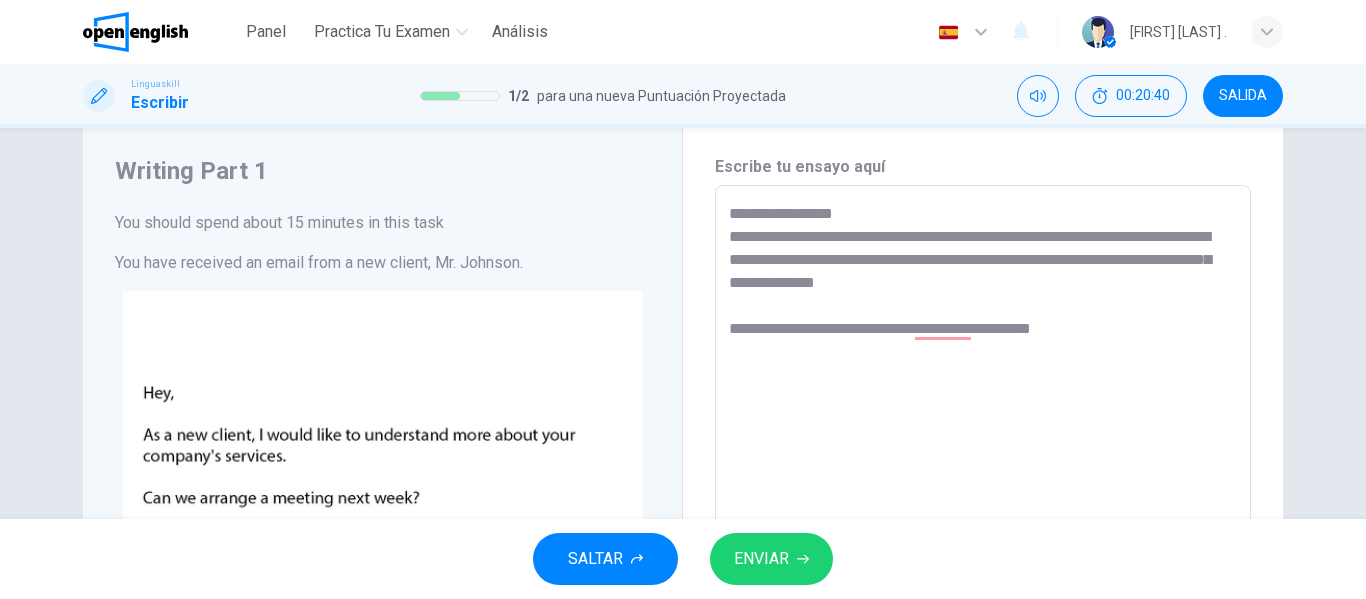 click on "**********" at bounding box center (983, 558) 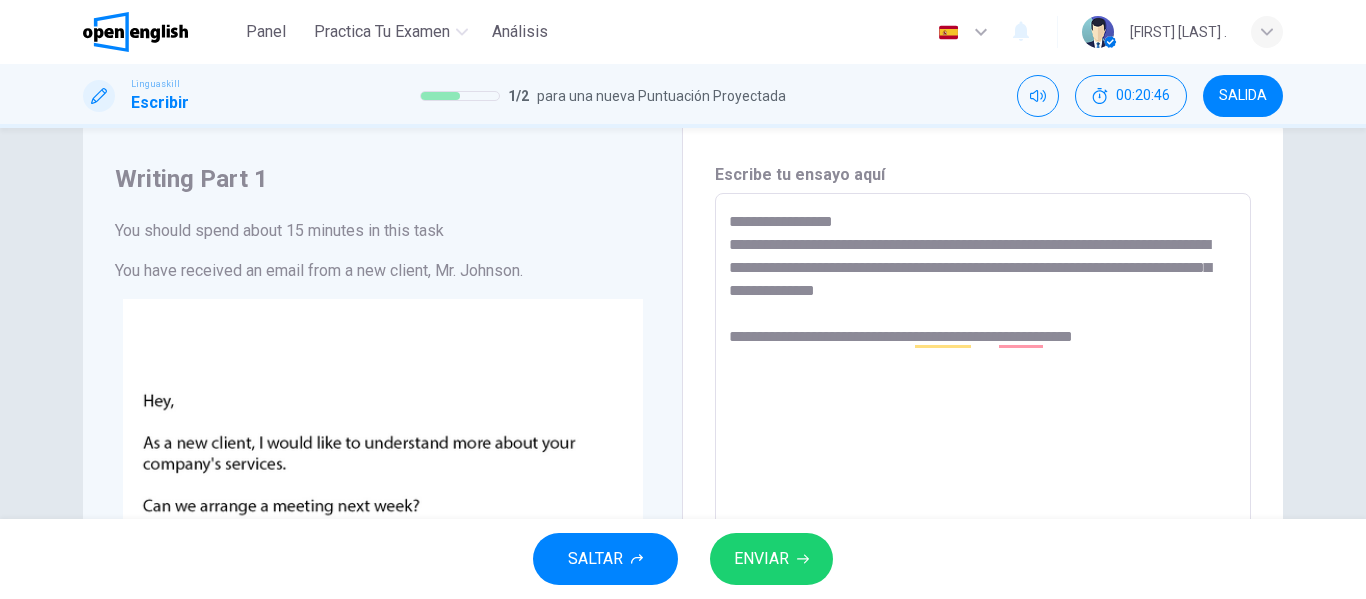 scroll, scrollTop: 37, scrollLeft: 0, axis: vertical 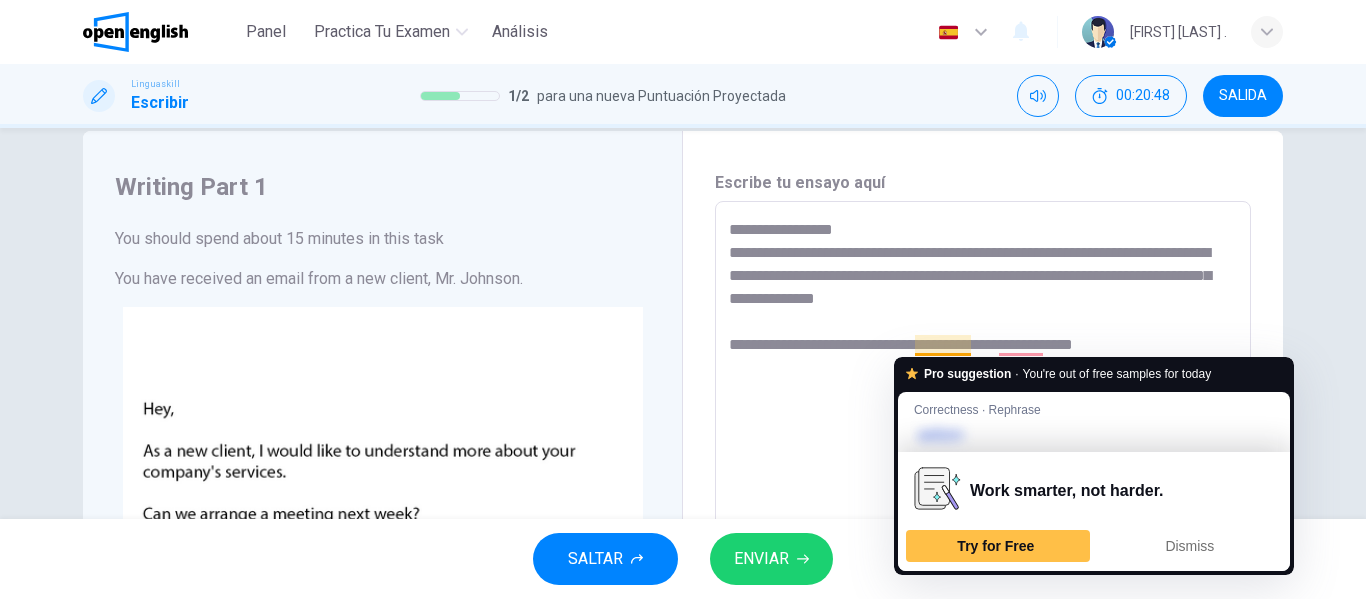 click on "**********" at bounding box center [983, 574] 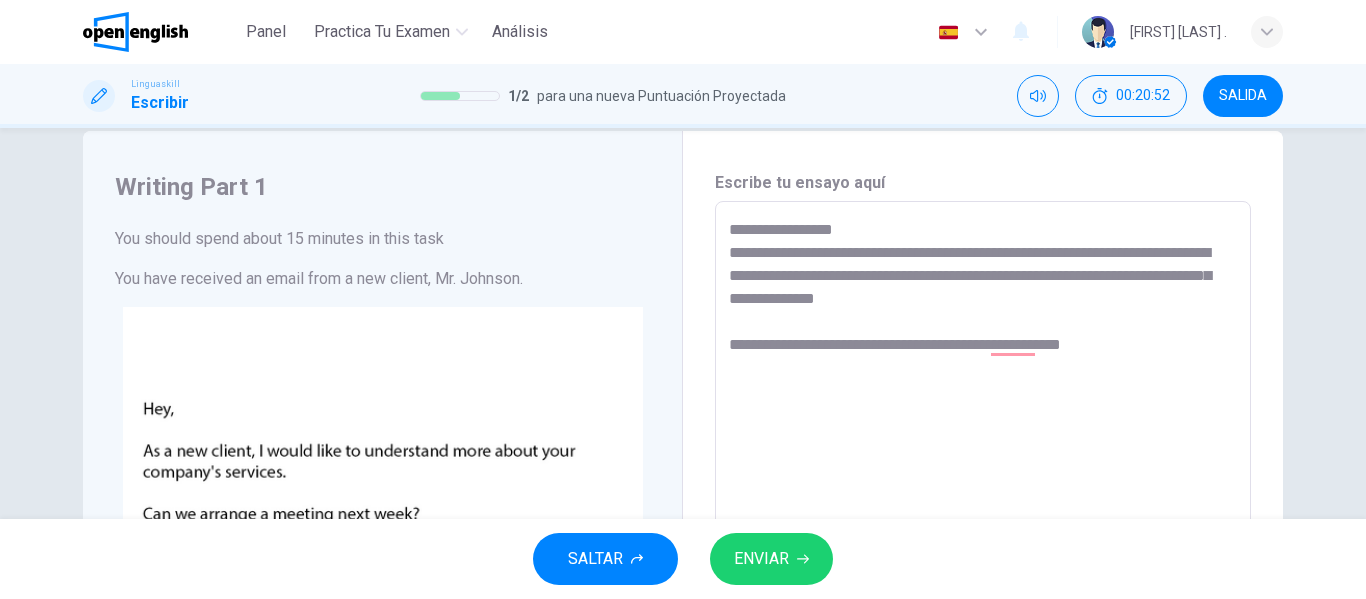 click on "**********" at bounding box center (983, 574) 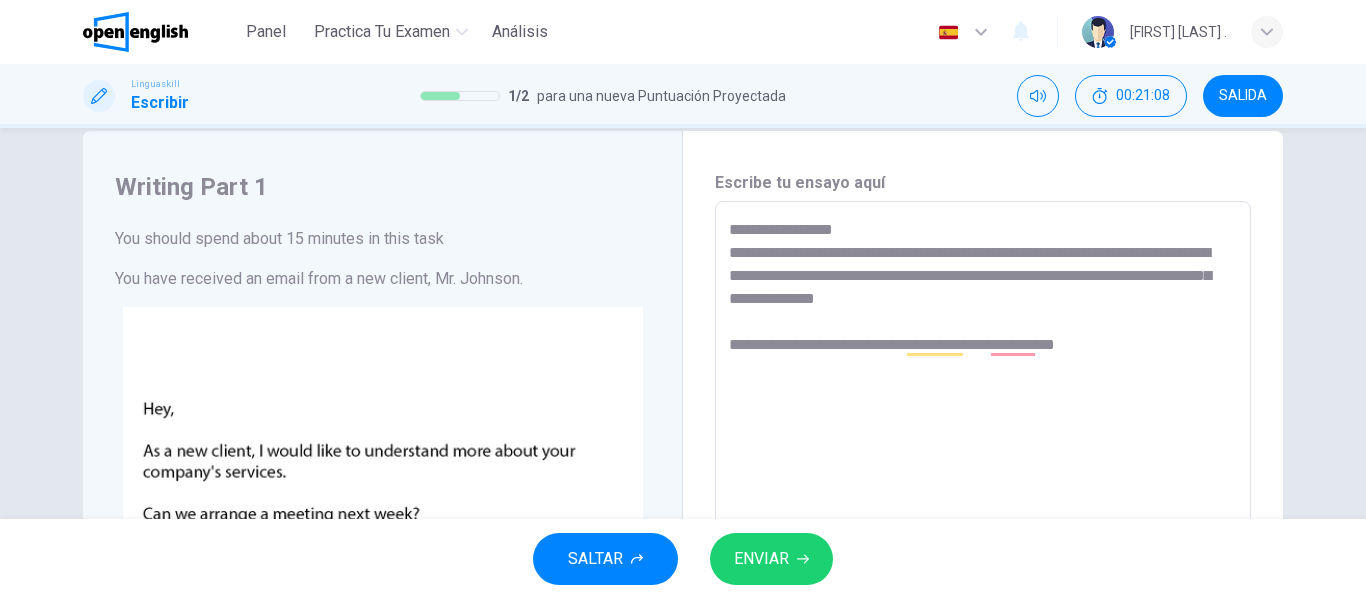 type on "**********" 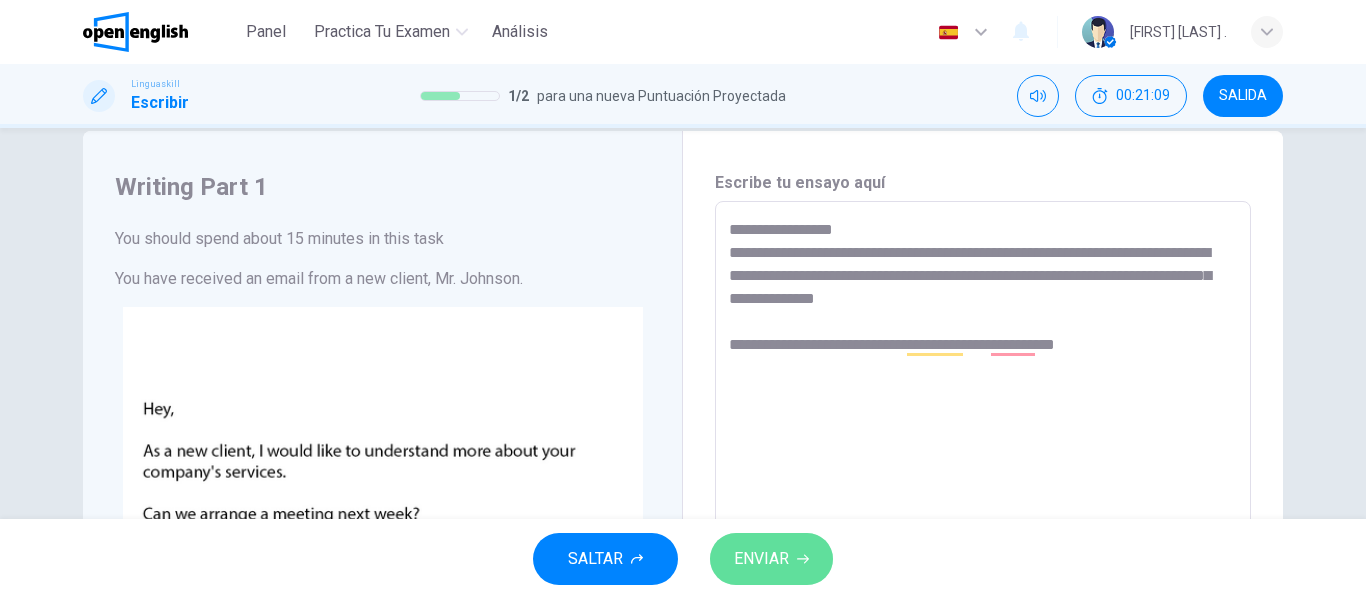 click 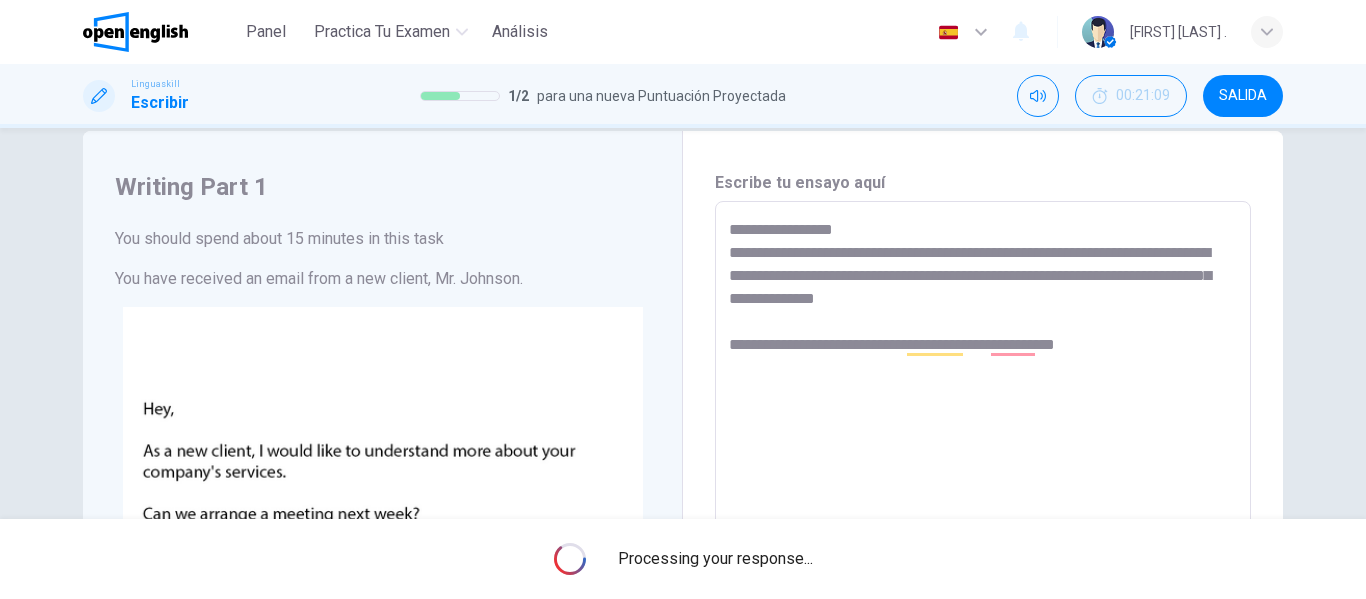 scroll, scrollTop: 0, scrollLeft: 0, axis: both 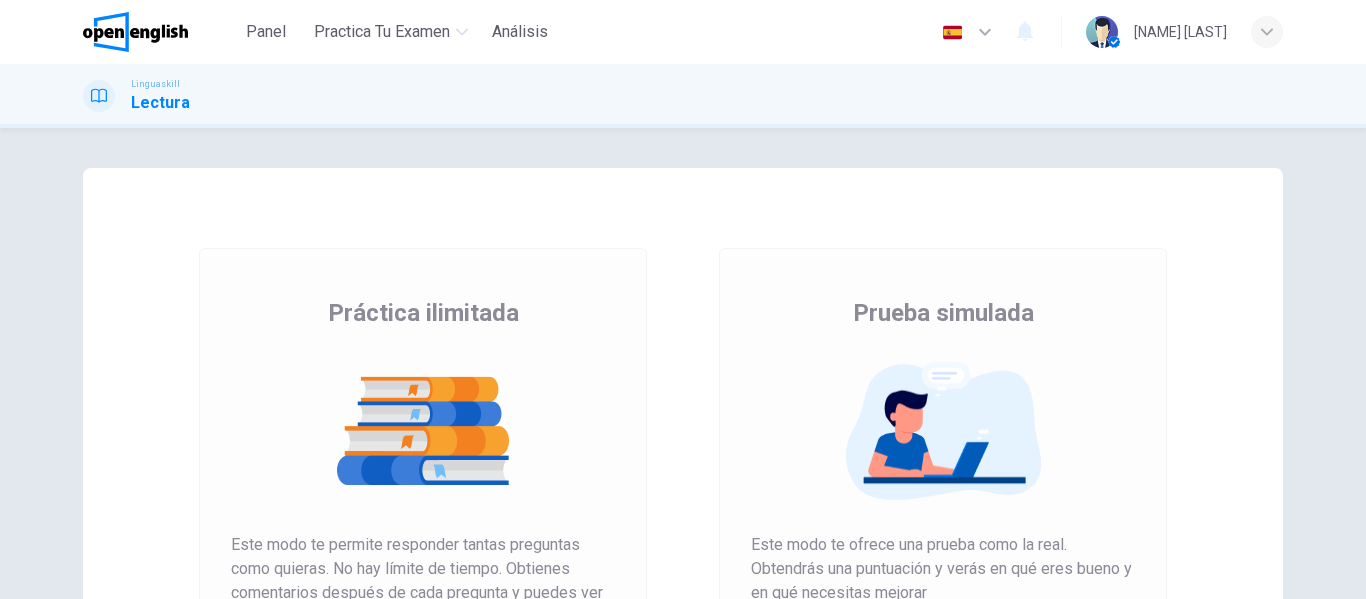 click on "Práctica ilimitada Prueba simulada Práctica ilimitada Este modo te permite responder tantas preguntas como quieras. No hay límite de tiempo. Obtienes comentarios después de cada pregunta y puedes ver tu progreso. Practica a tu propio ritmo Comienza a practicar Prueba simulada Este modo te ofrece una prueba como la real. Obtendrás una puntuación y verás en qué eres bueno y en qué necesitas mejorar Obtén tu puntuación ¿Cómo funciona esto? © Copyright  [YEAR]" at bounding box center (683, 363) 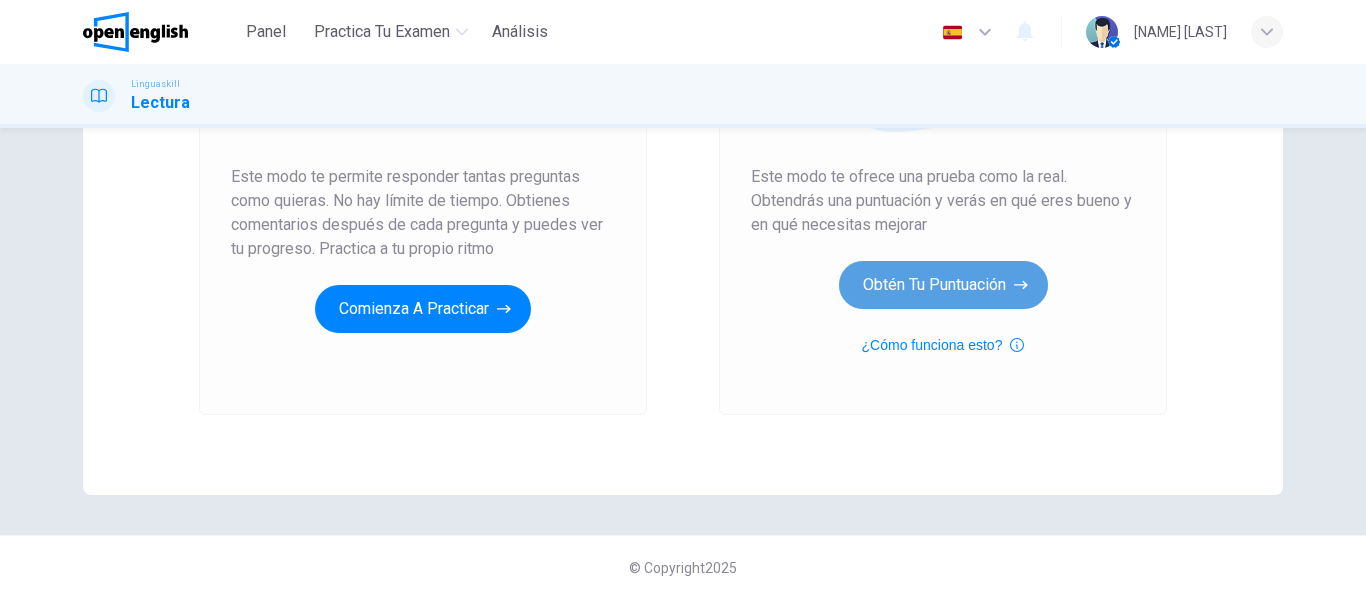 click on "Obtén tu puntuación" at bounding box center [943, 285] 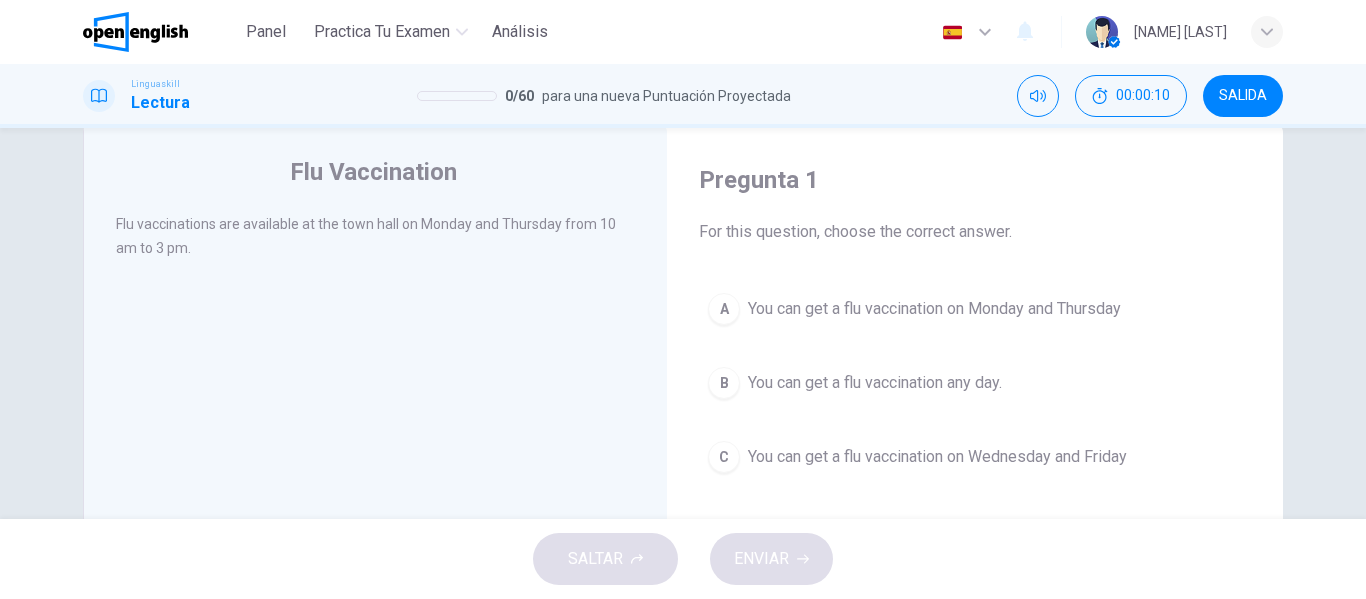 scroll, scrollTop: 49, scrollLeft: 0, axis: vertical 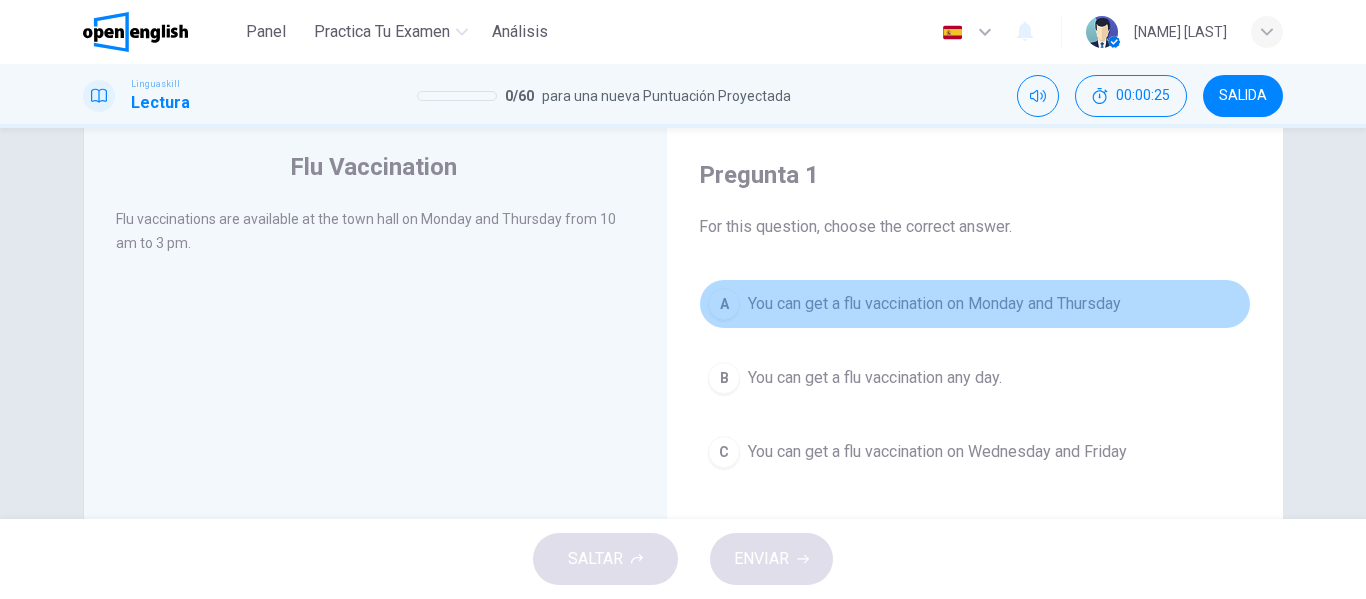 click on "A You can get a flu vaccination on Monday and Thursday" at bounding box center [975, 304] 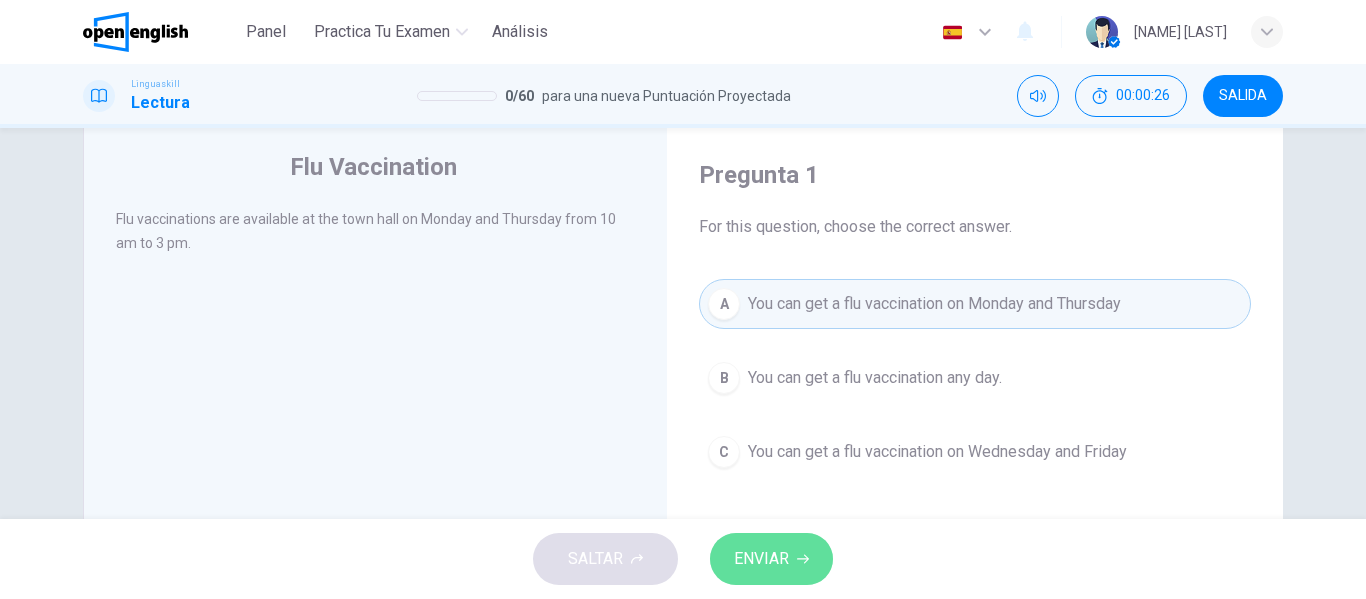 click on "ENVIAR" at bounding box center (761, 559) 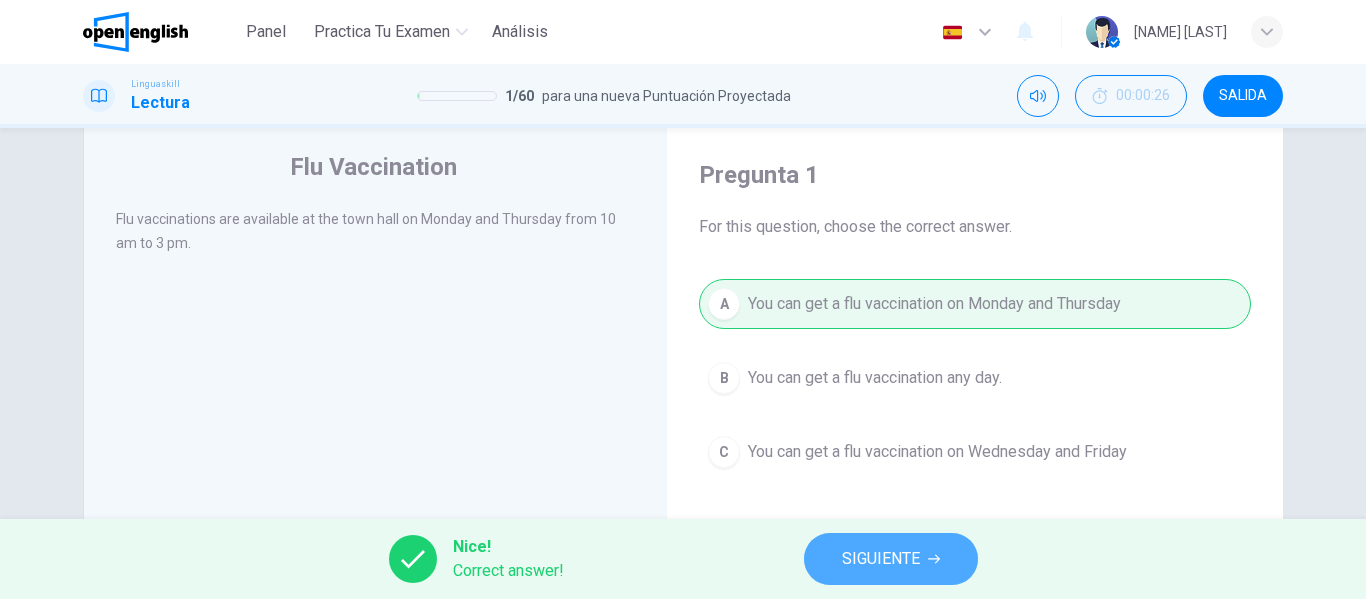 click on "SIGUIENTE" at bounding box center (881, 559) 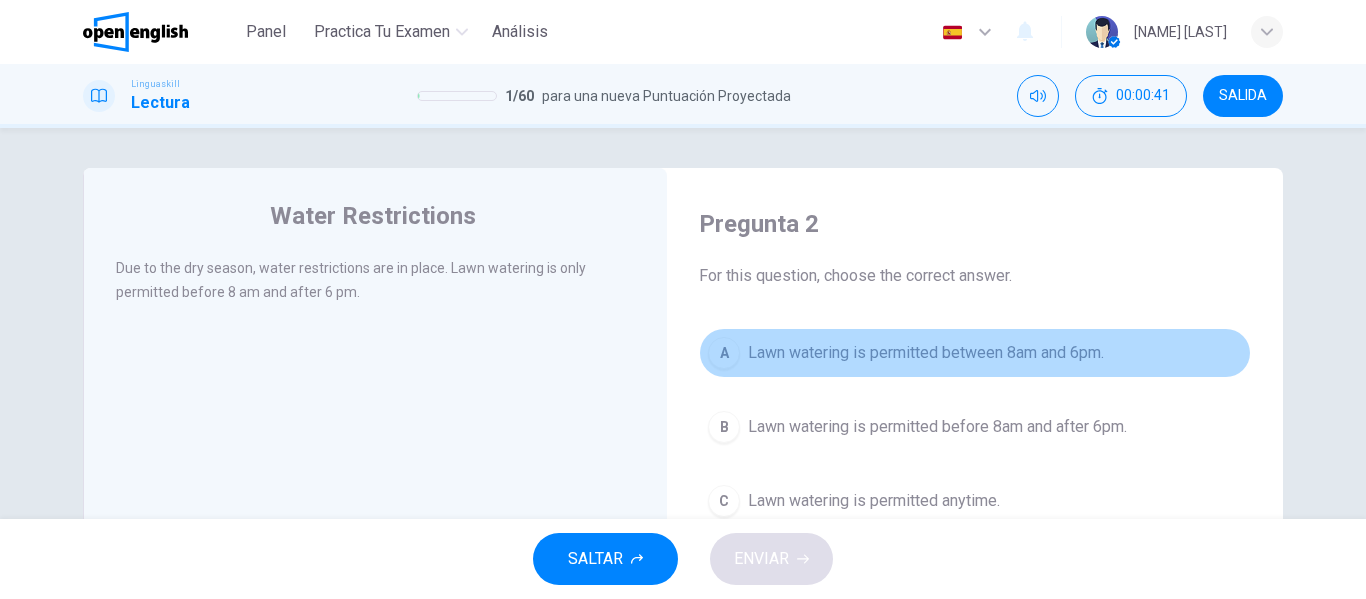 click on "Lawn watering is permitted between 8am and 6pm." at bounding box center (926, 353) 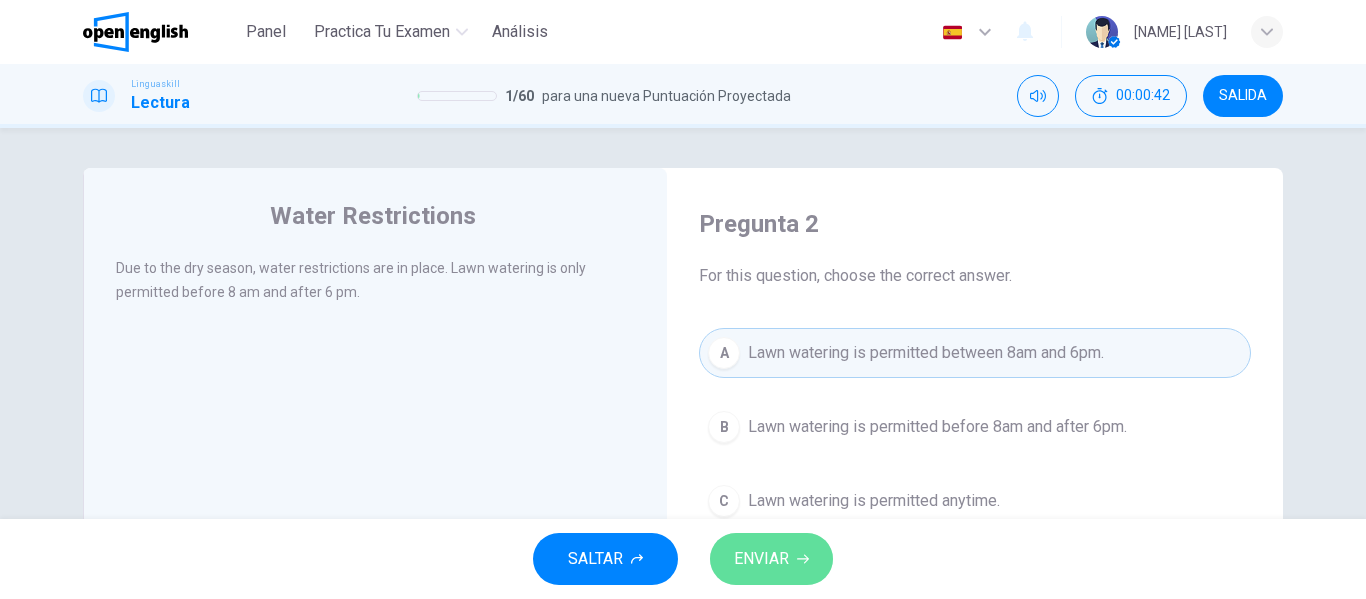 click on "ENVIAR" at bounding box center (771, 559) 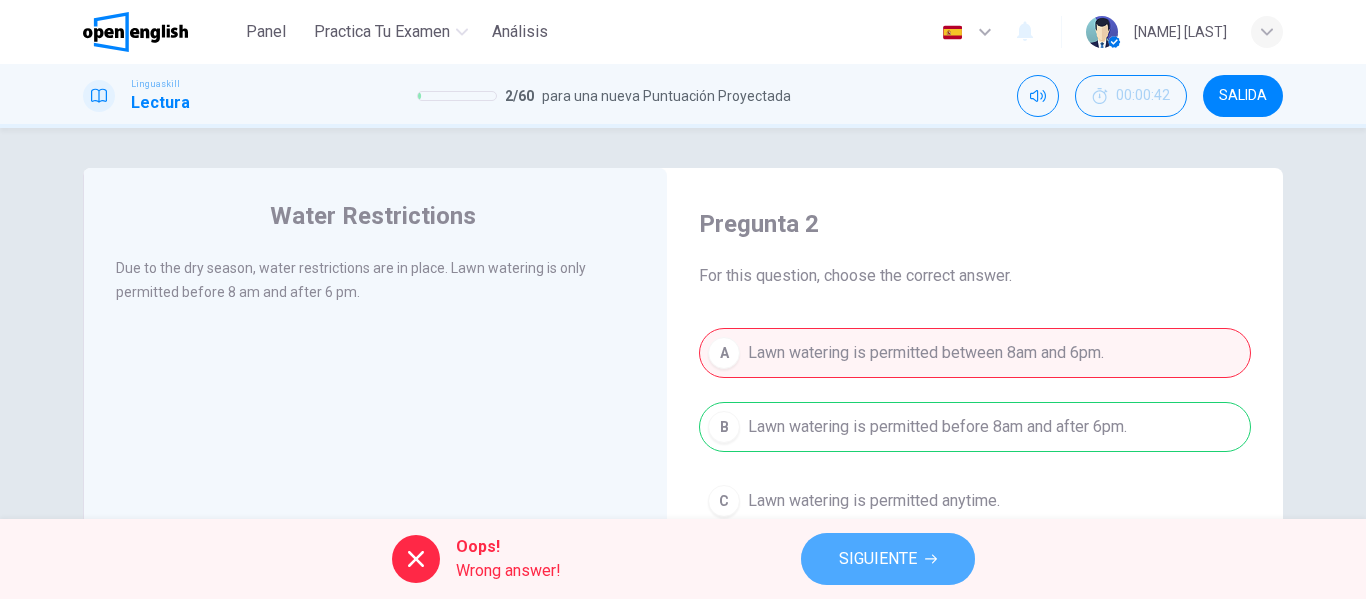 click on "SIGUIENTE" at bounding box center (878, 559) 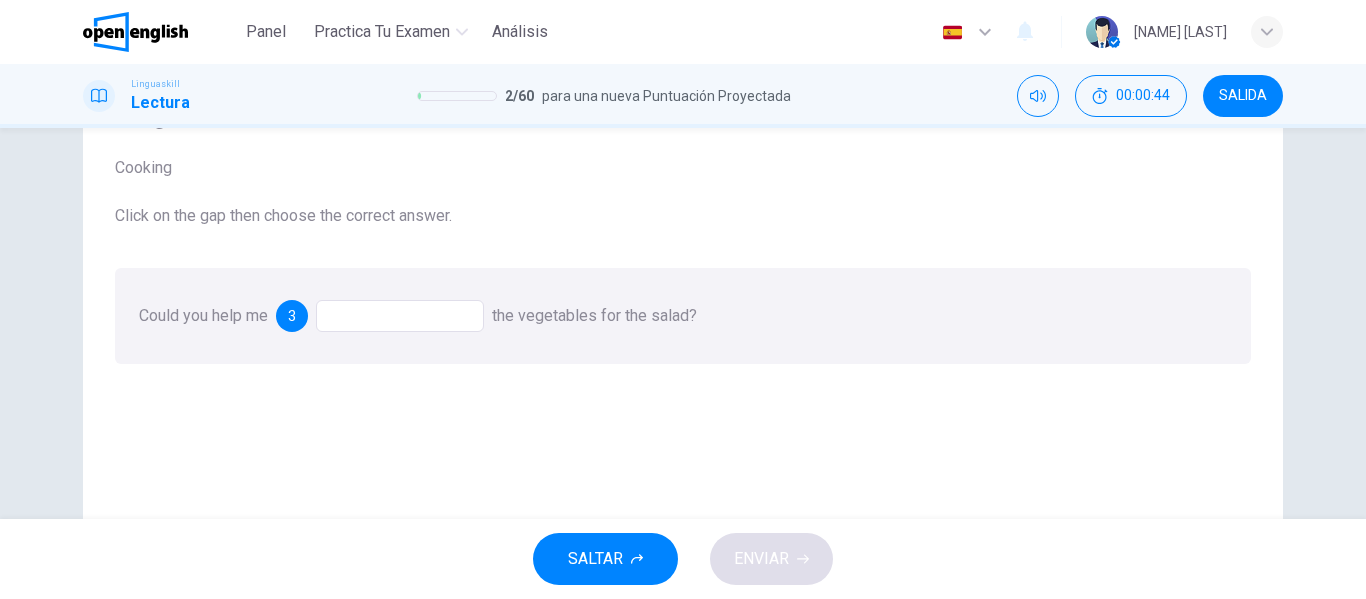 scroll, scrollTop: 114, scrollLeft: 0, axis: vertical 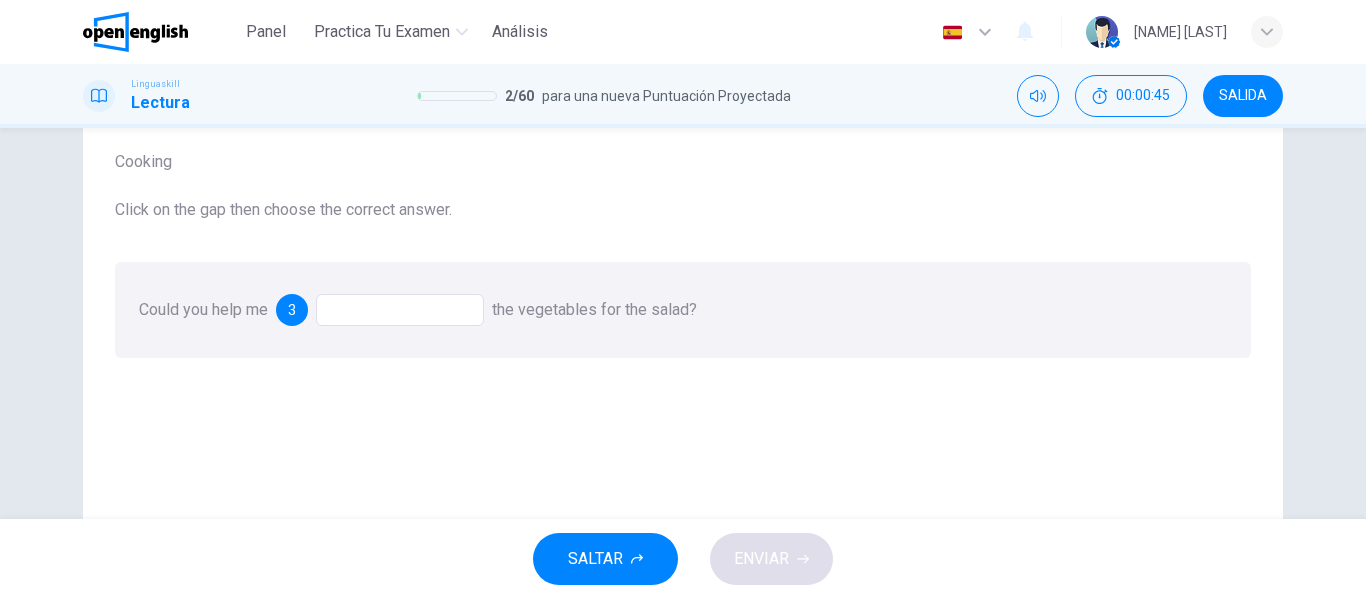 click at bounding box center [400, 310] 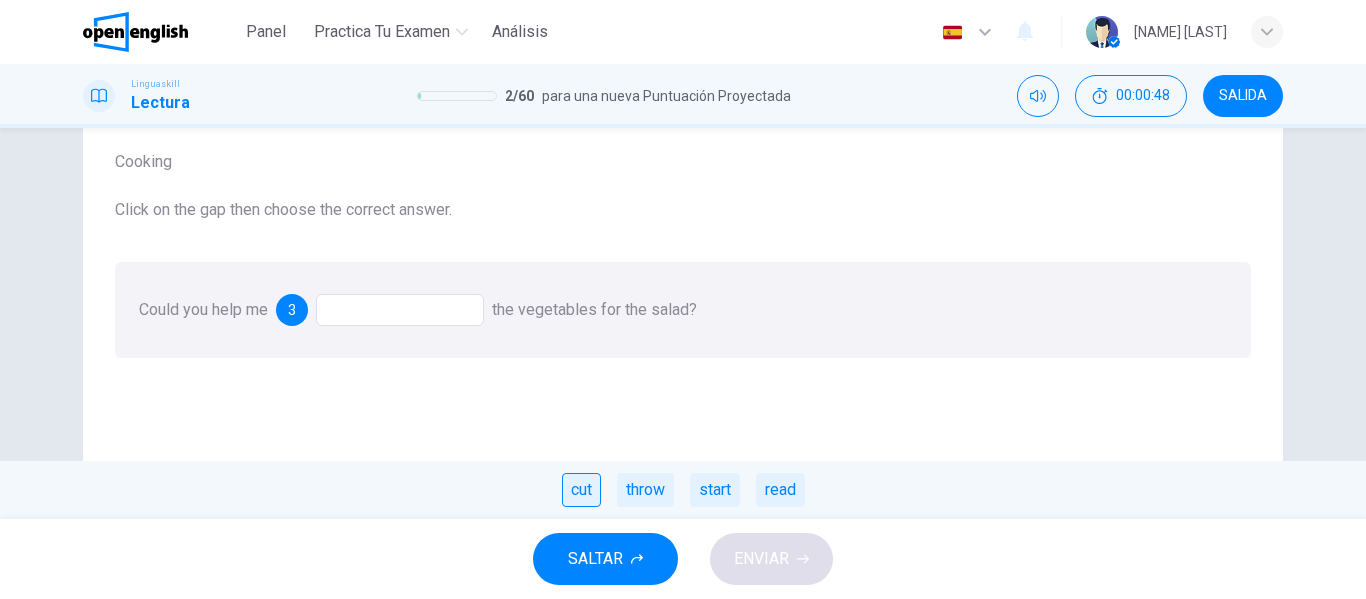 click on "cut" at bounding box center [581, 490] 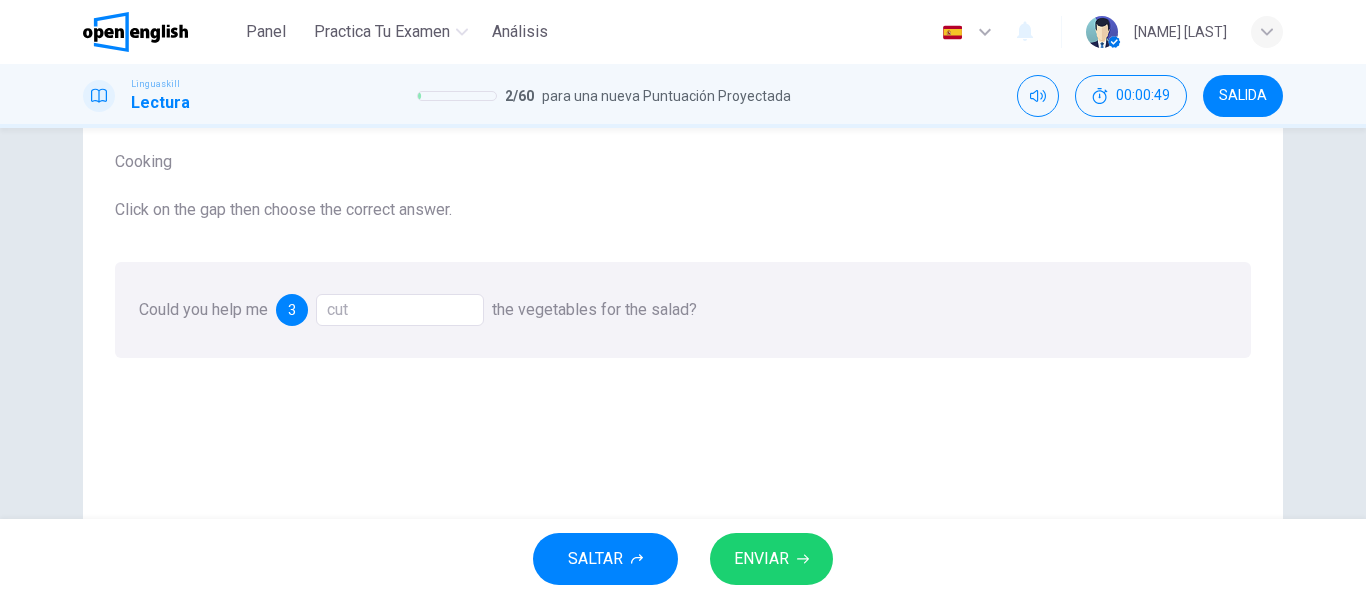 click on "ENVIAR" at bounding box center [771, 559] 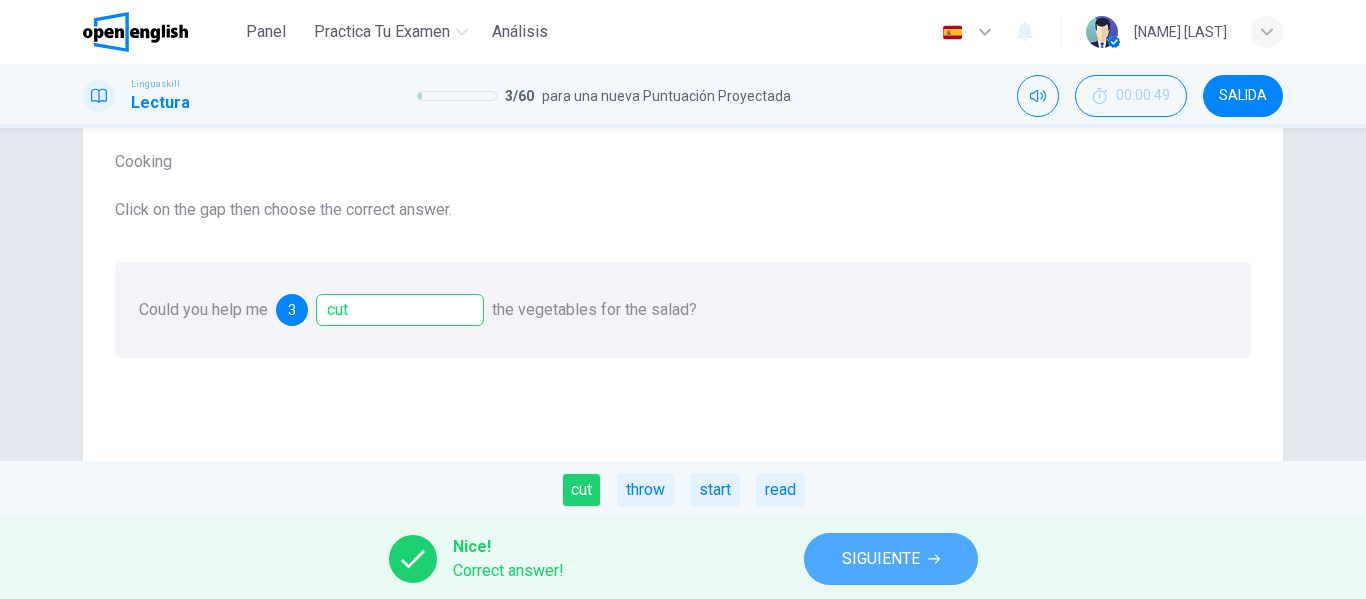 click on "SIGUIENTE" at bounding box center [891, 559] 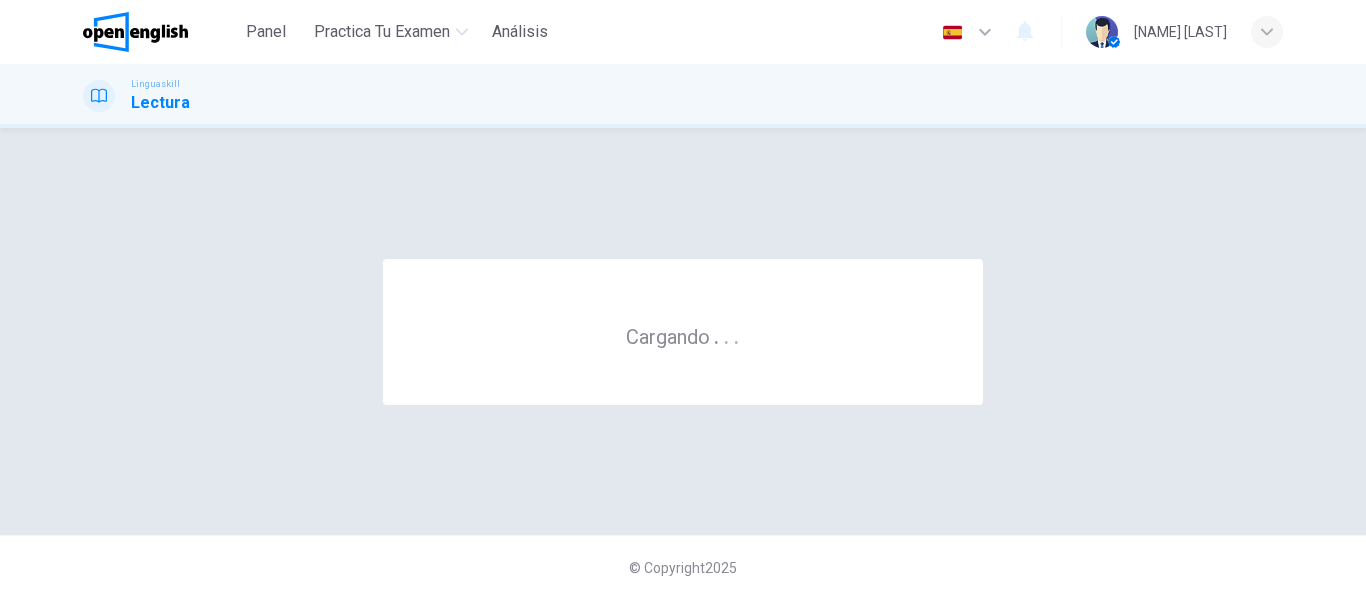 scroll, scrollTop: 0, scrollLeft: 0, axis: both 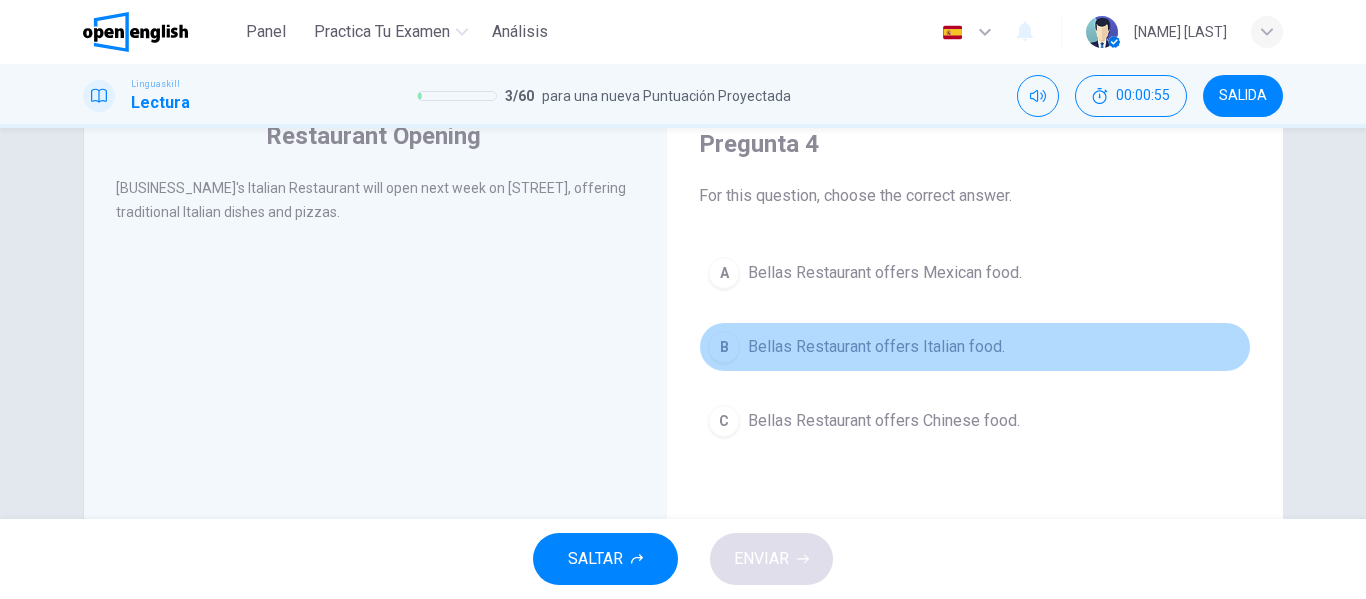 click on "B Bellas Restaurant offers Italian food." at bounding box center (975, 347) 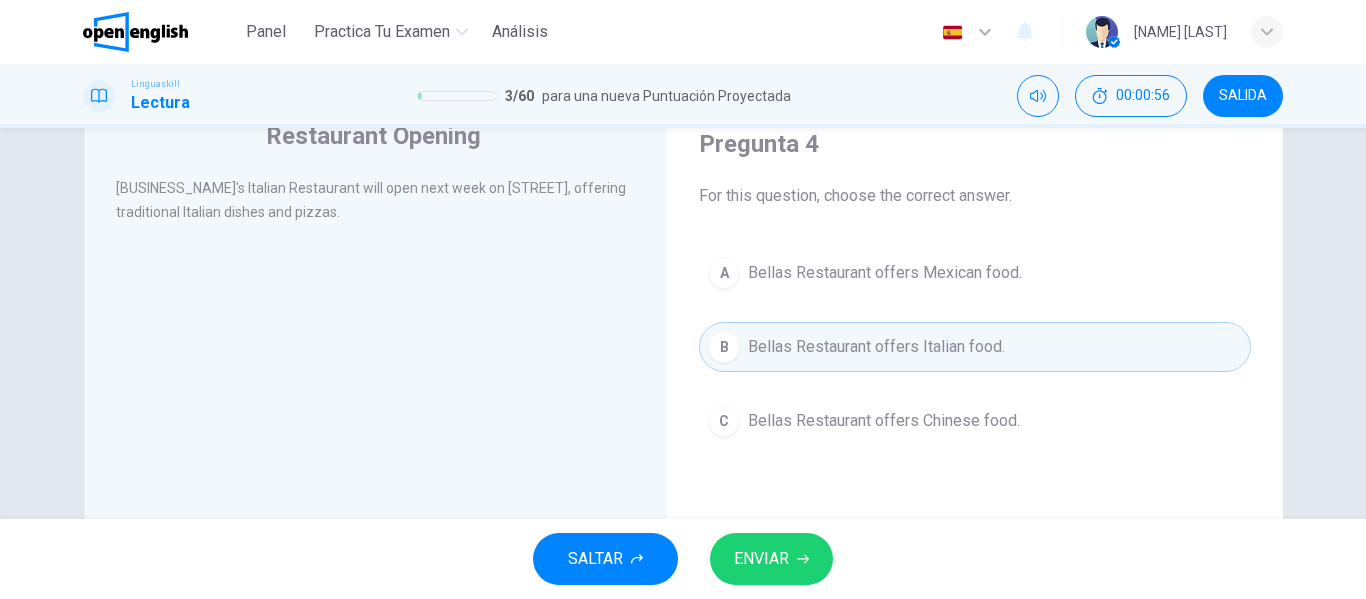 click on "SALTAR ENVIAR" at bounding box center [683, 559] 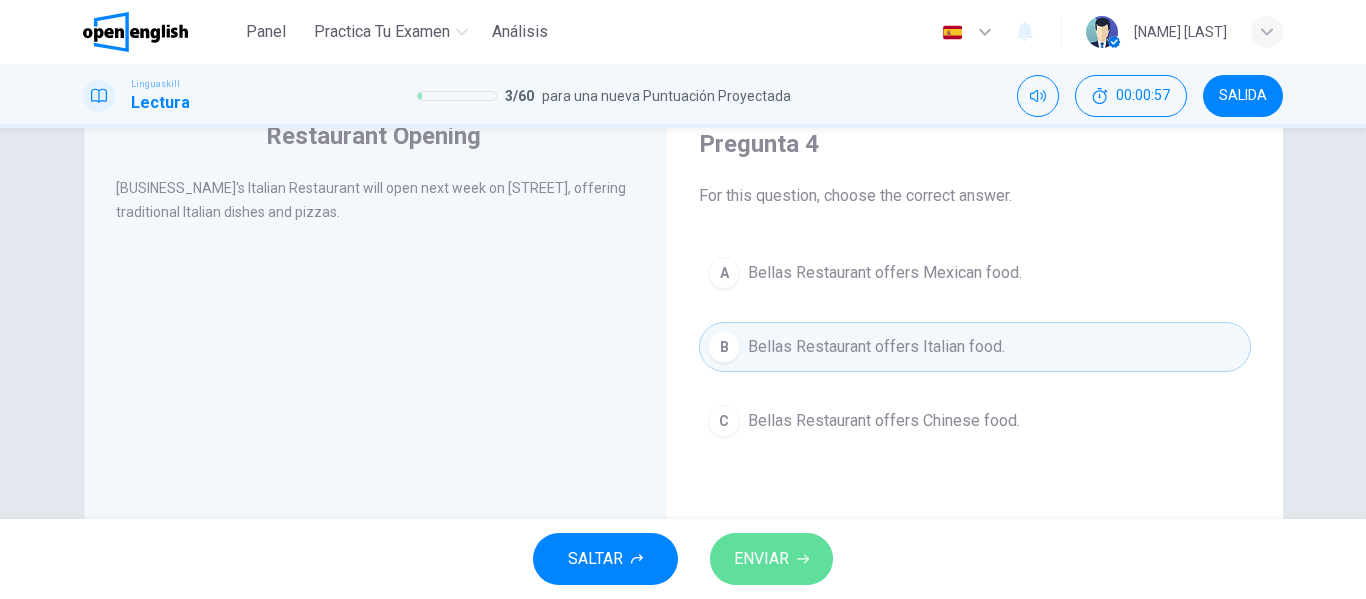 click on "ENVIAR" at bounding box center (771, 559) 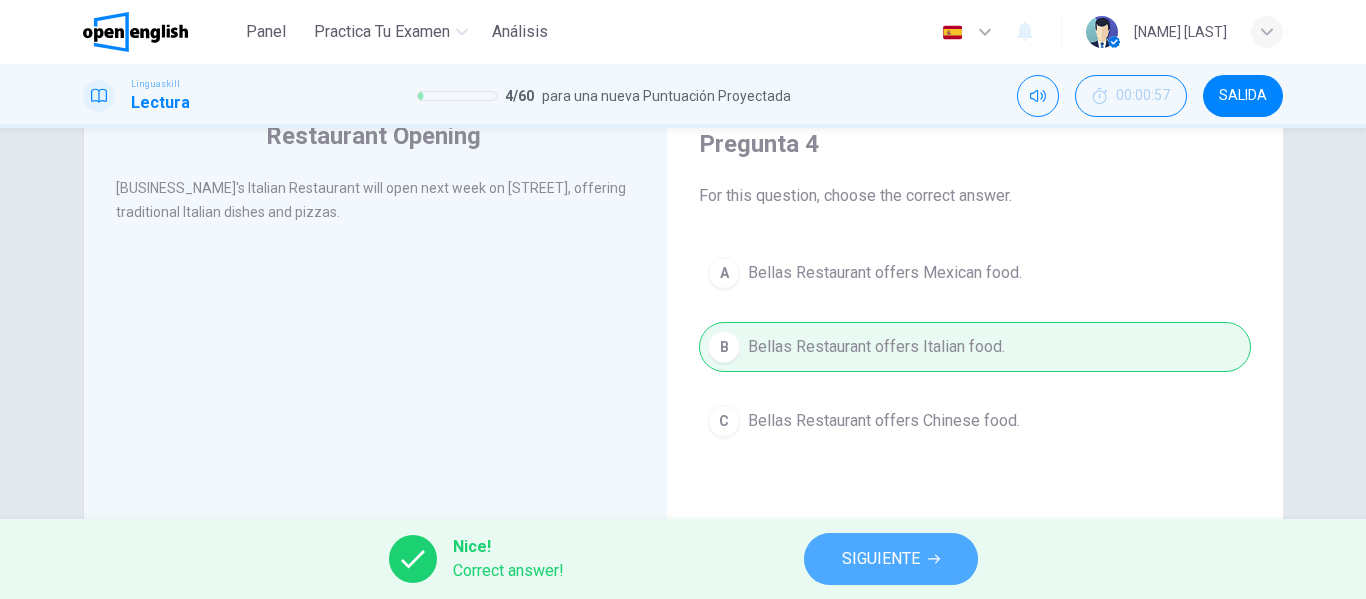 click on "SIGUIENTE" at bounding box center (881, 559) 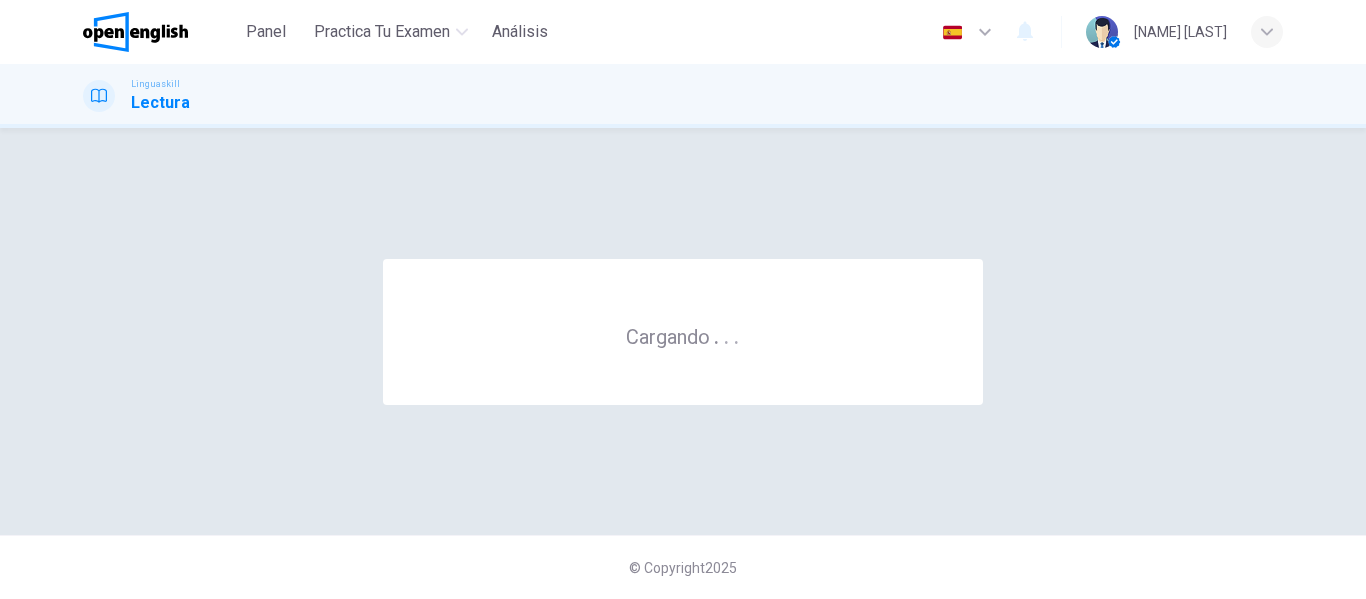 scroll, scrollTop: 0, scrollLeft: 0, axis: both 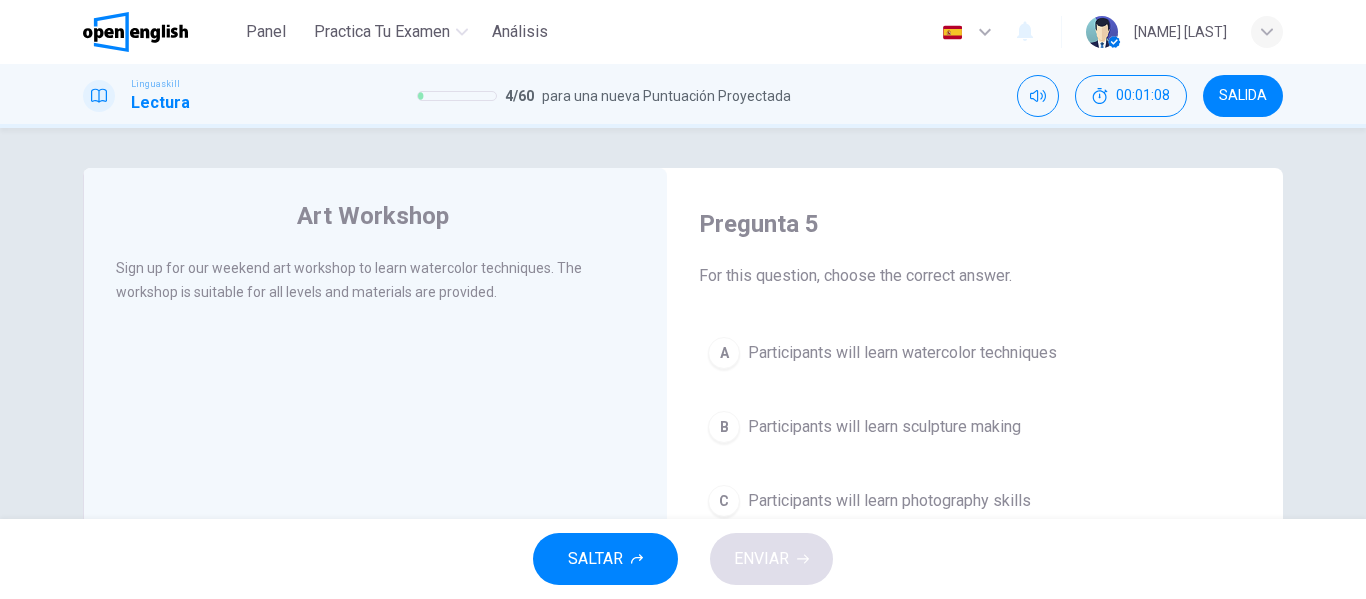 click on "Sign up for our weekend art workshop to learn watercolor techniques. The workshop is suitable for all levels and materials are provided." at bounding box center [349, 280] 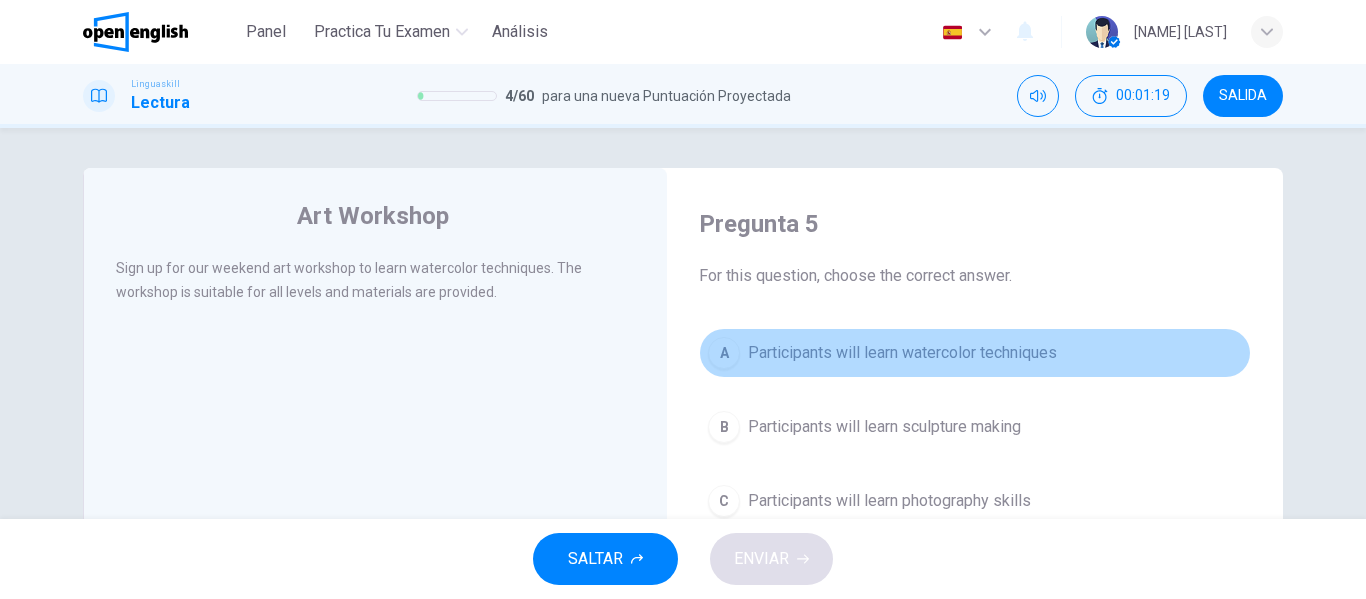 click on "Participants will learn watercolor techniques" at bounding box center (902, 353) 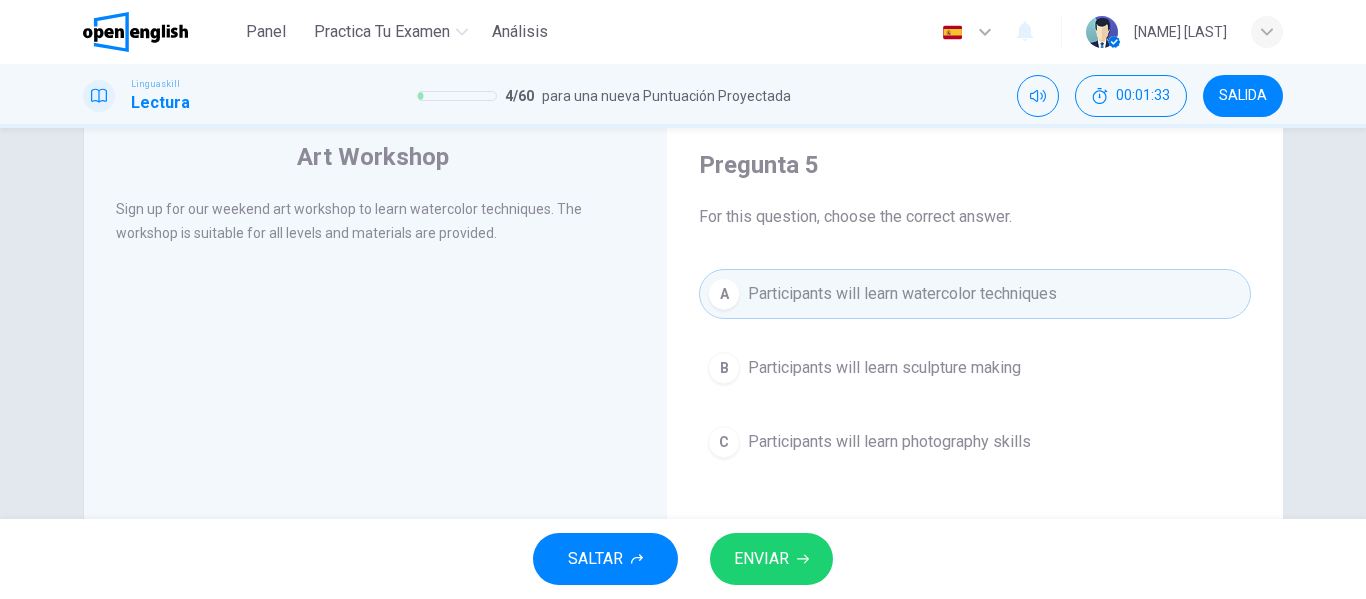 scroll, scrollTop: 61, scrollLeft: 0, axis: vertical 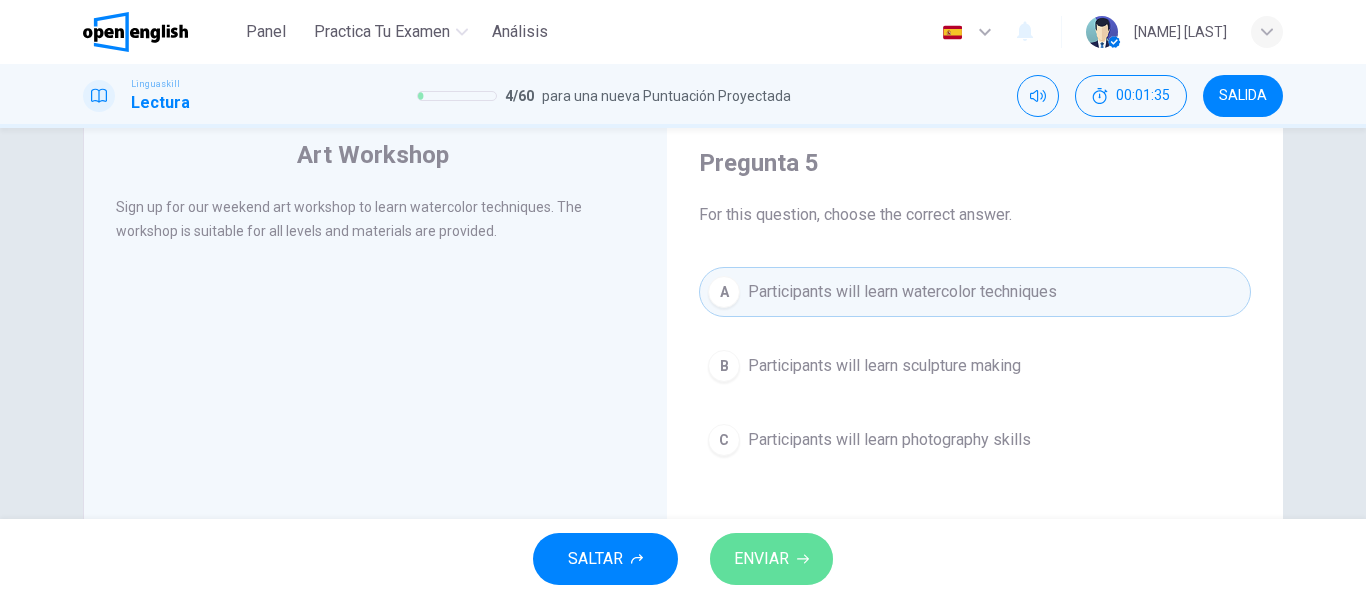 click on "ENVIAR" at bounding box center (771, 559) 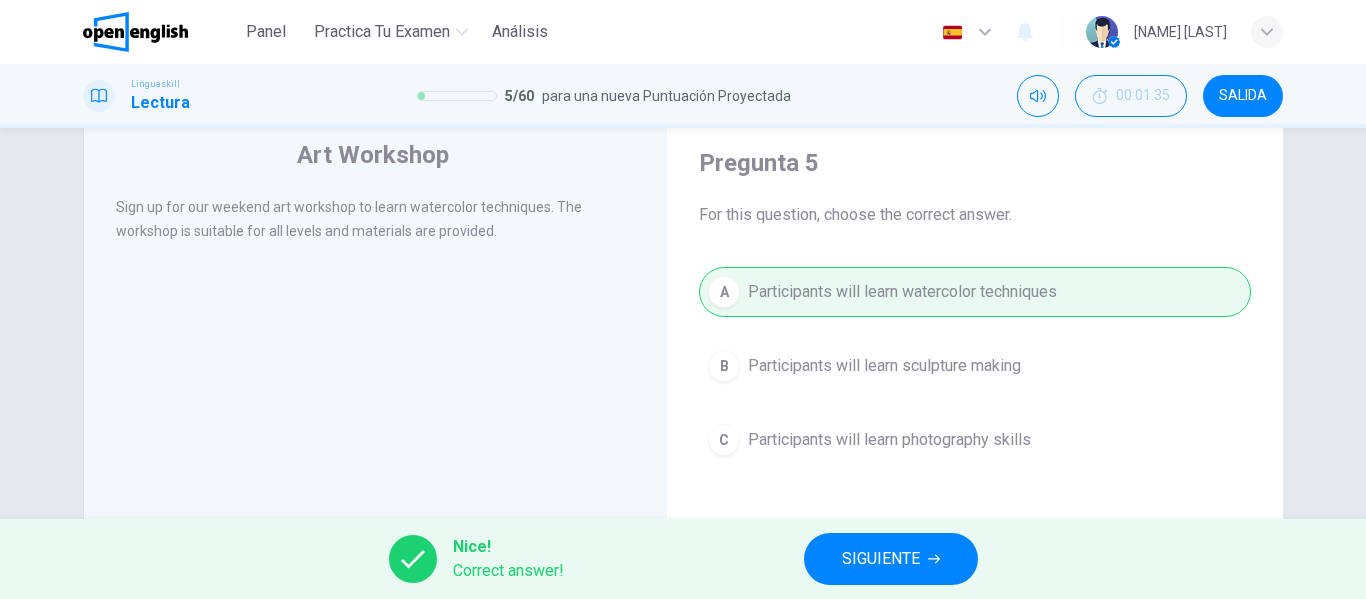 click on "SIGUIENTE" at bounding box center (881, 559) 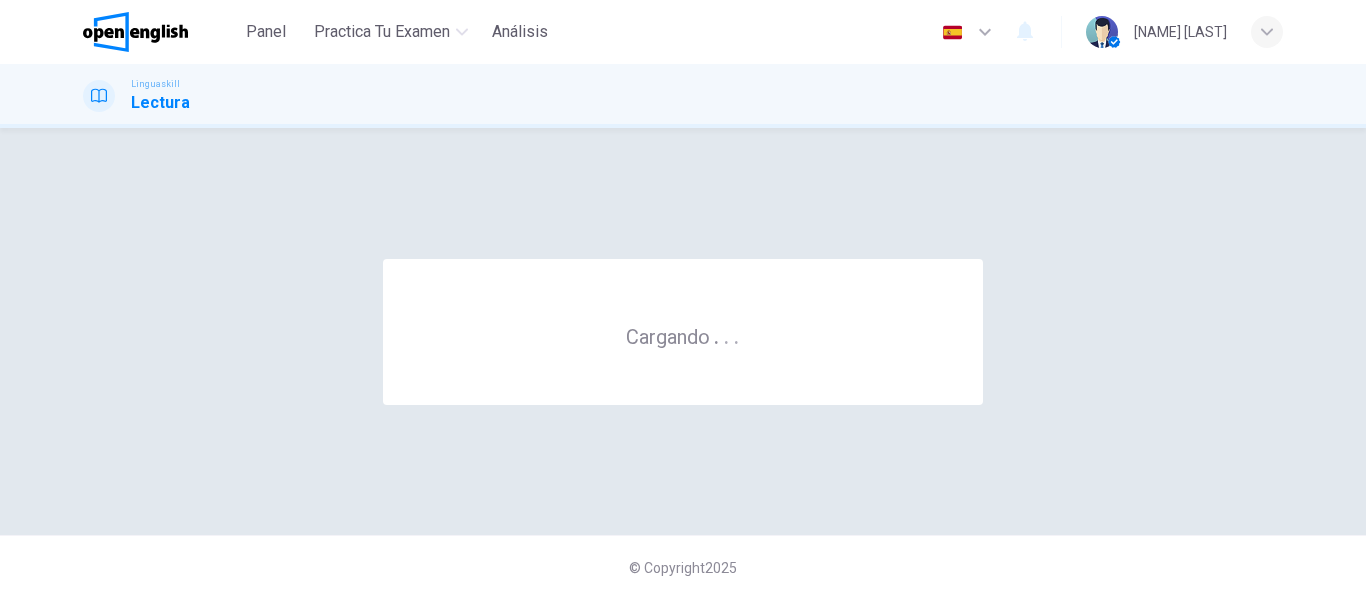 scroll, scrollTop: 0, scrollLeft: 0, axis: both 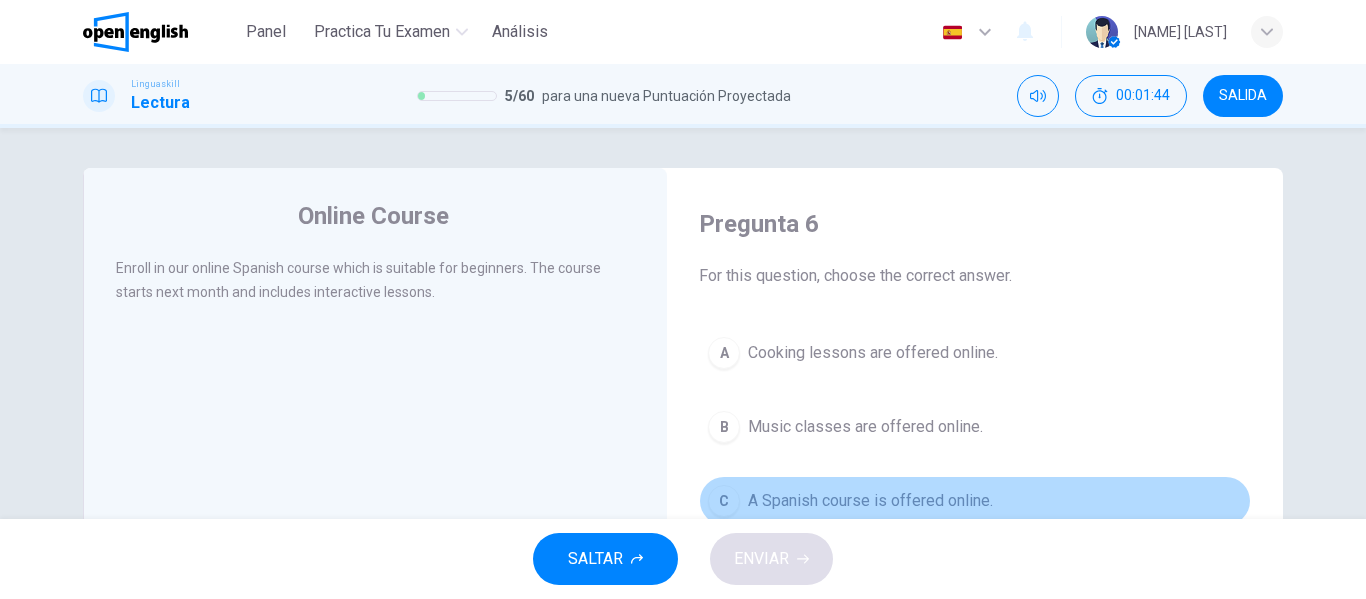 click on "C A Spanish course is offered online." at bounding box center (975, 501) 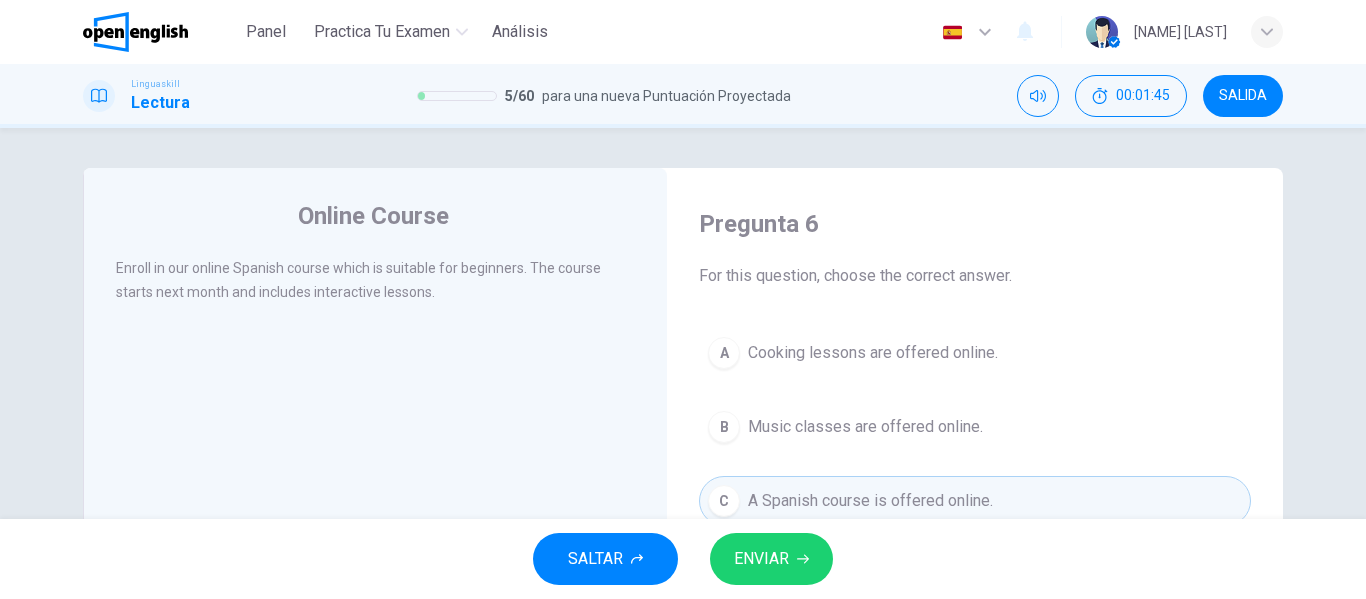 click on "ENVIAR" at bounding box center [771, 559] 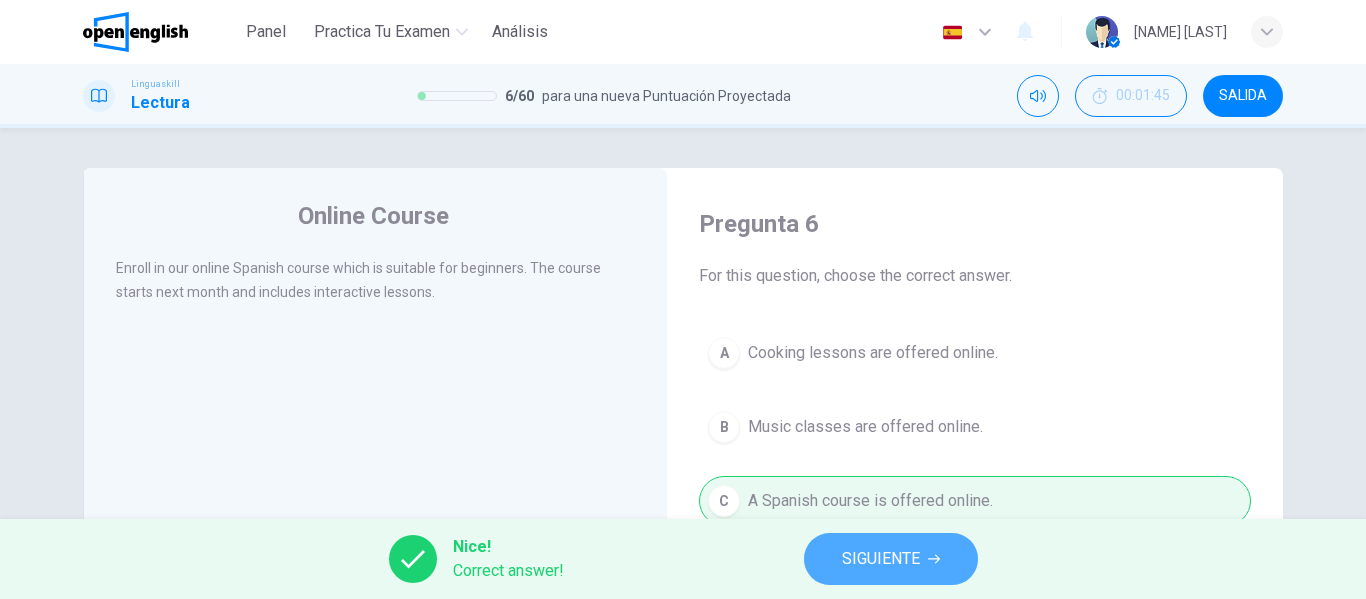 click on "SIGUIENTE" at bounding box center [881, 559] 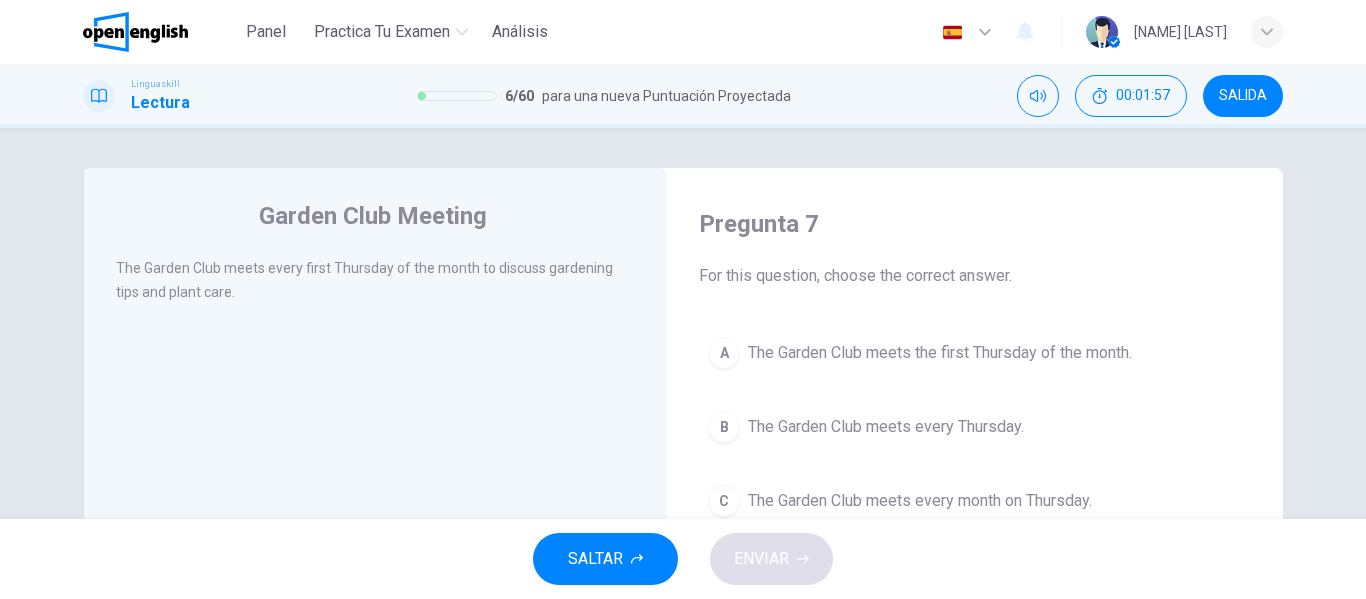 click on "The Garden Club meets every first Thursday of the month to discuss gardening tips and plant care." at bounding box center [389, 292] 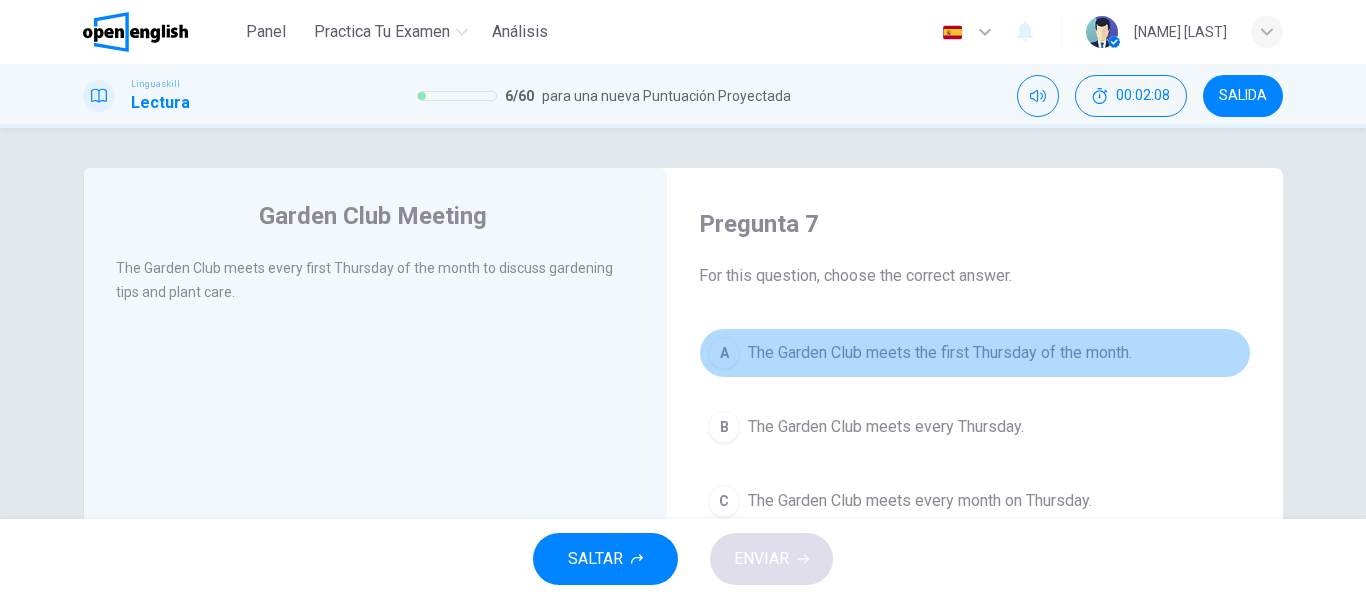 click on "The Garden Club meets the first Thursday of the month." at bounding box center [940, 353] 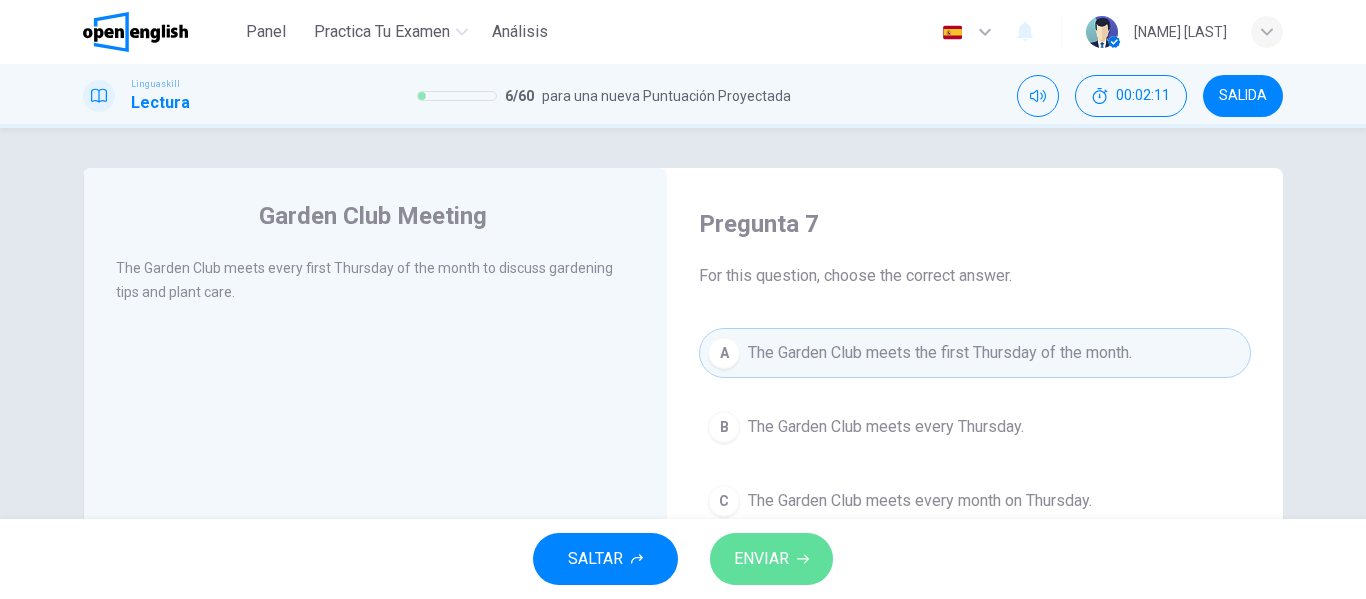 click on "ENVIAR" at bounding box center (771, 559) 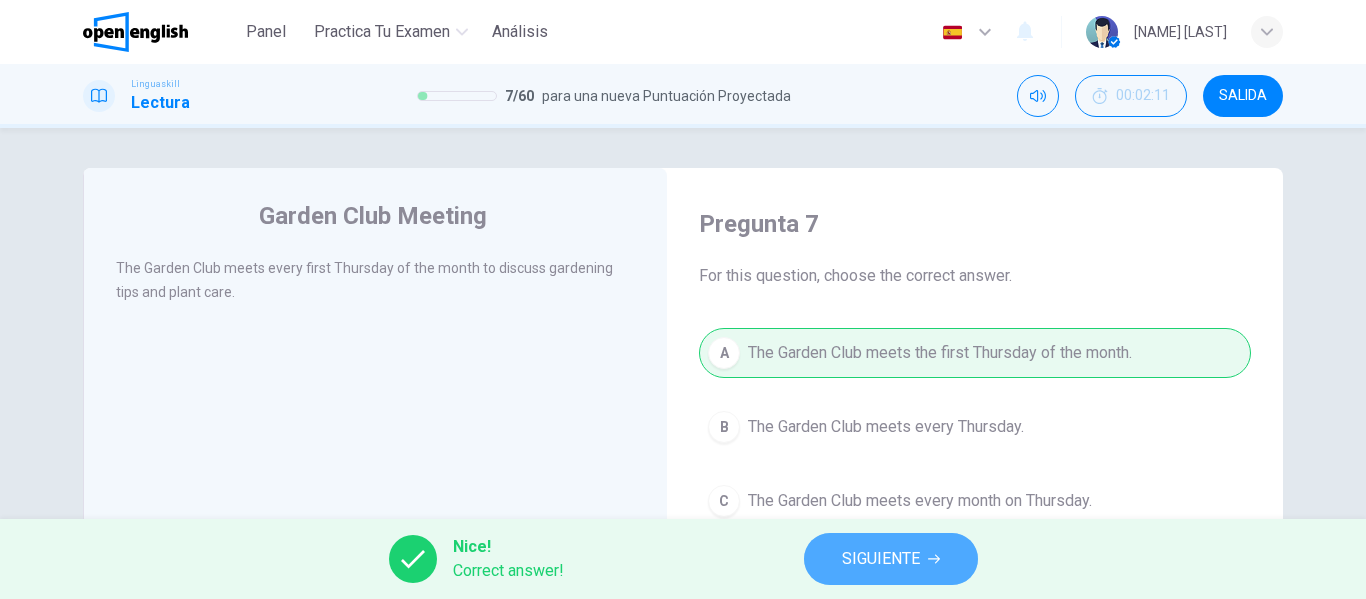 click on "SIGUIENTE" at bounding box center [891, 559] 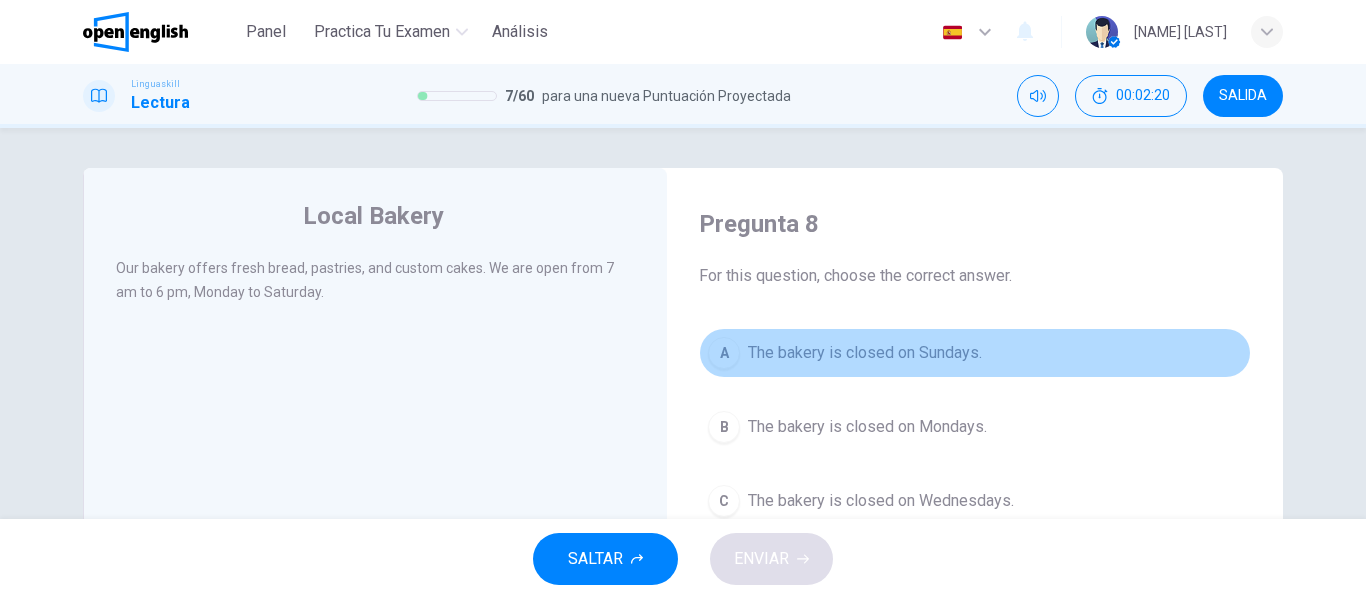 click on "A The bakery is closed on Sundays." at bounding box center (975, 353) 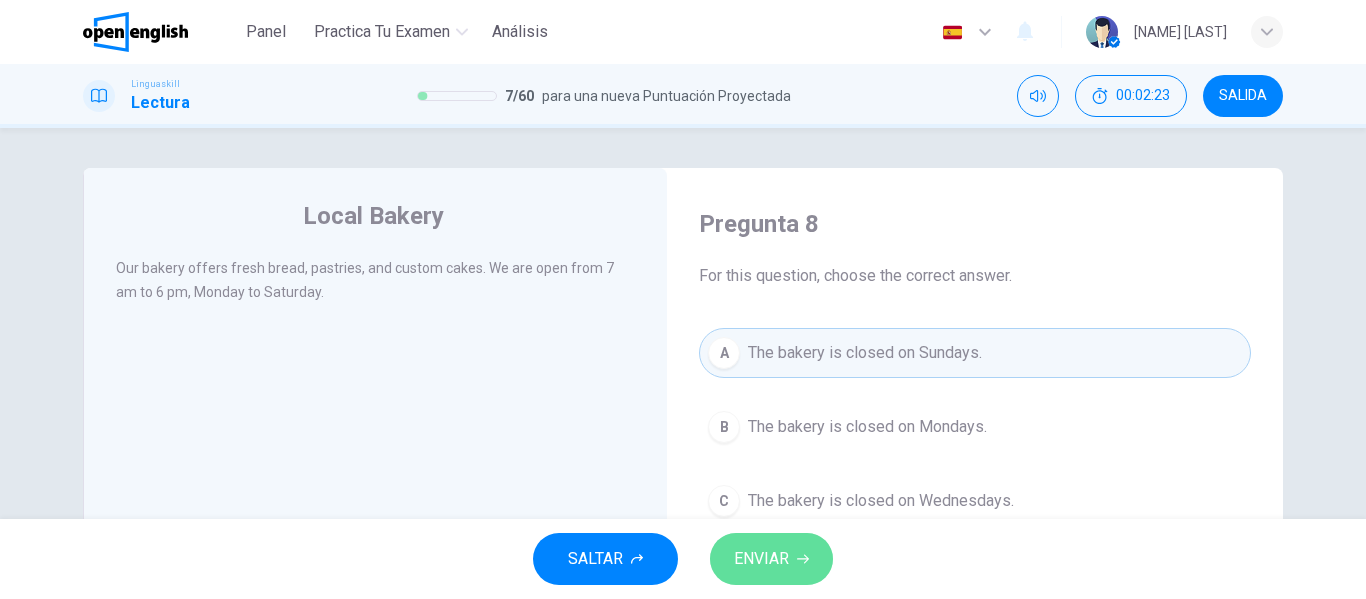 click on "ENVIAR" at bounding box center (761, 559) 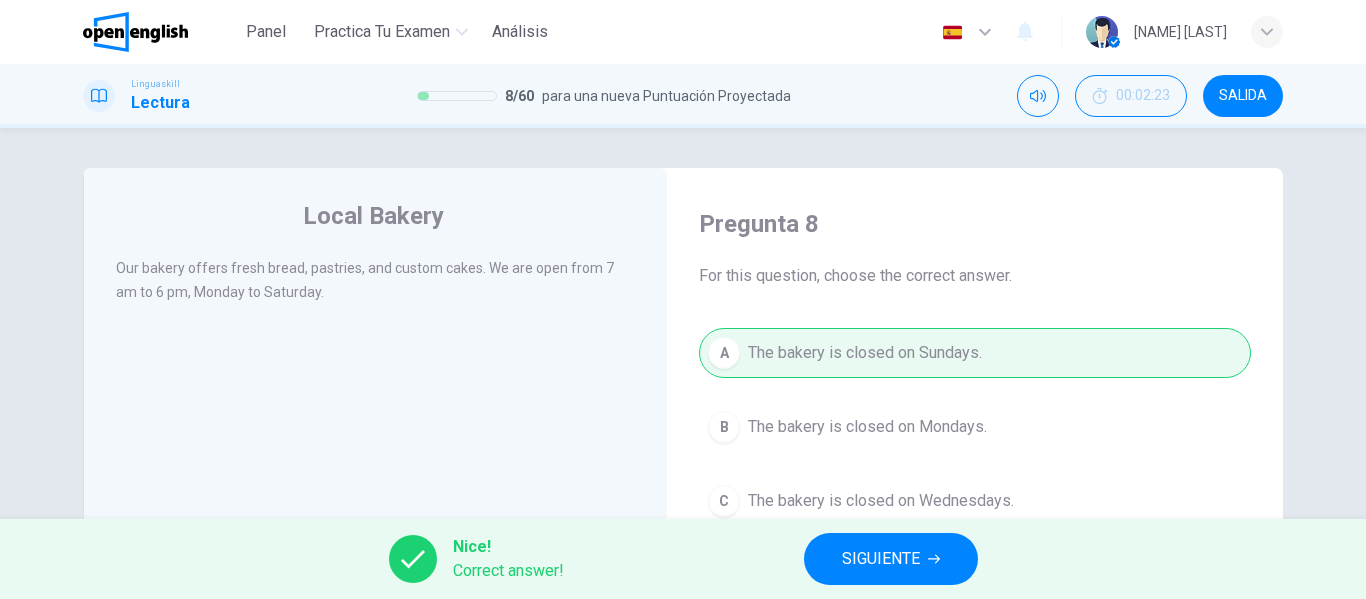 click on "SIGUIENTE" at bounding box center (891, 559) 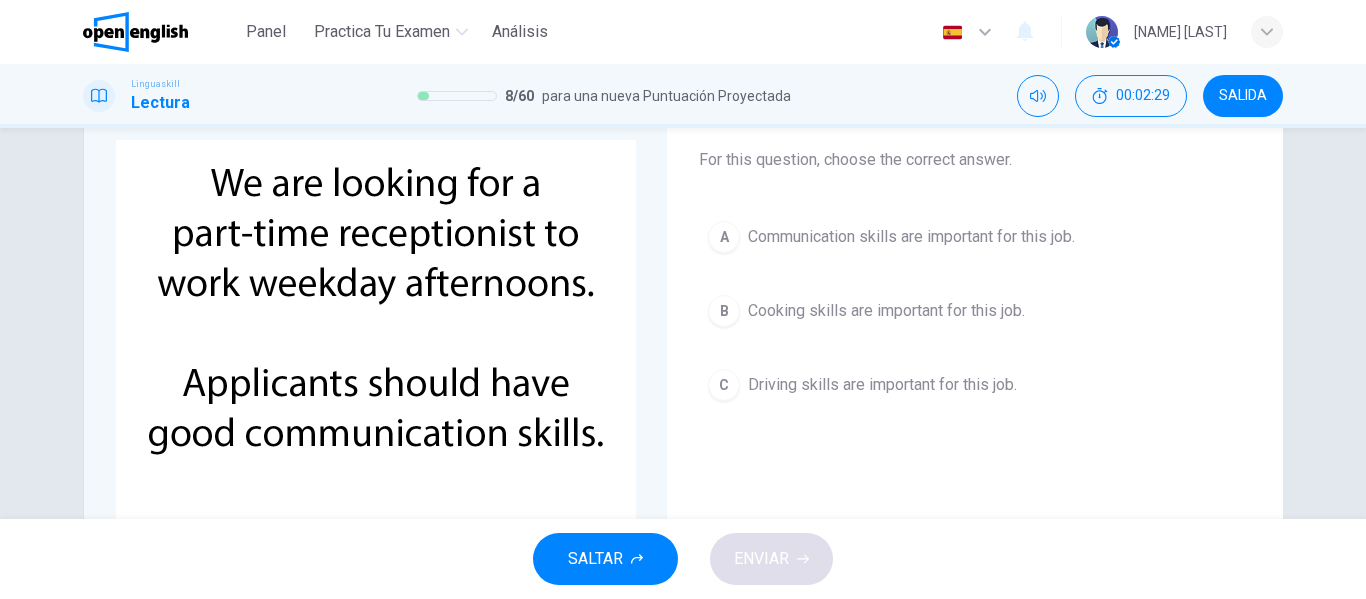 scroll, scrollTop: 112, scrollLeft: 0, axis: vertical 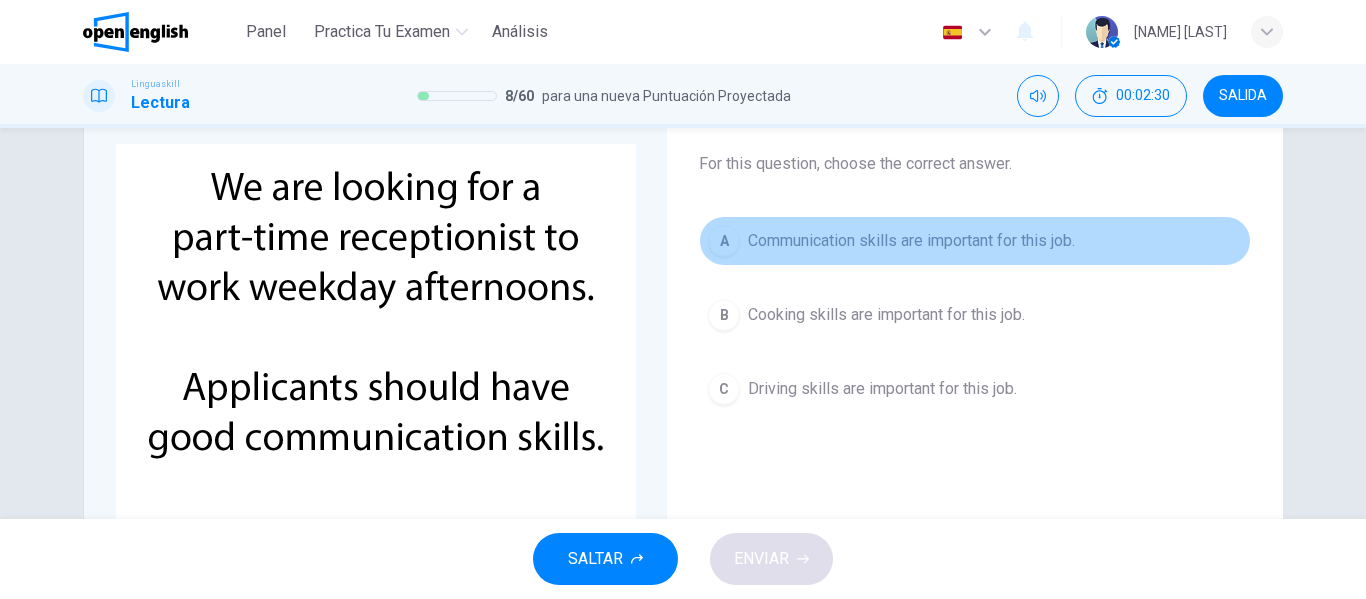 click on "A Communication skills are important for this job." at bounding box center (975, 241) 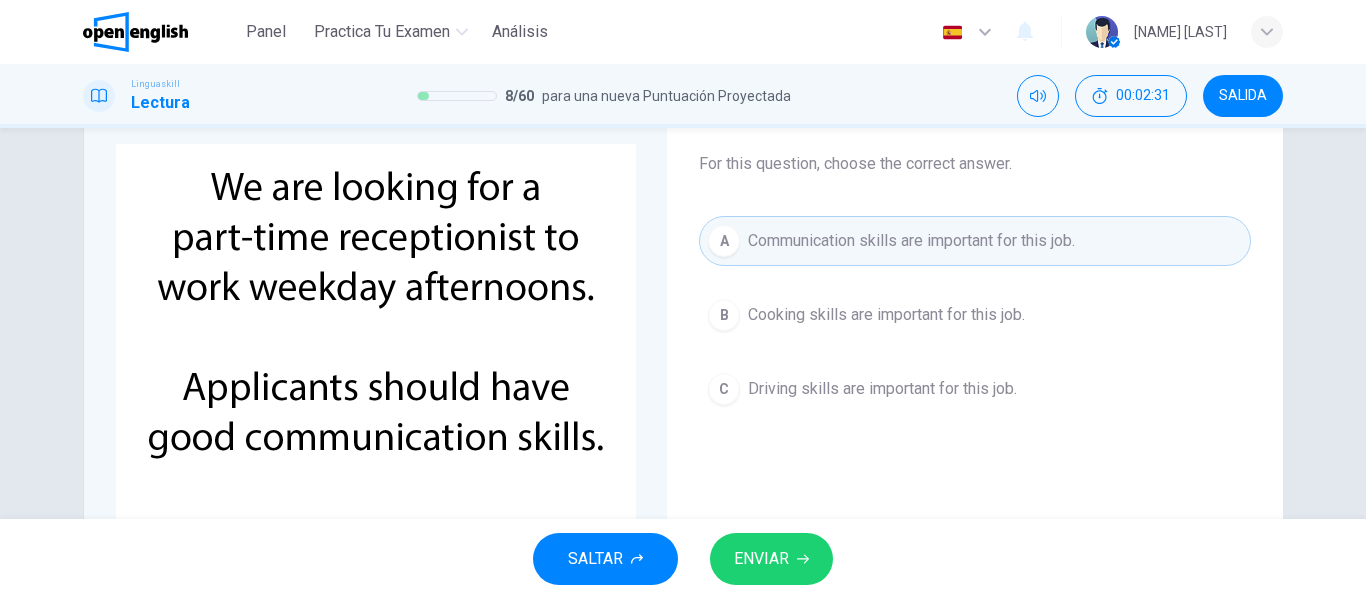 click on "ENVIAR" at bounding box center [771, 559] 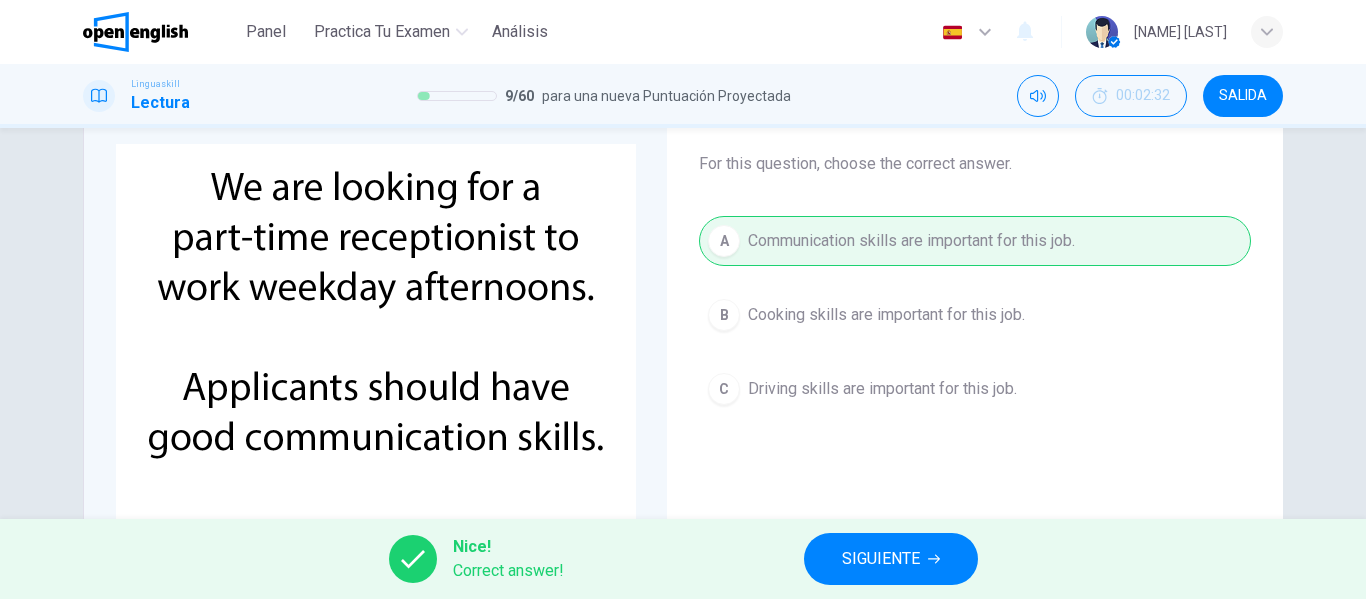 click on "SIGUIENTE" at bounding box center (881, 559) 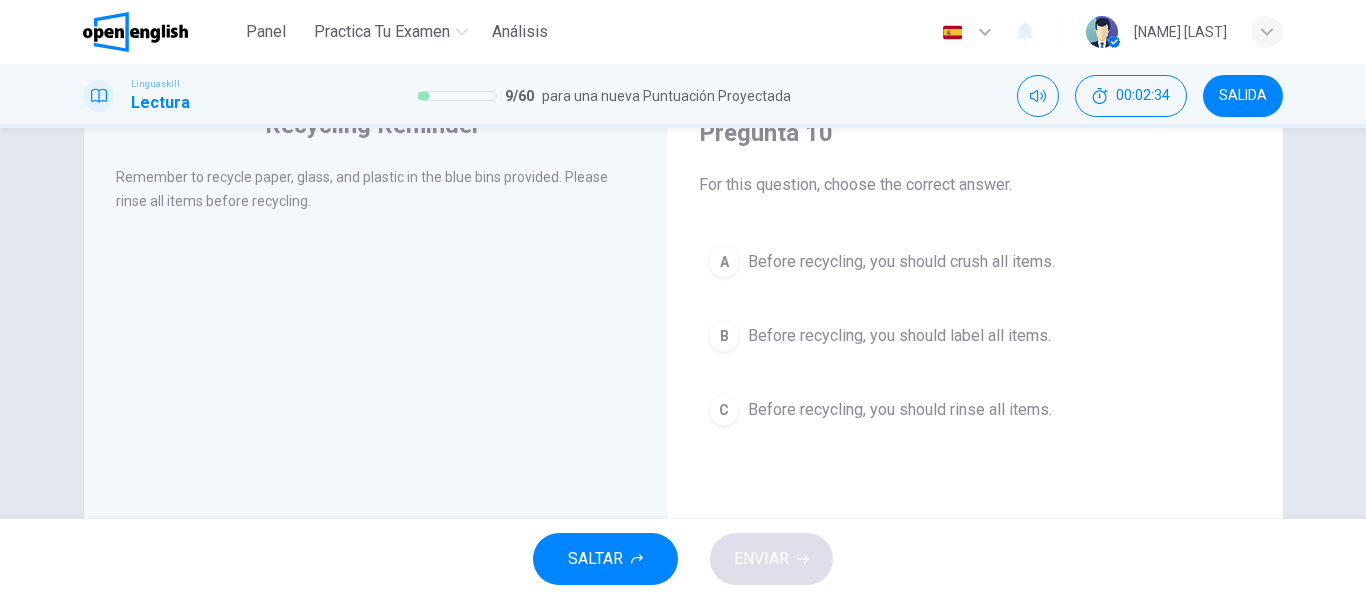 scroll, scrollTop: 87, scrollLeft: 0, axis: vertical 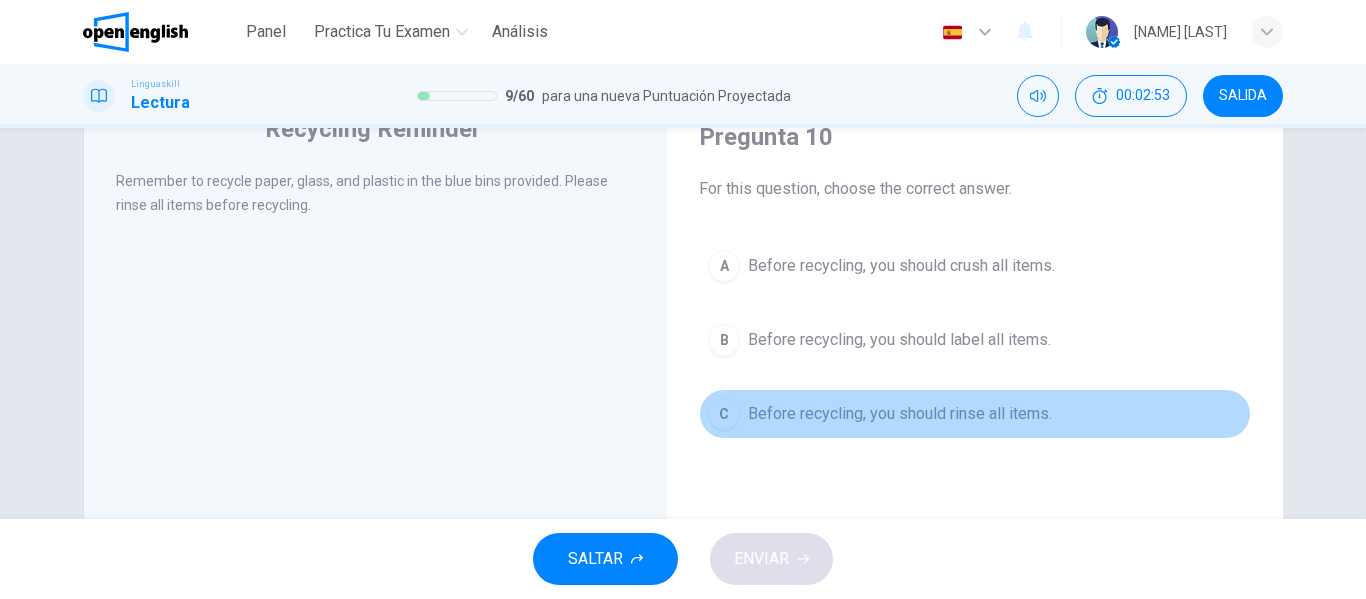 click on "C Before recycling, you should rinse all items." at bounding box center (975, 414) 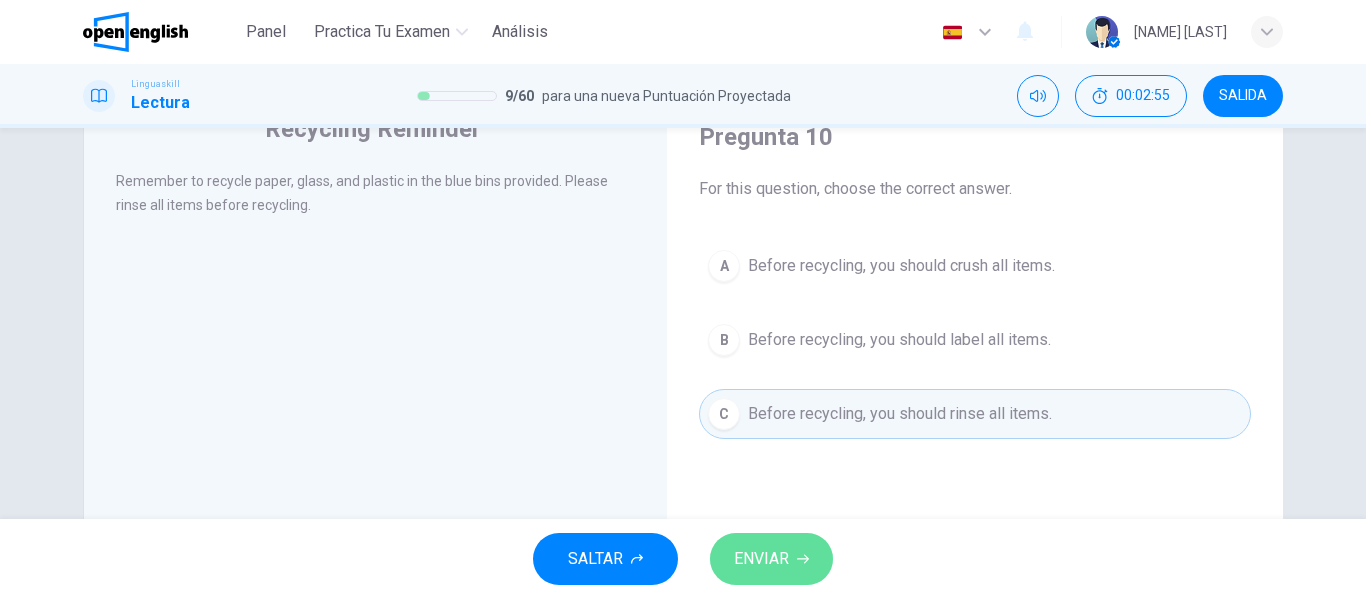click on "ENVIAR" at bounding box center (771, 559) 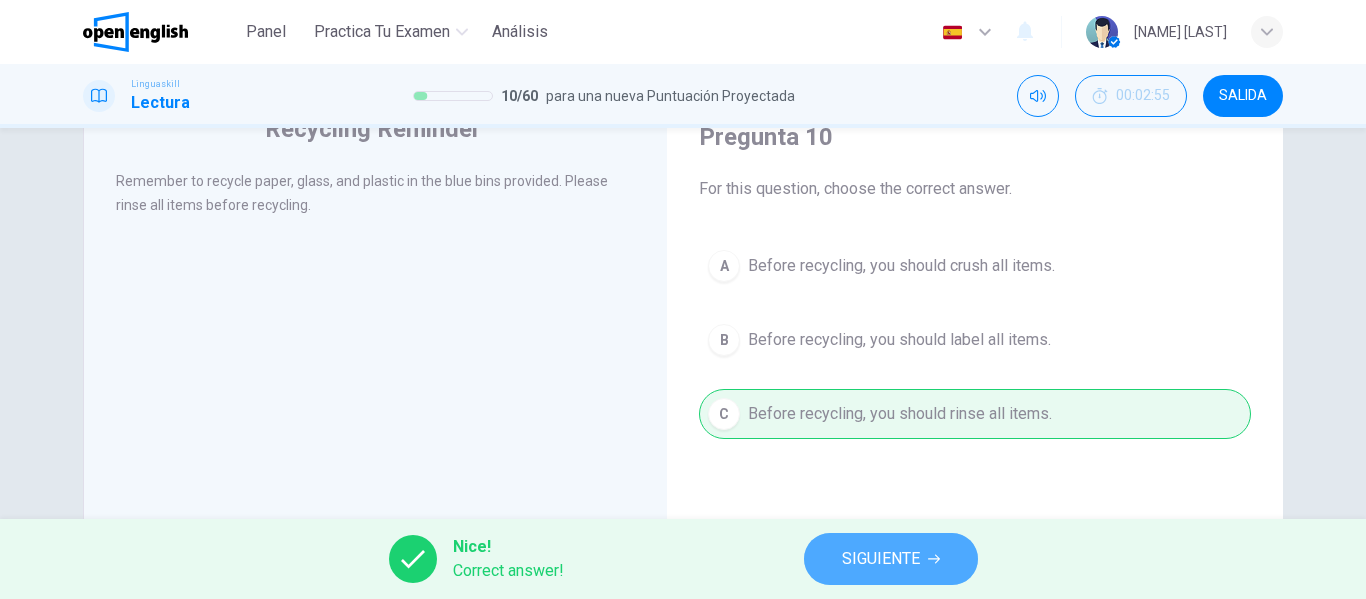 click on "SIGUIENTE" at bounding box center [881, 559] 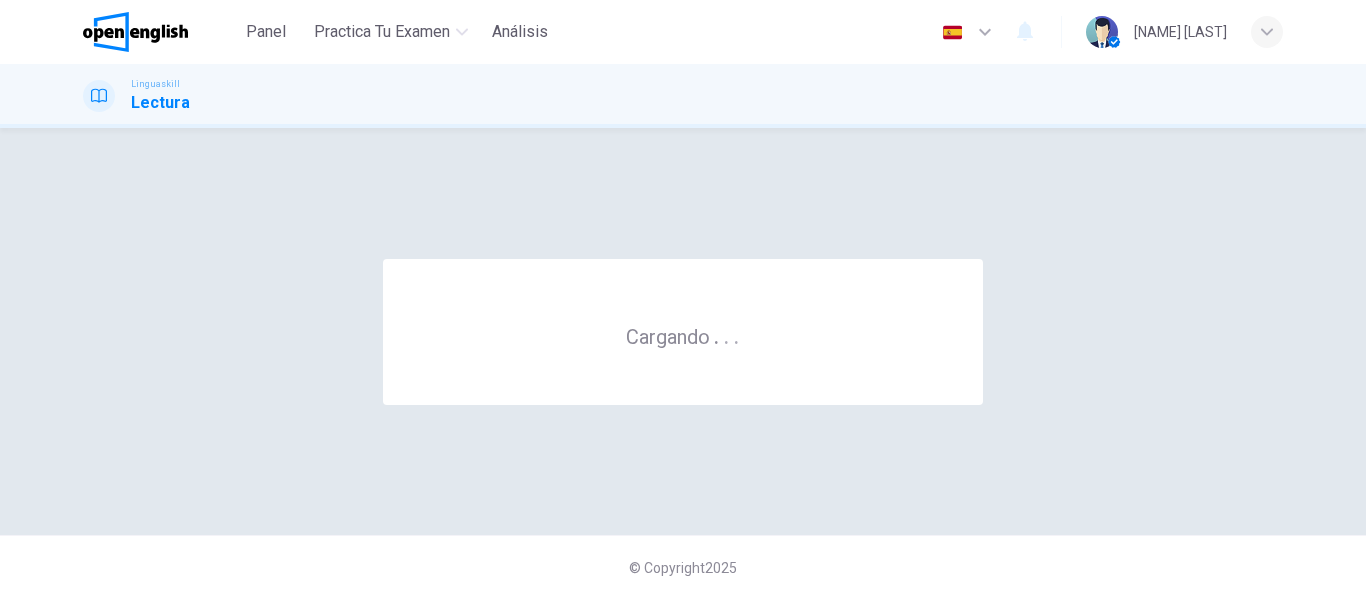 scroll, scrollTop: 0, scrollLeft: 0, axis: both 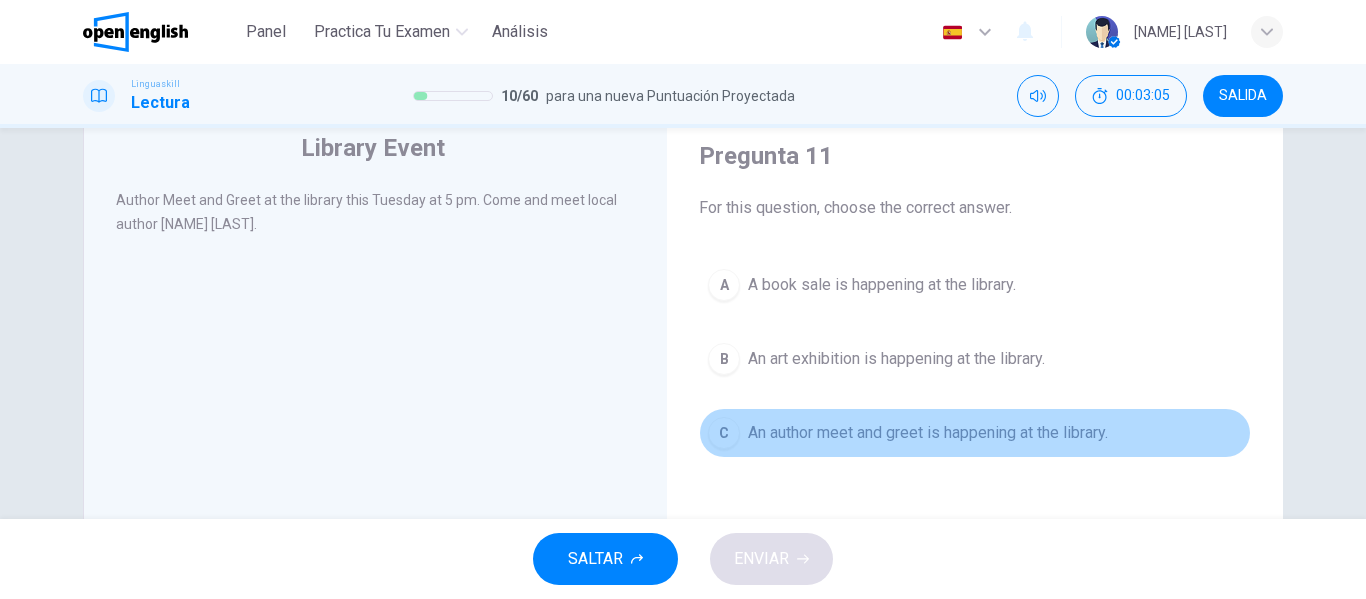 click on "An author meet and greet is happening at the library." at bounding box center [928, 433] 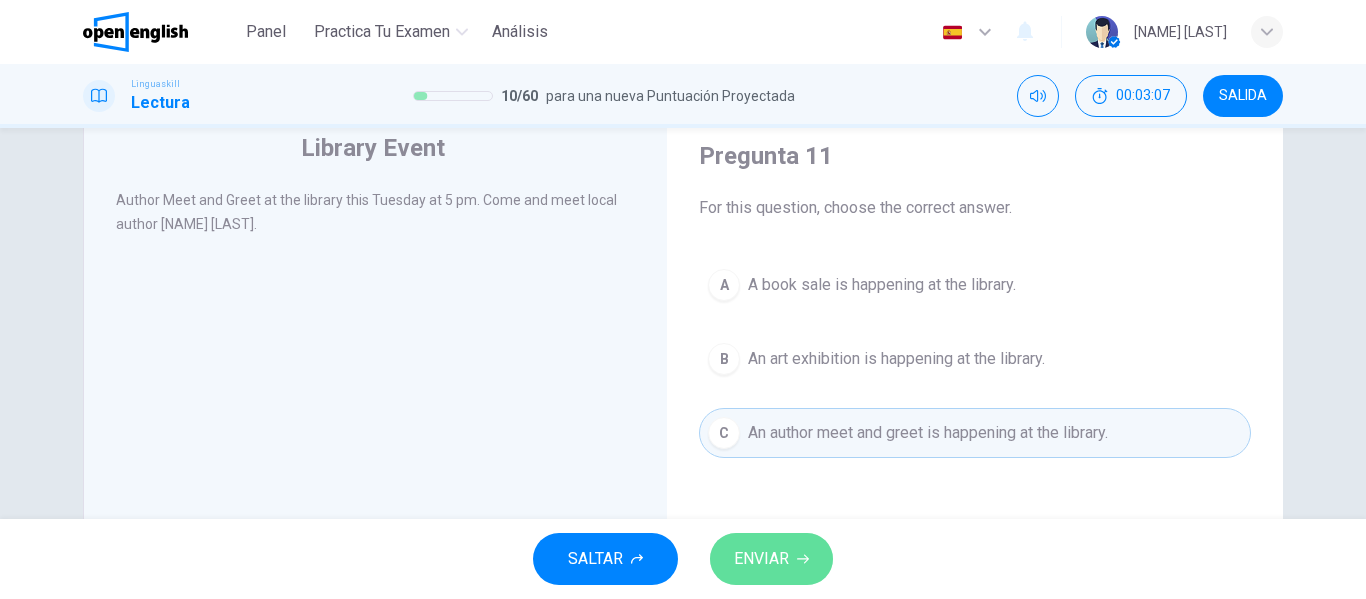 click on "ENVIAR" at bounding box center (771, 559) 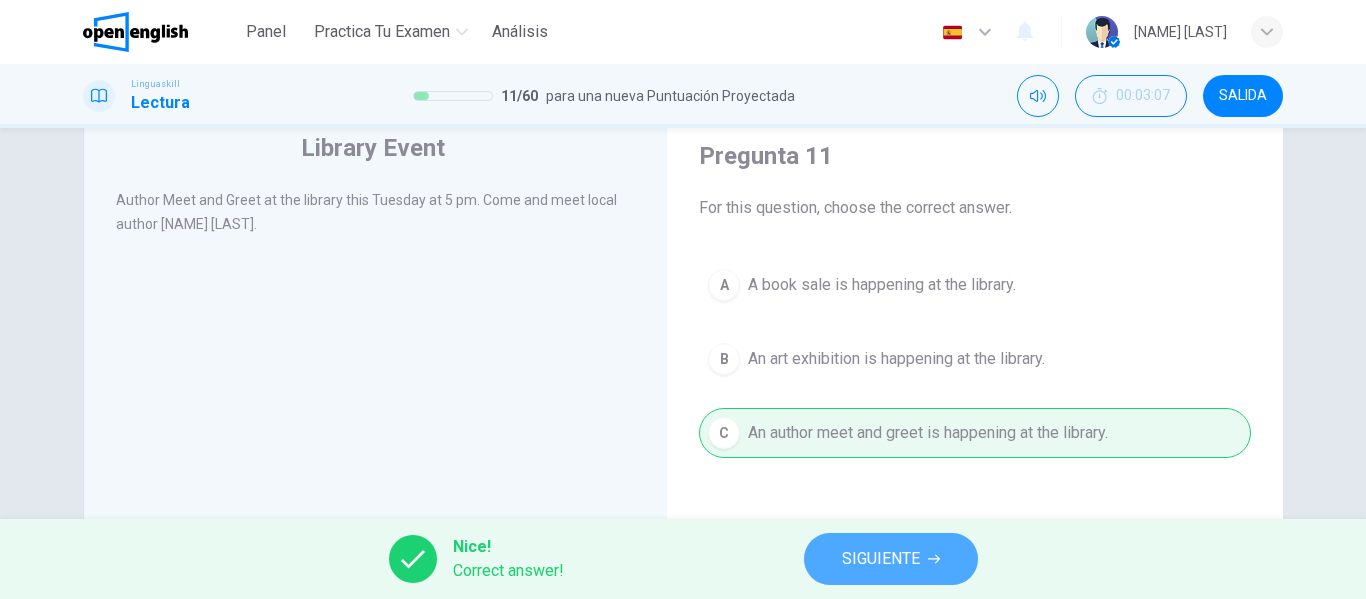 click on "SIGUIENTE" at bounding box center (881, 559) 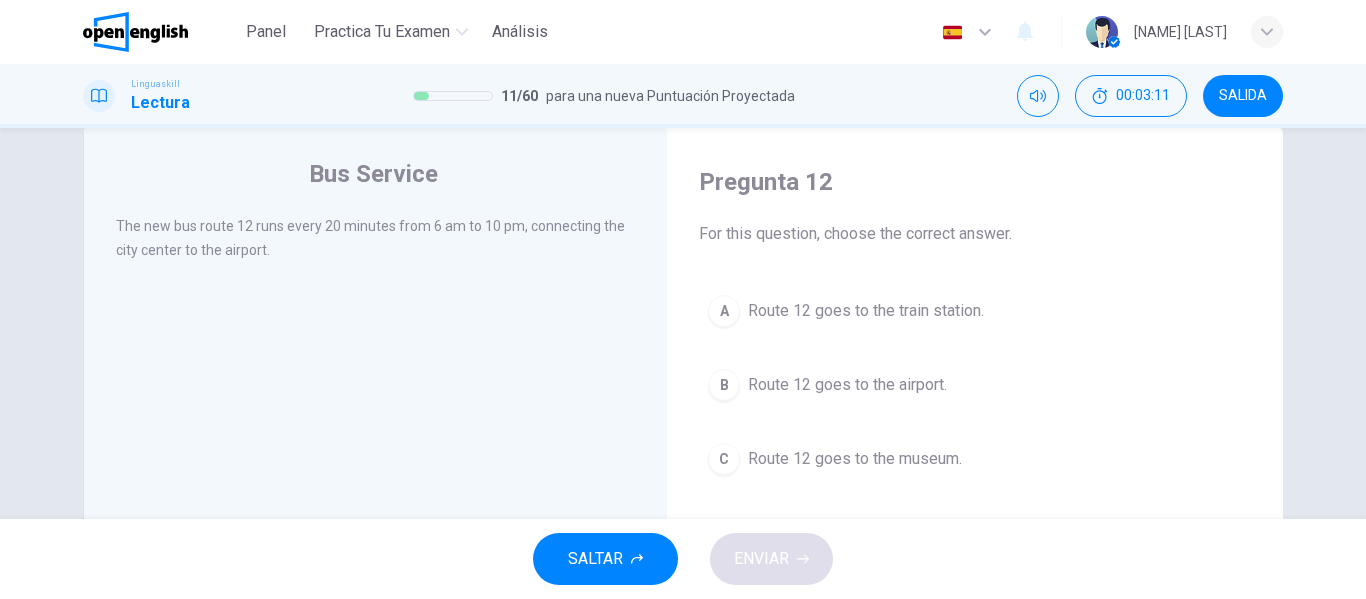 scroll, scrollTop: 46, scrollLeft: 0, axis: vertical 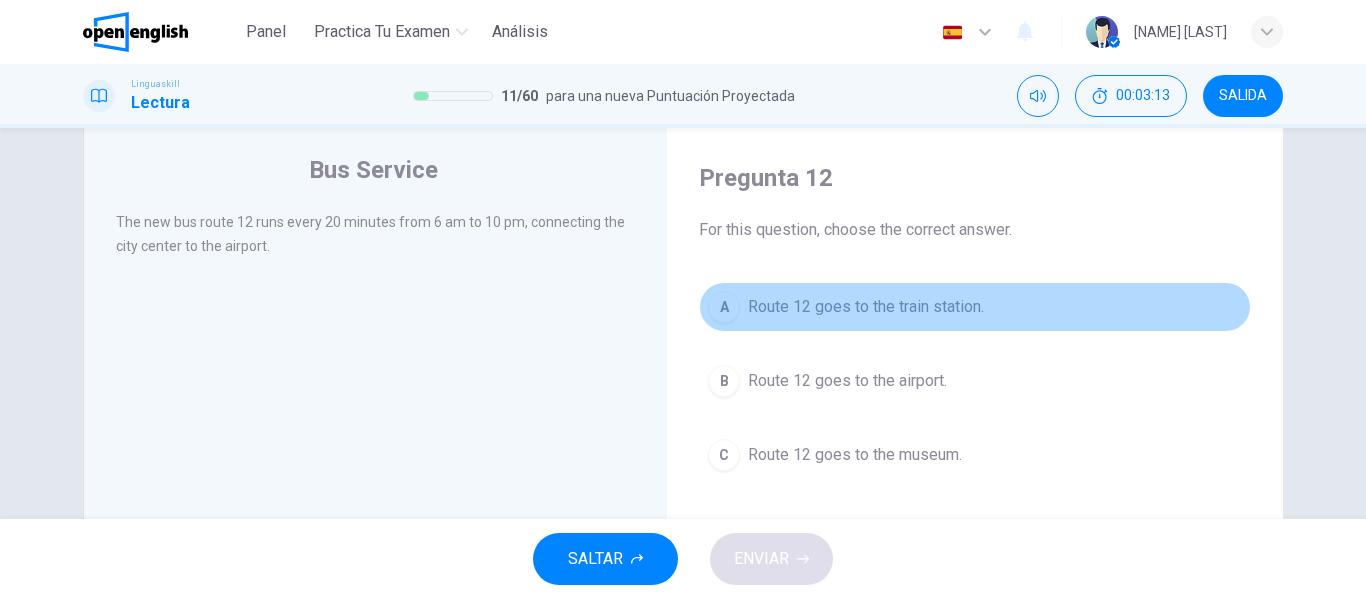 click on "A Route 12 goes to the train station." at bounding box center (975, 307) 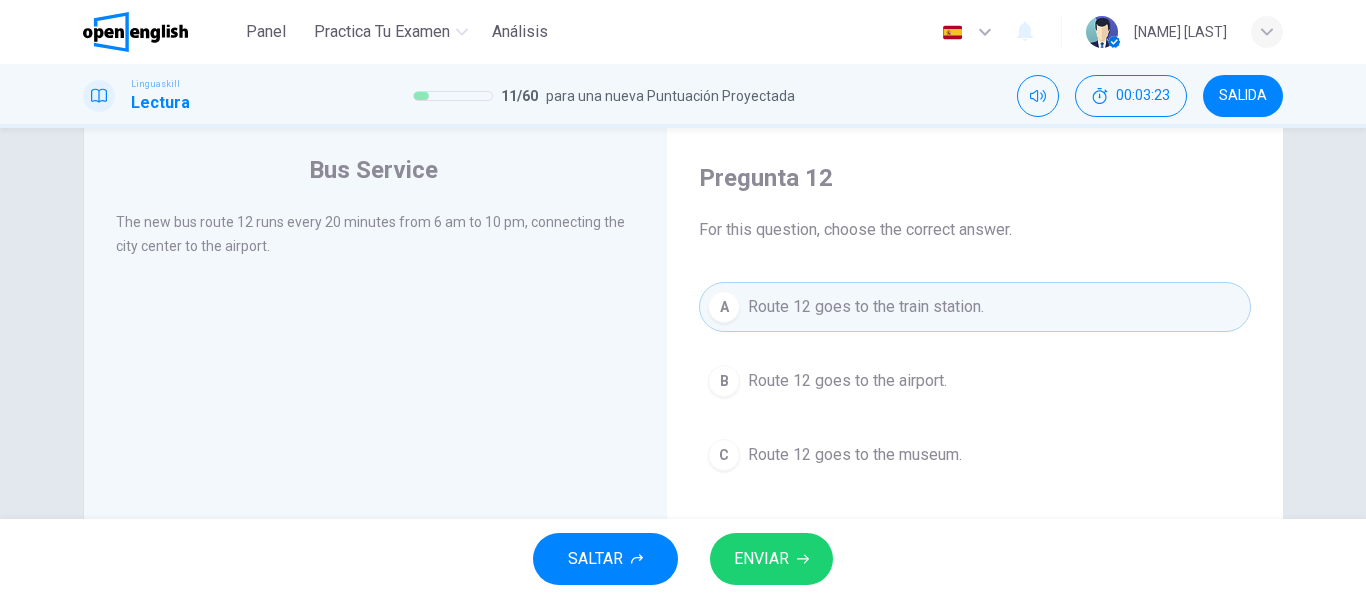 click on "A Route 12 goes to the train station. B Route 12 goes to the airport. C Route 12 goes to the museum." at bounding box center (975, 381) 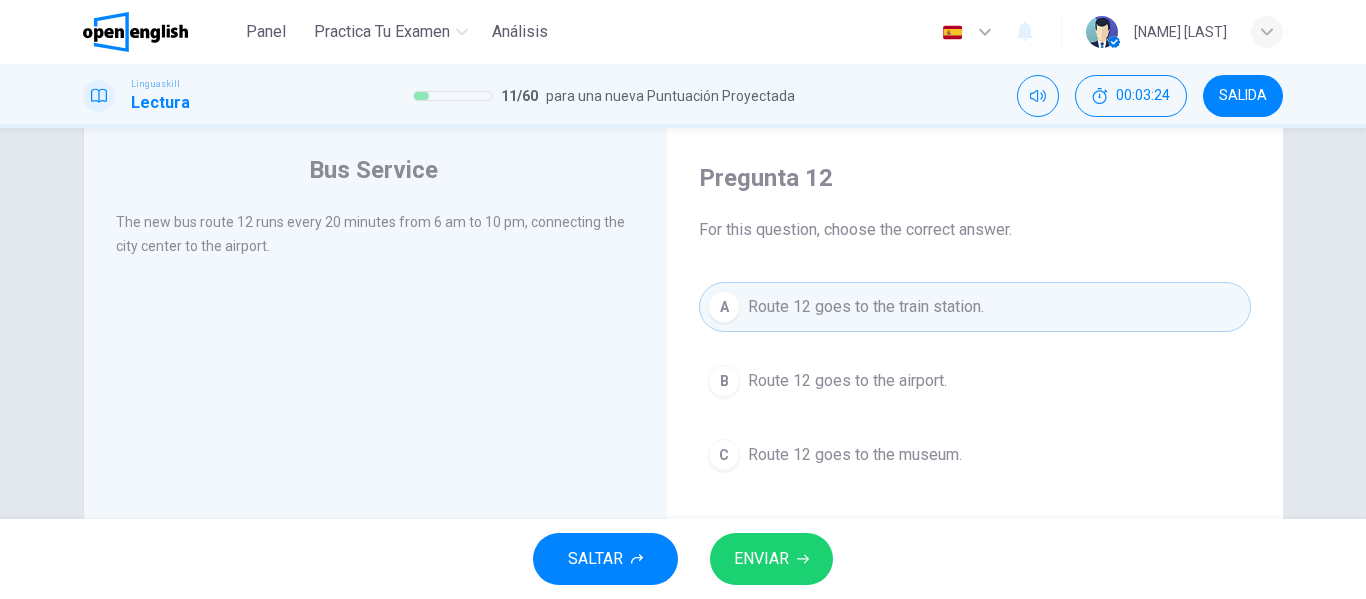 scroll, scrollTop: 86, scrollLeft: 0, axis: vertical 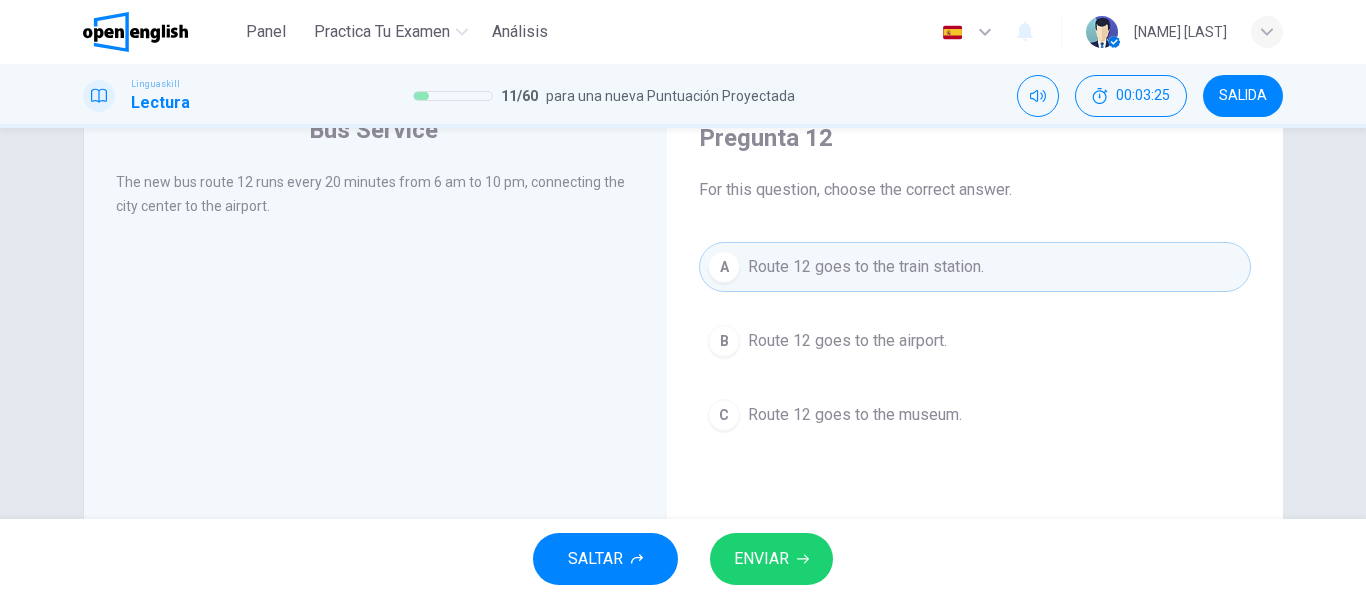 click on "A Route 12 goes to the train station. B Route 12 goes to the airport. C Route 12 goes to the museum." at bounding box center (975, 341) 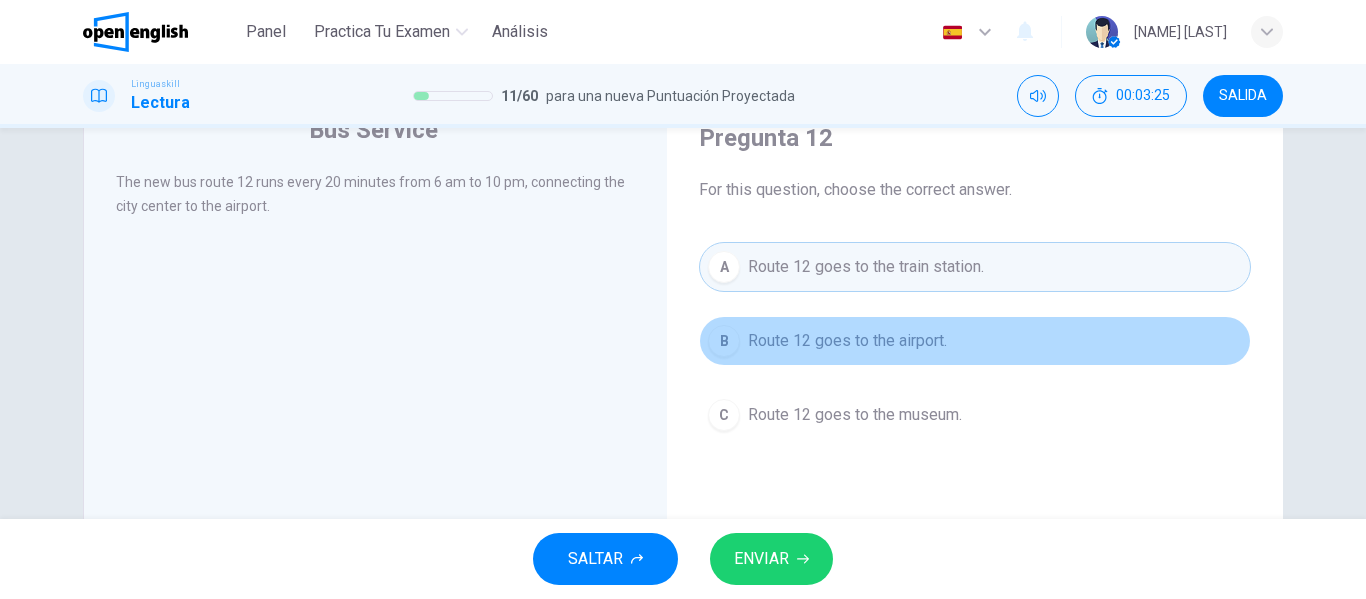 click on "Route 12 goes to the airport." at bounding box center [847, 341] 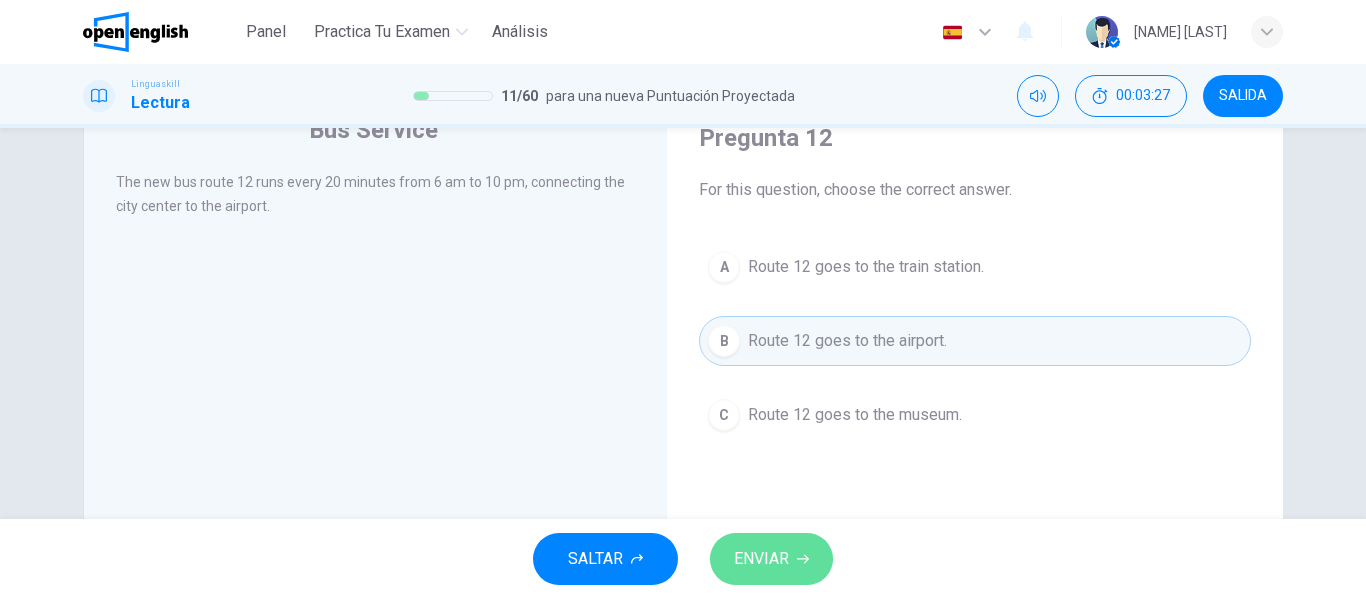 click on "ENVIAR" at bounding box center (771, 559) 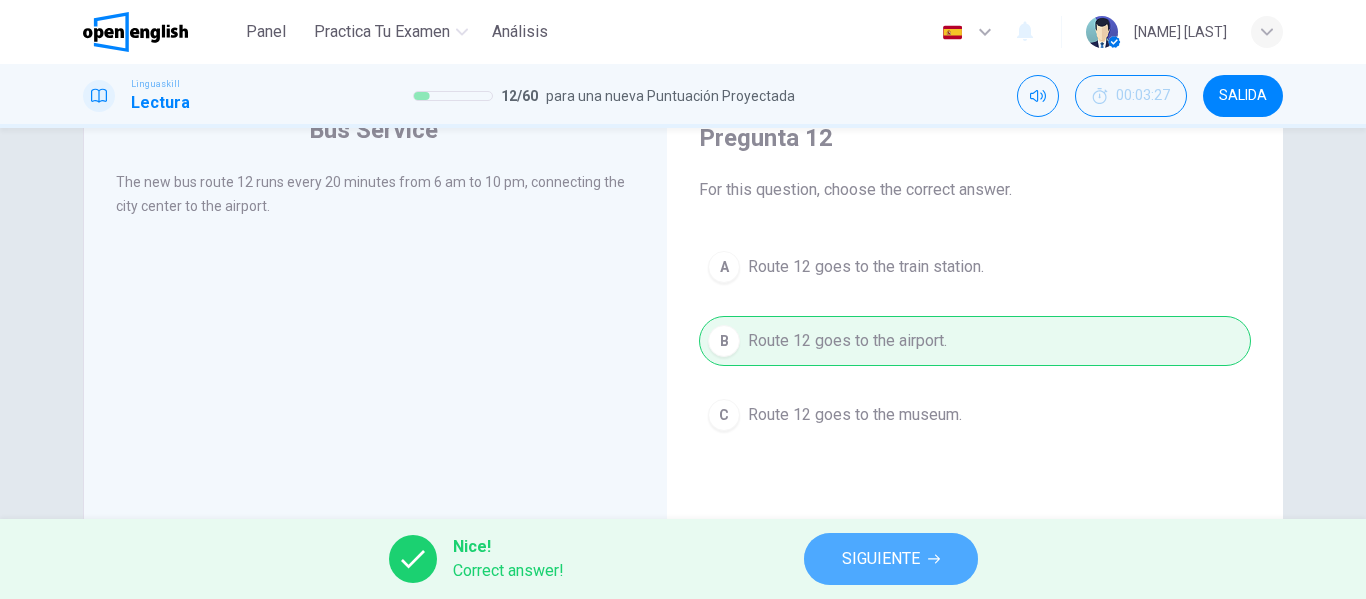 click on "SIGUIENTE" at bounding box center [881, 559] 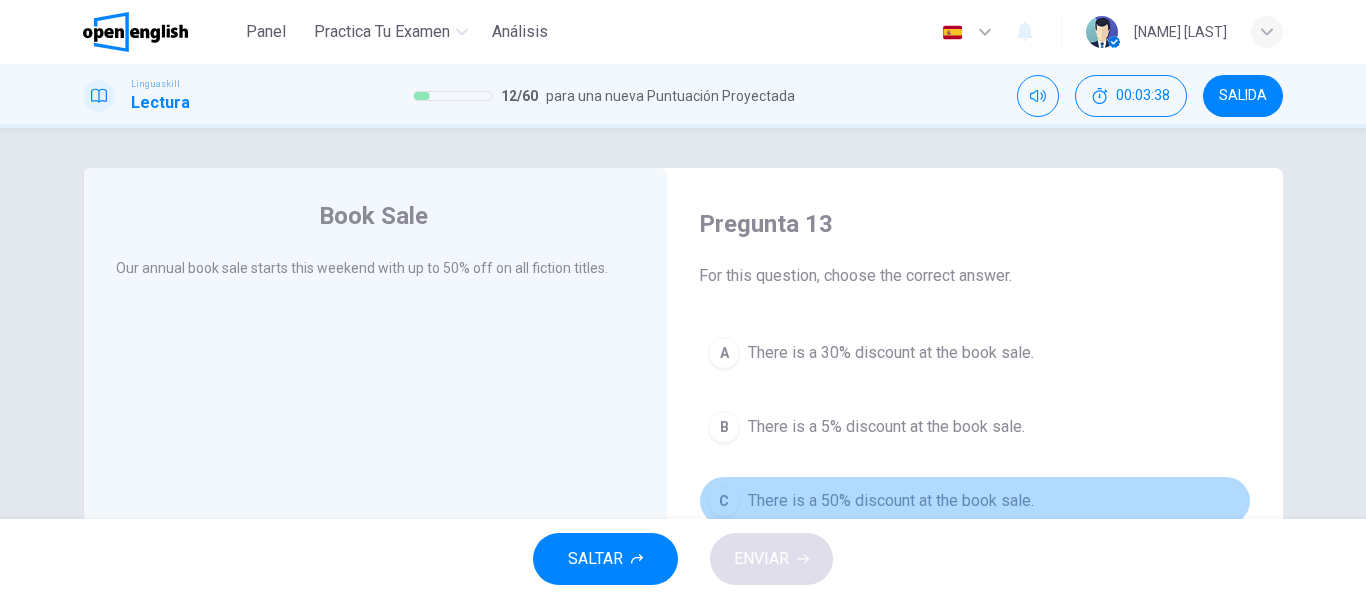 click on "C There is a 50% discount at the book sale." at bounding box center (975, 501) 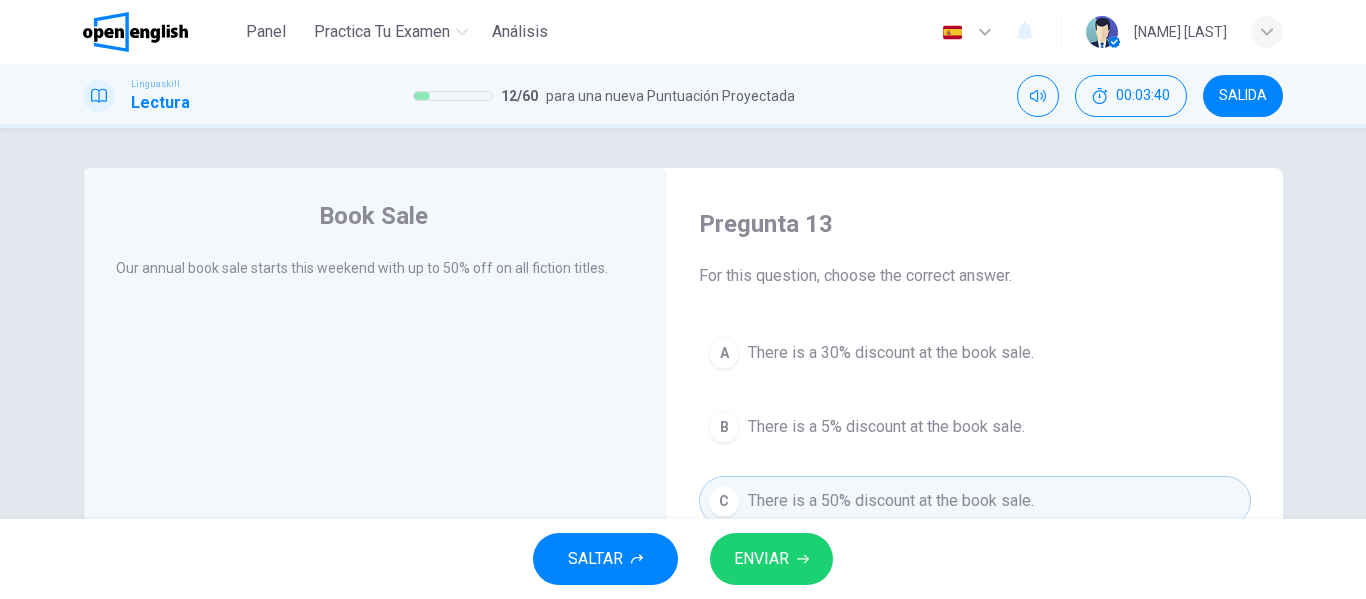 click on "ENVIAR" at bounding box center [771, 559] 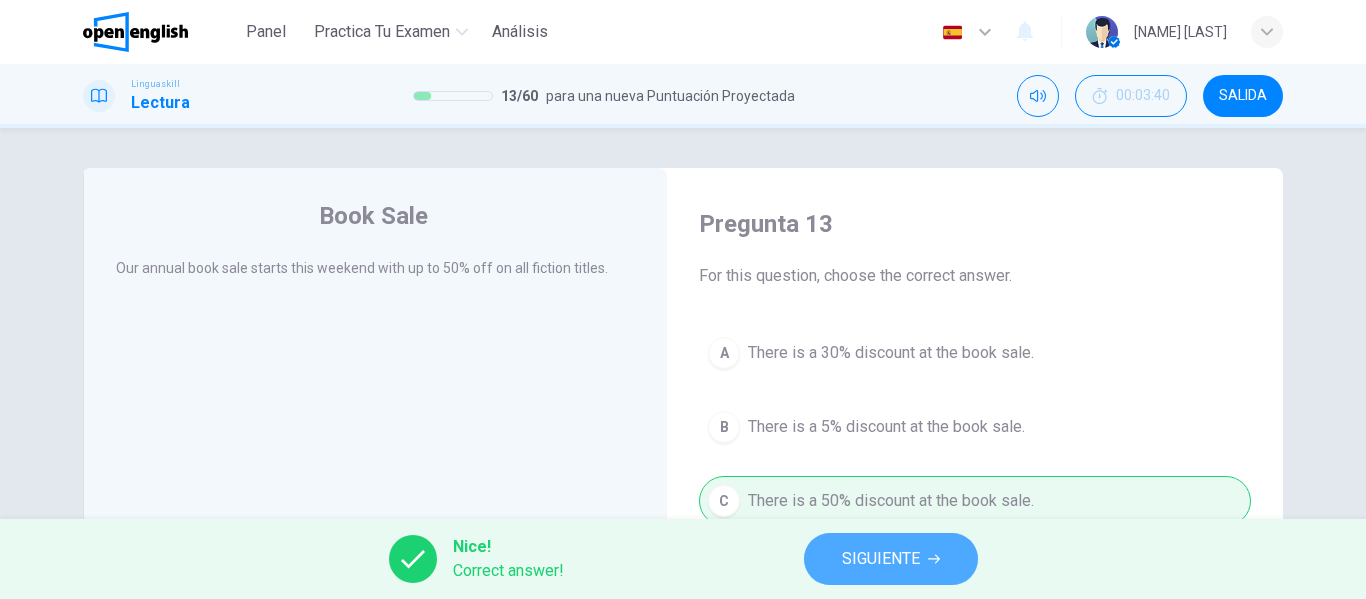 click on "SIGUIENTE" at bounding box center [881, 559] 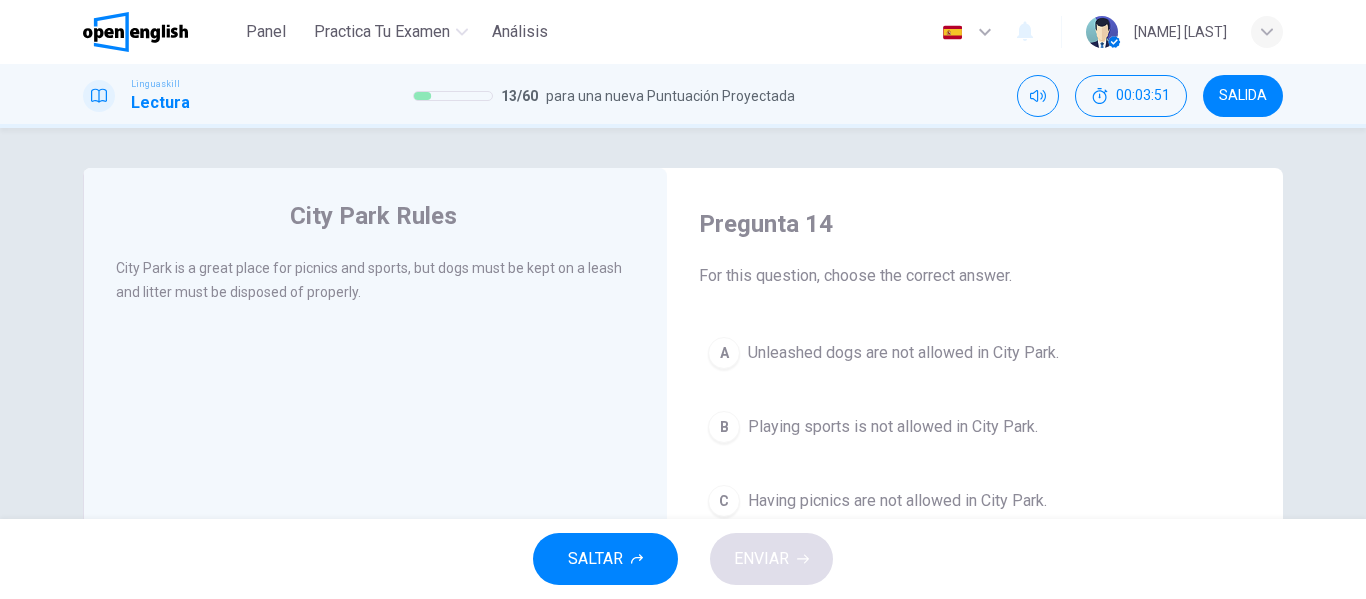 click on "SALTAR ENVIAR" at bounding box center [683, 559] 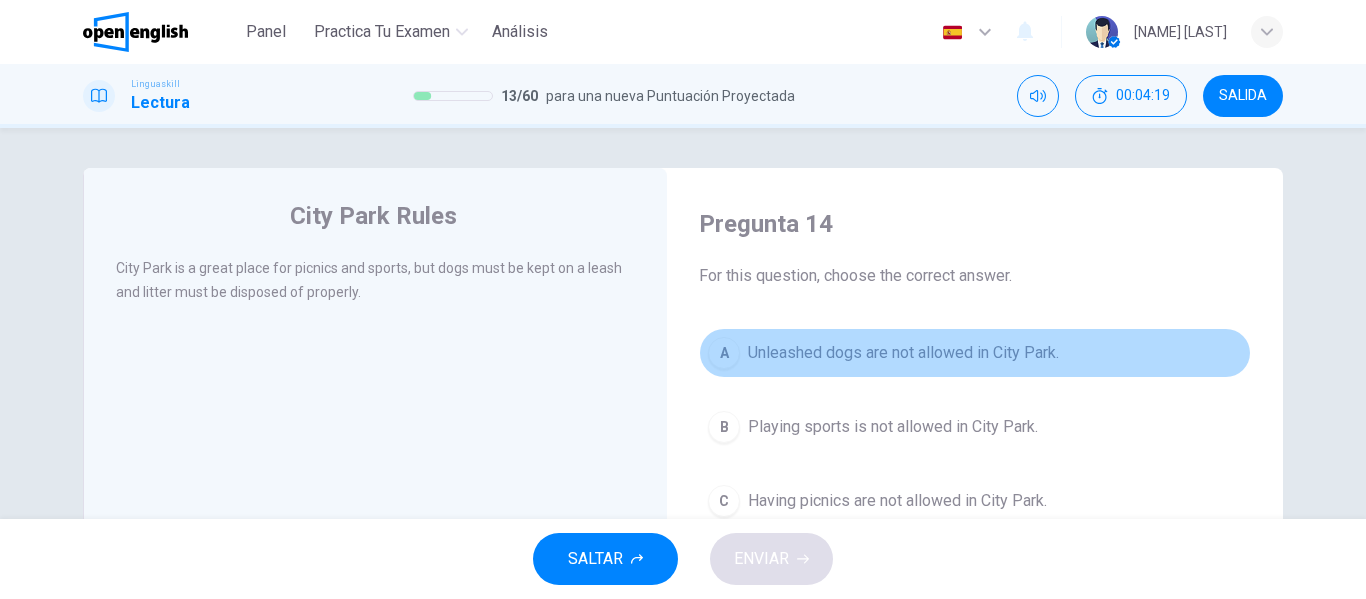 click on "A Unleashed dogs are not allowed in City Park." at bounding box center [975, 353] 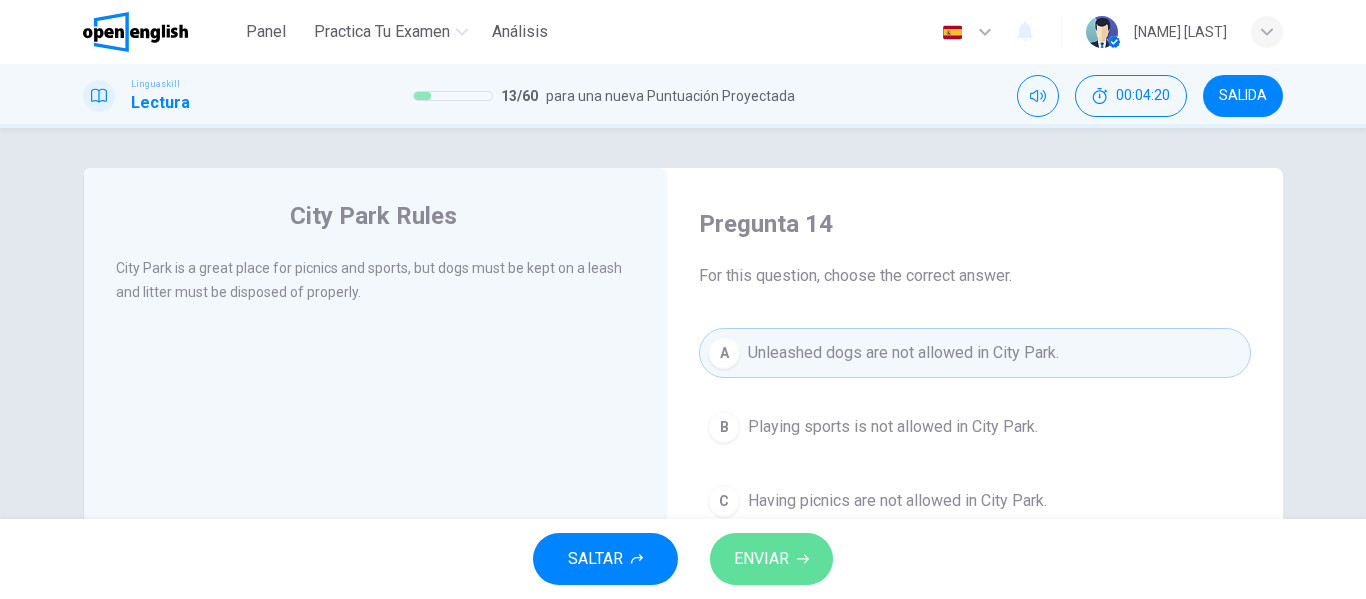 click on "ENVIAR" at bounding box center (771, 559) 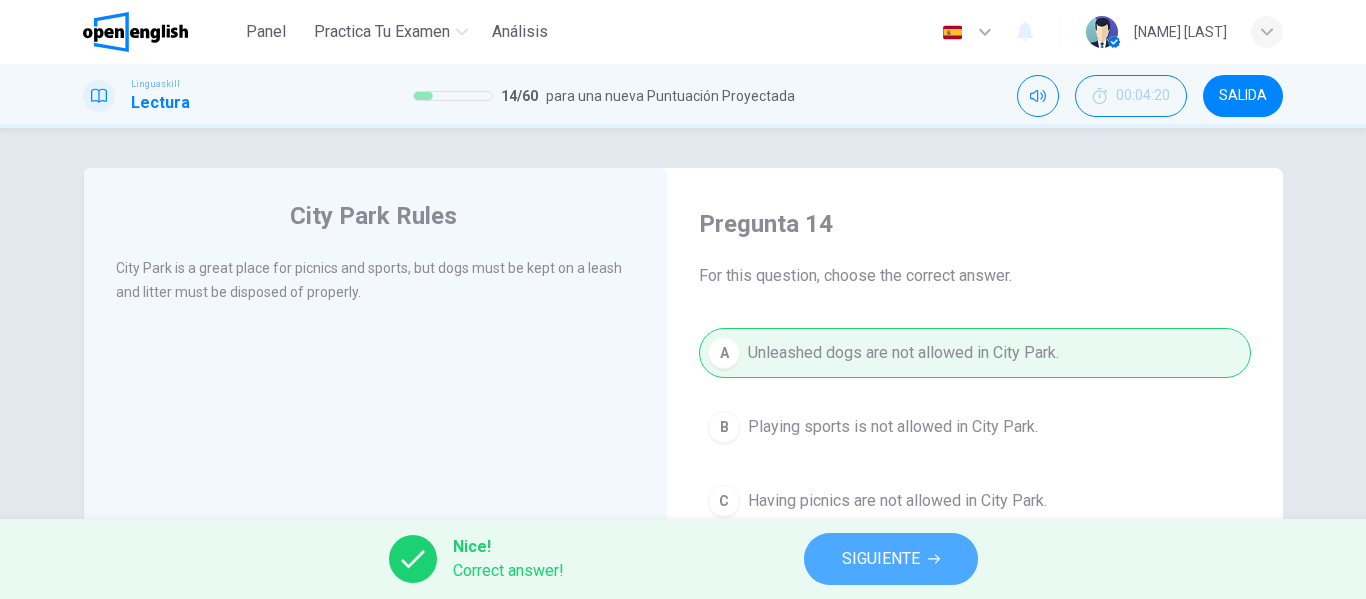 click on "SIGUIENTE" at bounding box center [891, 559] 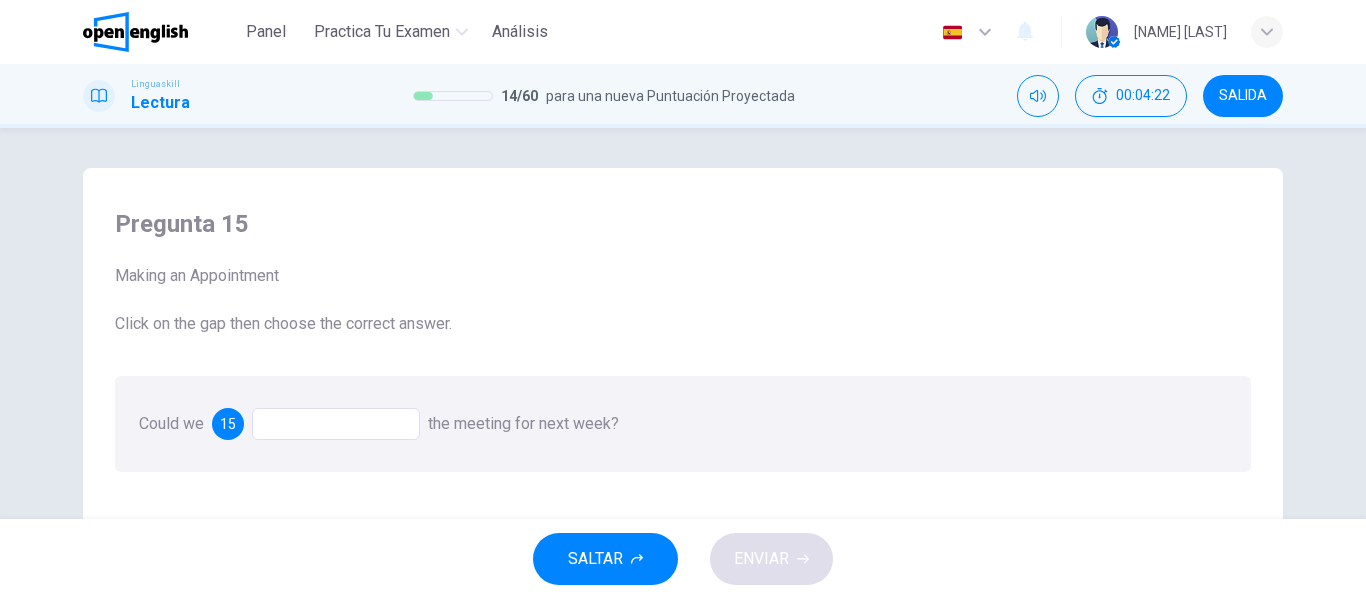 click at bounding box center [336, 424] 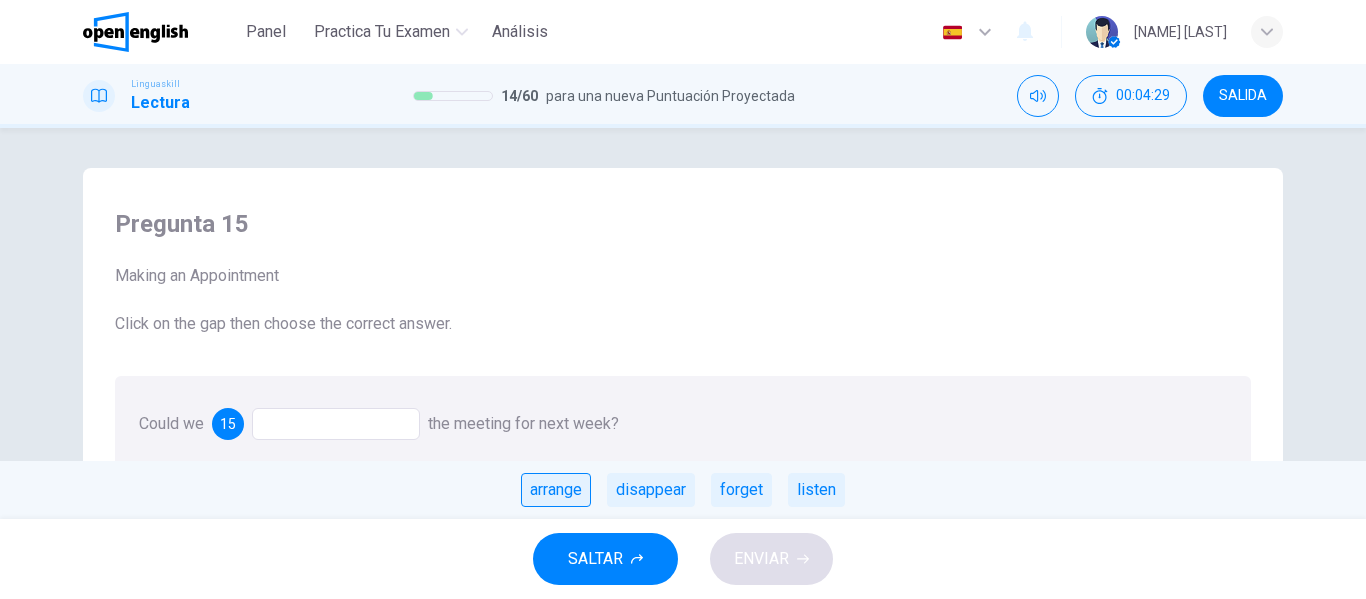 click on "arrange" at bounding box center [556, 490] 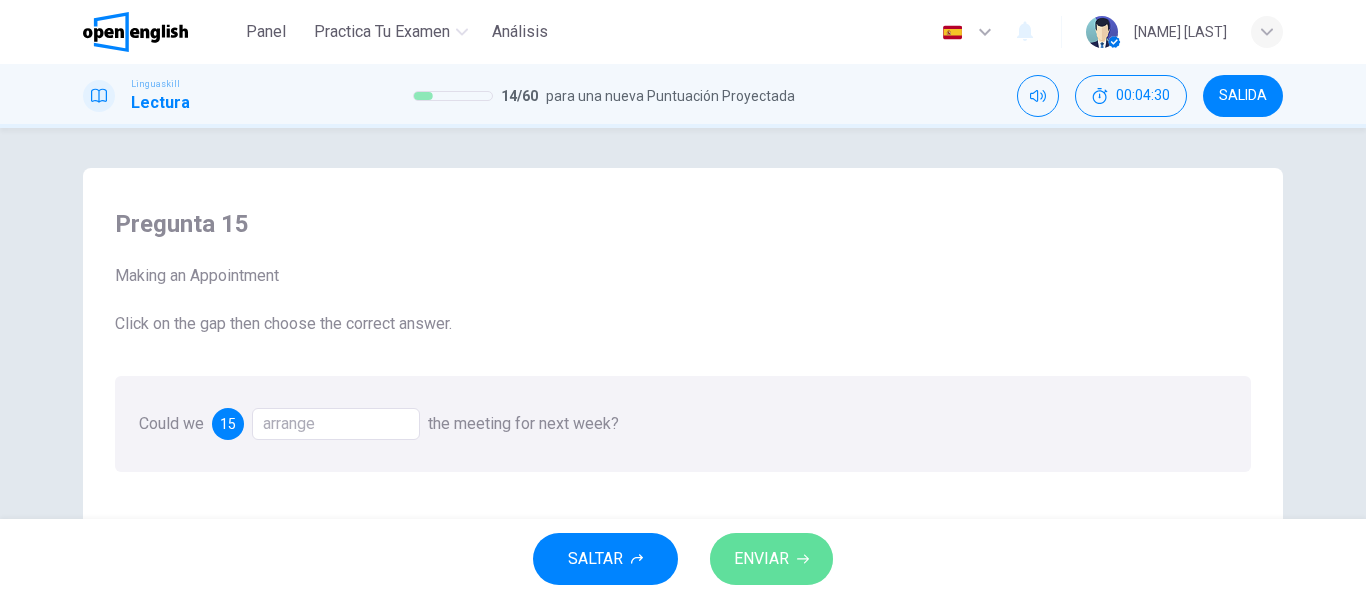 click on "ENVIAR" at bounding box center (761, 559) 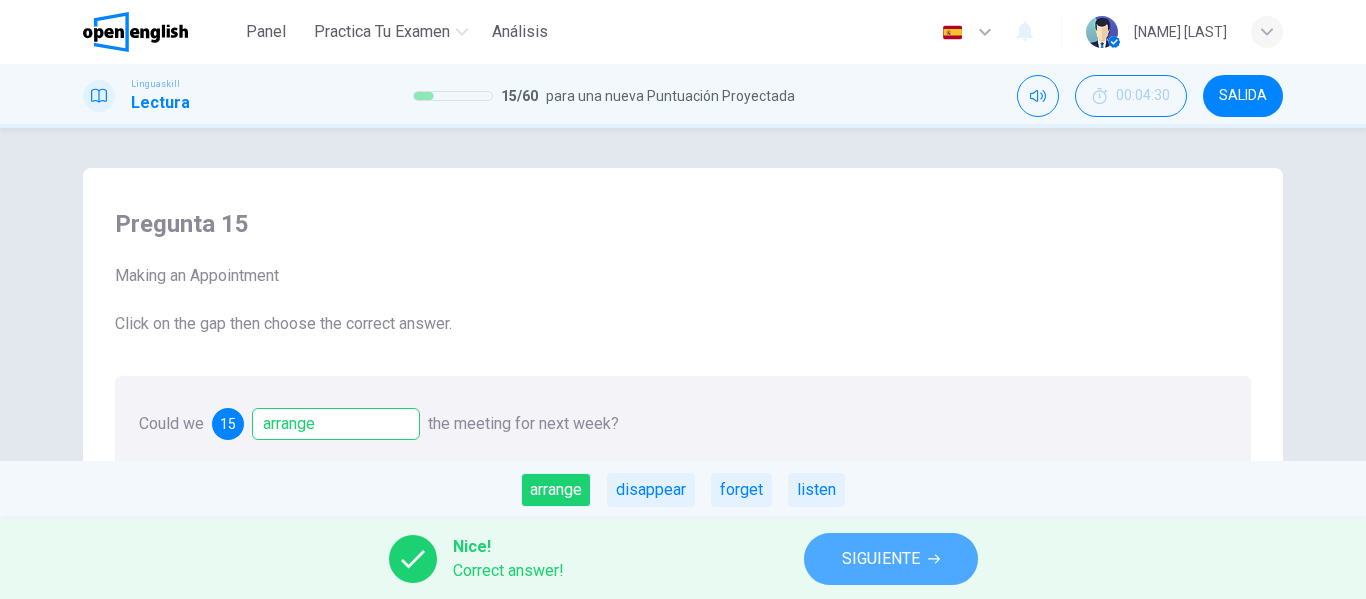 click on "SIGUIENTE" at bounding box center [881, 559] 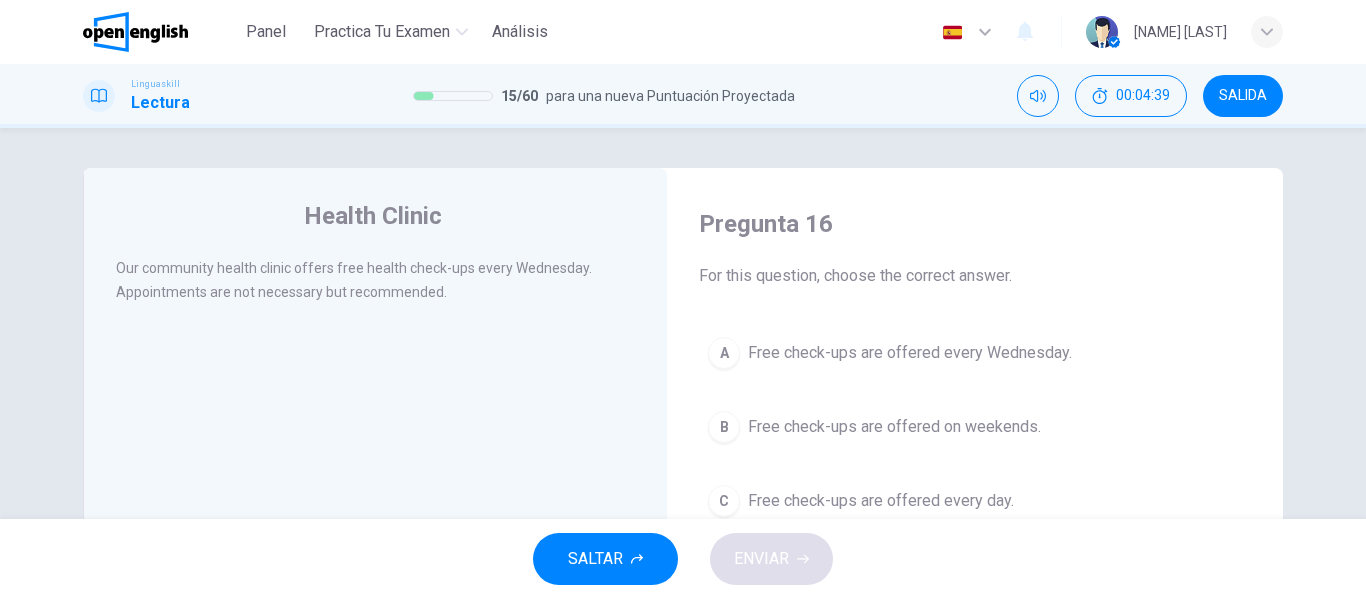 click on "A Free check-ups are offered every Wednesday. B Free check-ups are offered on weekends. C Free check-ups are offered every day." at bounding box center [975, 427] 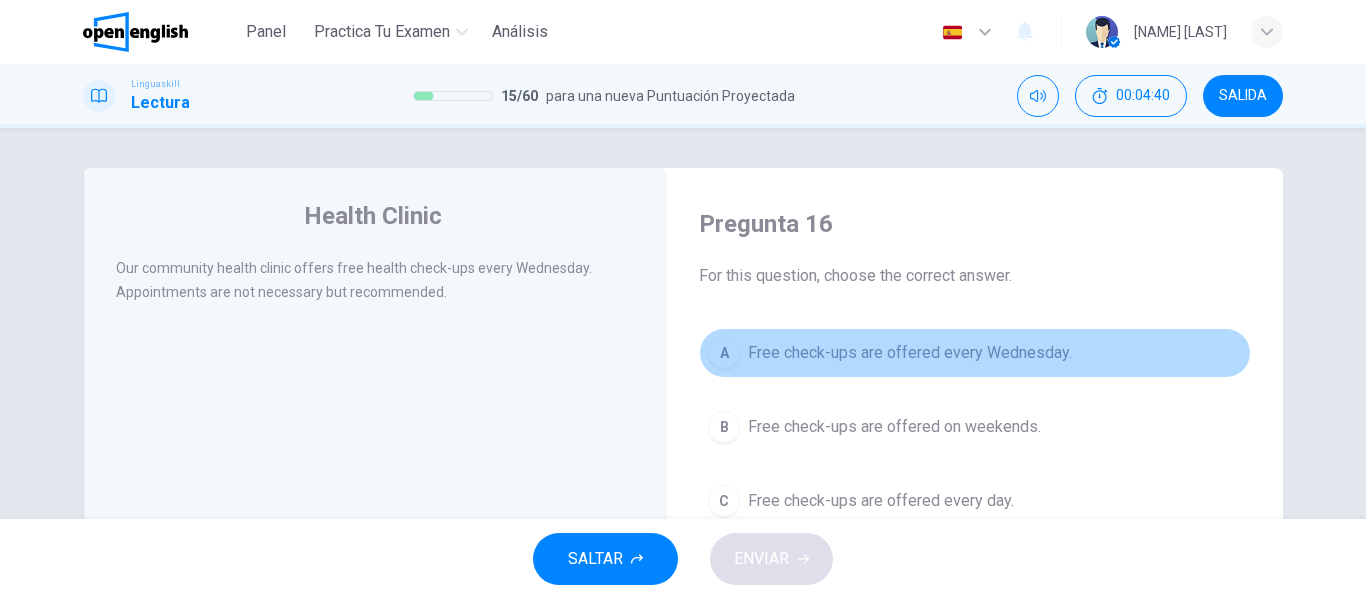 click on "A Free check-ups are offered every Wednesday." at bounding box center [975, 353] 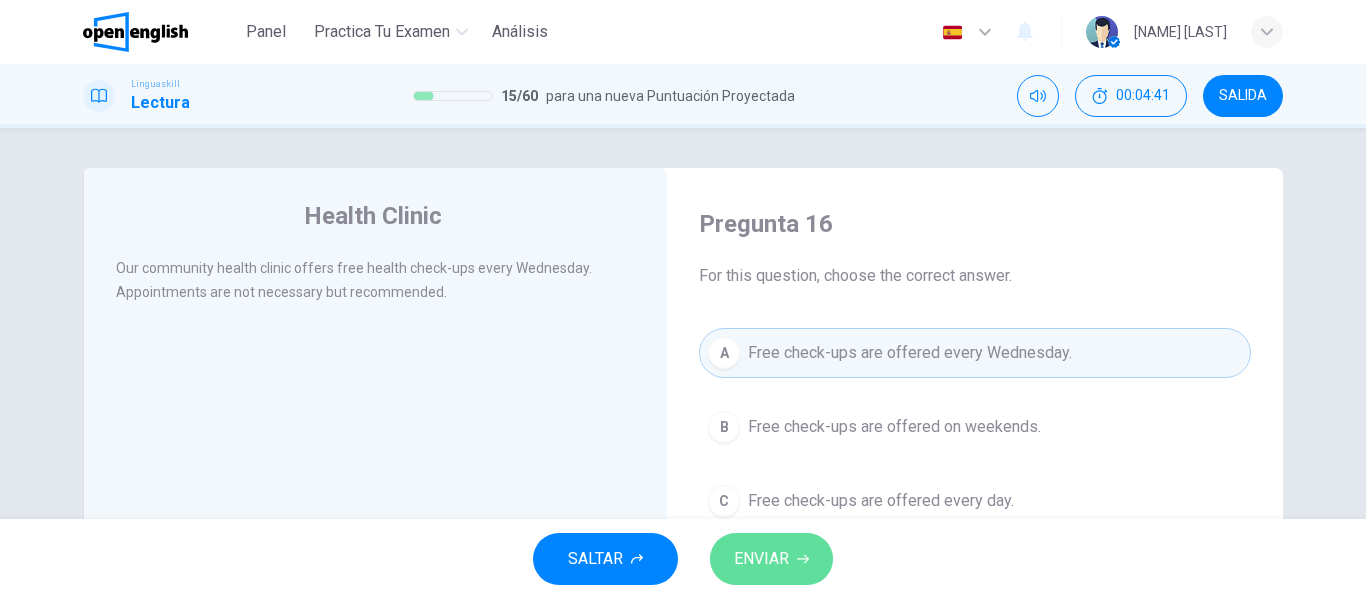 click on "ENVIAR" at bounding box center (771, 559) 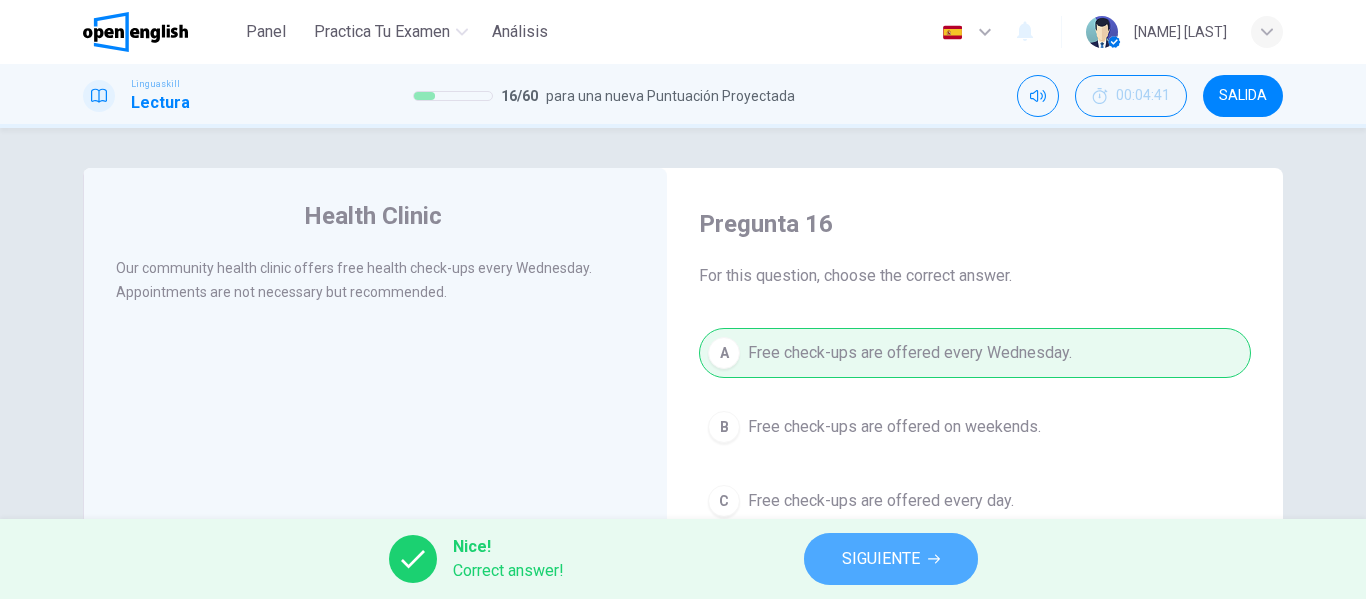 click on "SIGUIENTE" at bounding box center (891, 559) 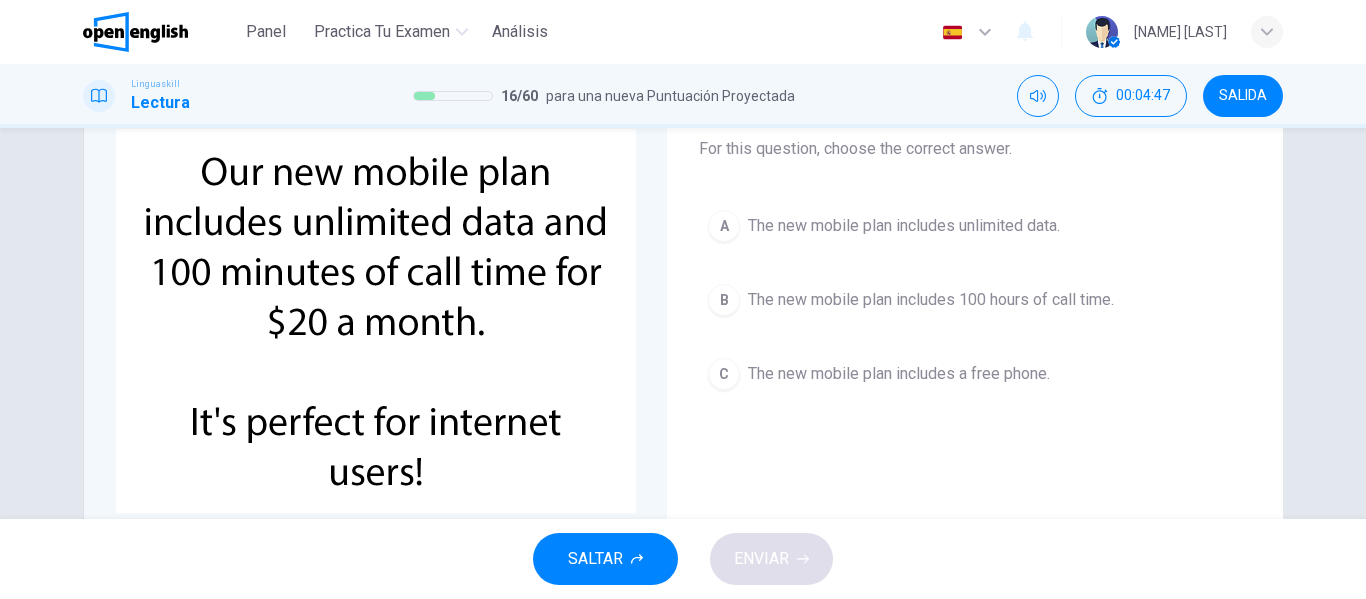 scroll, scrollTop: 124, scrollLeft: 0, axis: vertical 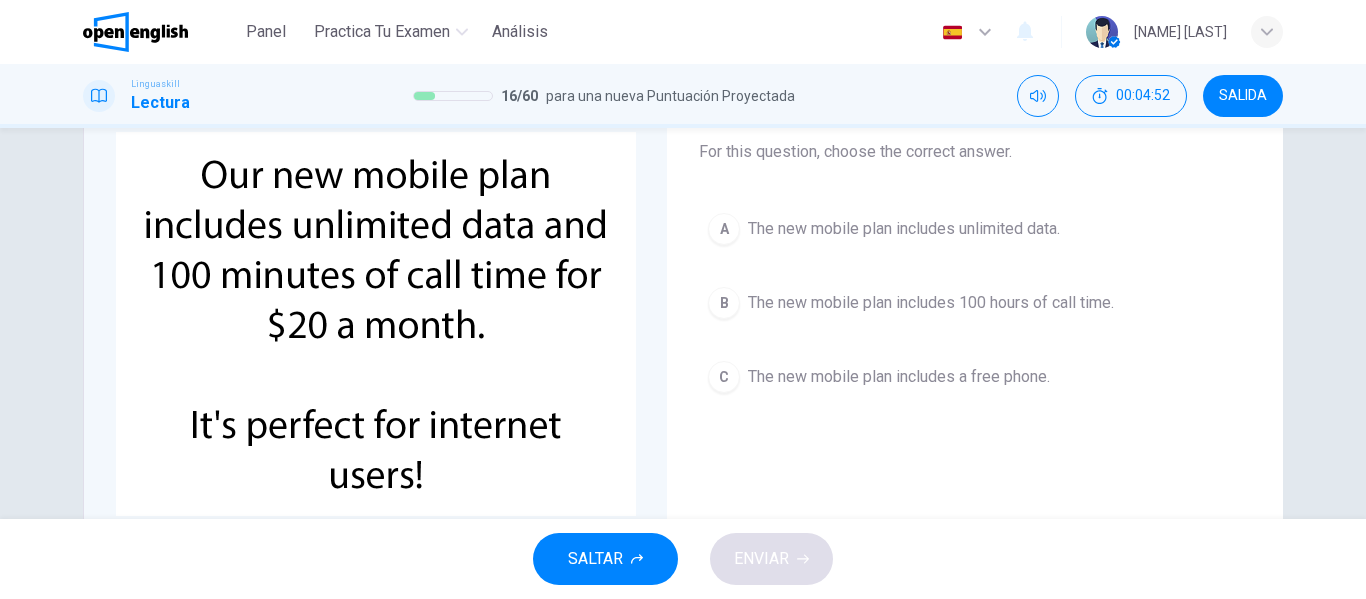 drag, startPoint x: 1355, startPoint y: 363, endPoint x: 1360, endPoint y: 340, distance: 23.537205 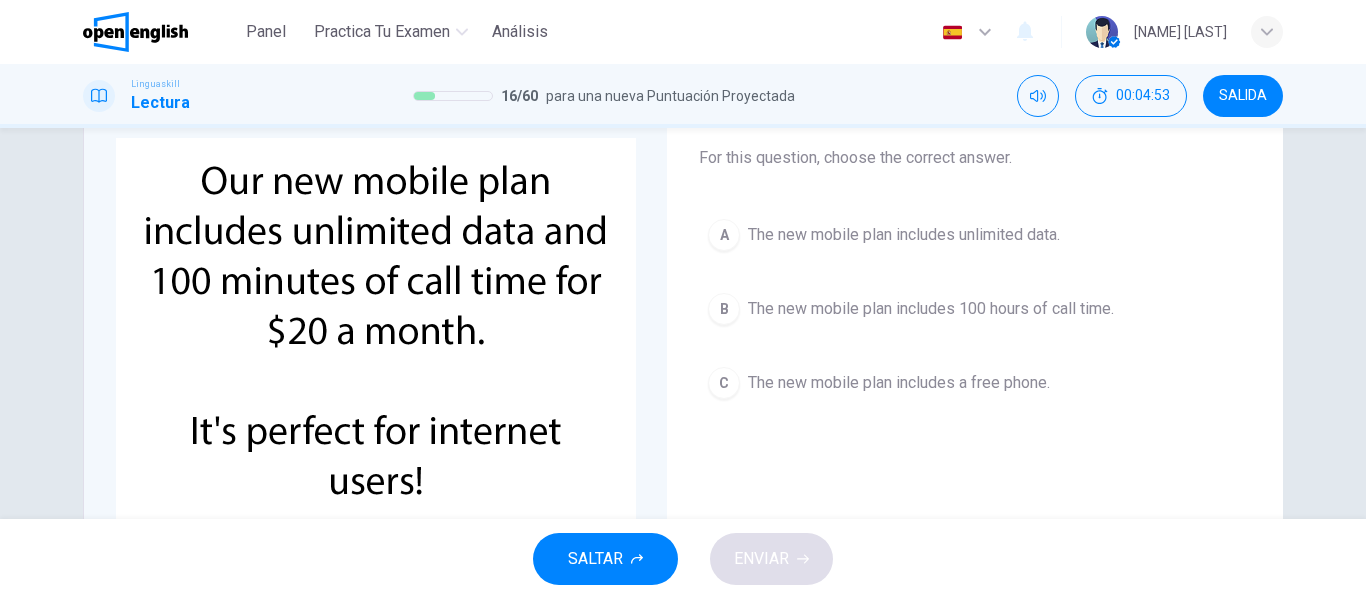 scroll, scrollTop: 116, scrollLeft: 0, axis: vertical 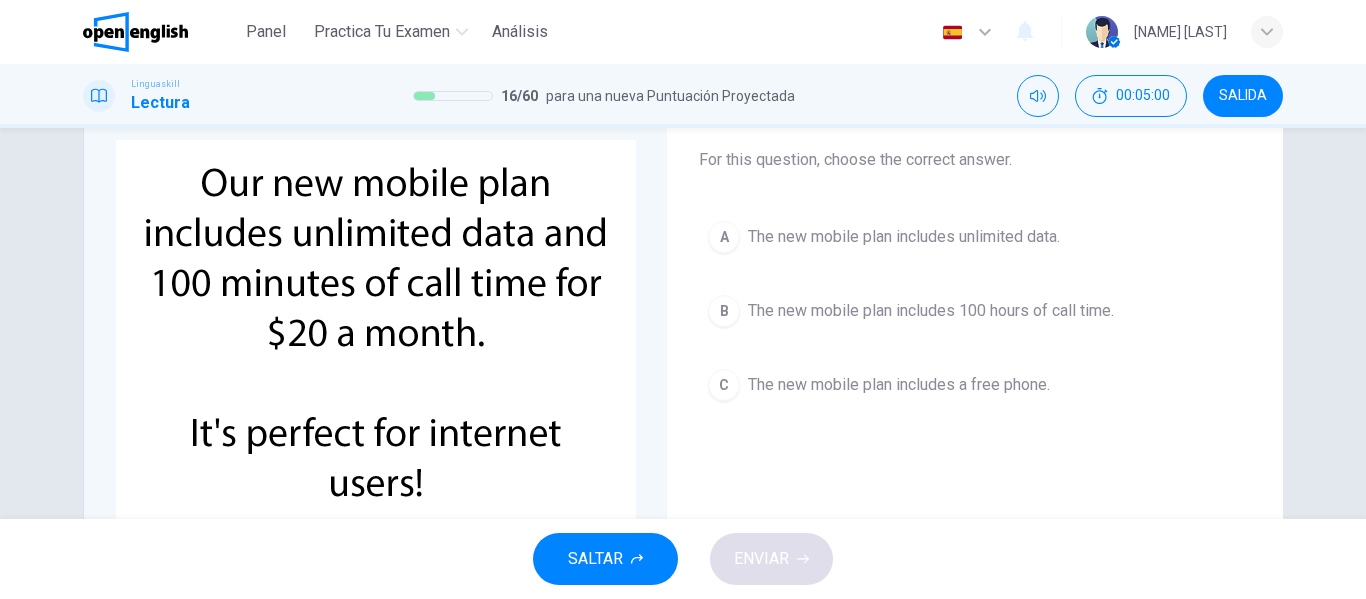 click on "The new mobile plan includes 100 hours of call time." at bounding box center (931, 311) 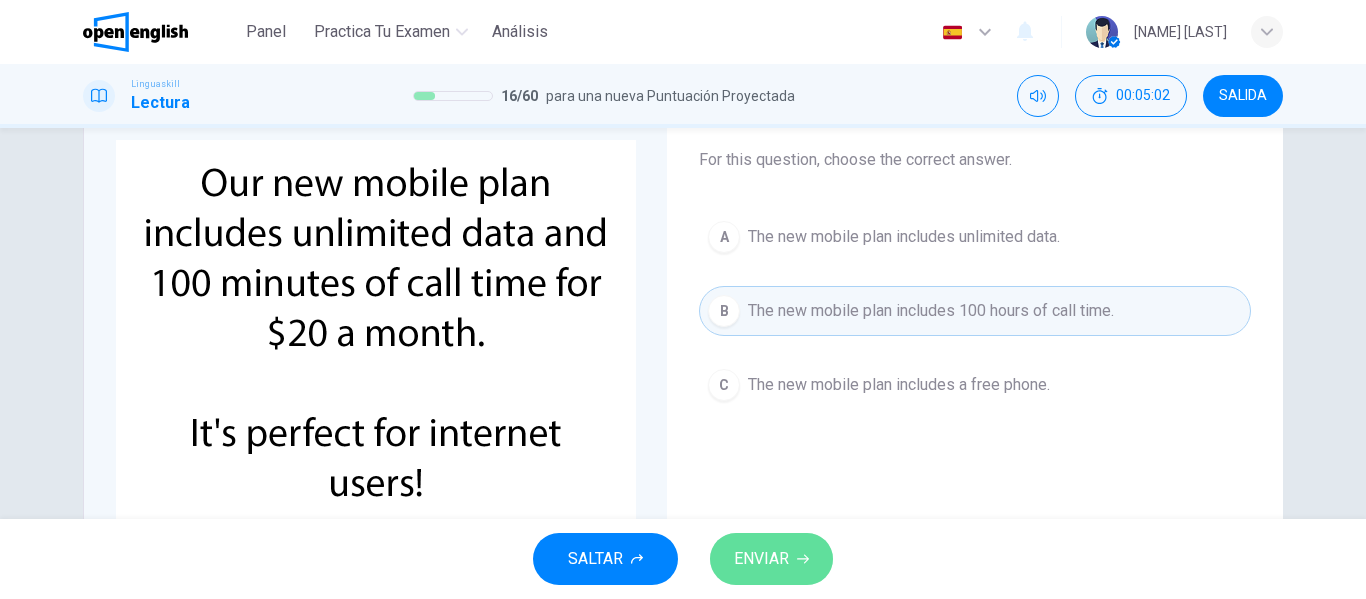 click on "ENVIAR" at bounding box center (771, 559) 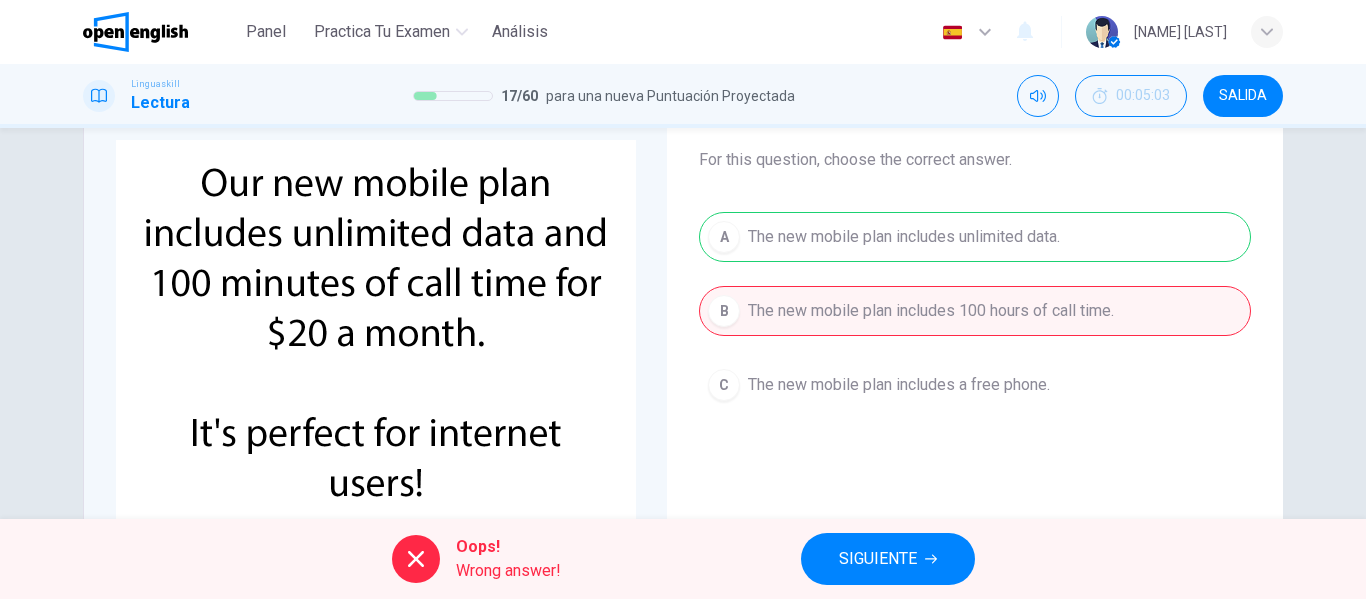 drag, startPoint x: 923, startPoint y: 220, endPoint x: 919, endPoint y: 533, distance: 313.02554 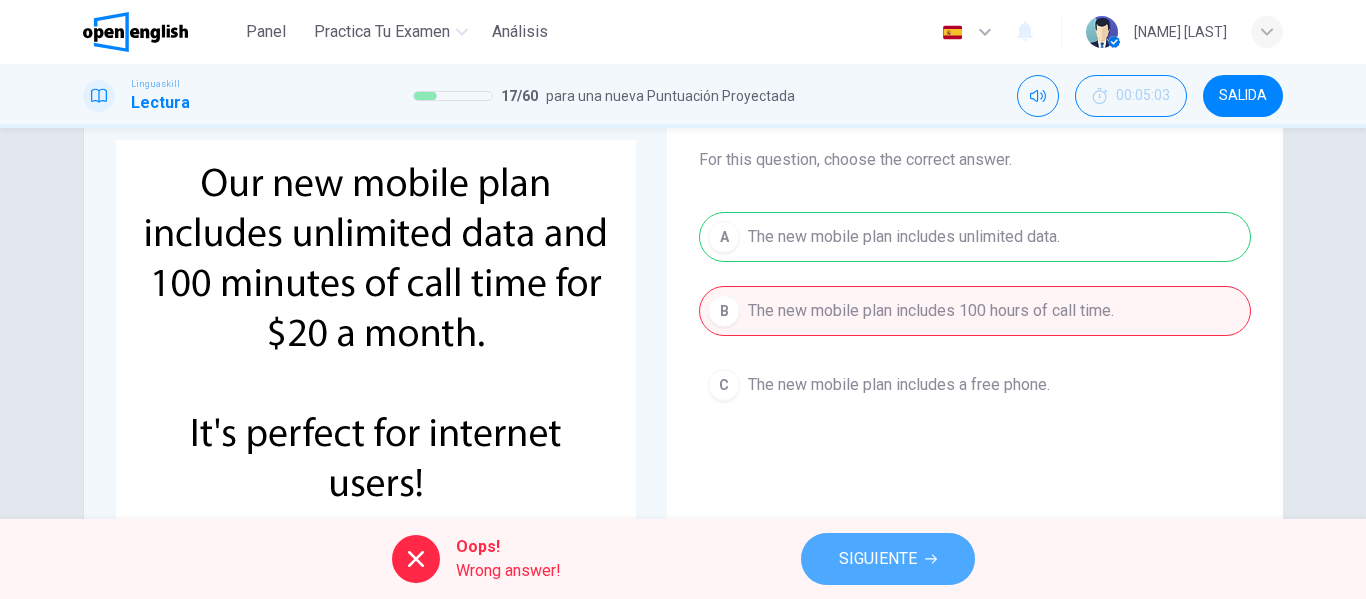 click on "SIGUIENTE" at bounding box center (888, 559) 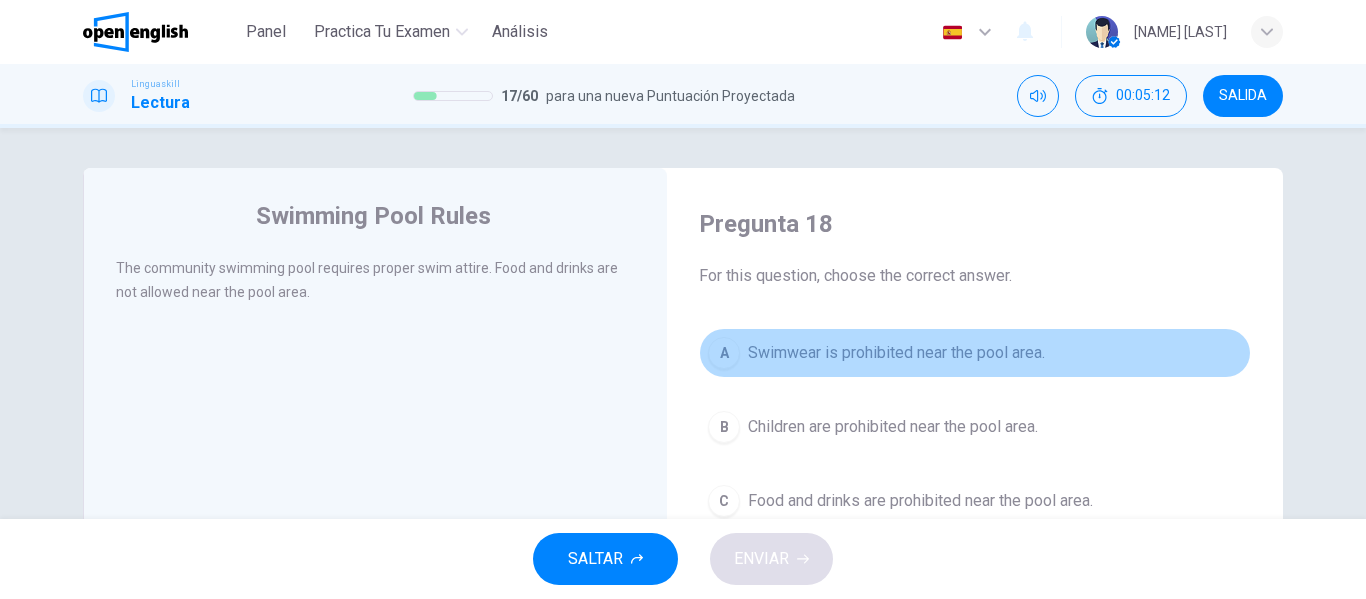 click on "Swimwear is prohibited near the pool area." at bounding box center [896, 353] 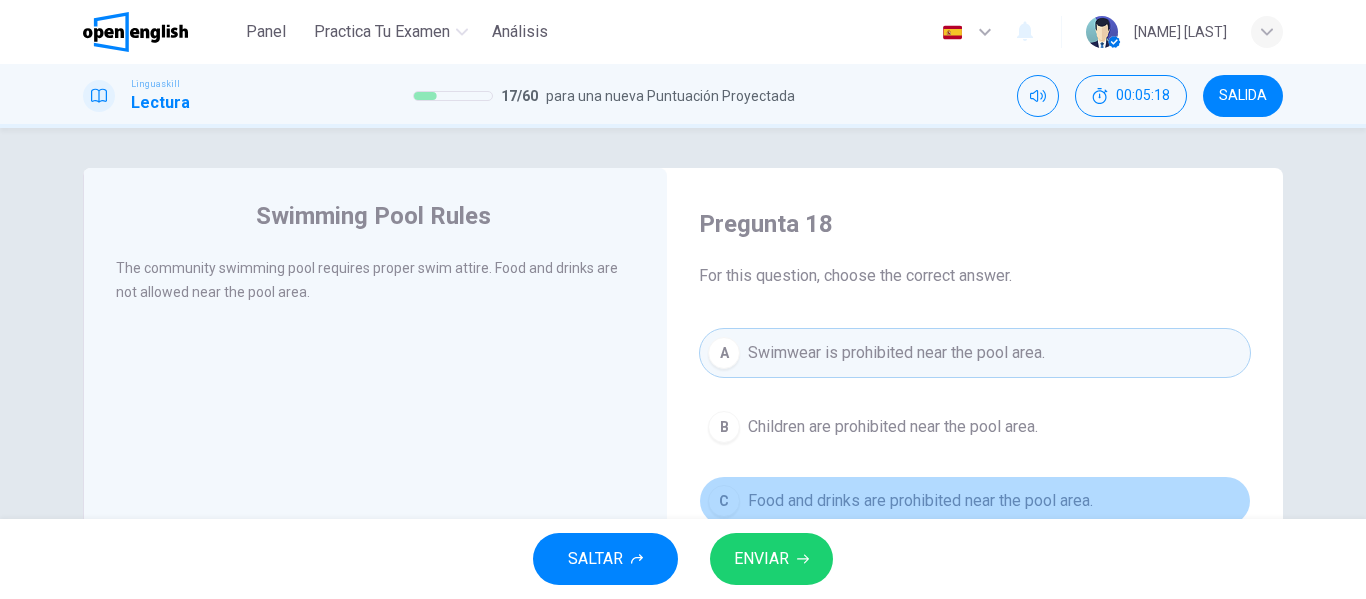 click on "Food and drinks are prohibited near the pool area." at bounding box center (920, 501) 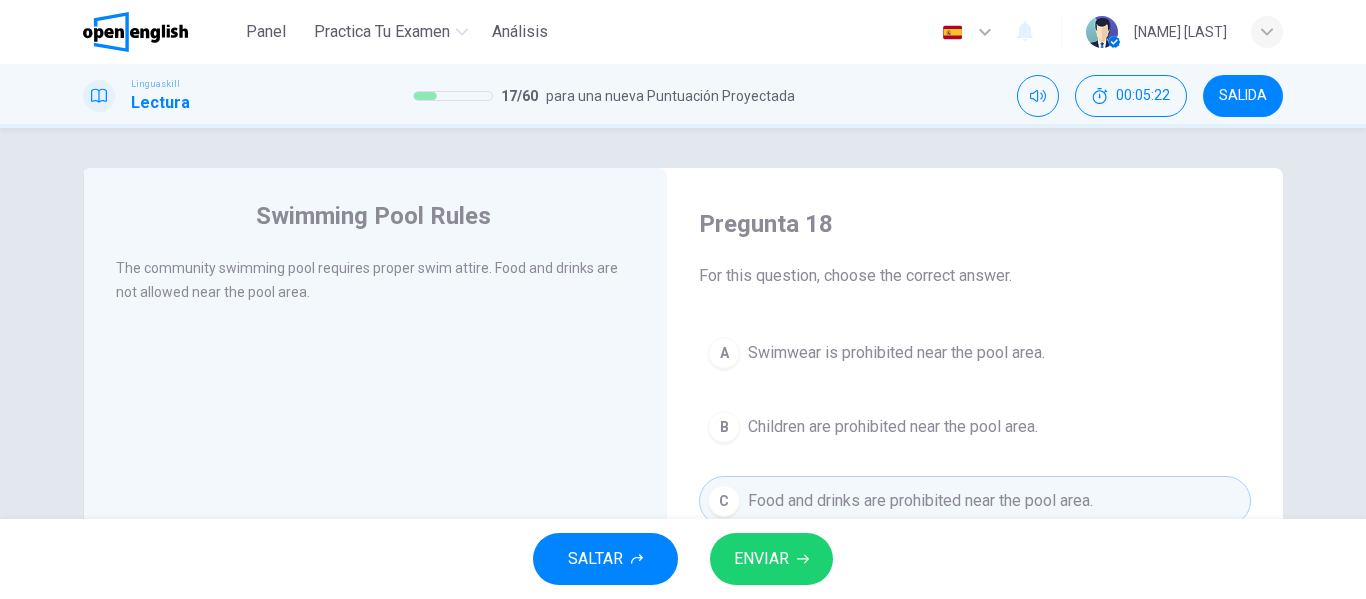 click on "A Swimwear is prohibited near the pool area.  B Children are prohibited near the pool area.  C Food and drinks are prohibited near the pool area." at bounding box center [975, 427] 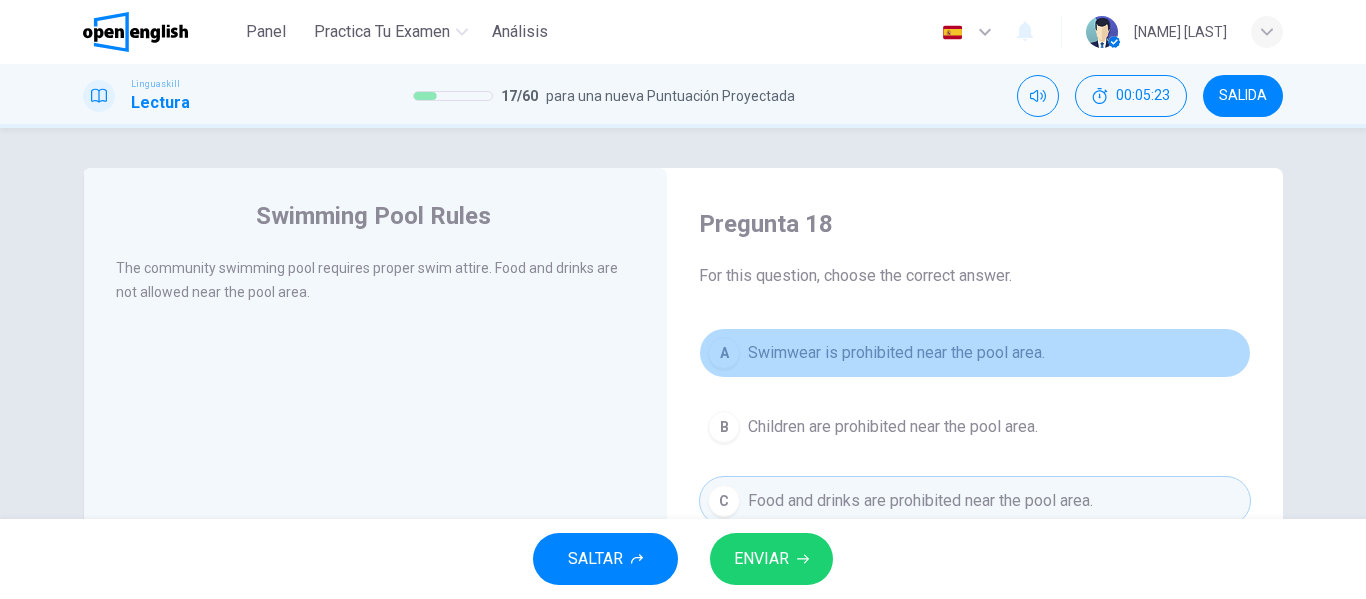 click on "A Swimwear is prohibited near the pool area." at bounding box center (975, 353) 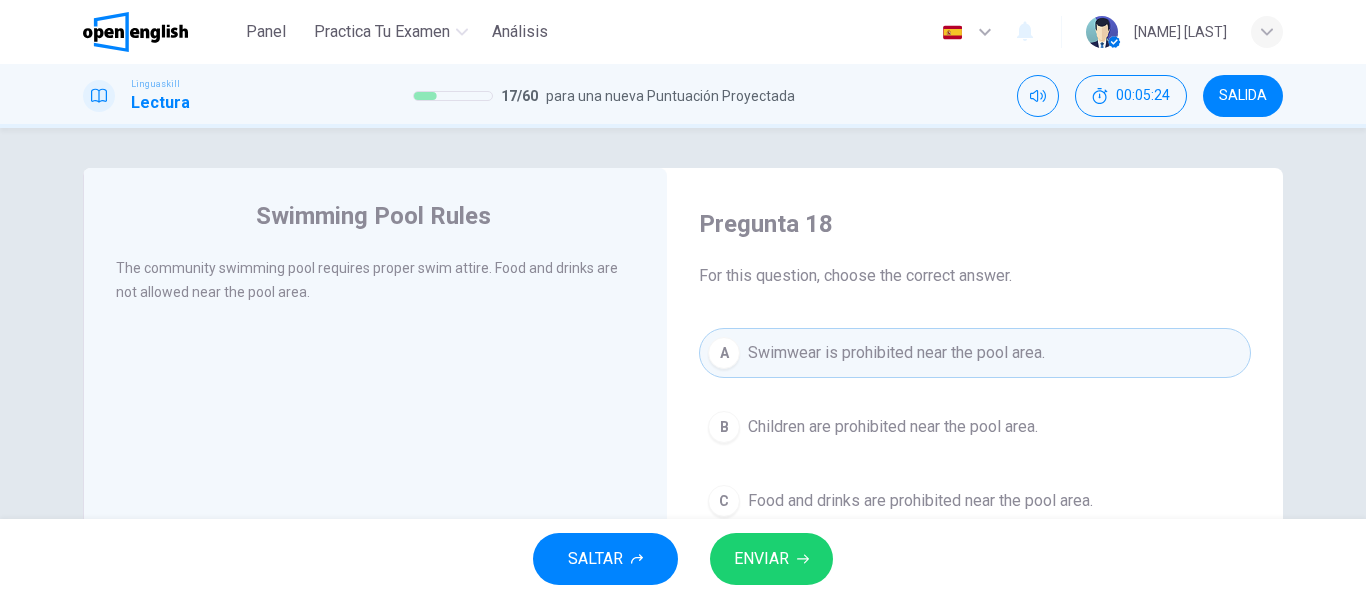 click on "C Food and drinks are prohibited near the pool area." at bounding box center (975, 501) 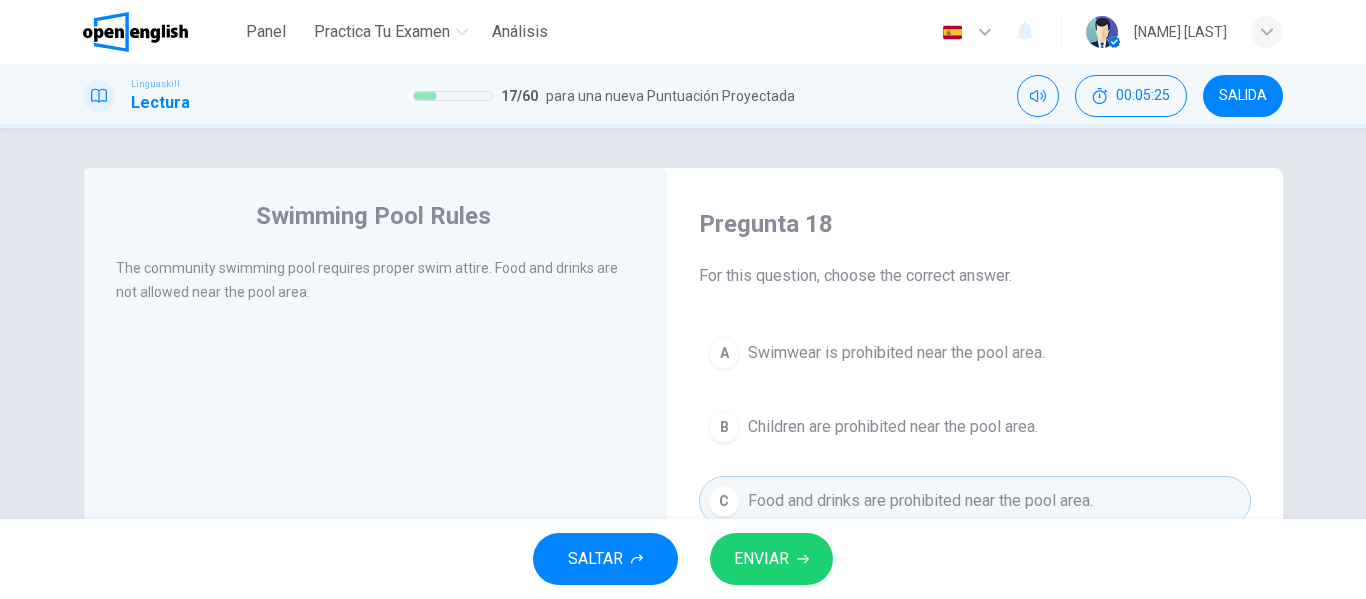 click on "ENVIAR" at bounding box center (761, 559) 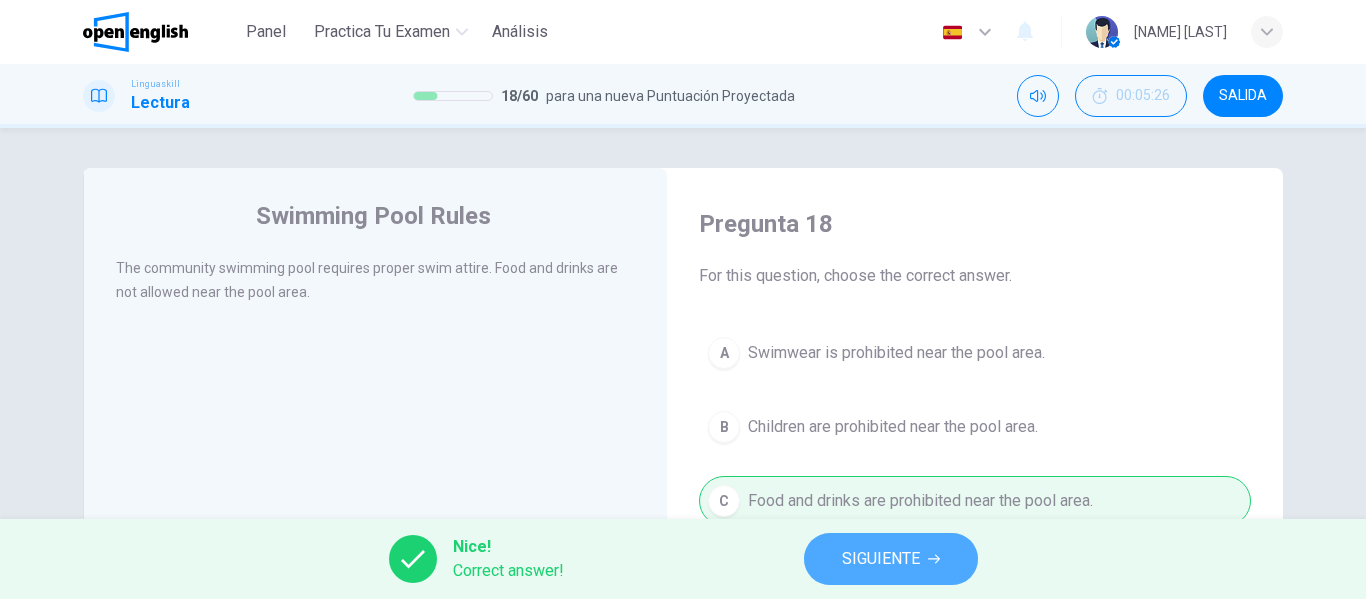 click on "SIGUIENTE" at bounding box center [891, 559] 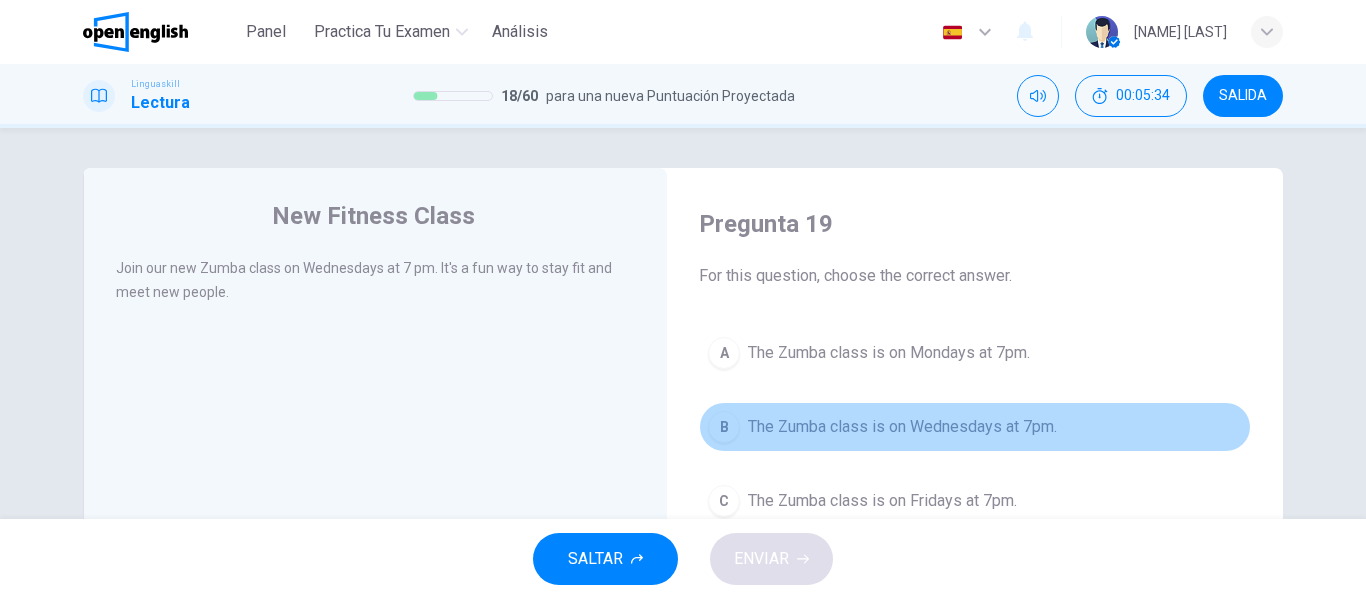 click on "B The Zumba class is on Wednesdays at 7pm." at bounding box center [975, 427] 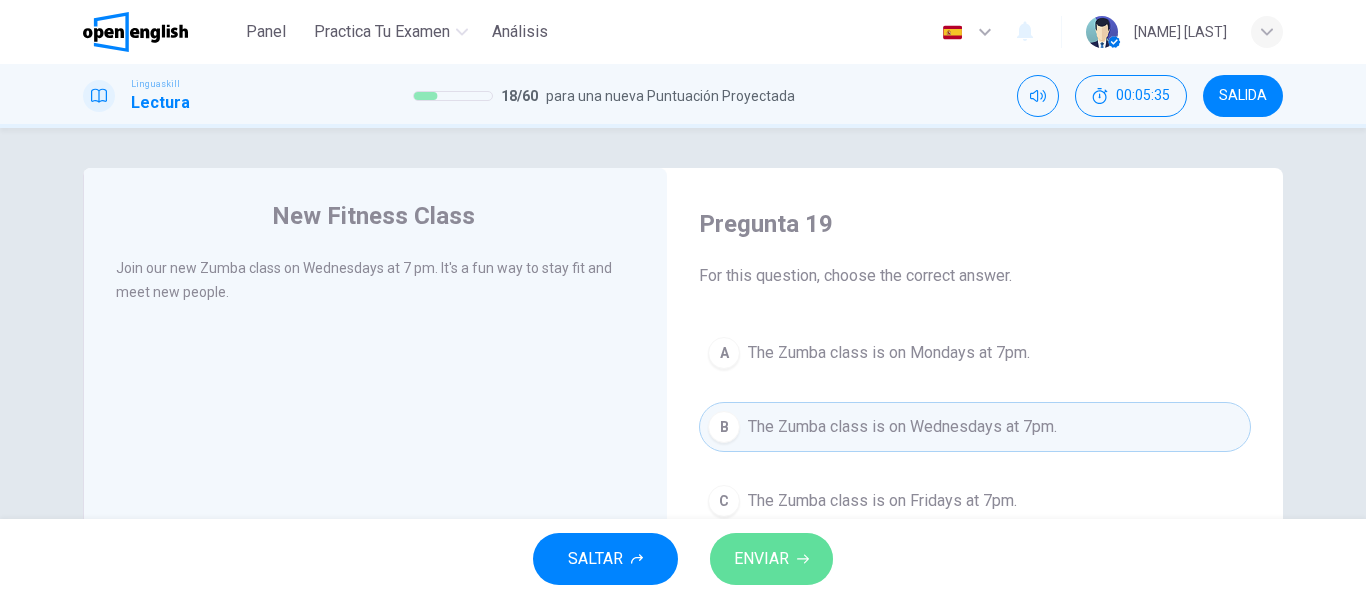 click on "ENVIAR" at bounding box center [771, 559] 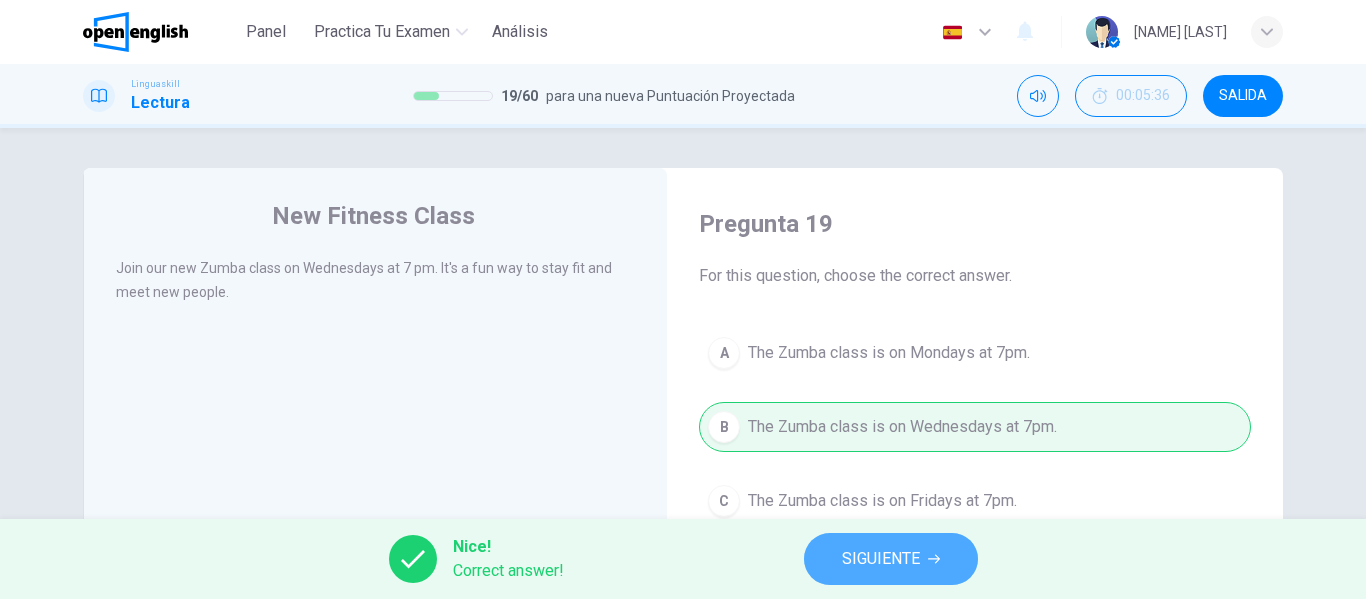 click on "SIGUIENTE" at bounding box center (891, 559) 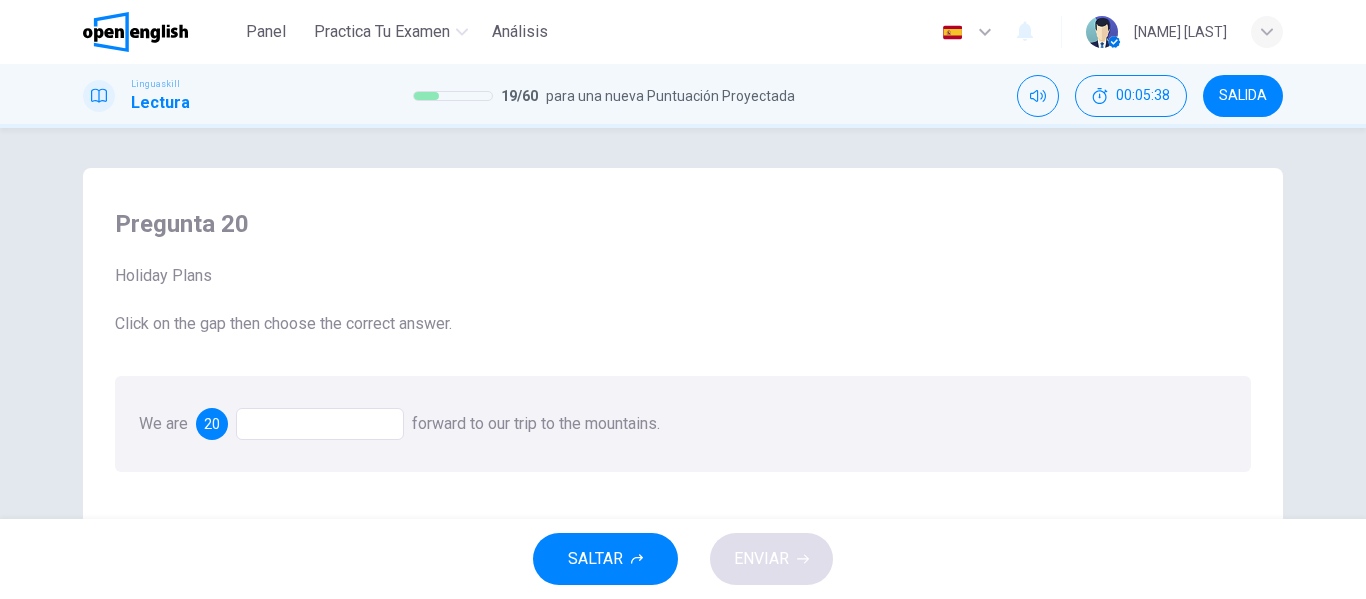 click at bounding box center [320, 424] 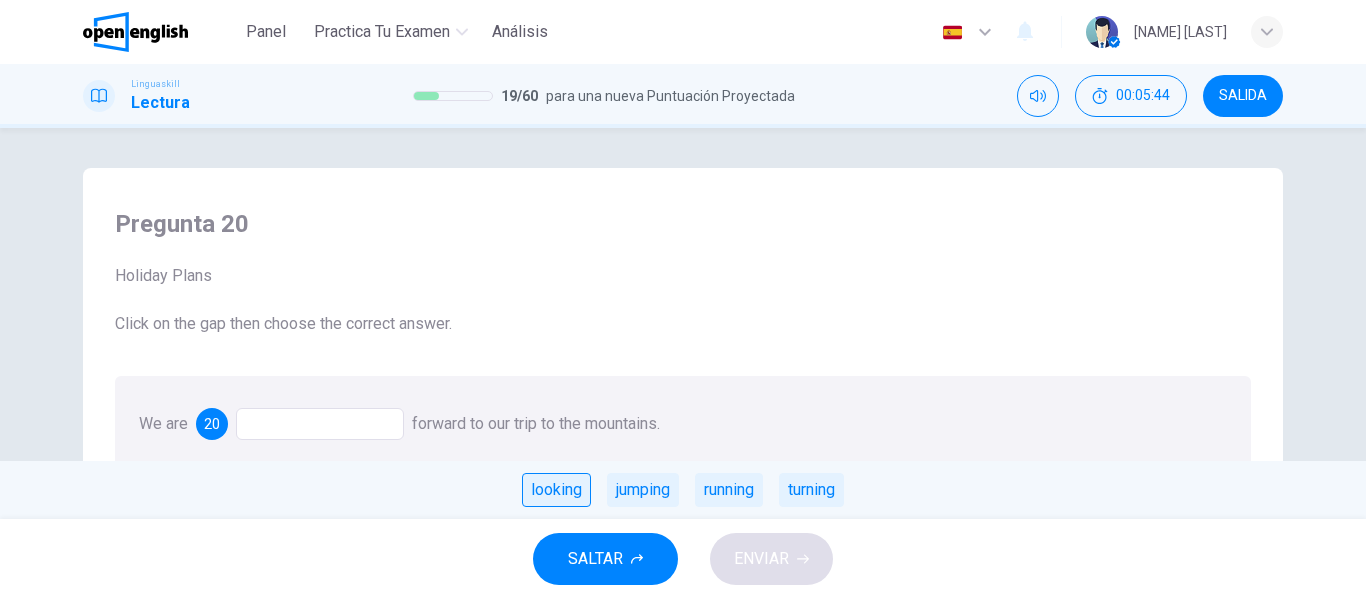 click on "looking" at bounding box center (556, 490) 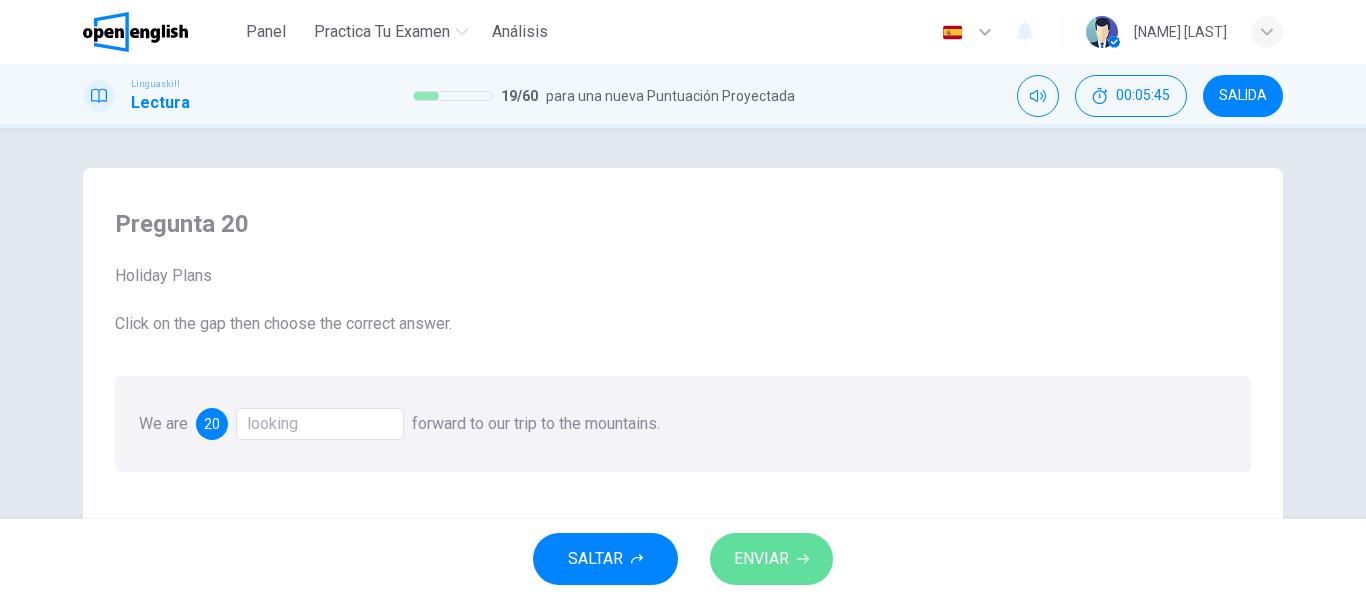 click on "ENVIAR" at bounding box center (761, 559) 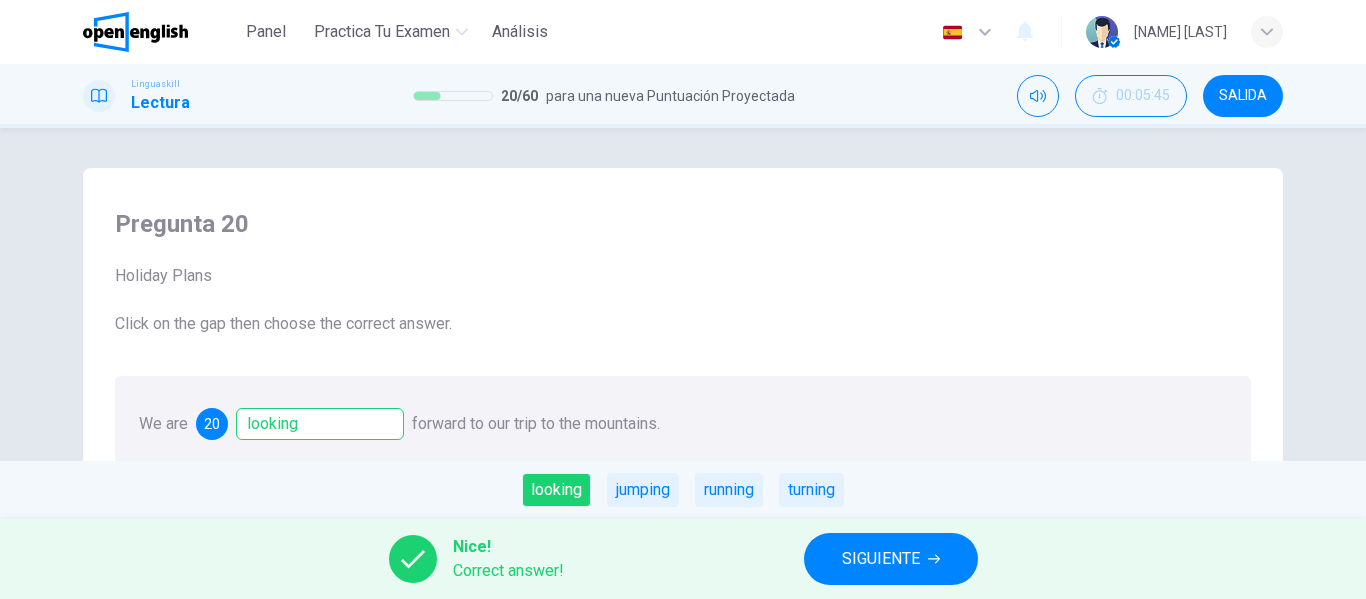 click on "Nice! Correct answer! SIGUIENTE" at bounding box center [683, 559] 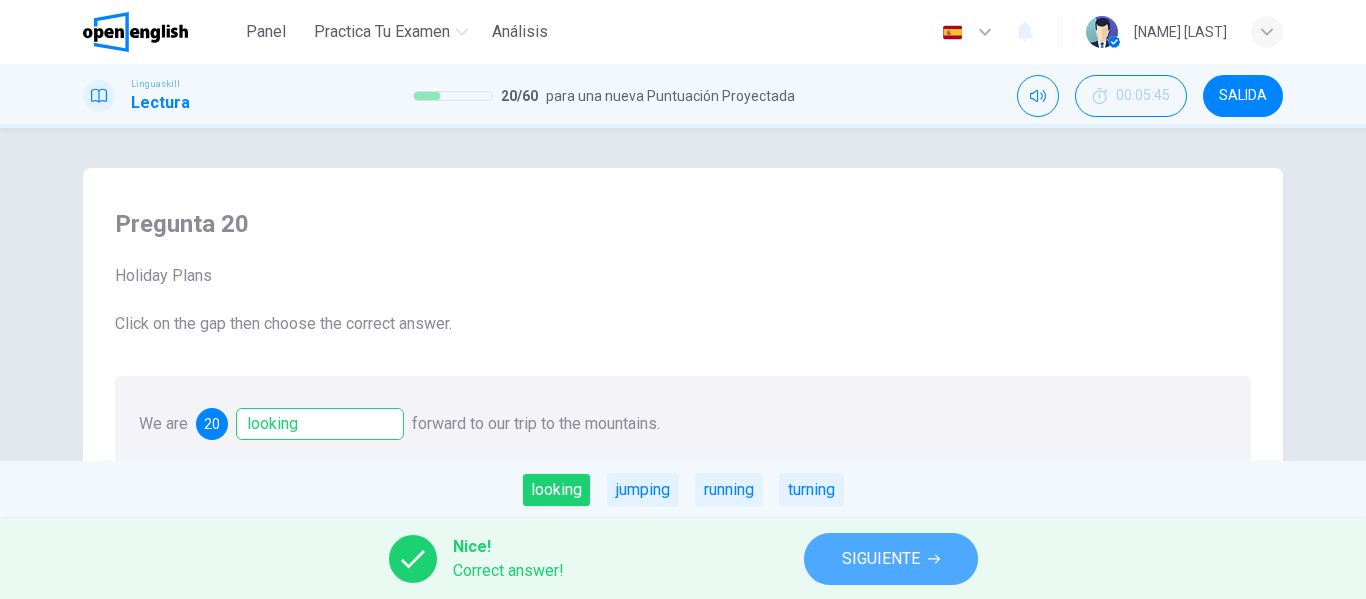 click on "SIGUIENTE" at bounding box center [891, 559] 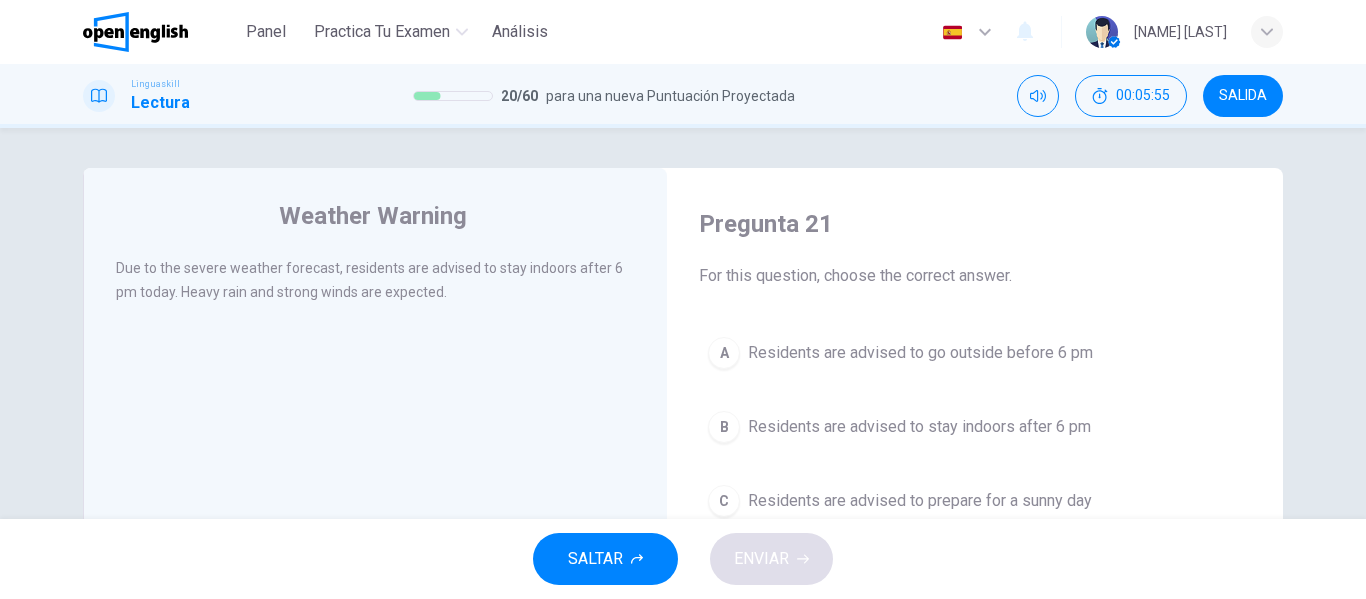 click on "B Residents are advised to stay indoors after 6 pm" at bounding box center (975, 427) 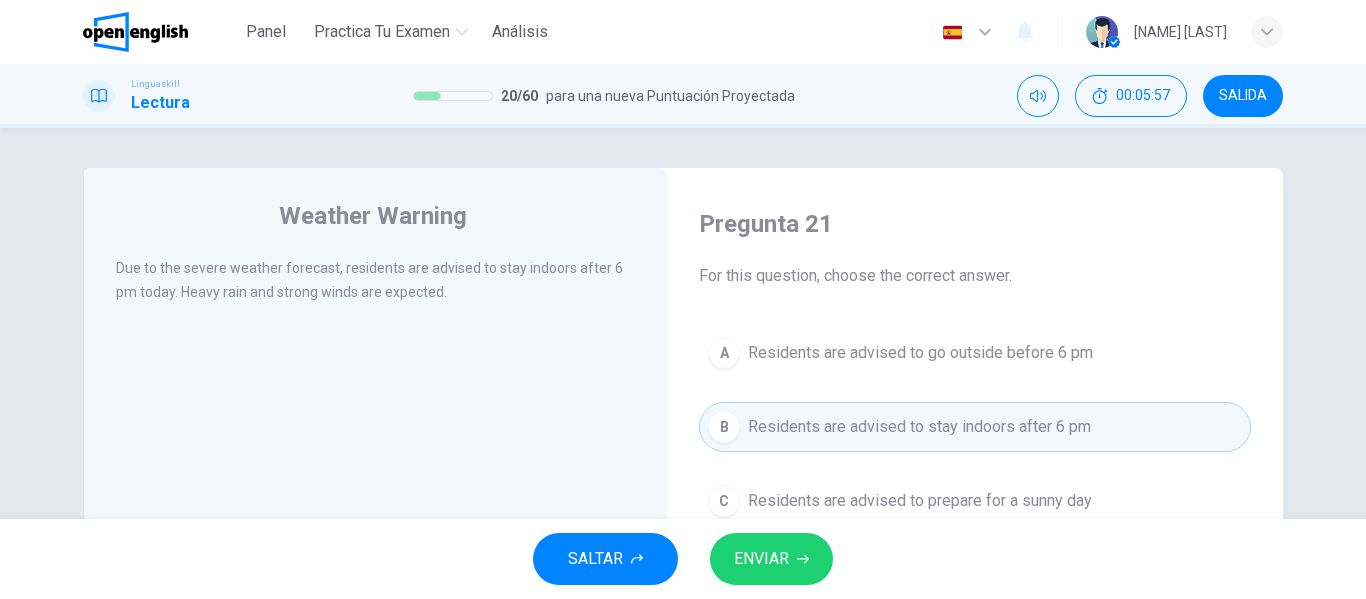 click on "ENVIAR" at bounding box center [771, 559] 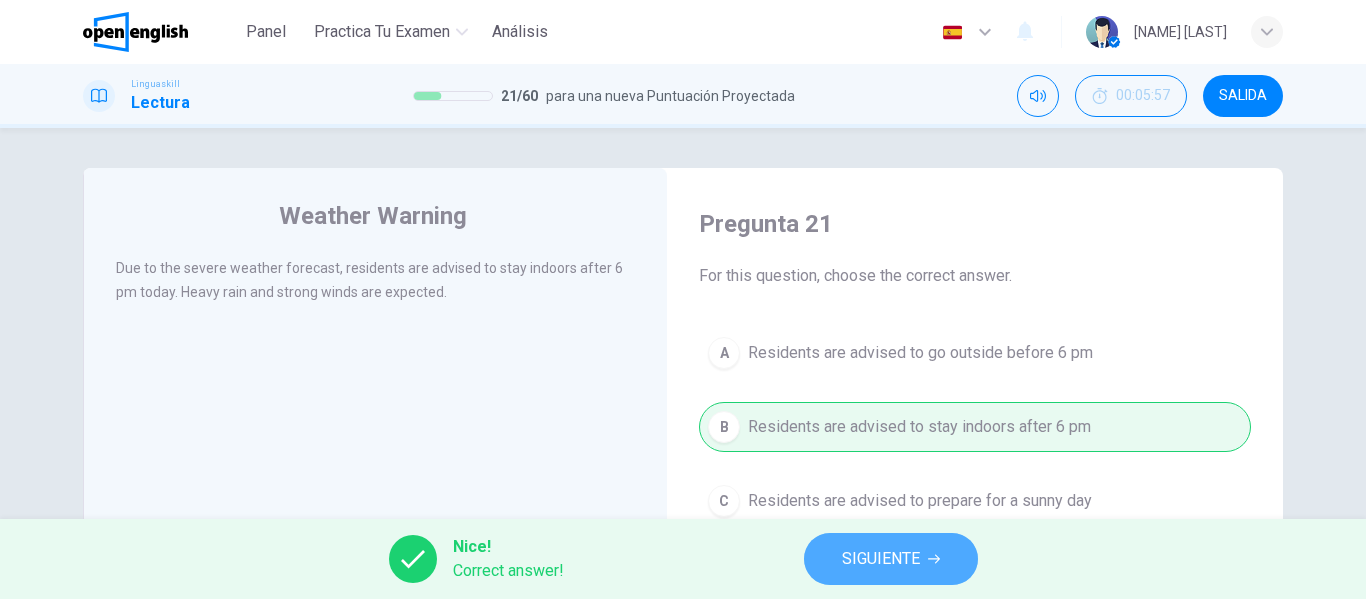 click on "SIGUIENTE" at bounding box center [881, 559] 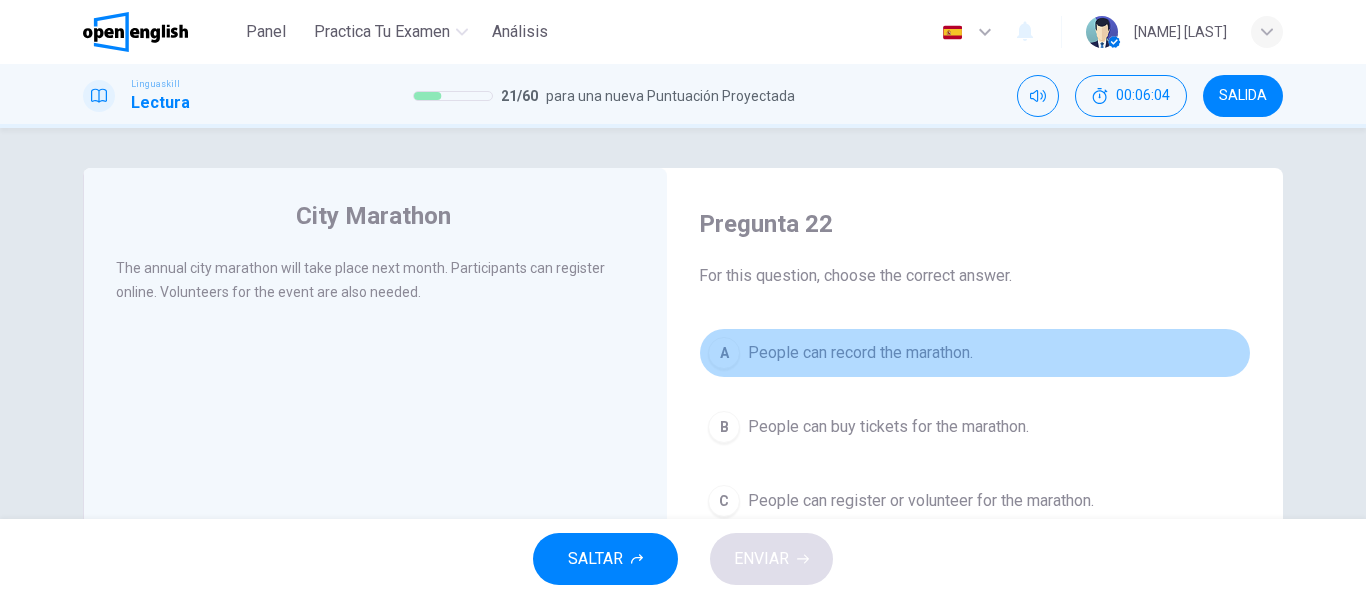 click on "People can record the marathon." at bounding box center [860, 353] 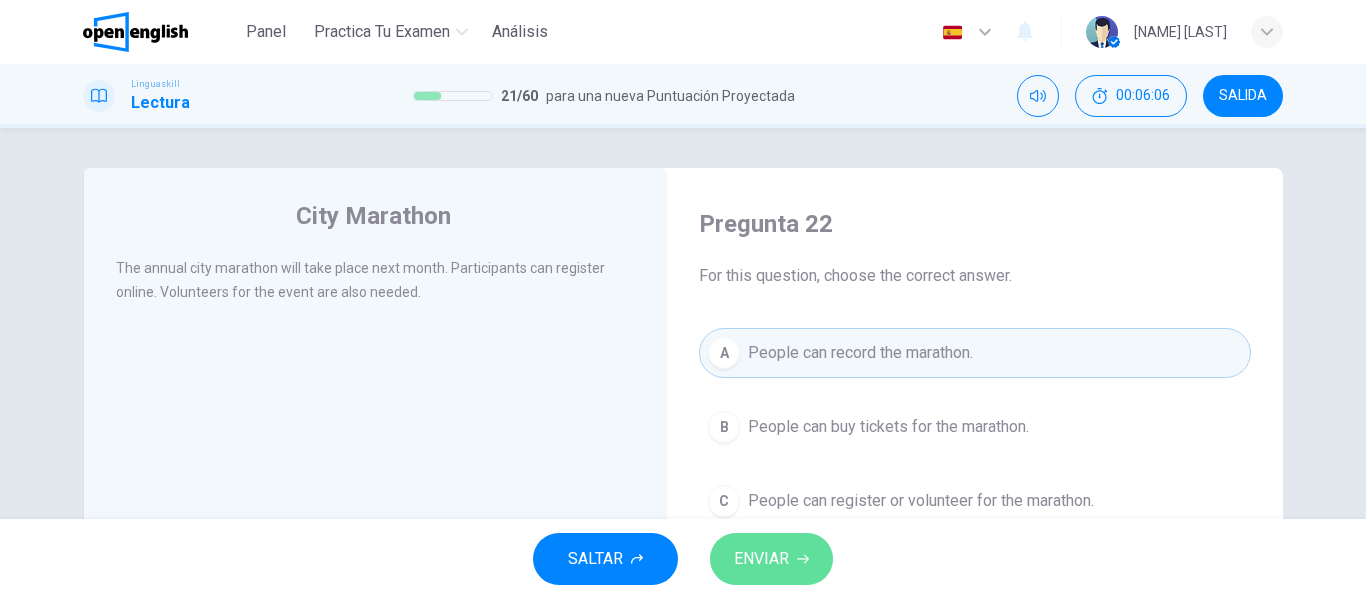 click on "ENVIAR" at bounding box center [771, 559] 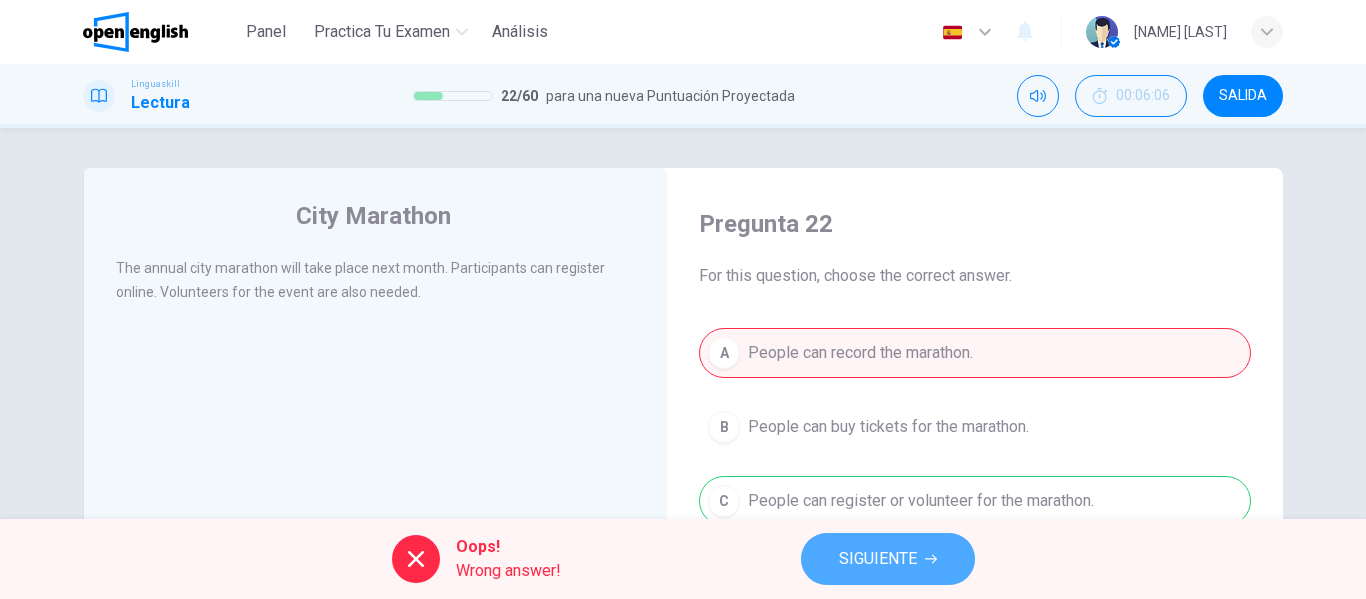 click on "SIGUIENTE" at bounding box center [878, 559] 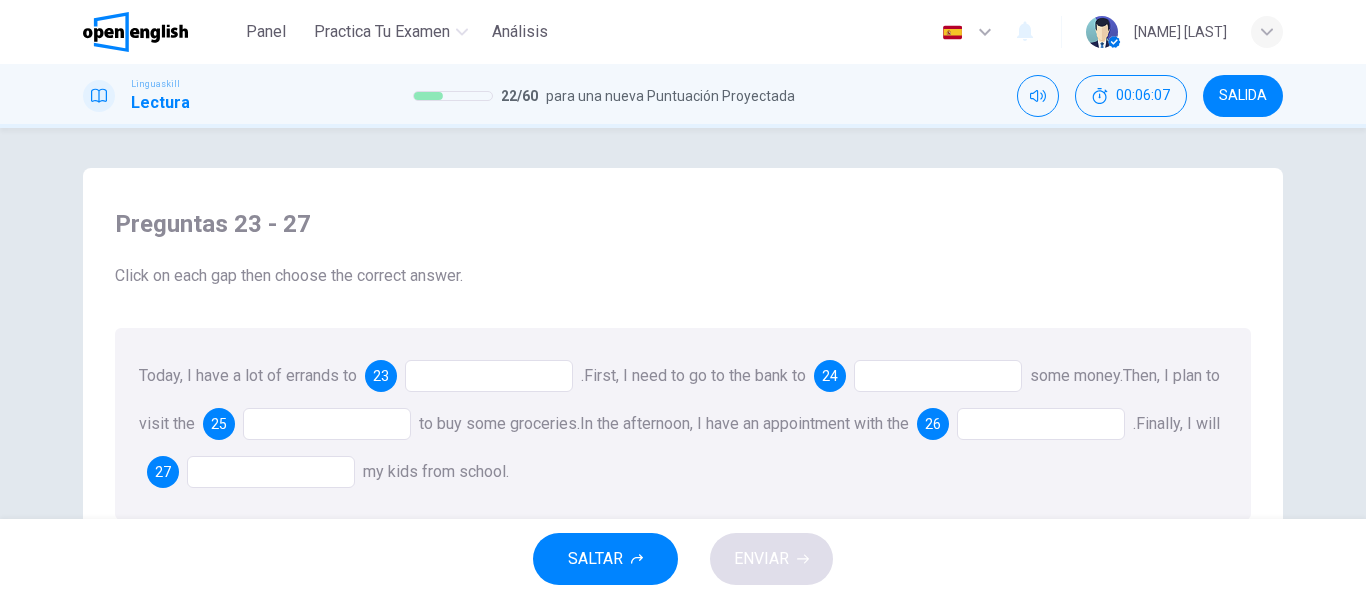click at bounding box center (489, 376) 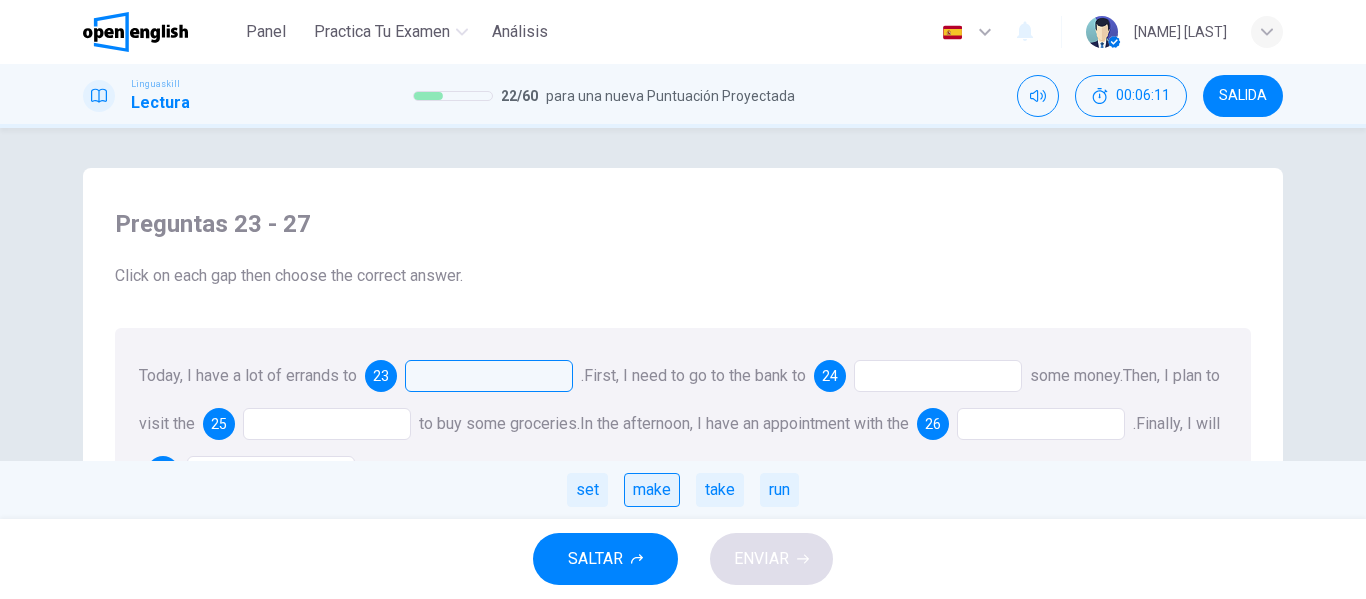 click on "make" at bounding box center [652, 490] 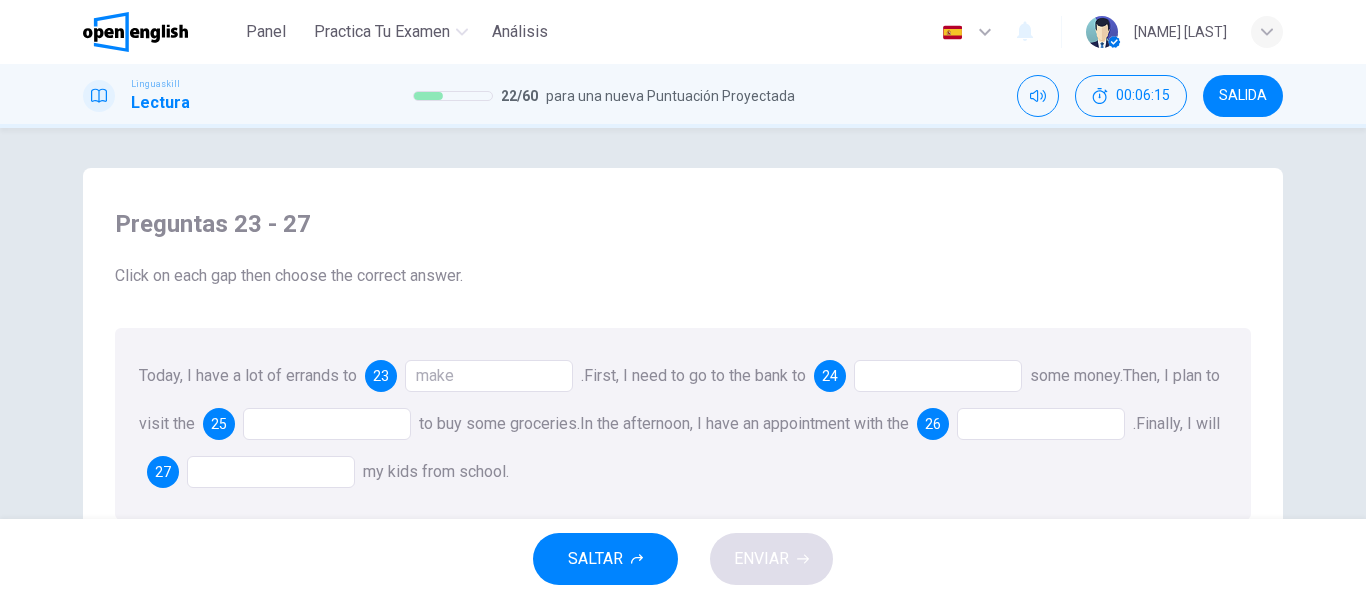 click at bounding box center [938, 376] 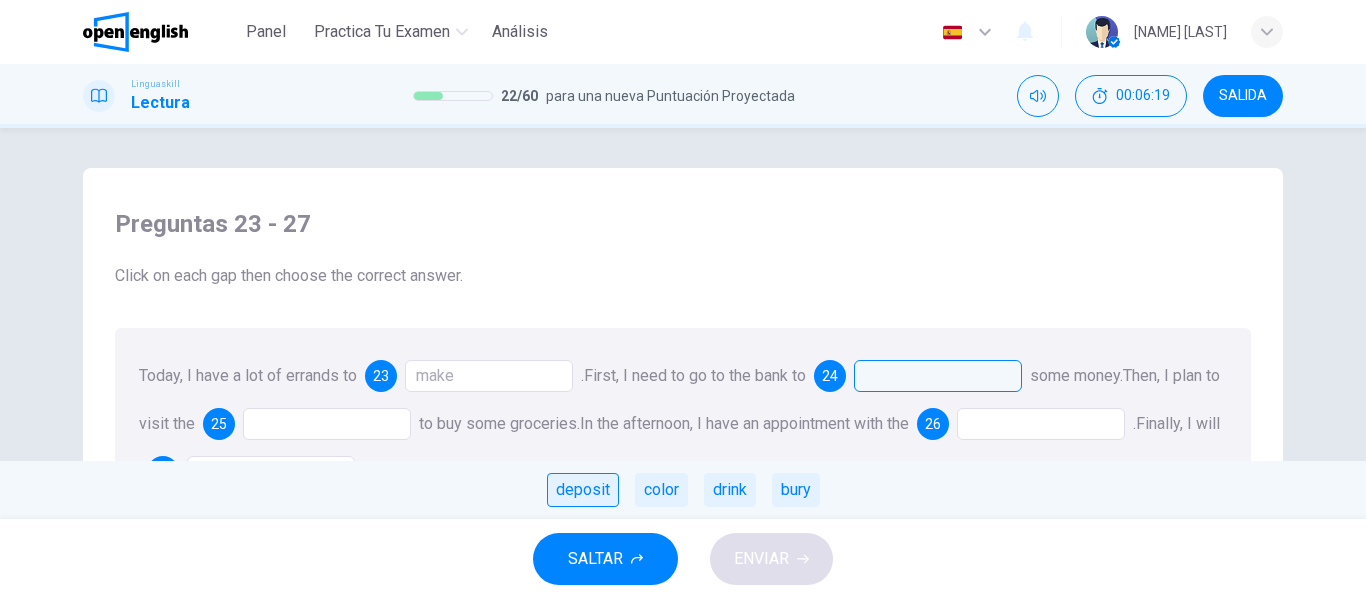 click on "deposit" at bounding box center (583, 490) 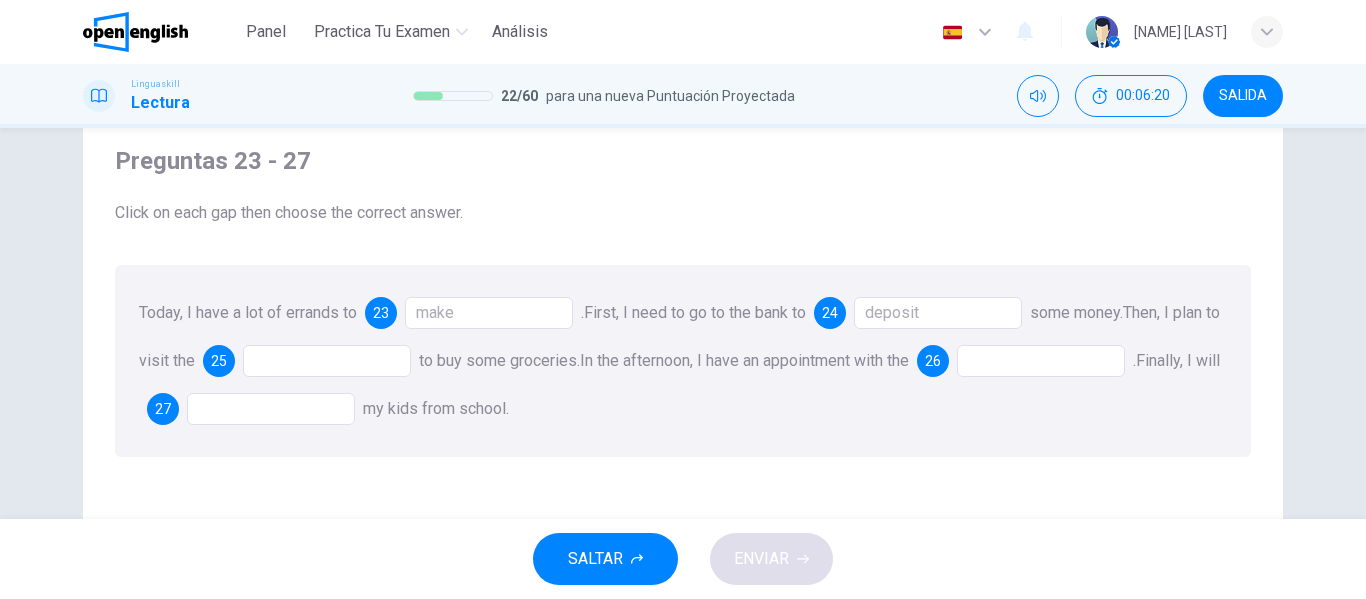 scroll, scrollTop: 65, scrollLeft: 0, axis: vertical 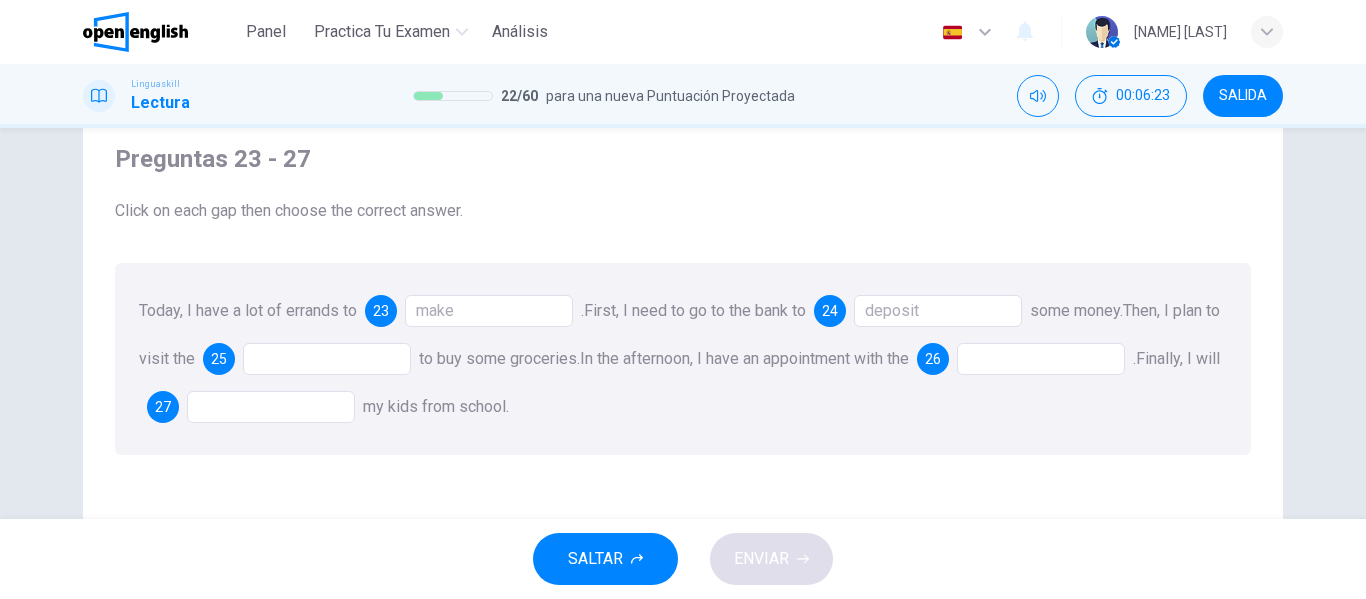 click at bounding box center (327, 359) 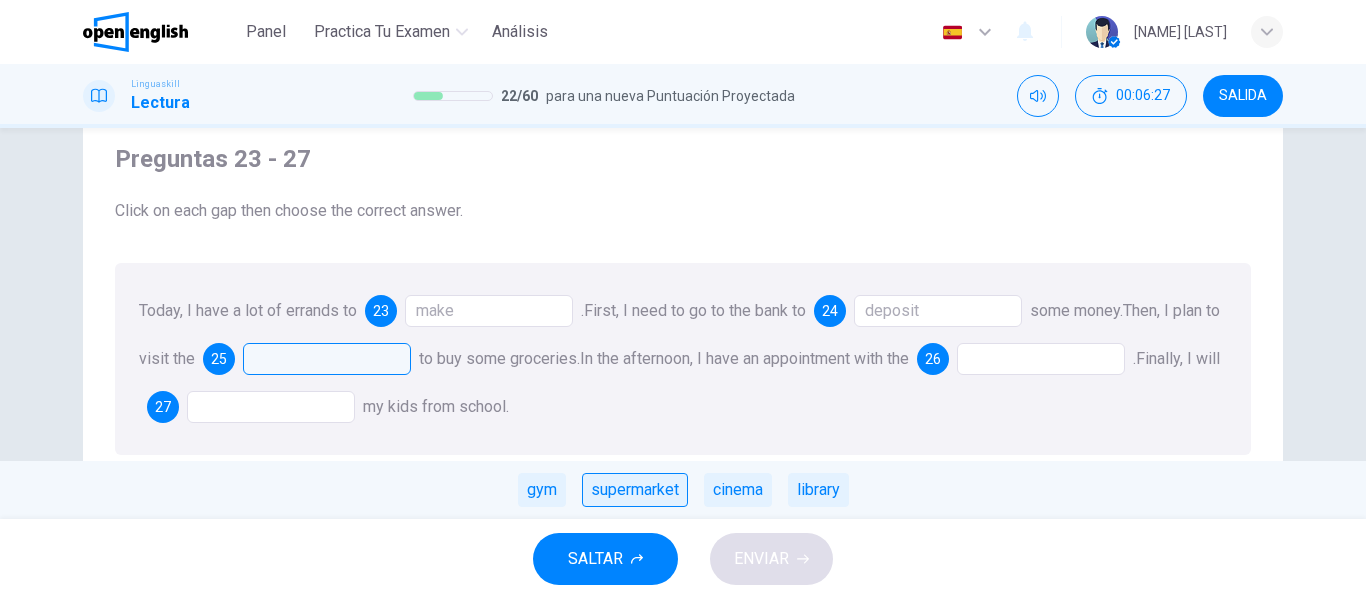 click on "supermarket" at bounding box center [635, 490] 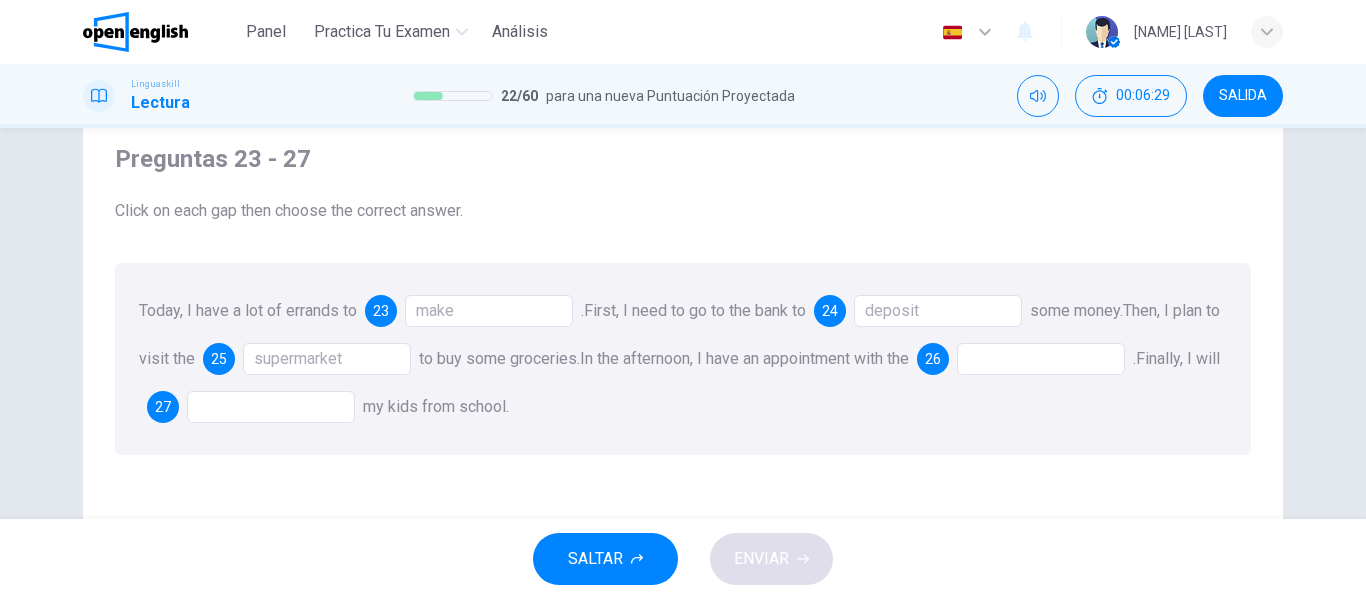 click at bounding box center [1041, 359] 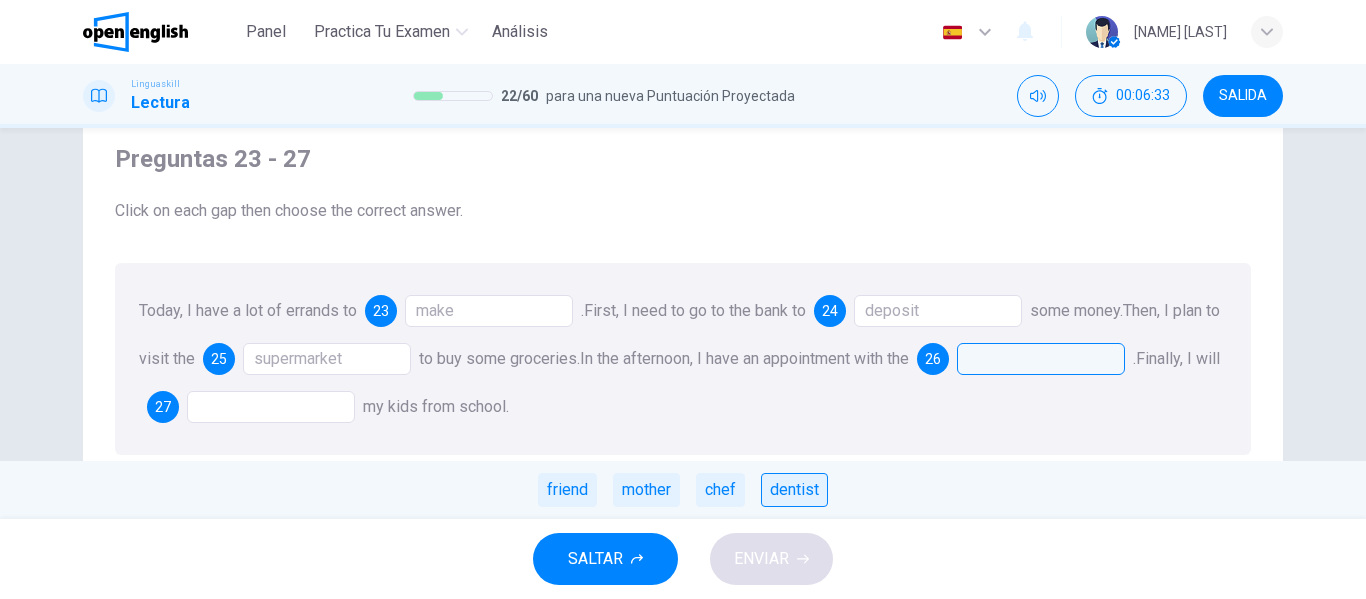 click on "dentist" at bounding box center [794, 490] 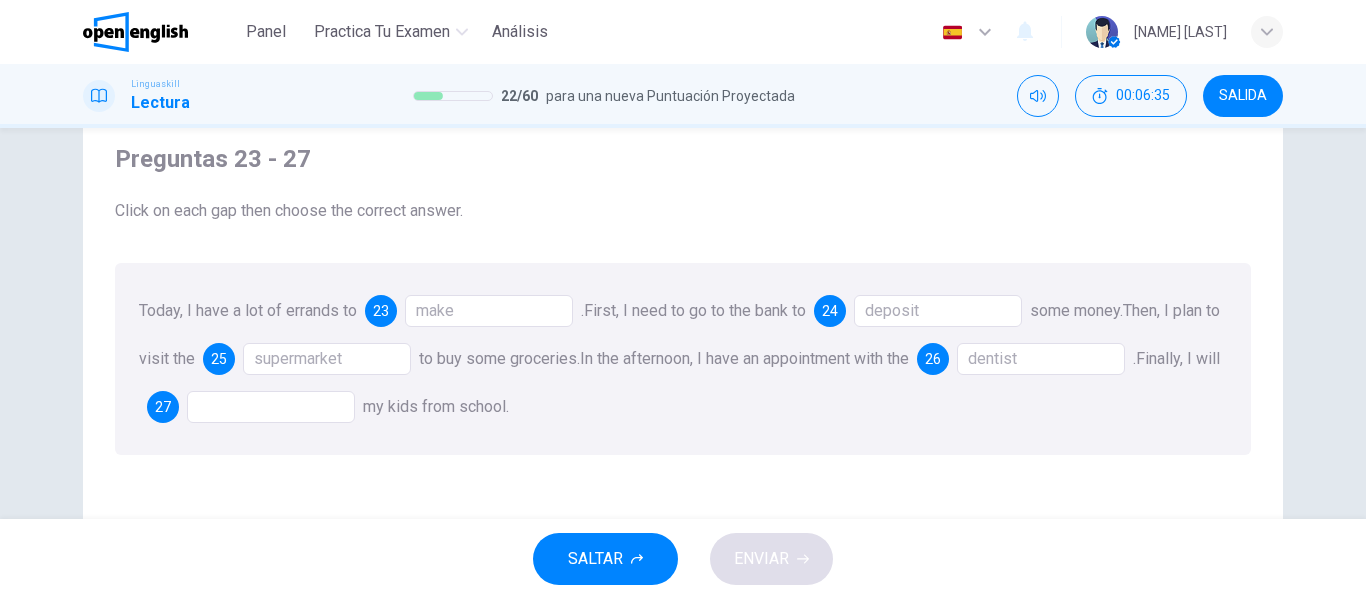 click at bounding box center (271, 407) 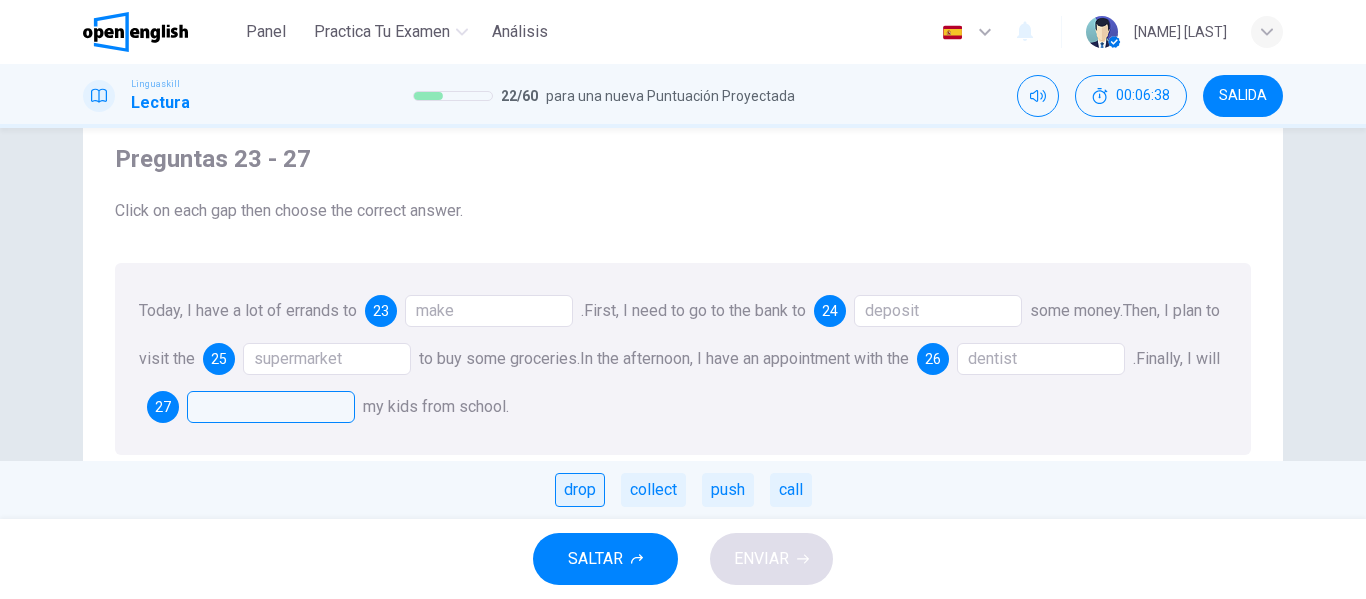 click on "drop" at bounding box center [580, 490] 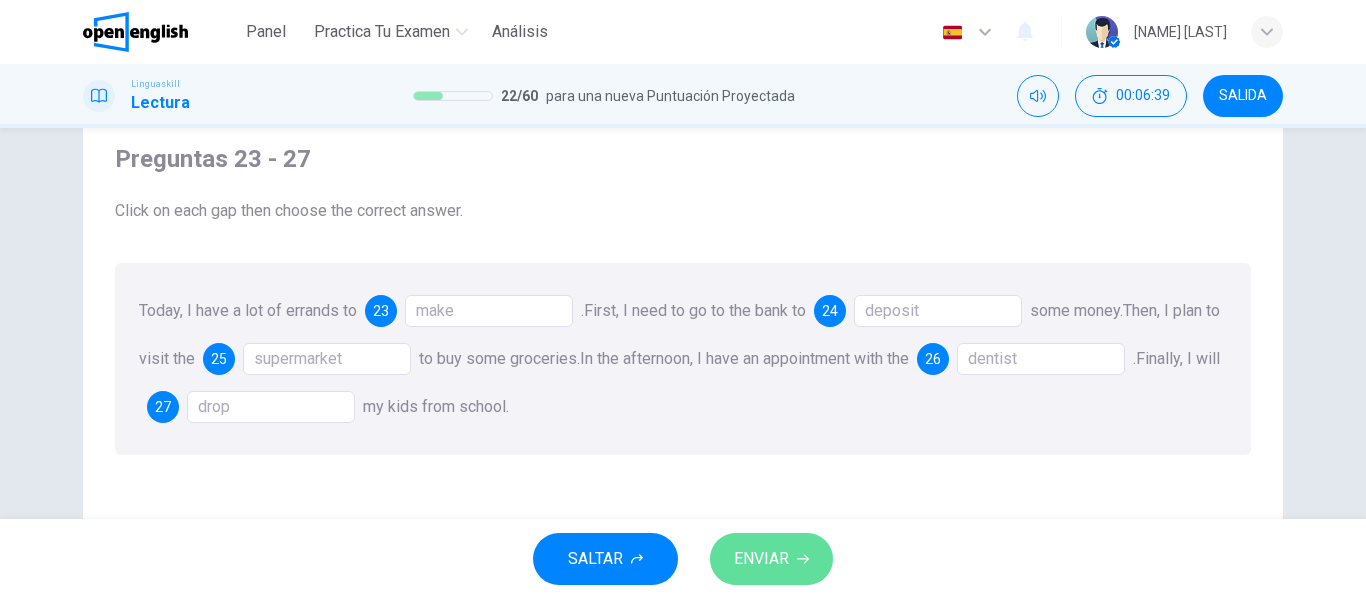 click on "ENVIAR" at bounding box center (771, 559) 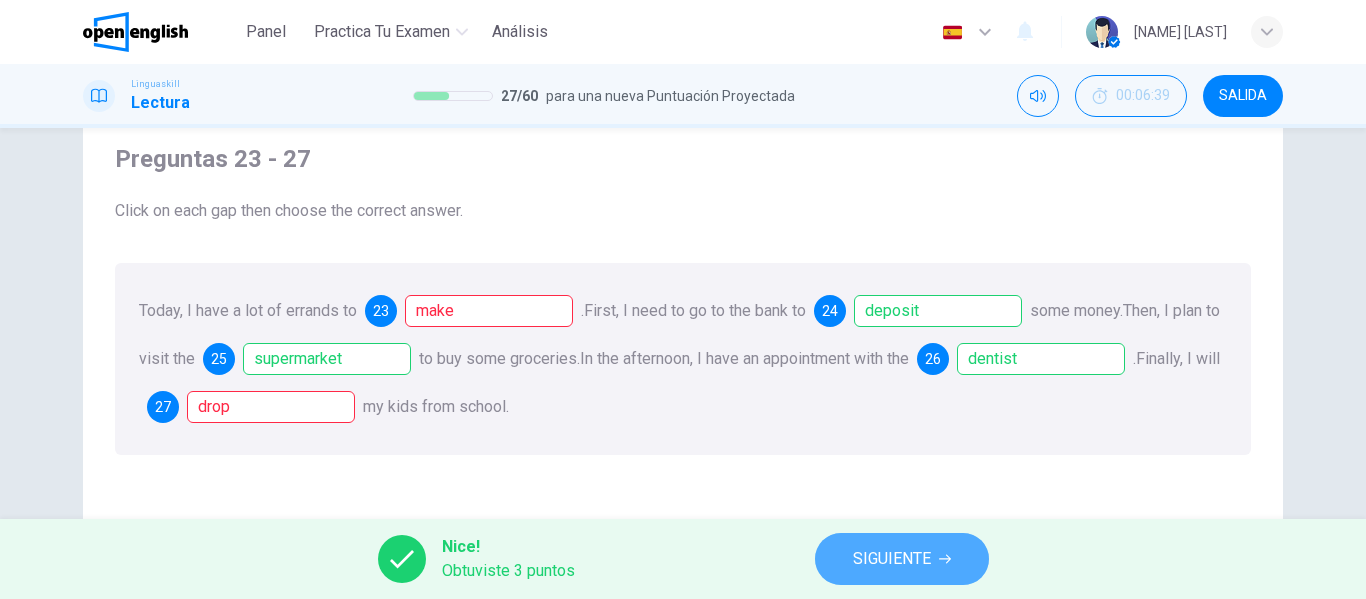 click on "SIGUIENTE" at bounding box center (892, 559) 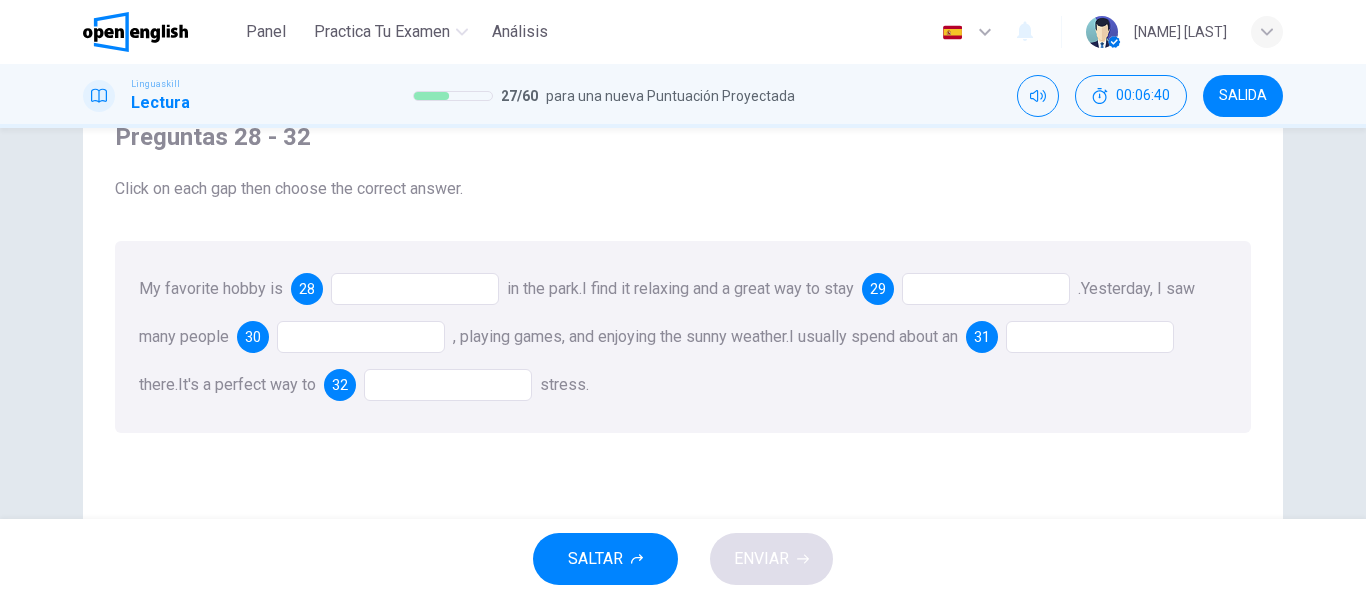 scroll, scrollTop: 89, scrollLeft: 0, axis: vertical 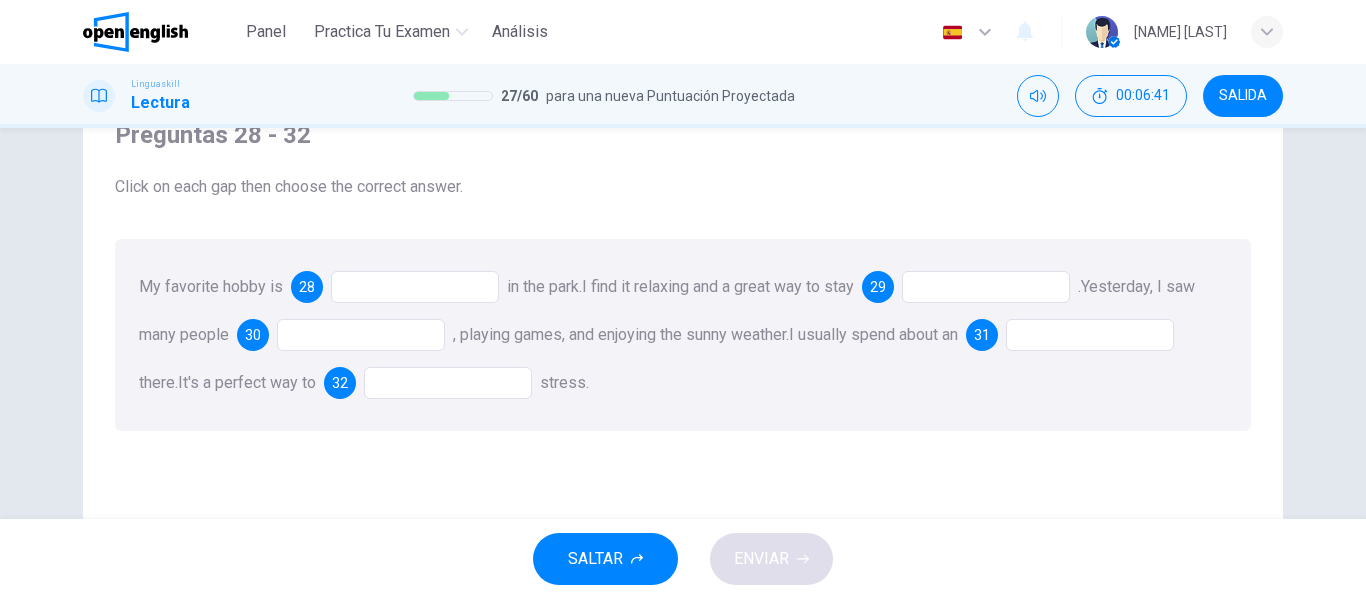 click at bounding box center [415, 287] 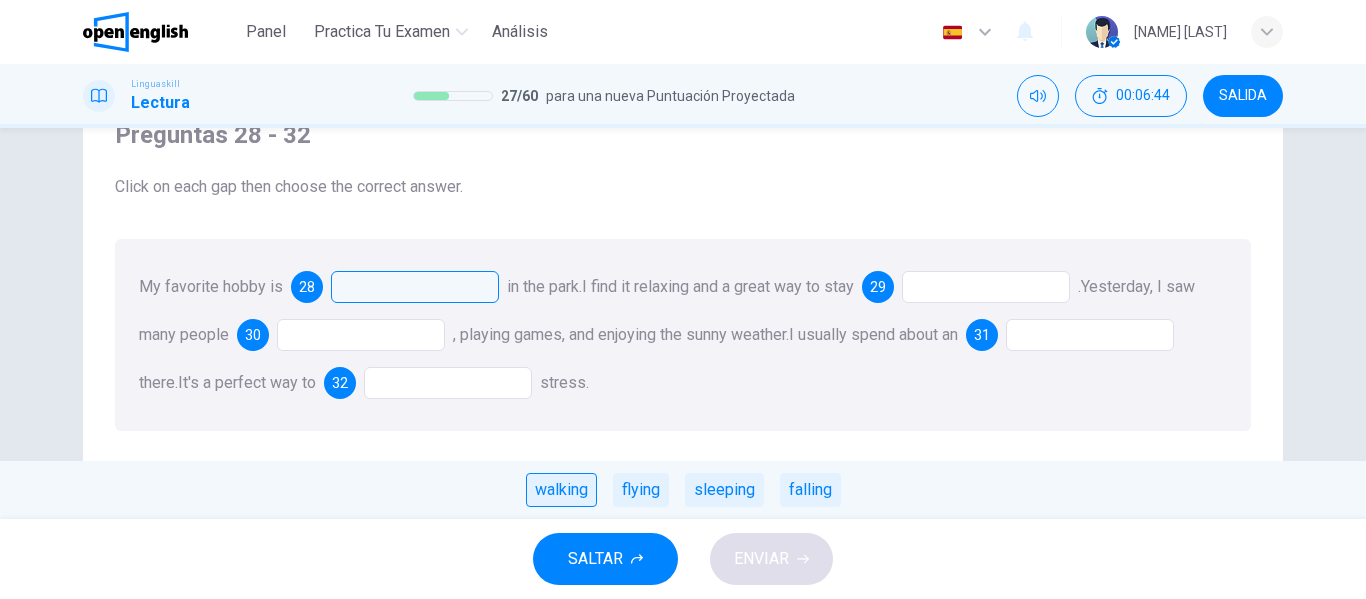 click on "walking" at bounding box center (561, 490) 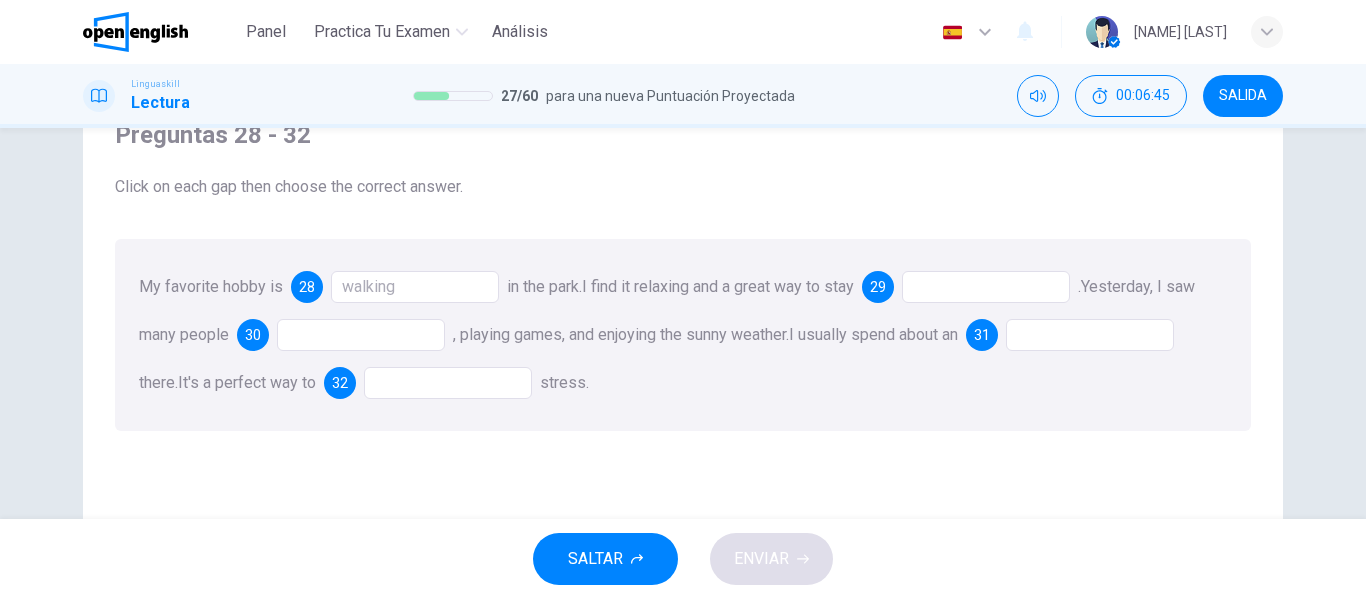 click at bounding box center [986, 287] 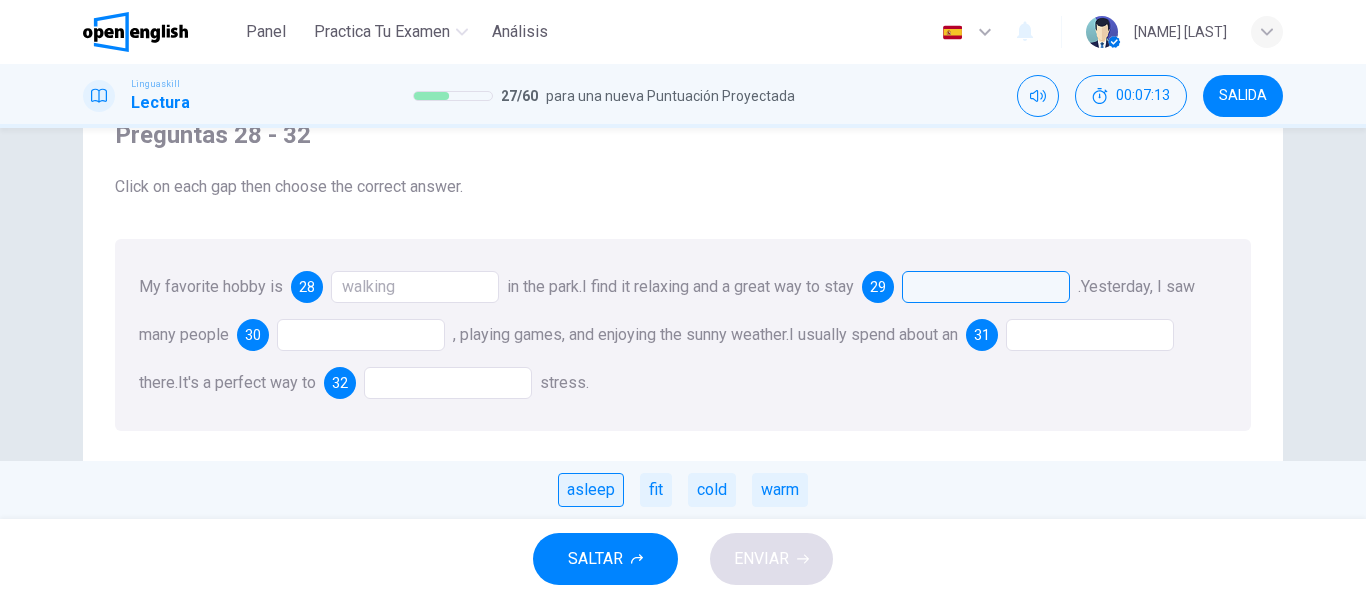 click on "asleep" at bounding box center (591, 490) 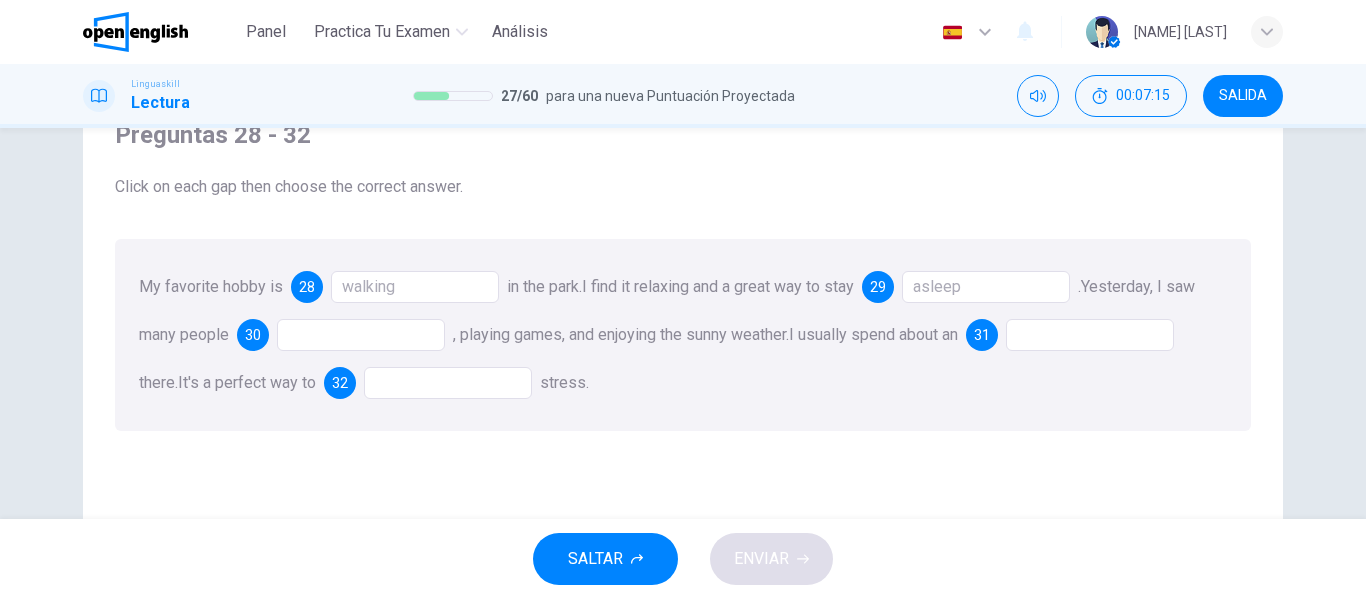click at bounding box center (361, 335) 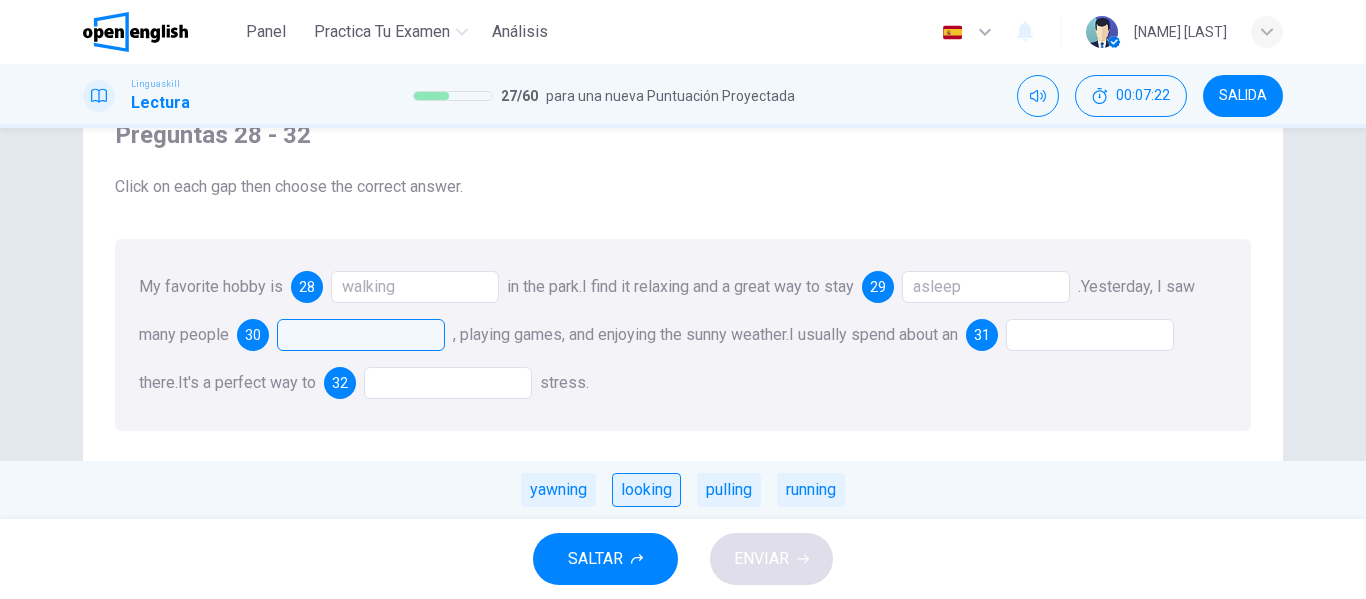 click on "looking" at bounding box center [646, 490] 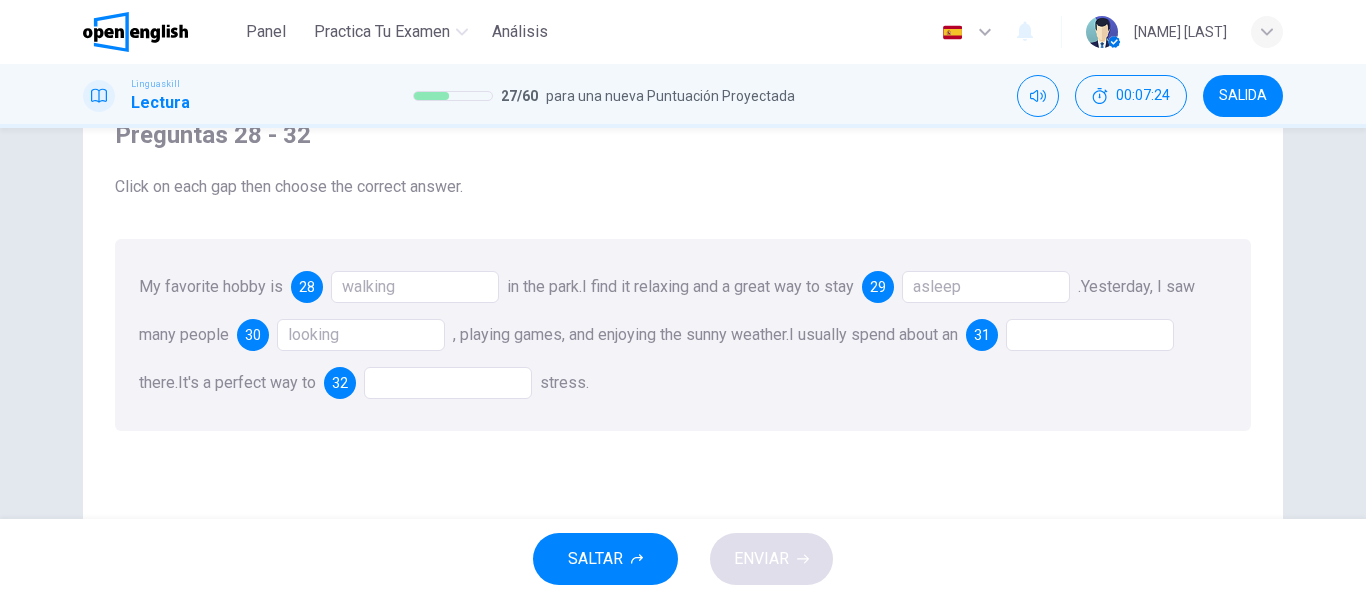 click at bounding box center [1090, 335] 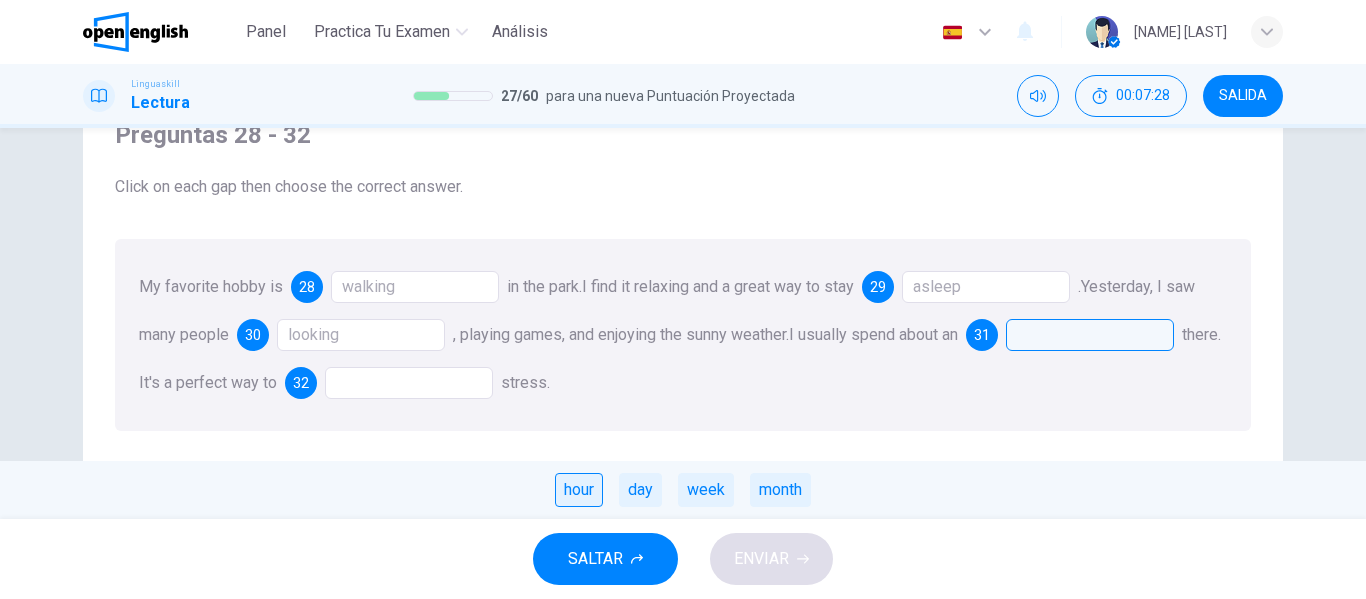 click on "hour" at bounding box center [579, 490] 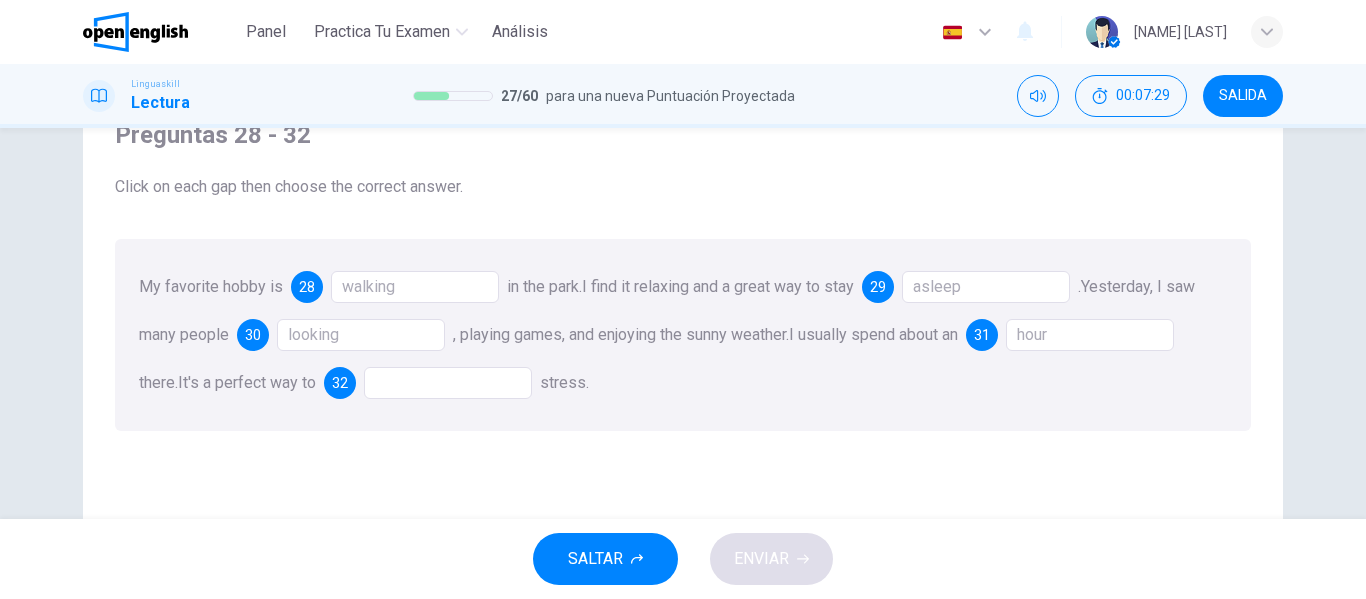 click at bounding box center [448, 383] 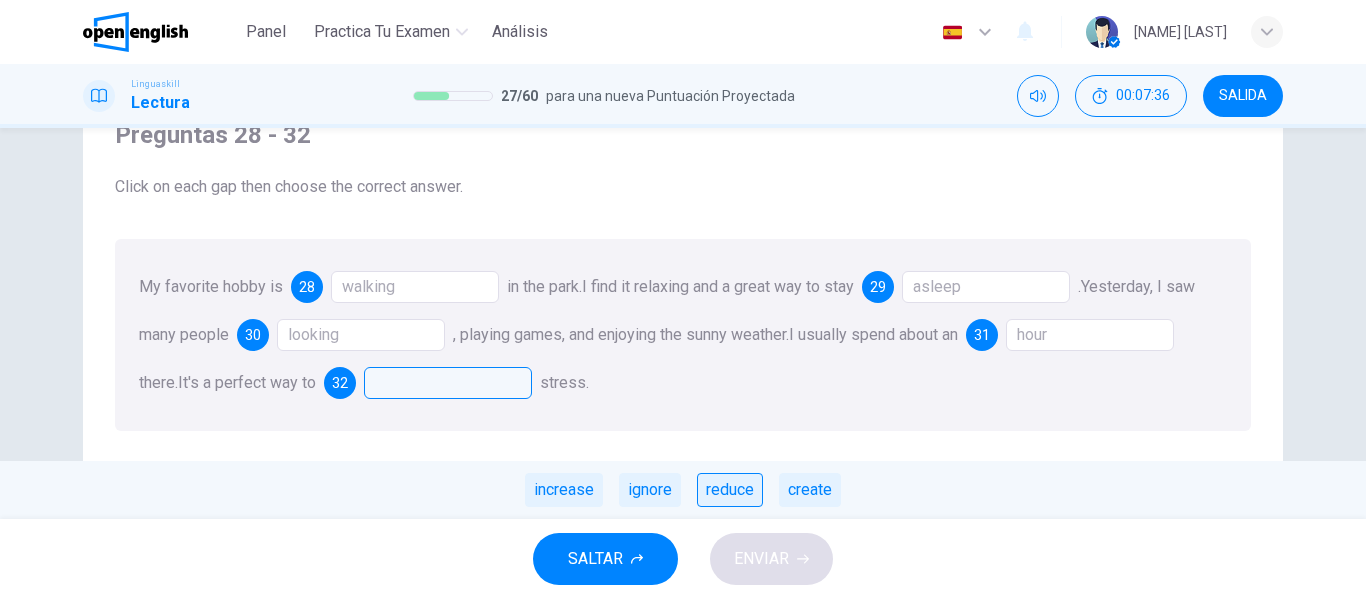 click on "reduce" at bounding box center (730, 490) 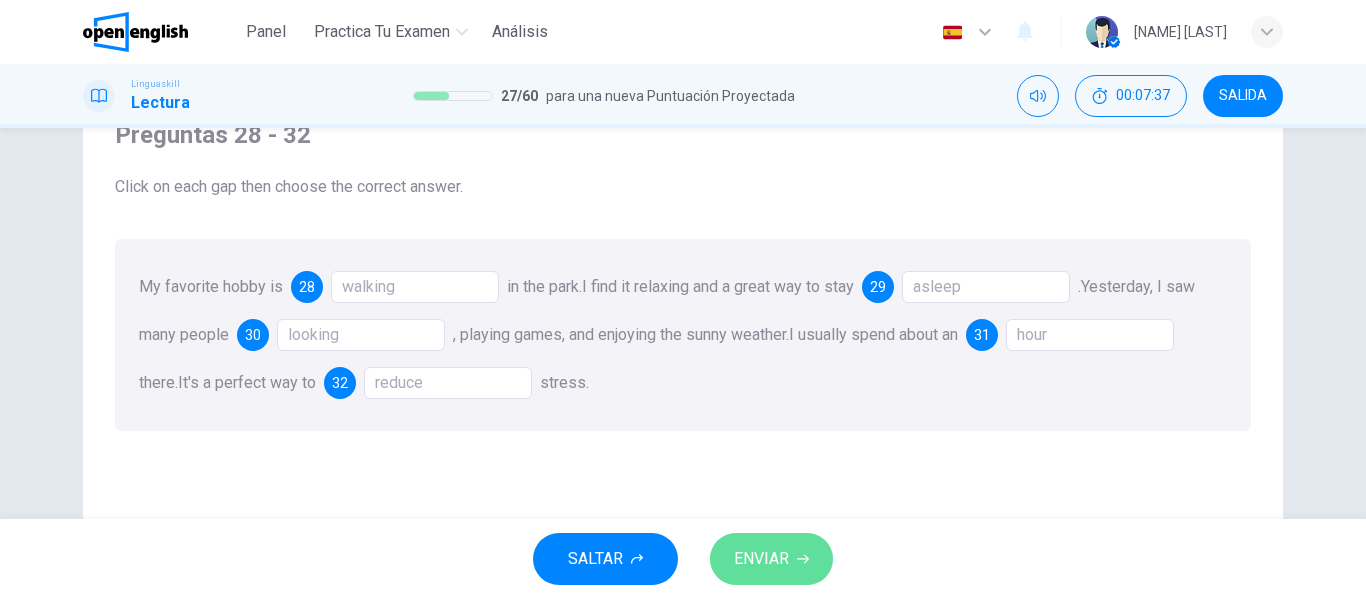 click on "ENVIAR" at bounding box center [771, 559] 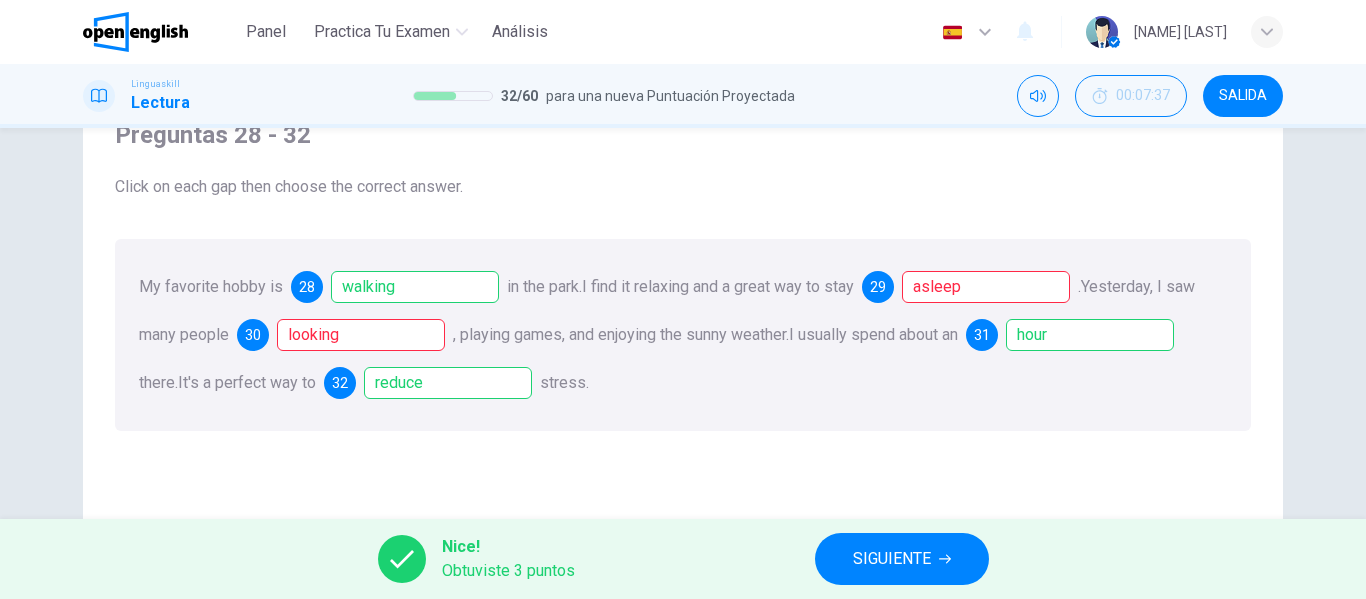 click on "SIGUIENTE" at bounding box center [892, 559] 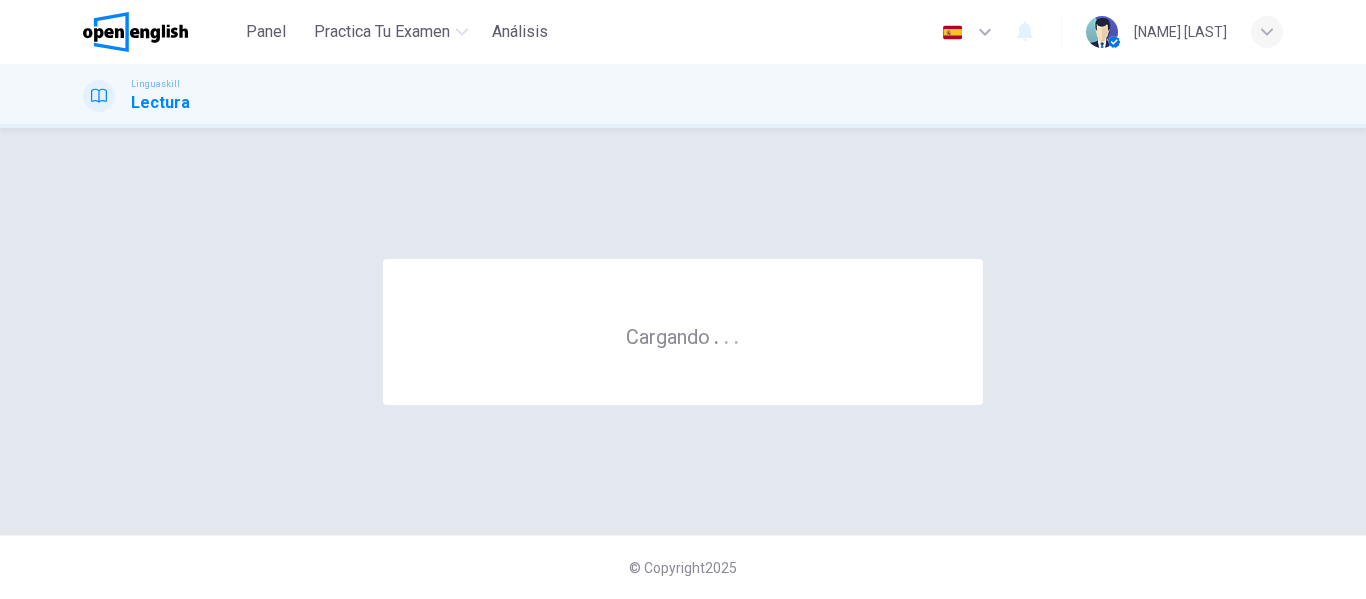 scroll, scrollTop: 0, scrollLeft: 0, axis: both 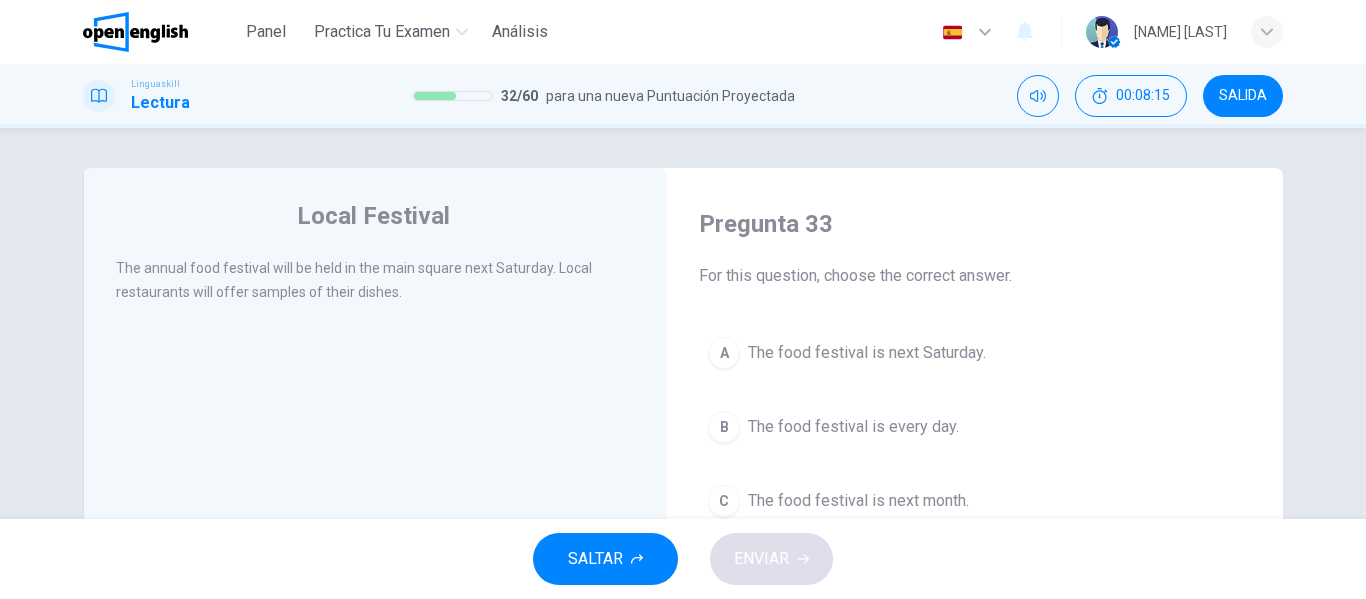 click on "A The food festival is next Saturday. B The food festival is every day. C The food festival is next month." at bounding box center [975, 427] 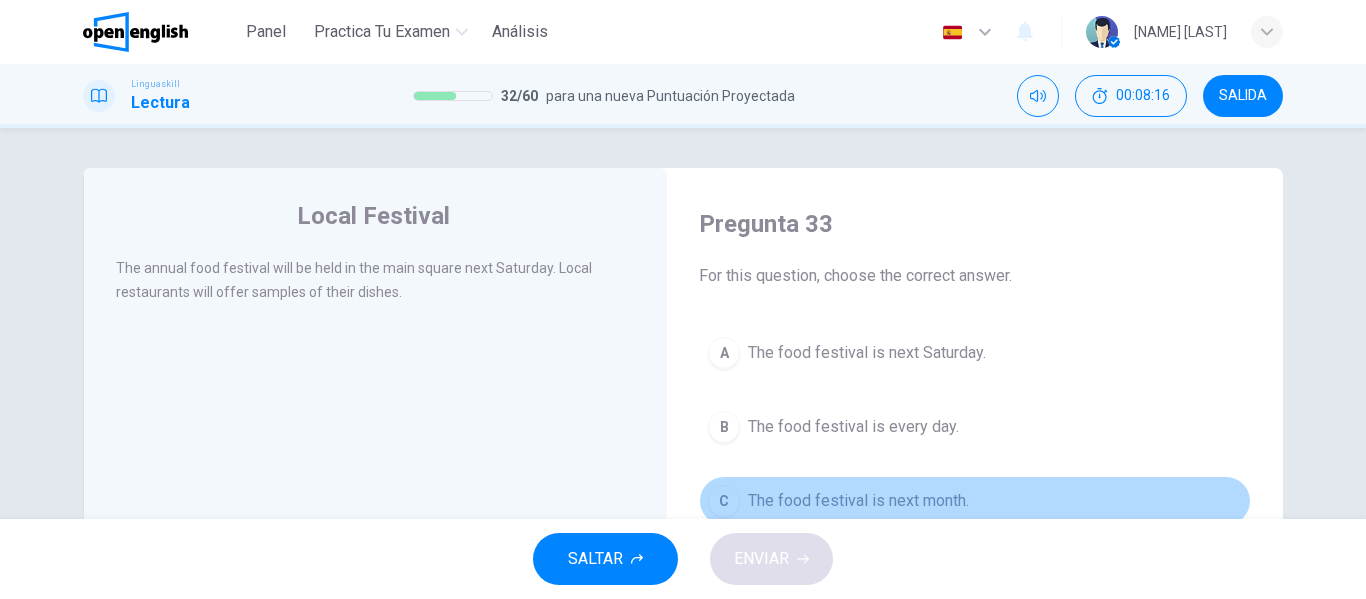click on "The food festival is next month." at bounding box center (858, 501) 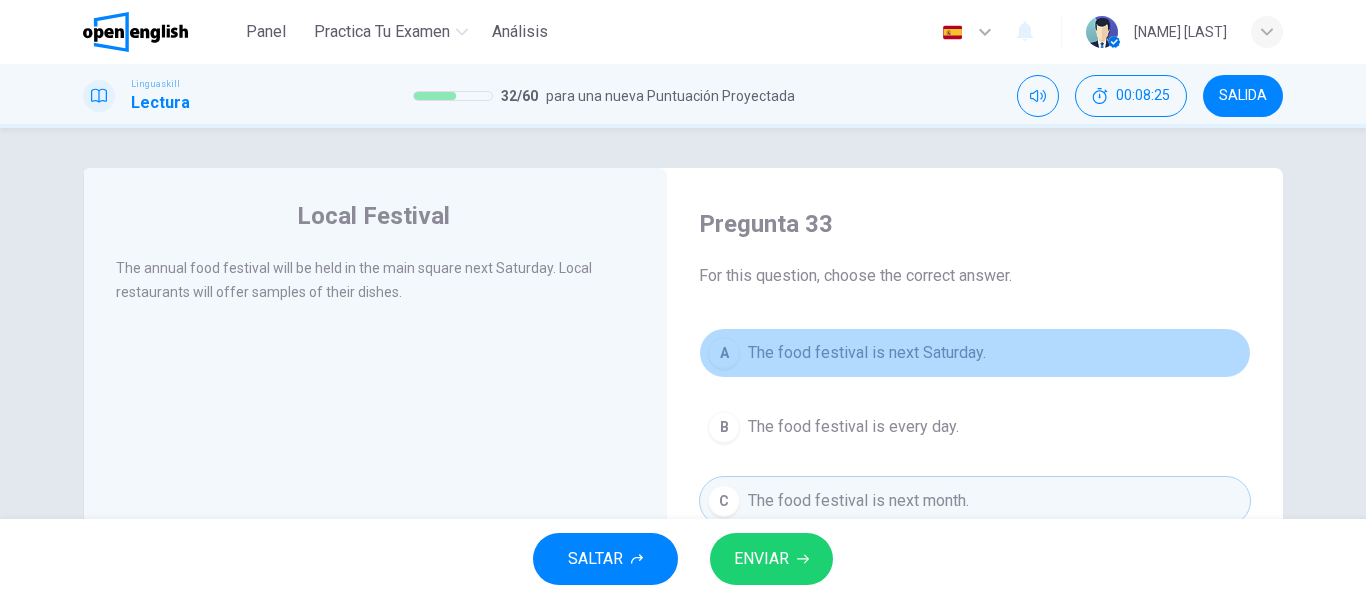 click on "A The food festival is next Saturday." at bounding box center [975, 353] 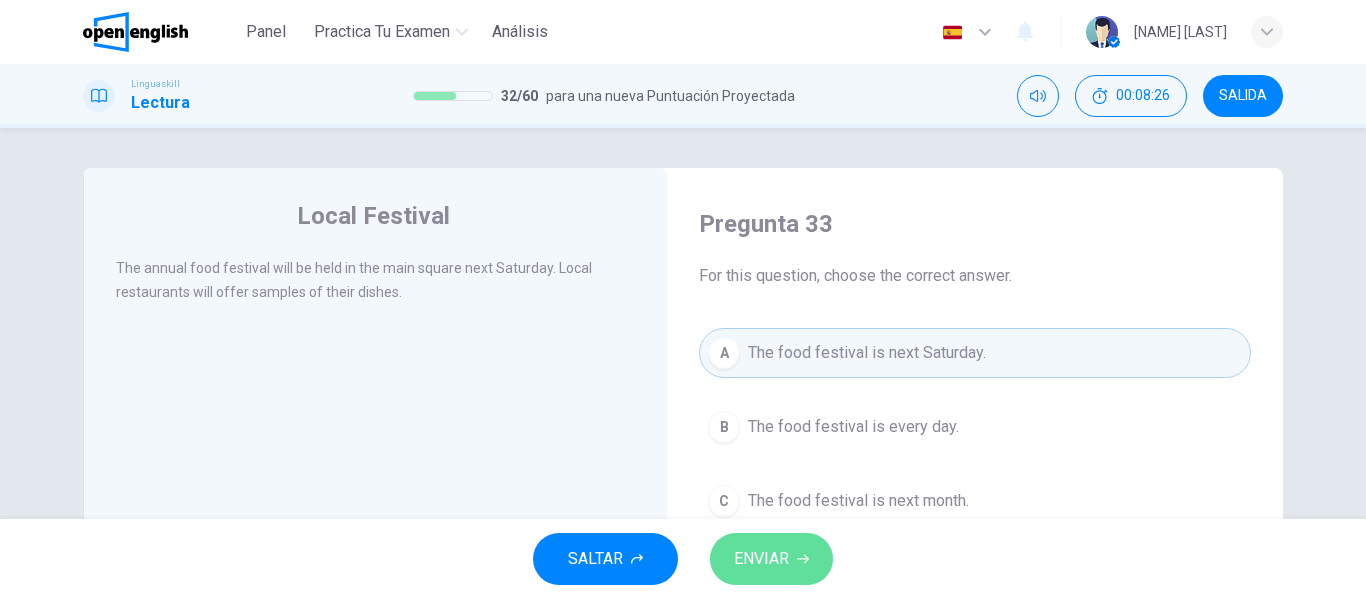 click on "ENVIAR" at bounding box center (771, 559) 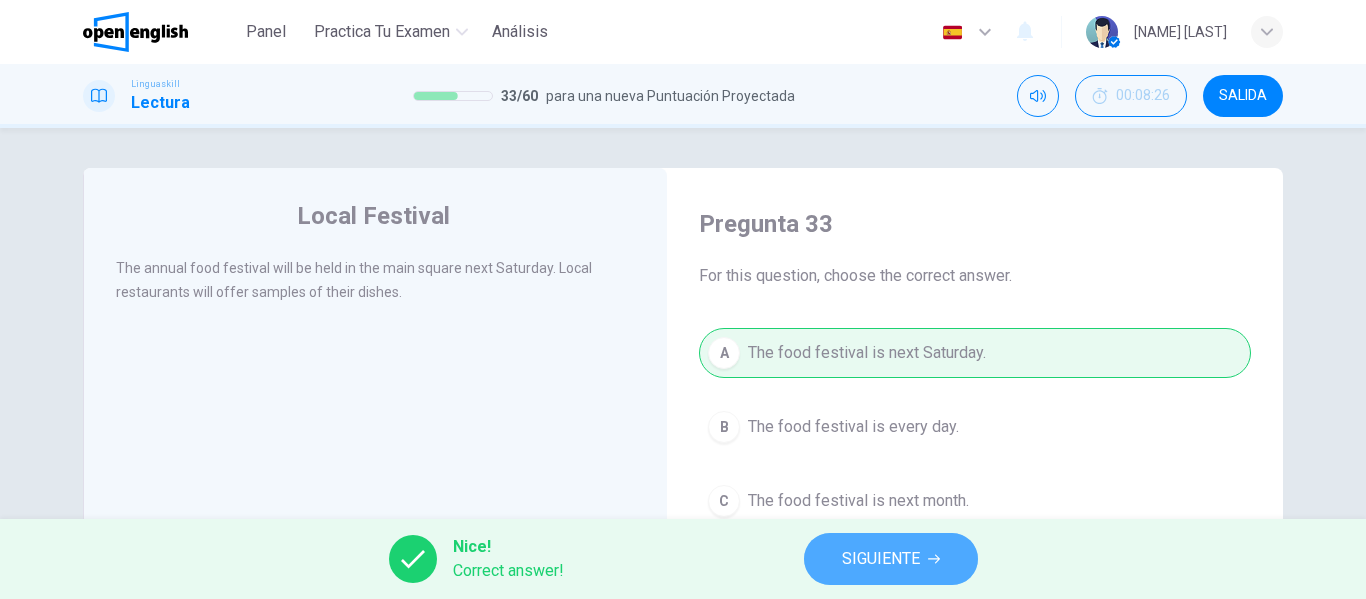 click on "SIGUIENTE" at bounding box center (881, 559) 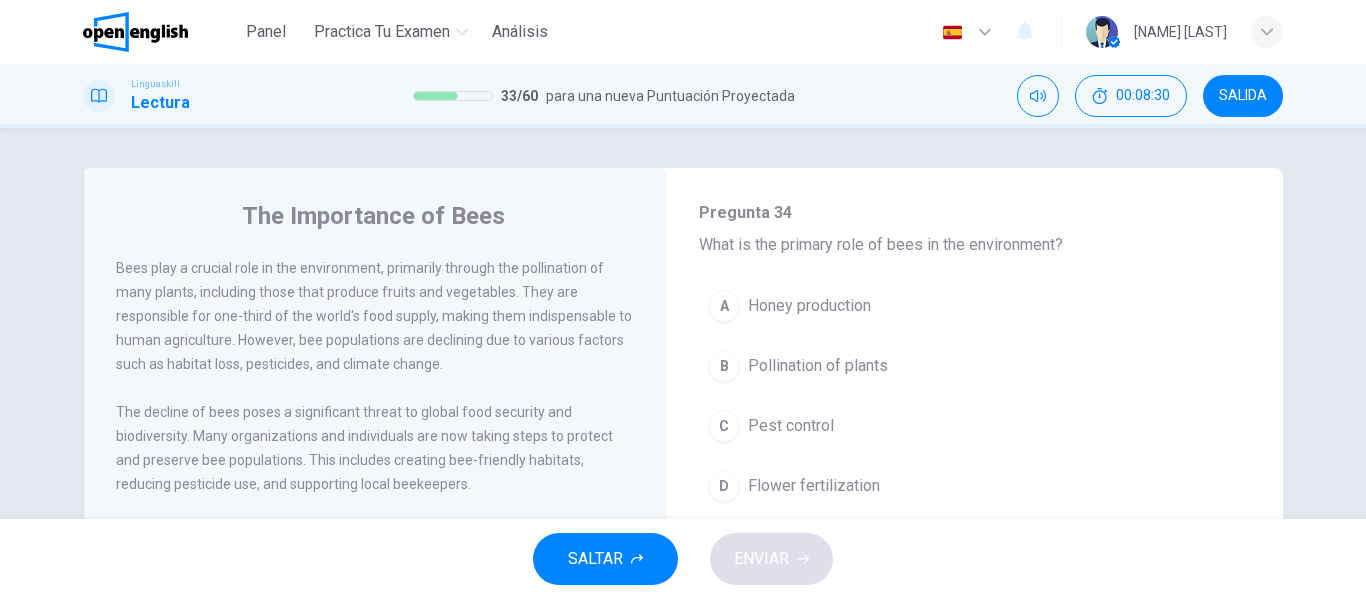 scroll, scrollTop: 127, scrollLeft: 0, axis: vertical 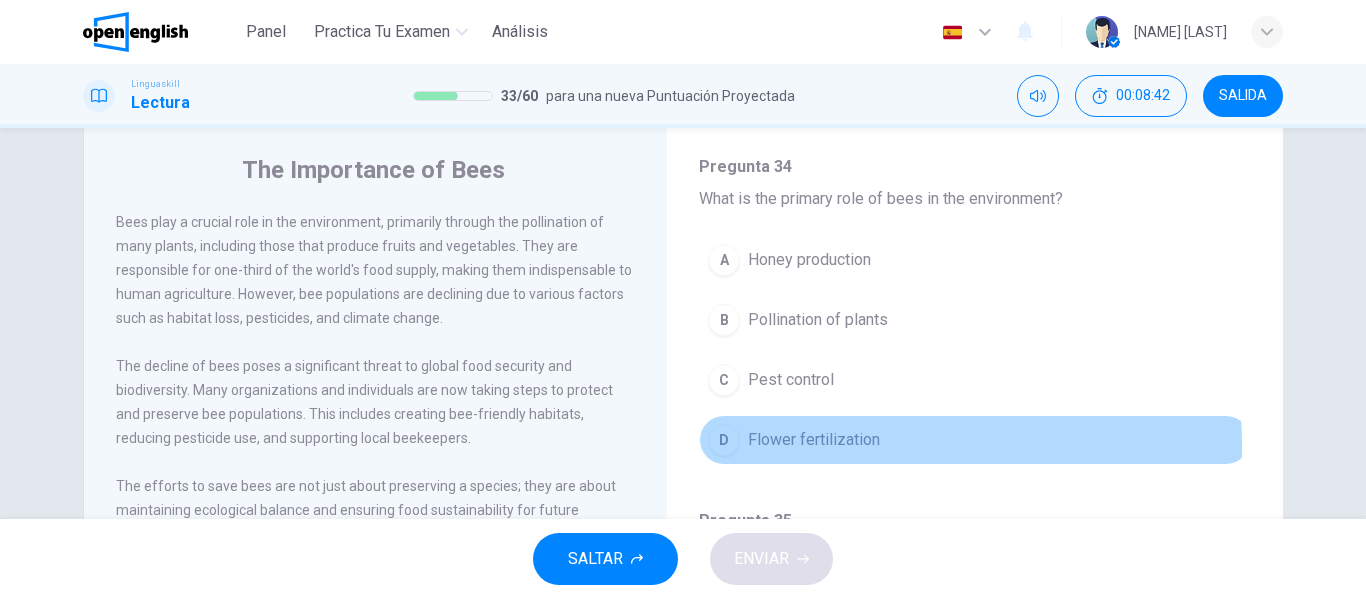 click on "Flower fertilization" at bounding box center (814, 440) 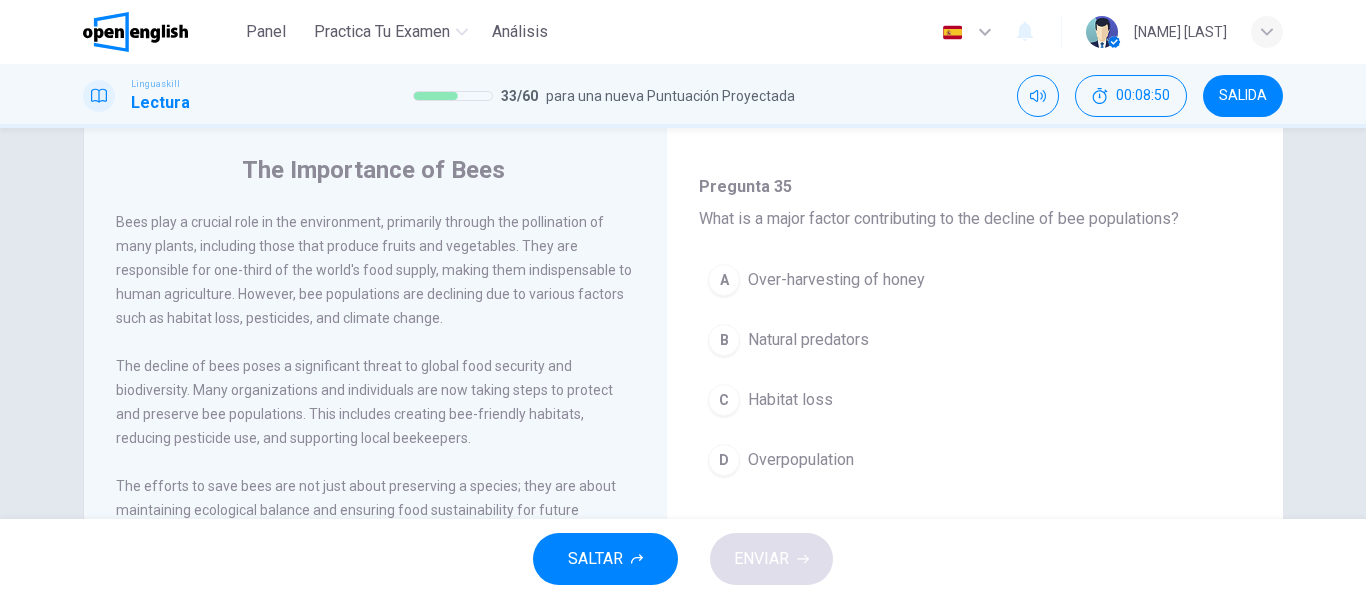 scroll, scrollTop: 455, scrollLeft: 0, axis: vertical 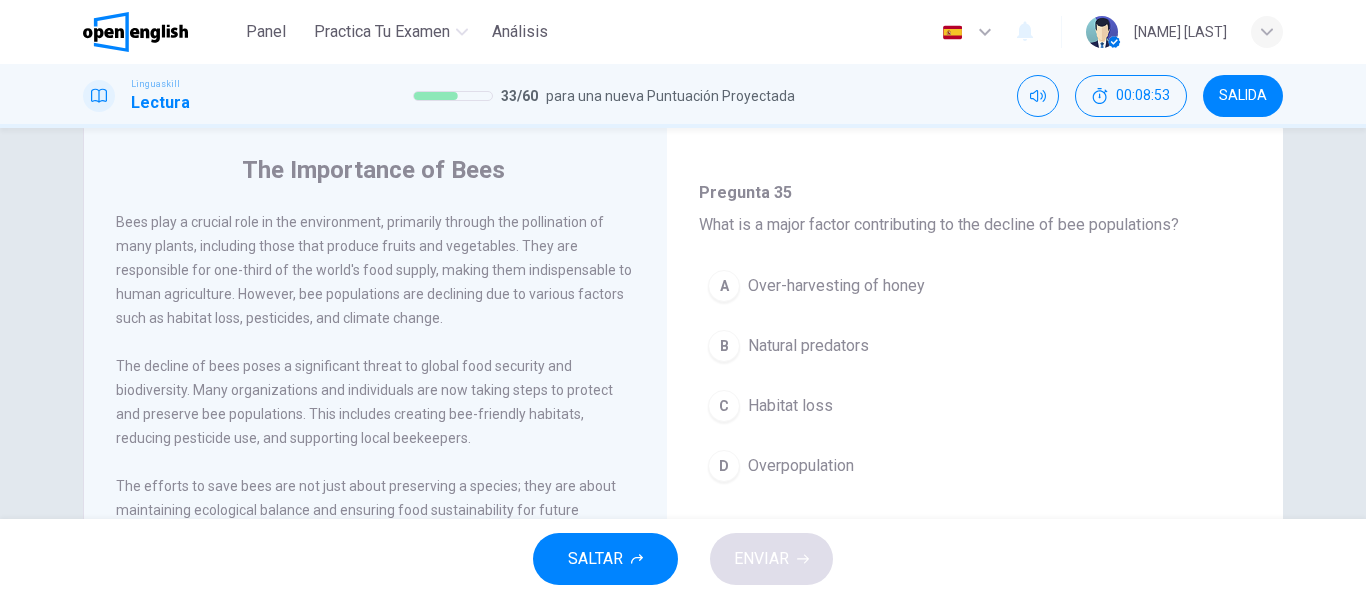 click on "Over-harvesting of honey" at bounding box center (836, 286) 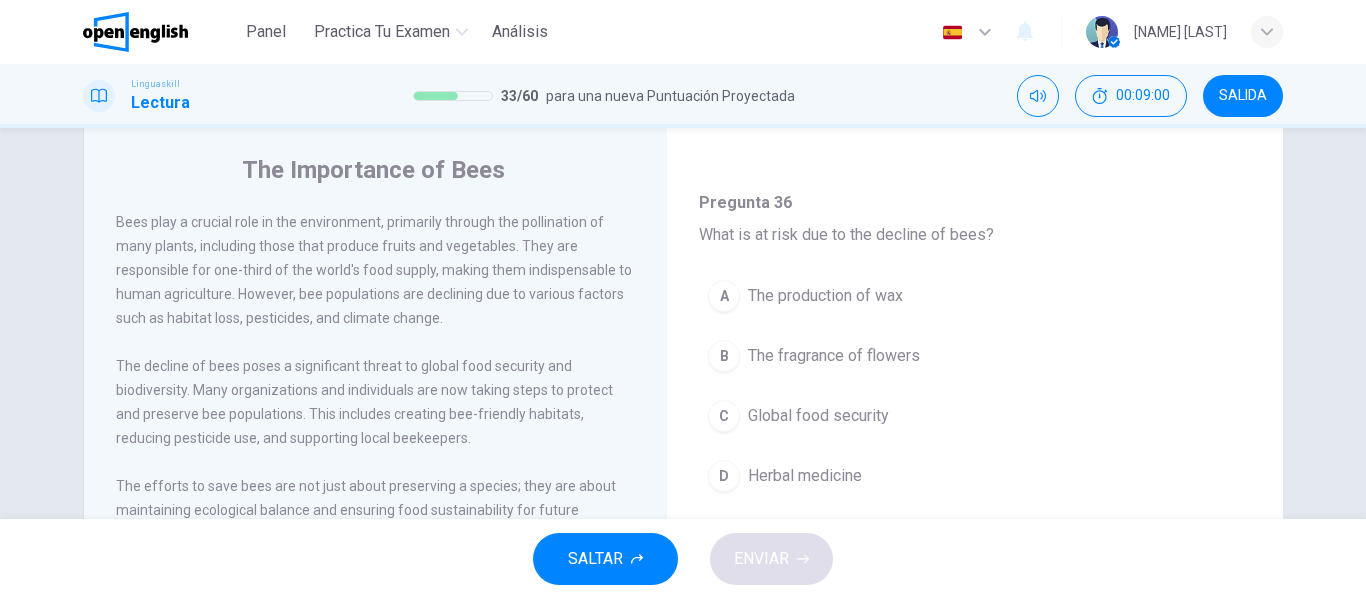 scroll, scrollTop: 804, scrollLeft: 0, axis: vertical 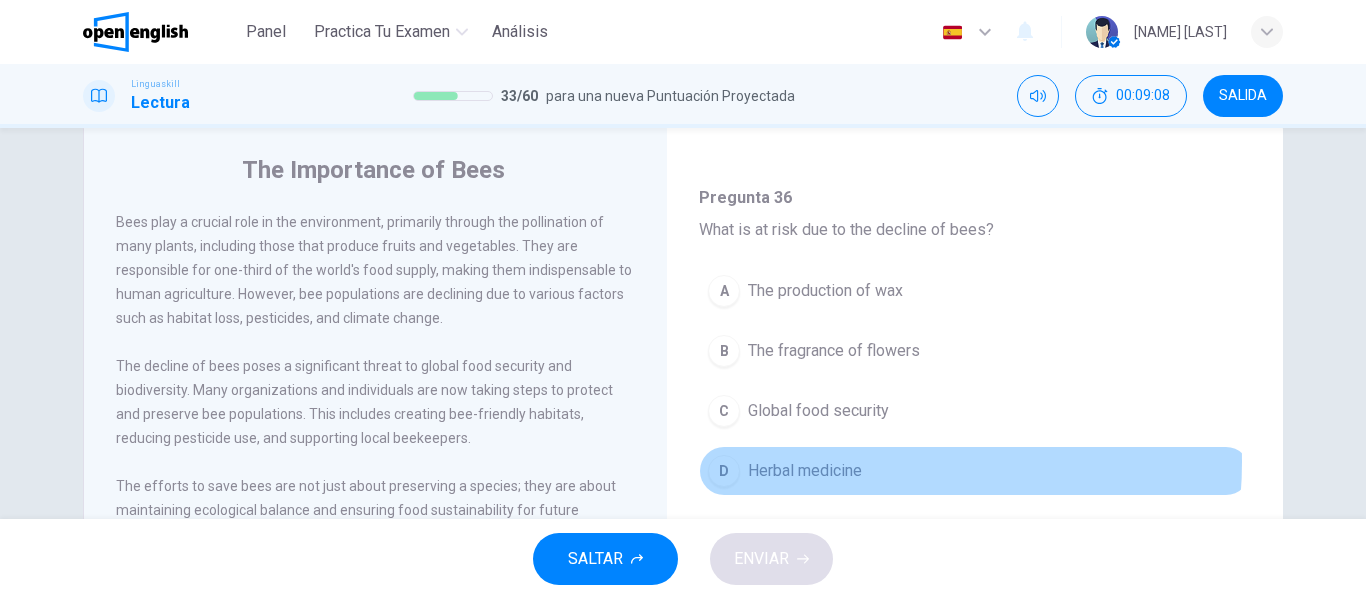 click on "Herbal medicine" at bounding box center (805, 471) 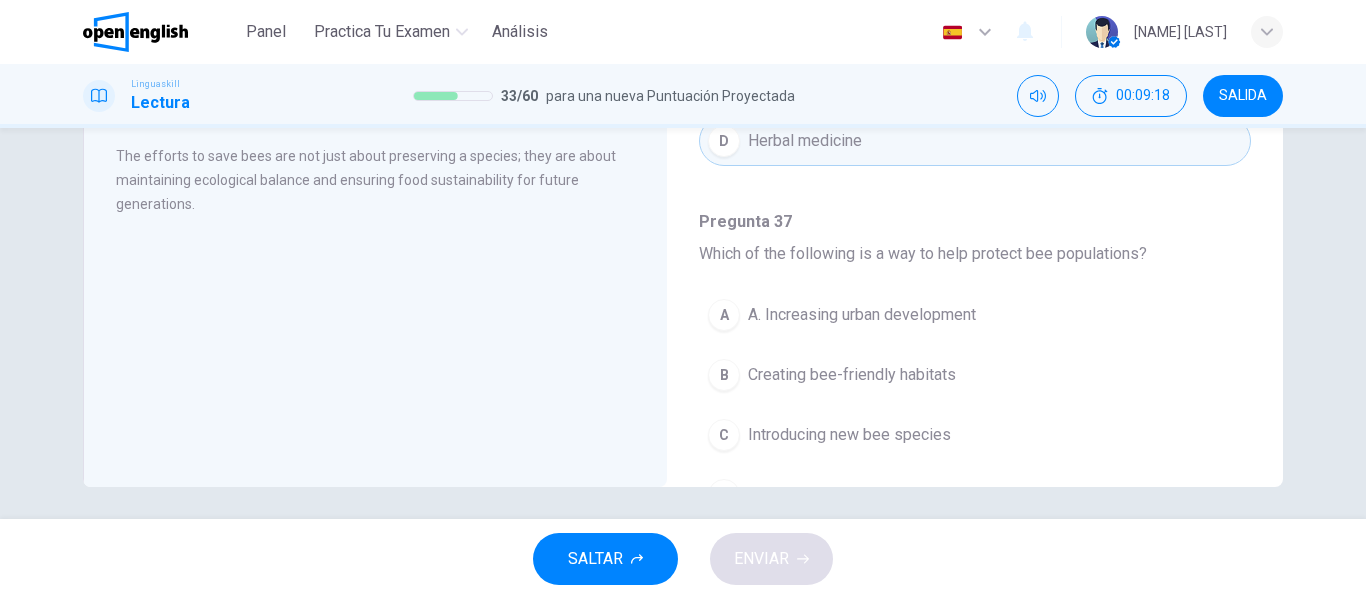 scroll, scrollTop: 380, scrollLeft: 0, axis: vertical 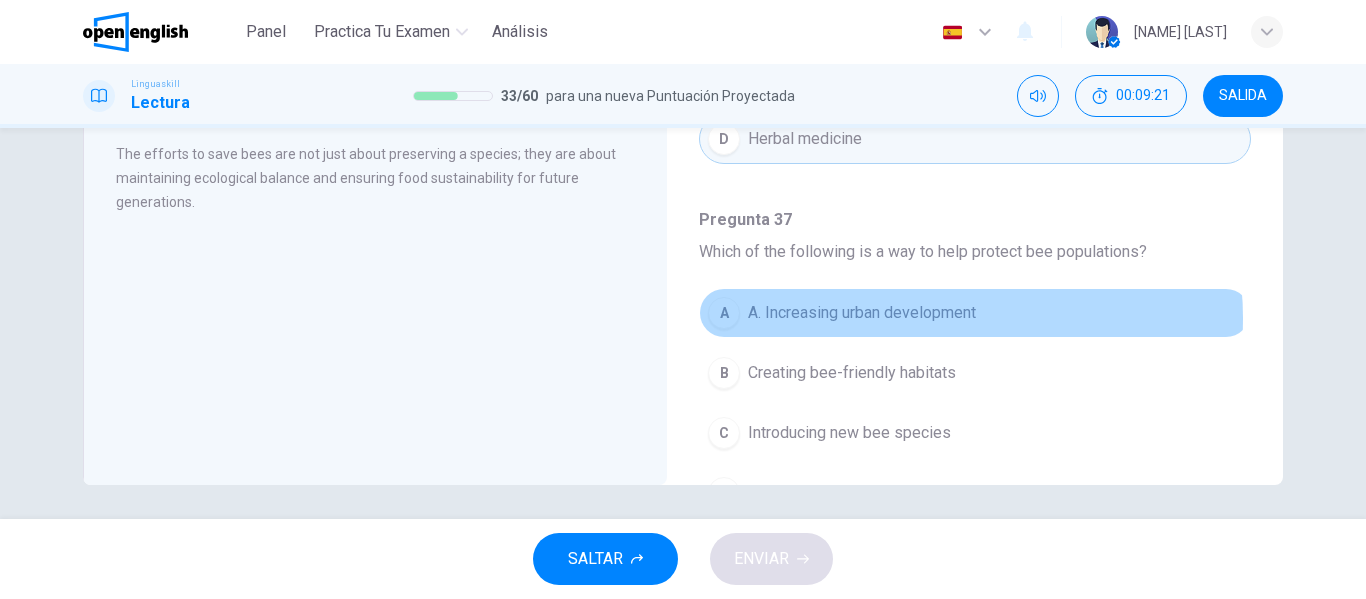 click on "A. Increasing urban development" at bounding box center (862, 313) 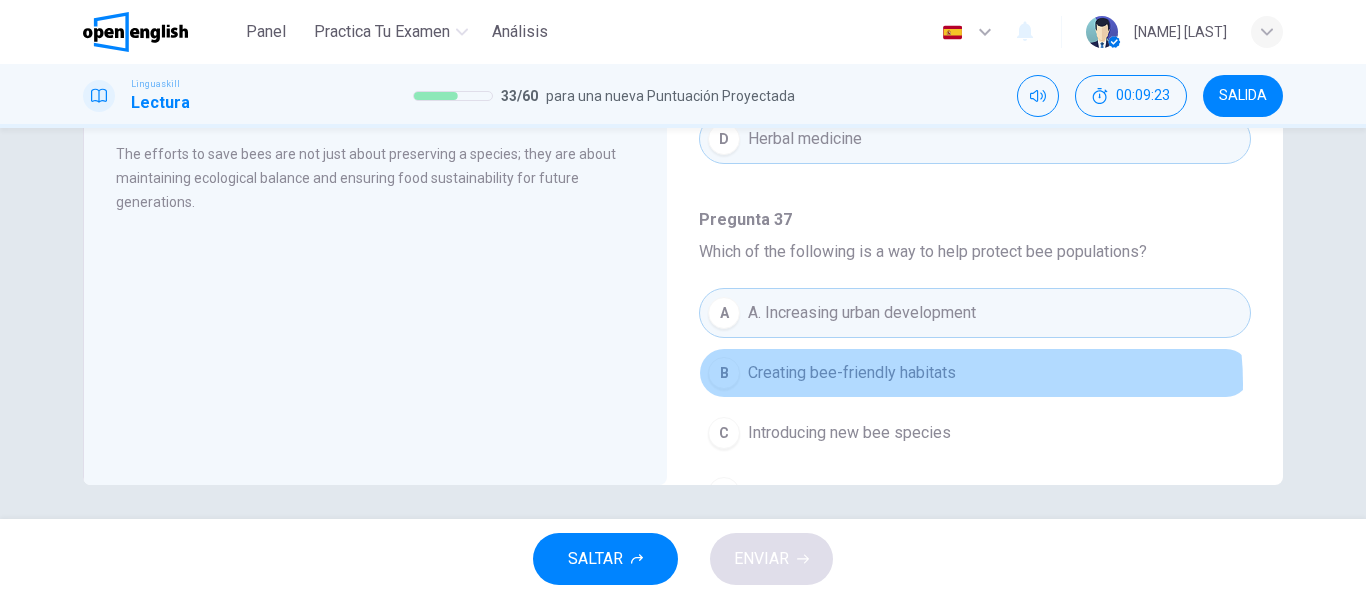 click on "Creating bee-friendly habitats" at bounding box center [852, 373] 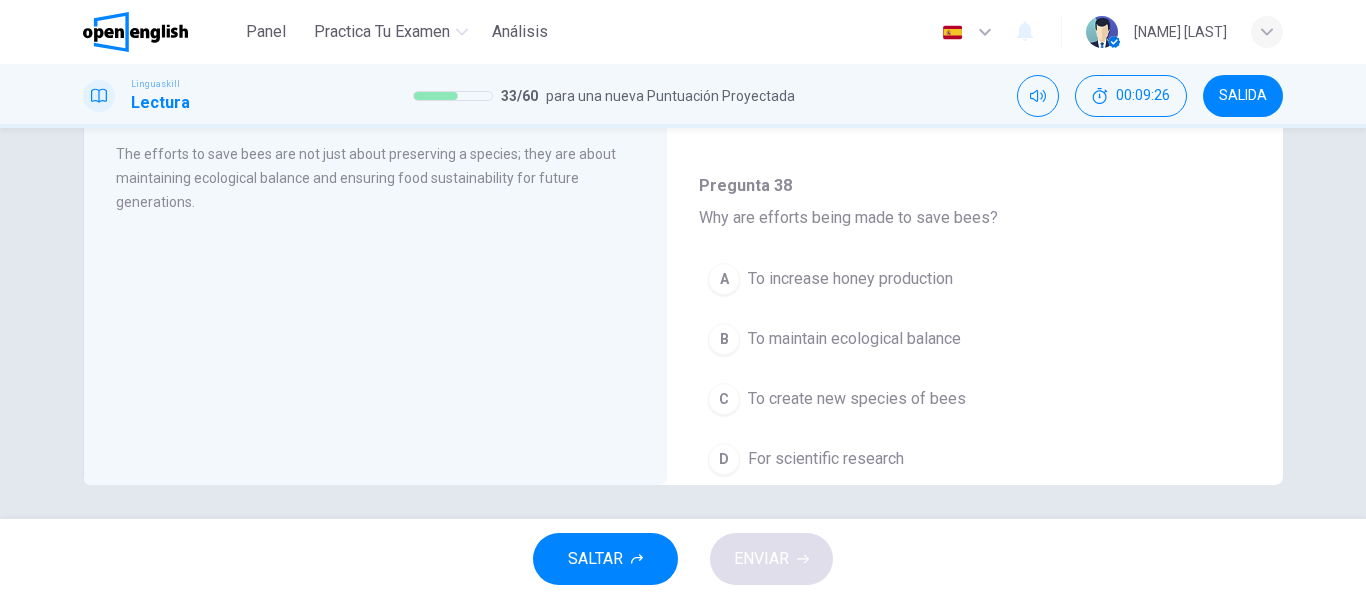 scroll, scrollTop: 1251, scrollLeft: 0, axis: vertical 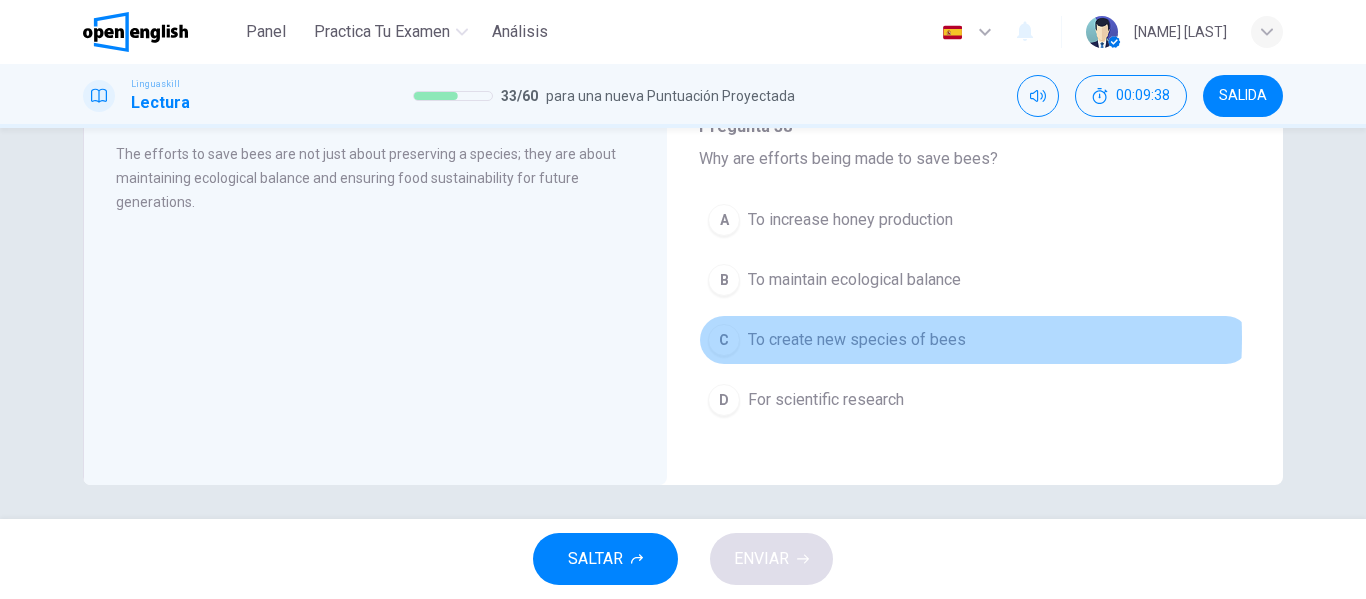 click on "To create new species of bees" at bounding box center (857, 340) 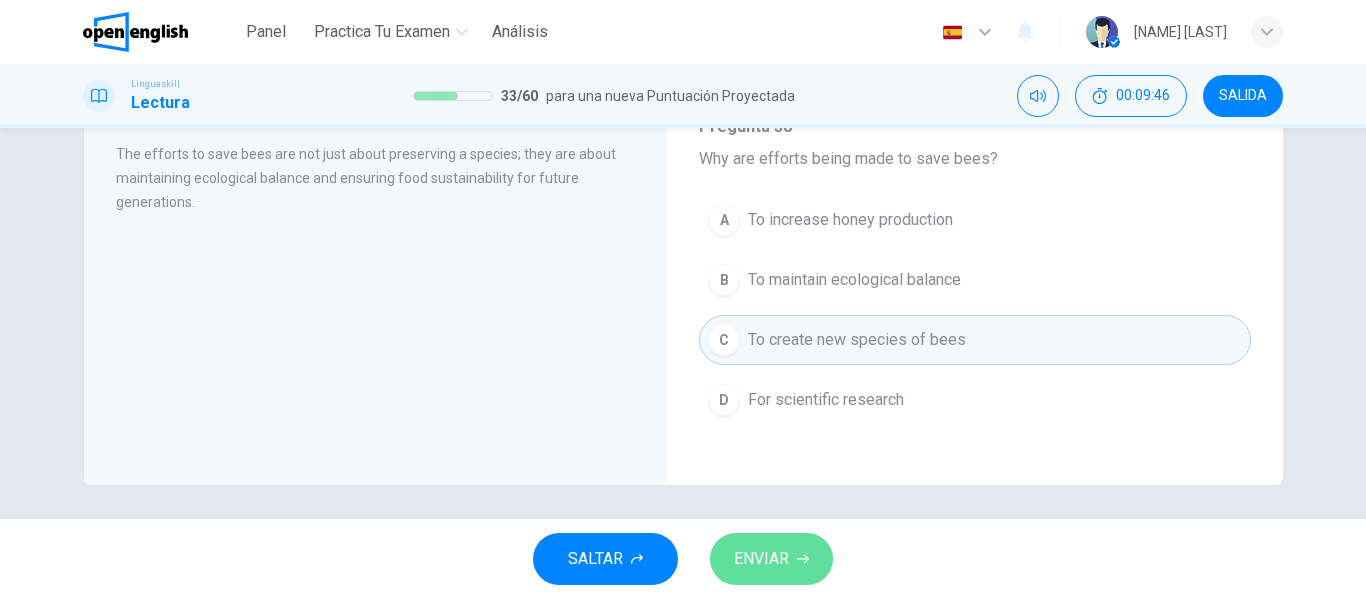 click on "ENVIAR" at bounding box center (771, 559) 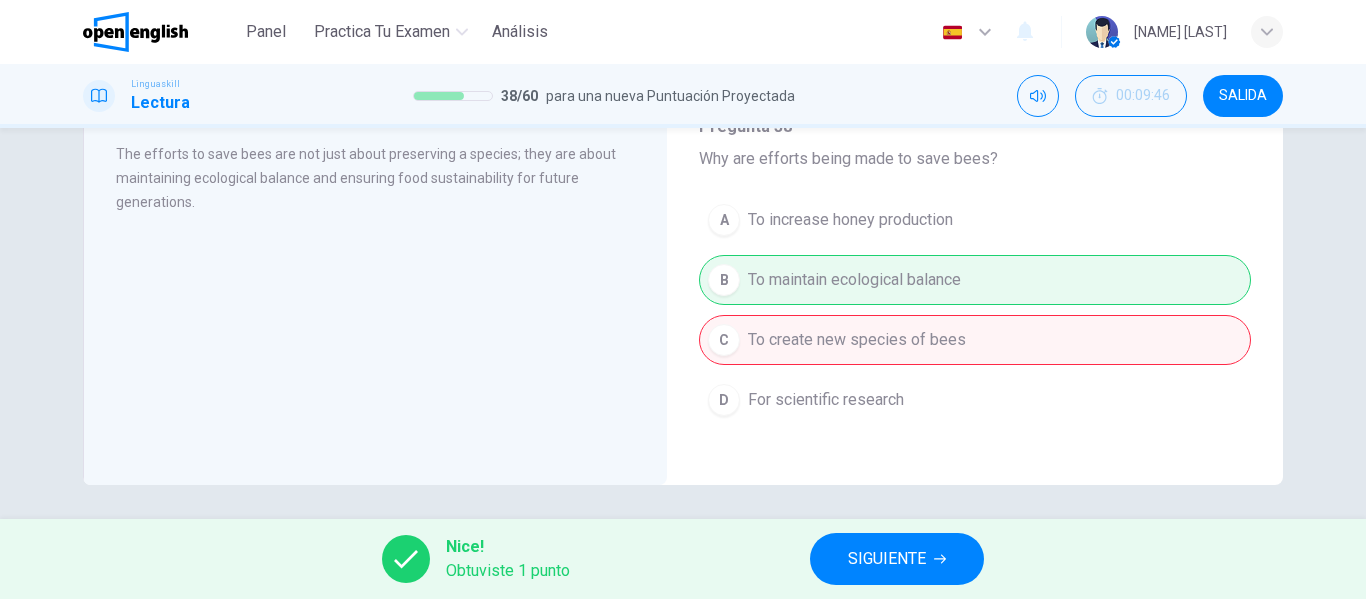 scroll, scrollTop: 36, scrollLeft: 0, axis: vertical 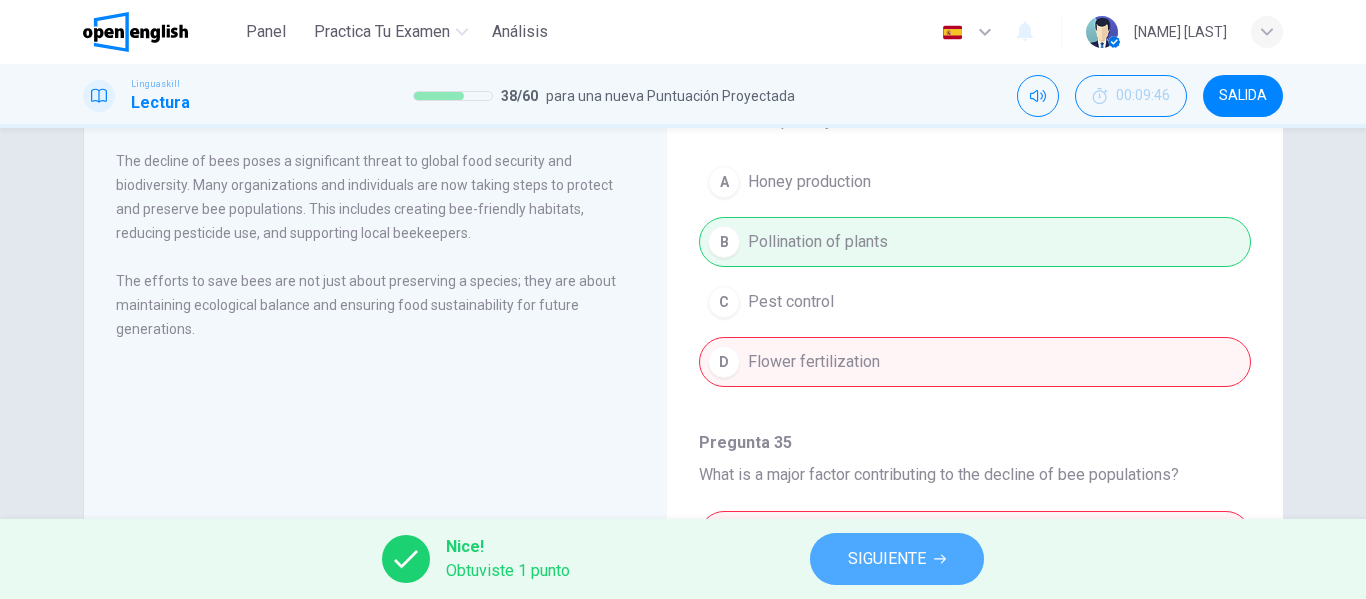 click on "SIGUIENTE" at bounding box center [887, 559] 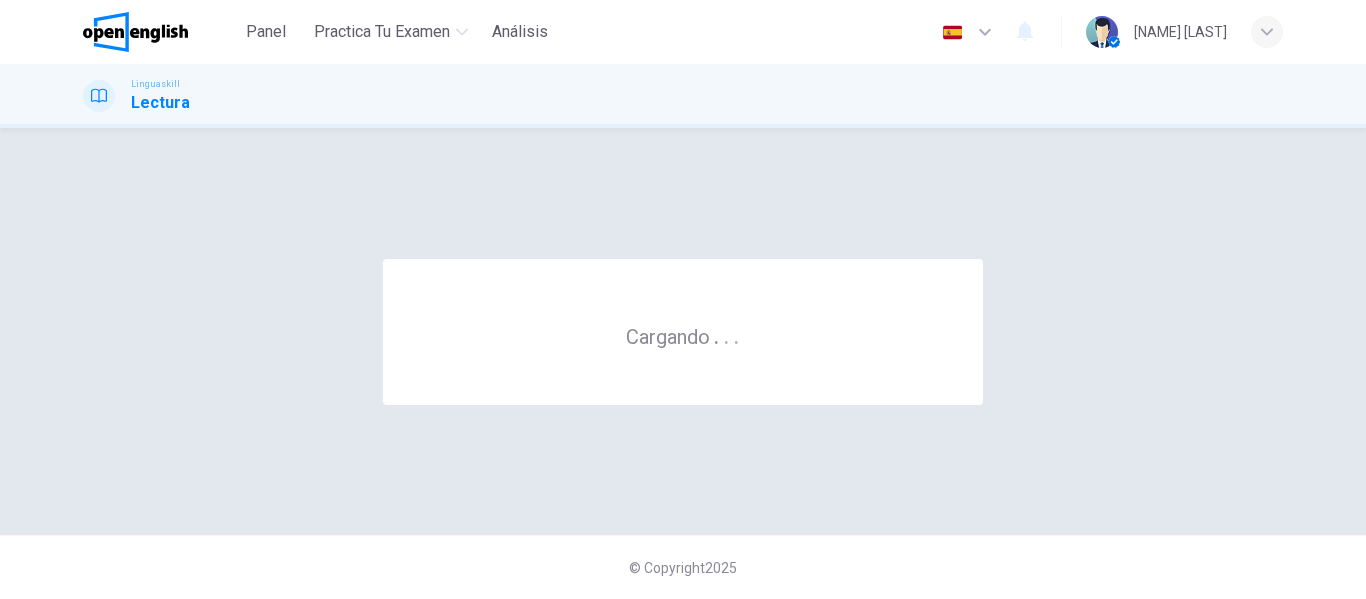 scroll, scrollTop: 0, scrollLeft: 0, axis: both 